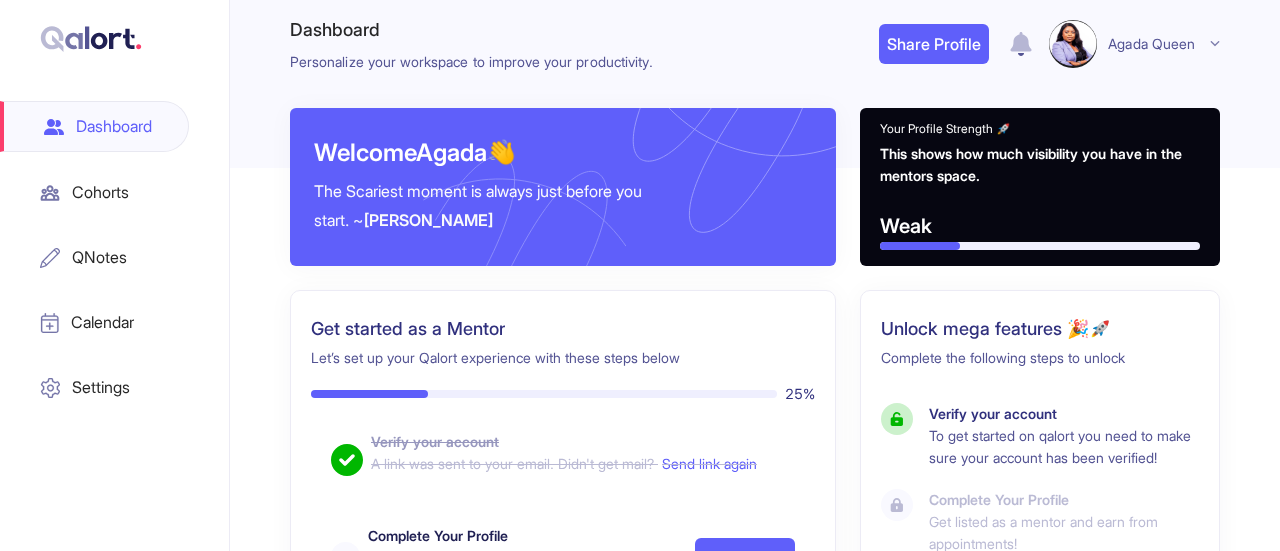 scroll, scrollTop: 0, scrollLeft: 0, axis: both 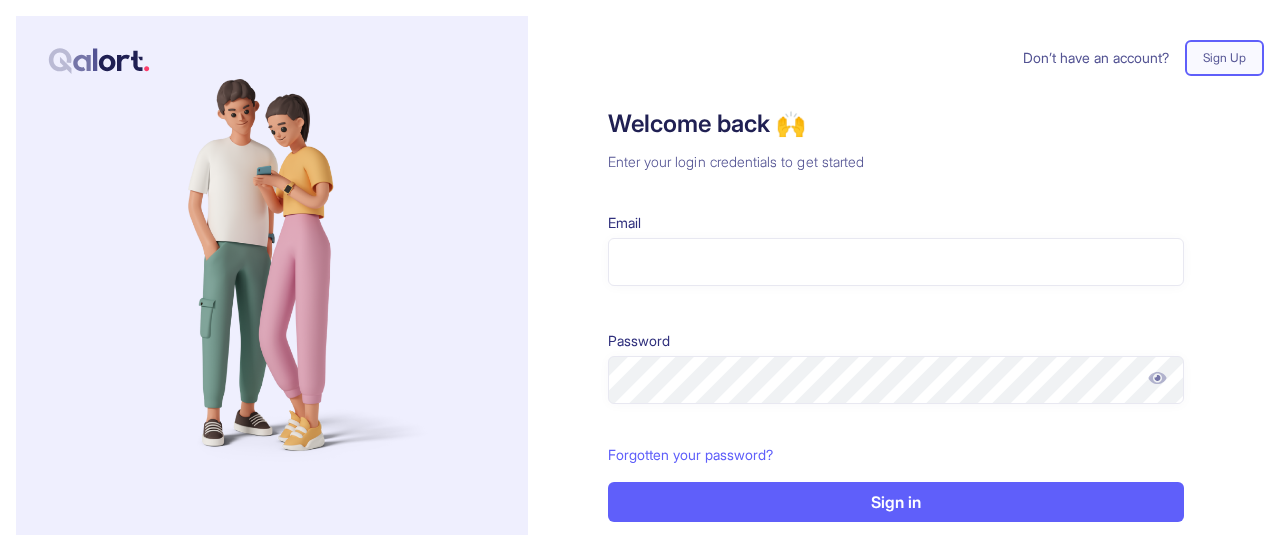 type on "**********" 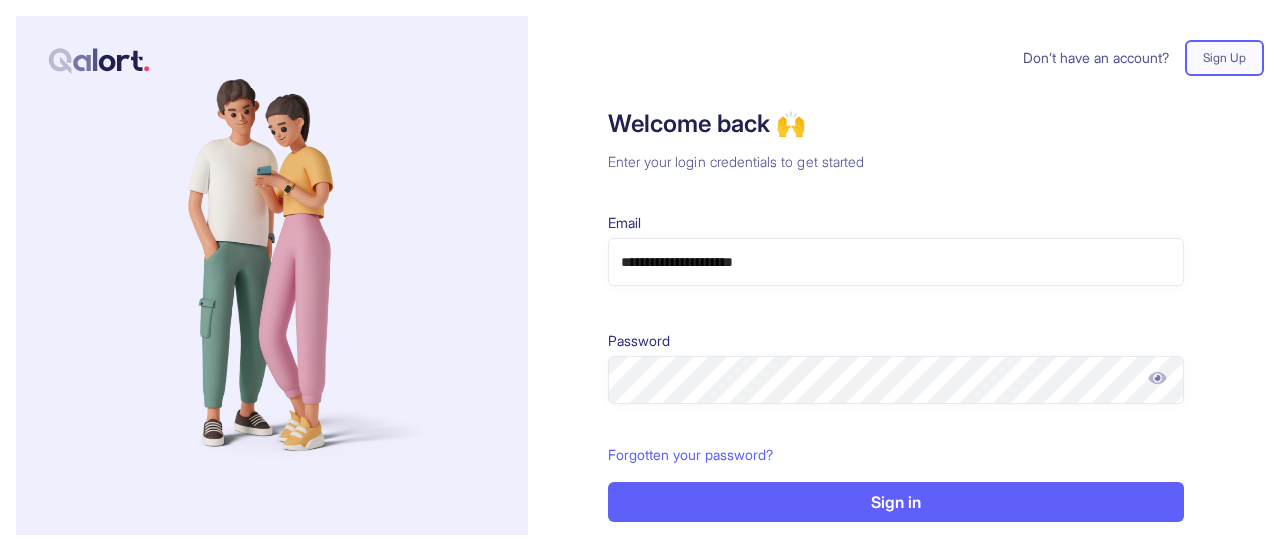 click at bounding box center [1157, 378] 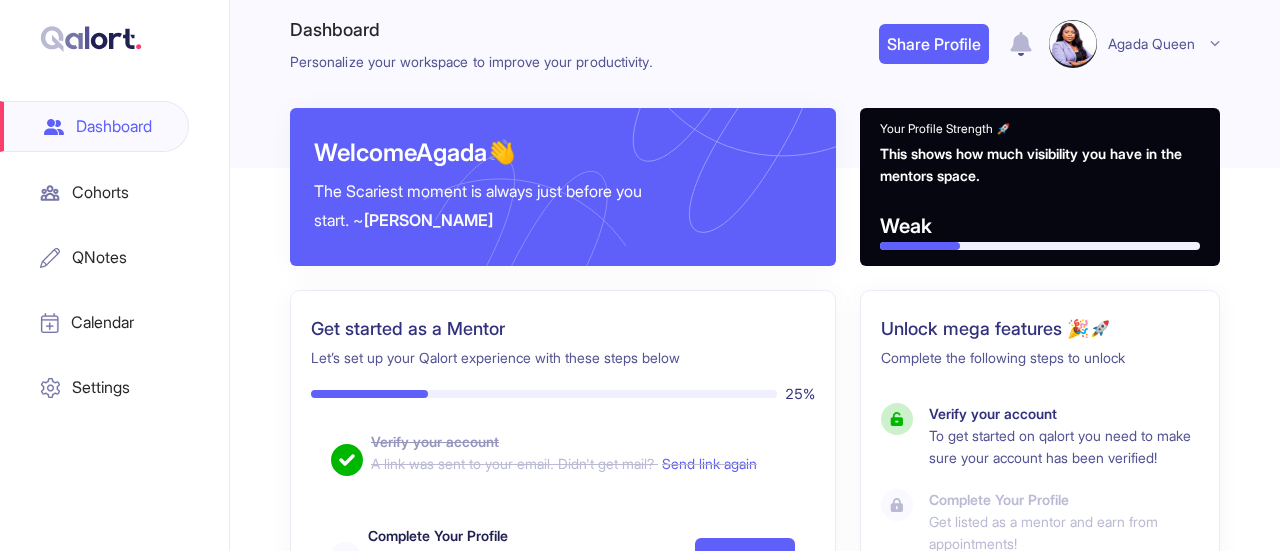 click on "Cohorts" at bounding box center [94, 192] 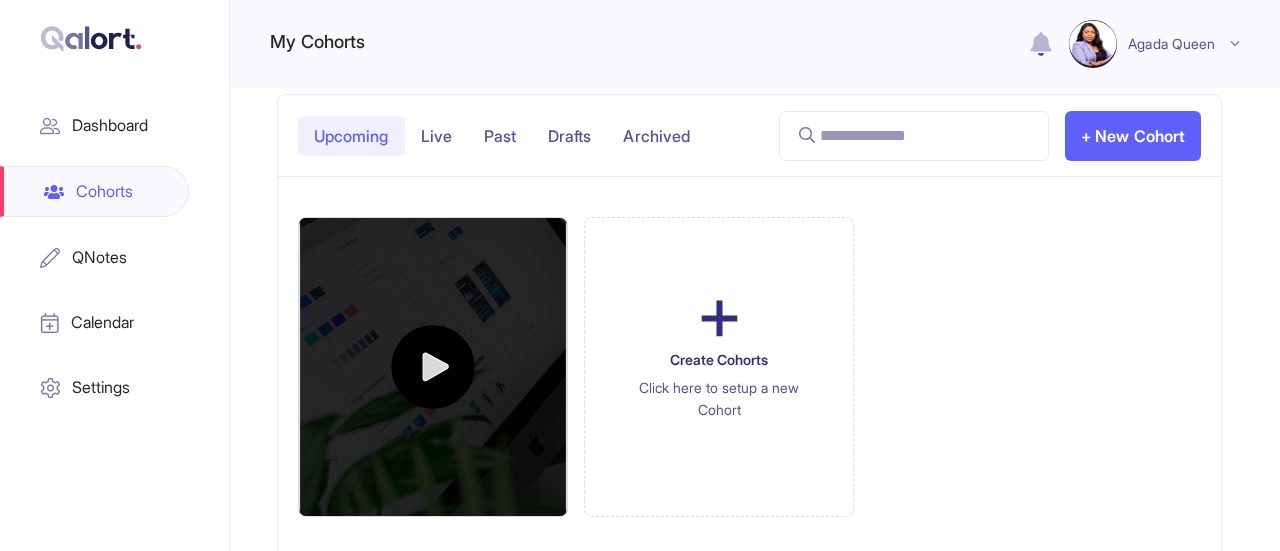 scroll, scrollTop: 14, scrollLeft: 0, axis: vertical 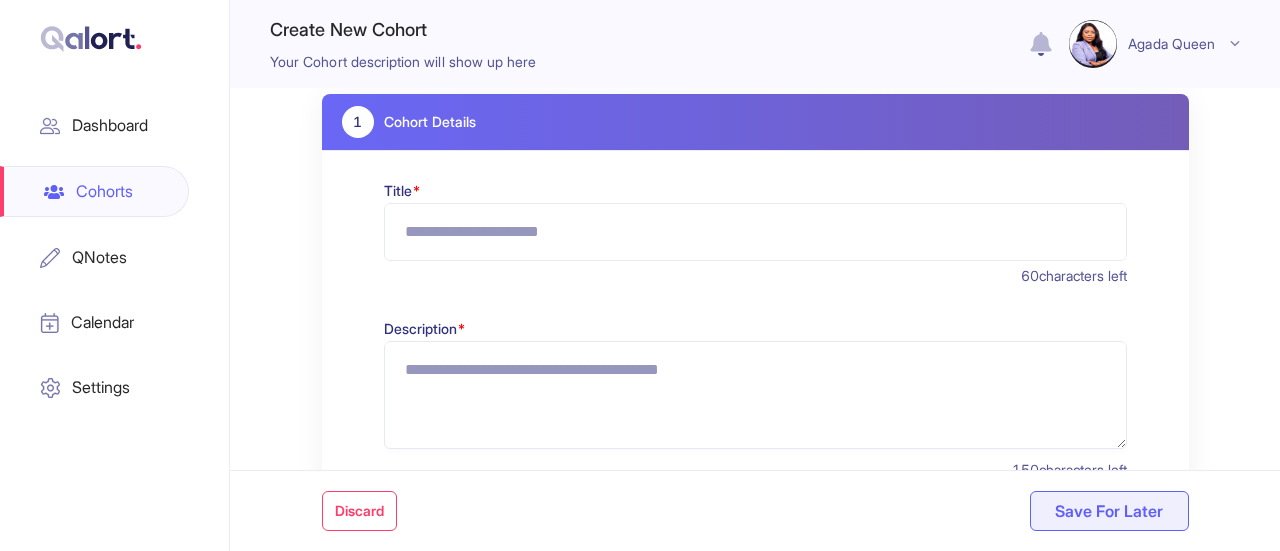 click on "Title  *" at bounding box center [755, 232] 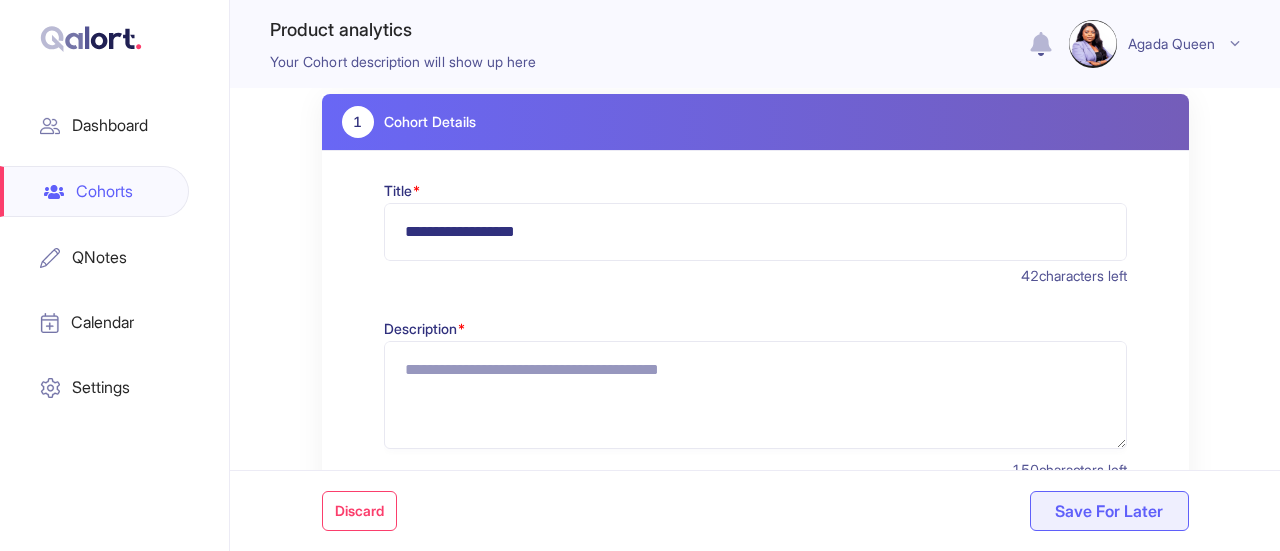 click on "Description  *" at bounding box center (755, 395) 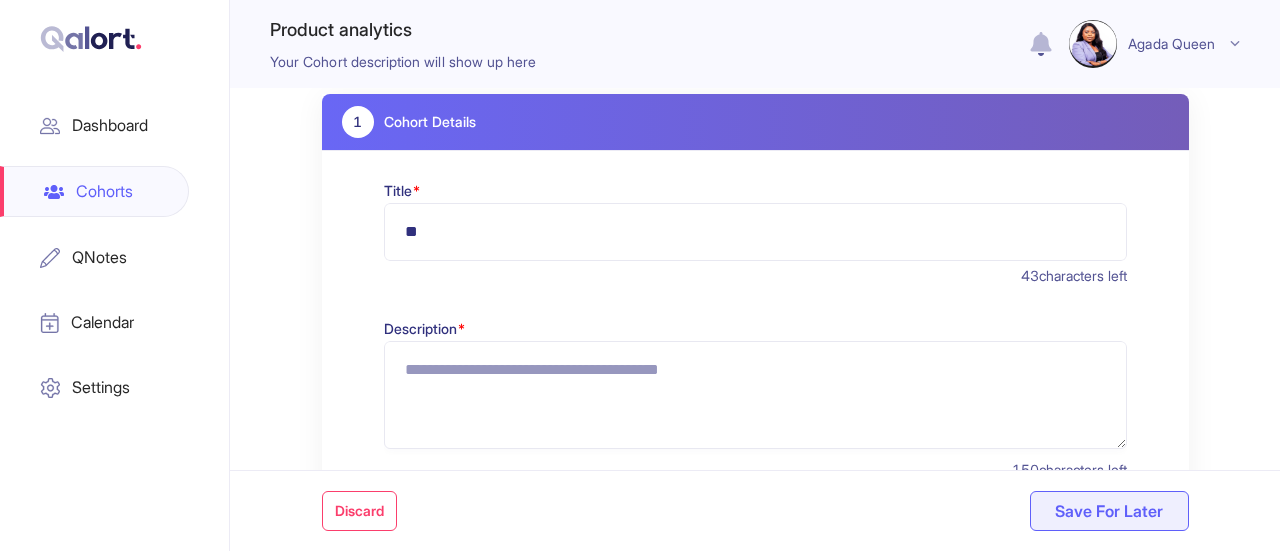type on "*" 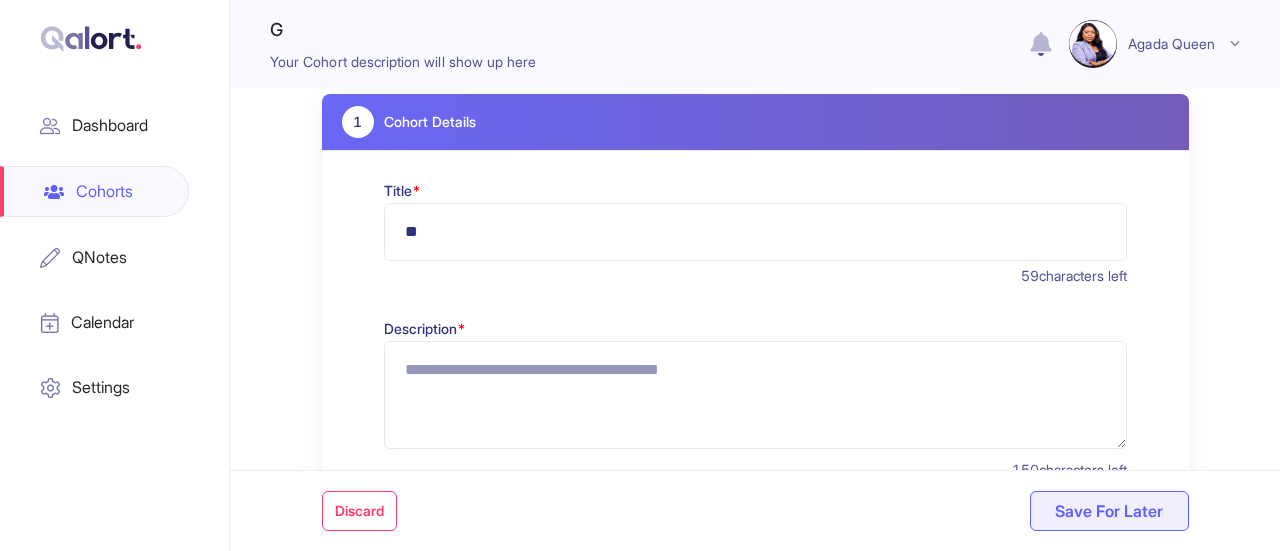 type on "*" 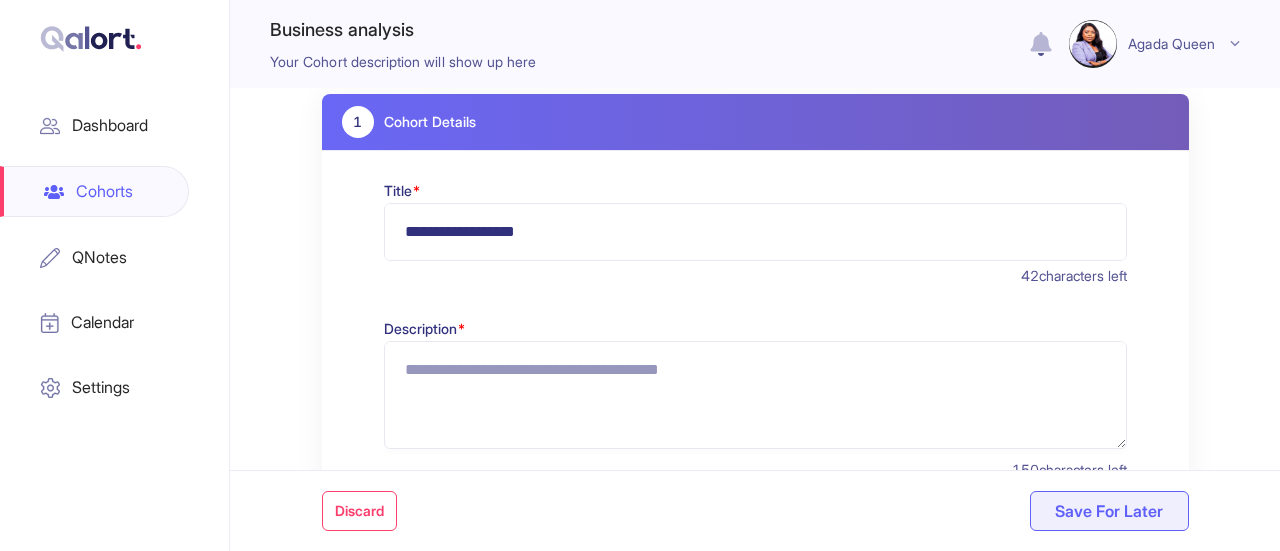 type on "**********" 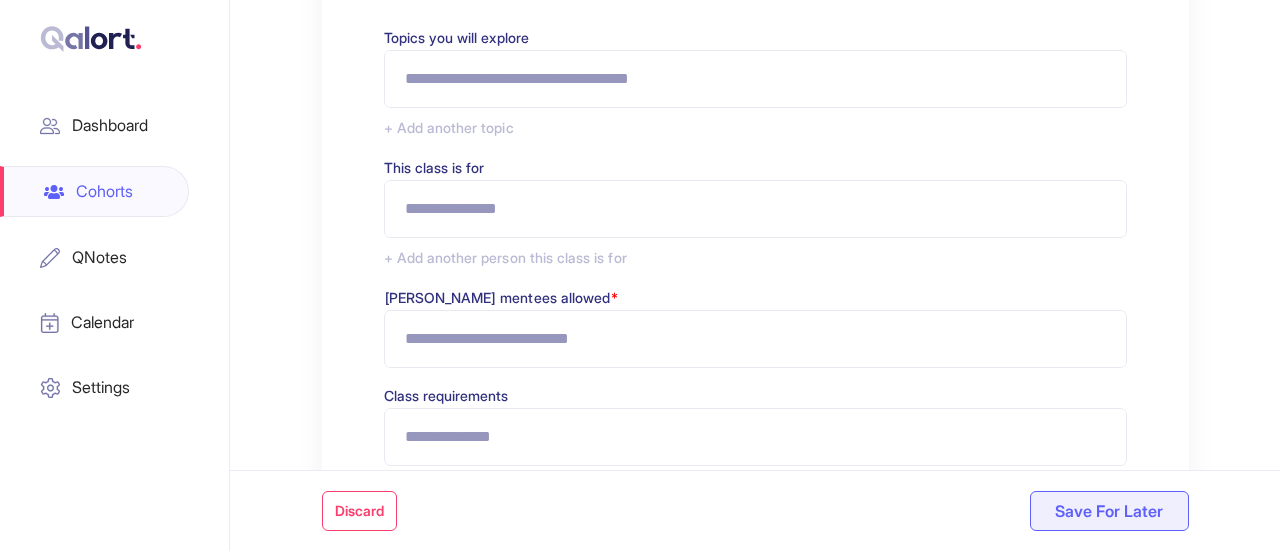 scroll, scrollTop: 678, scrollLeft: 0, axis: vertical 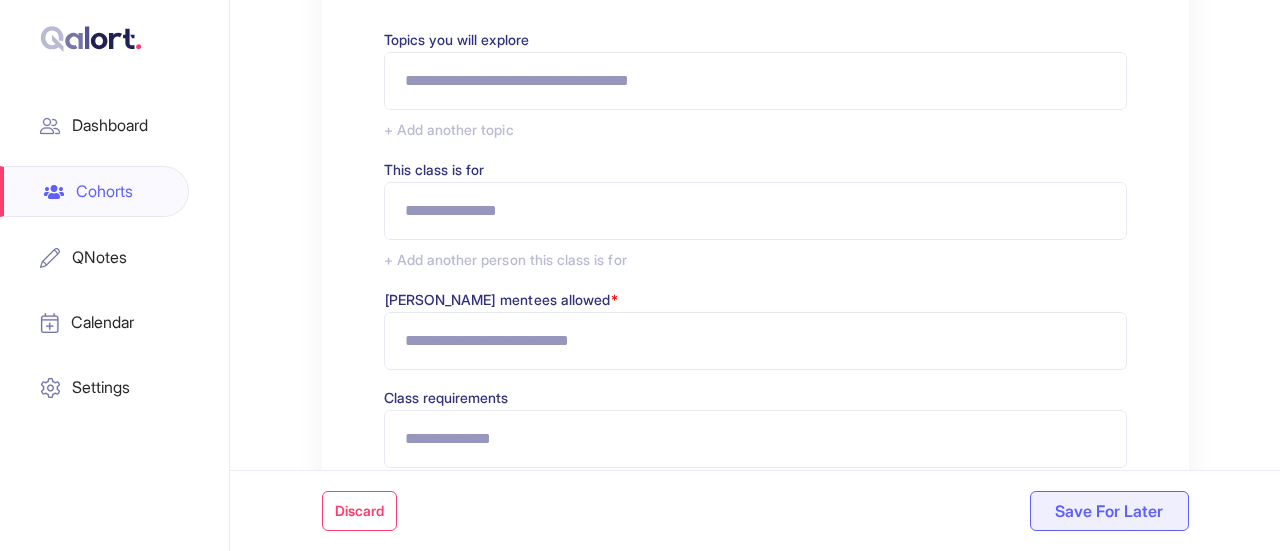 type on "**********" 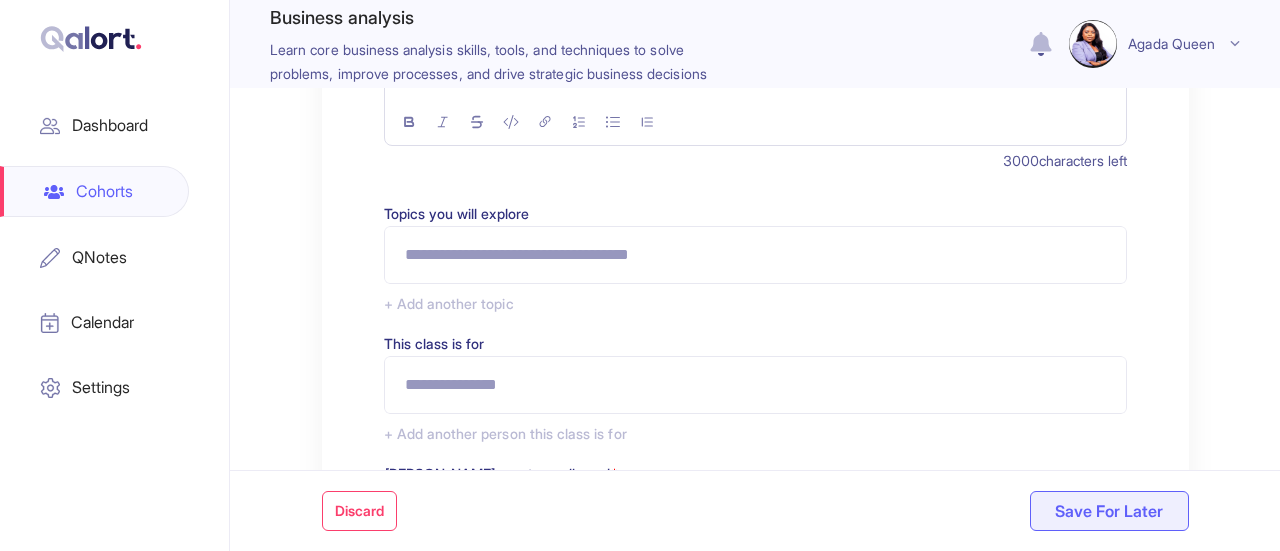 scroll, scrollTop: 500, scrollLeft: 0, axis: vertical 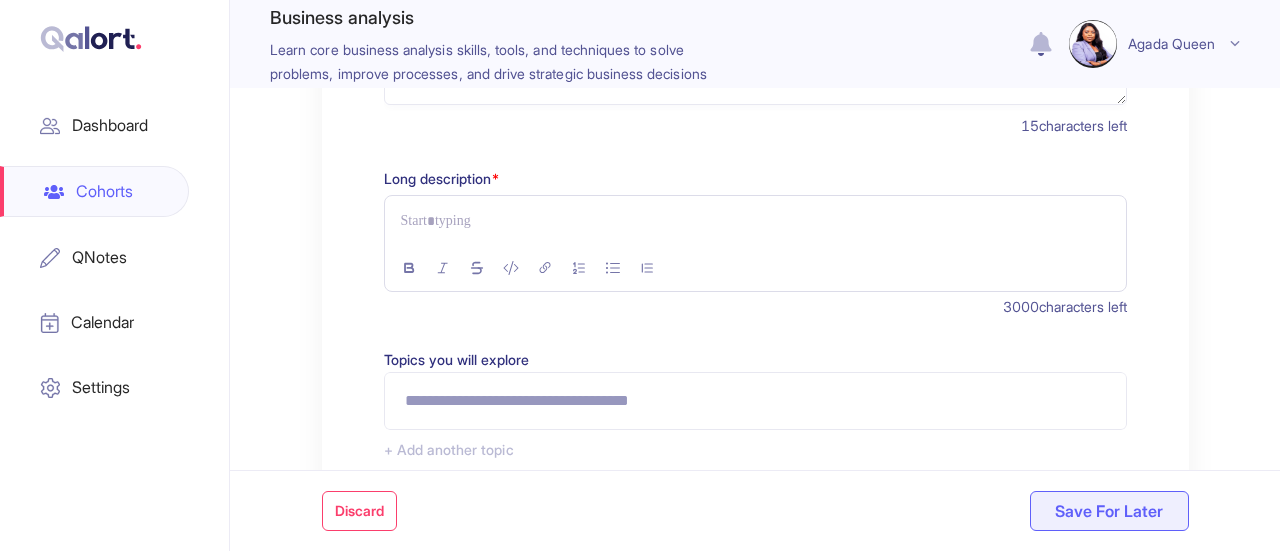 click at bounding box center [755, 221] 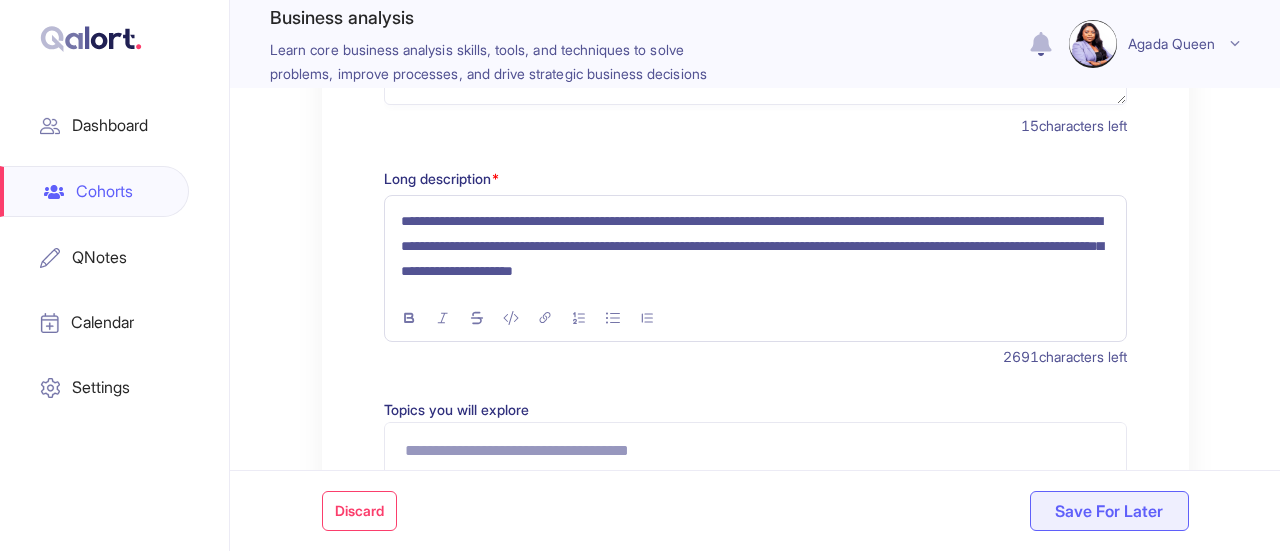 click on "**********" at bounding box center [756, 246] 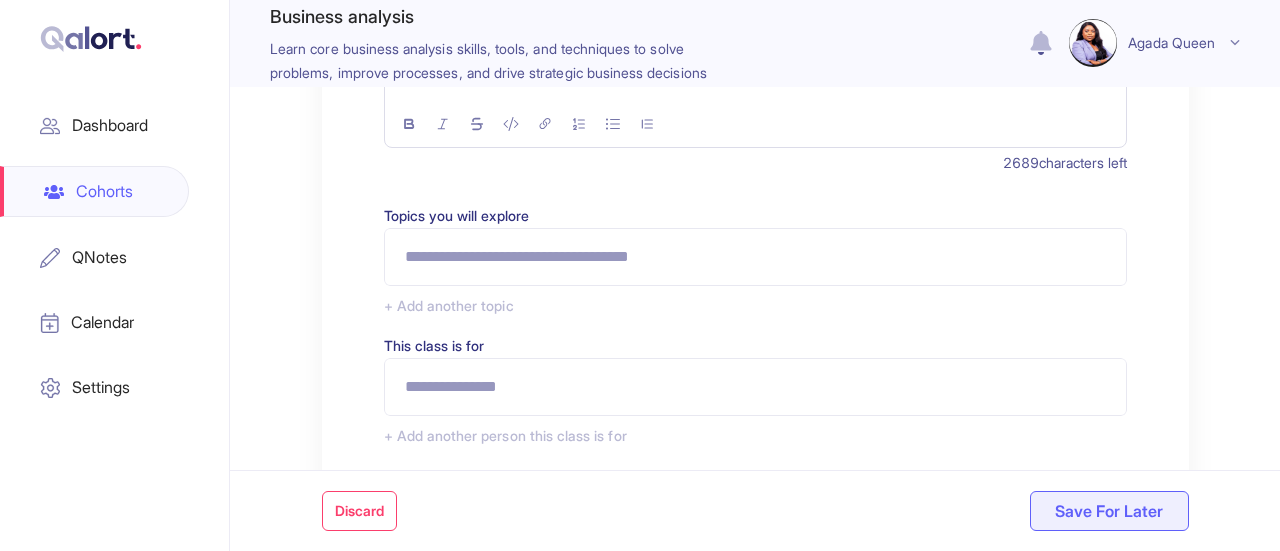 scroll, scrollTop: 554, scrollLeft: 0, axis: vertical 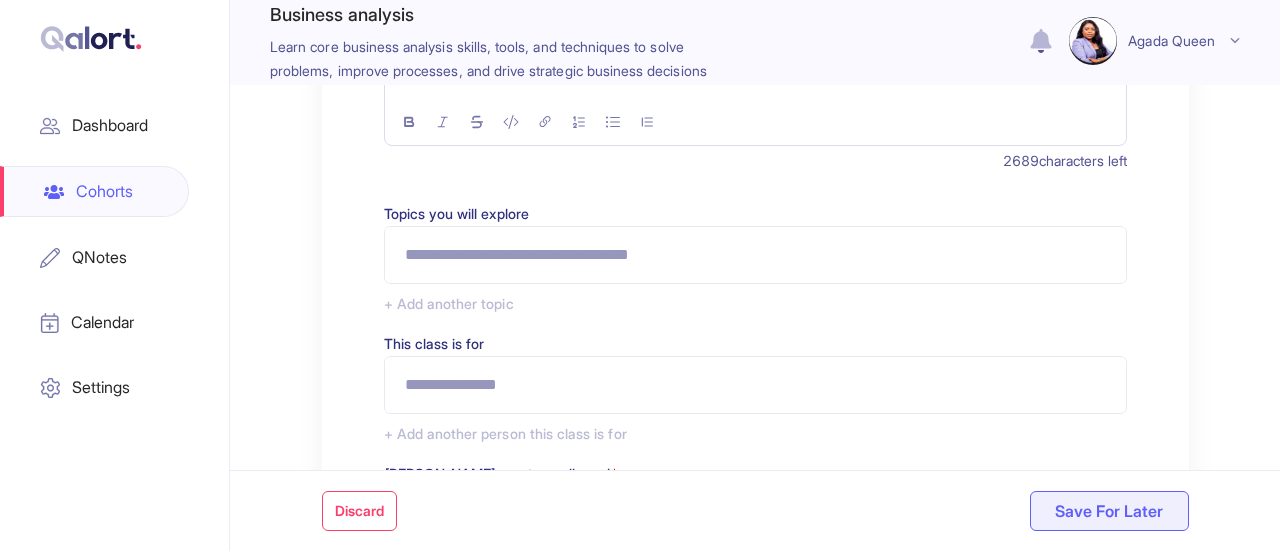 click on "Topics you will explore" at bounding box center (755, 255) 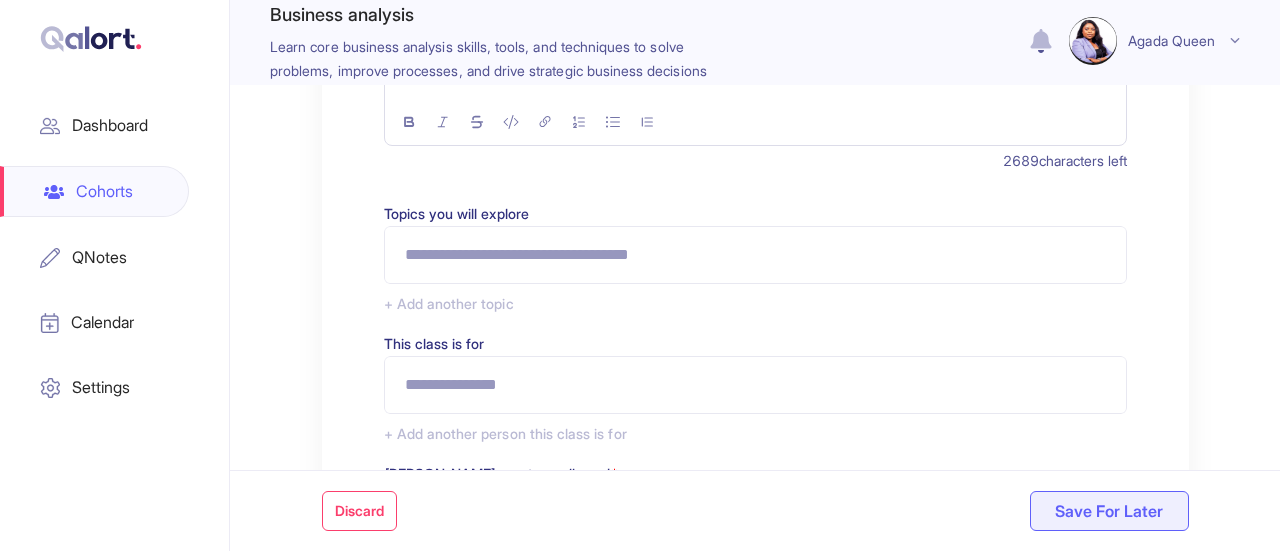 click on "Topics you will explore" at bounding box center [755, 255] 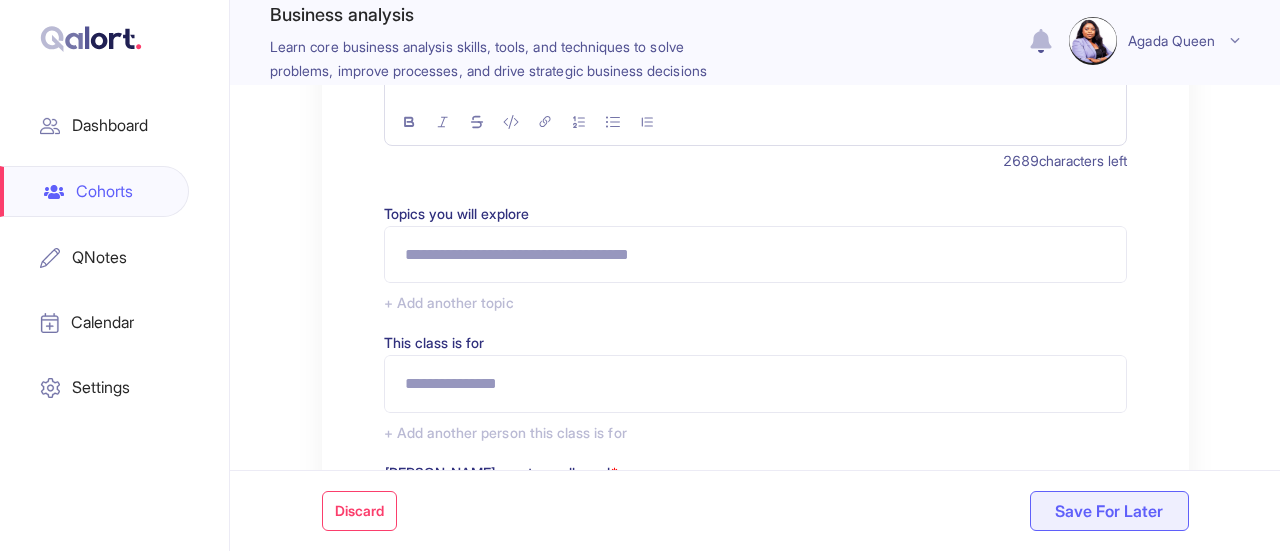 scroll, scrollTop: 0, scrollLeft: 0, axis: both 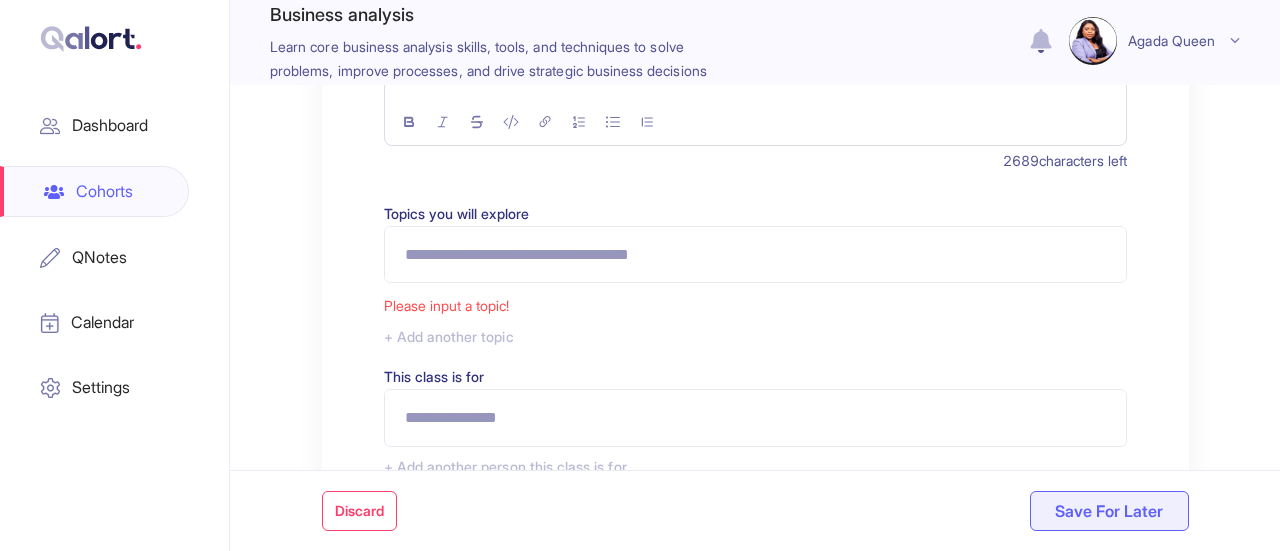 click on "Topics you will explore Please input a topic!" at bounding box center [755, 254] 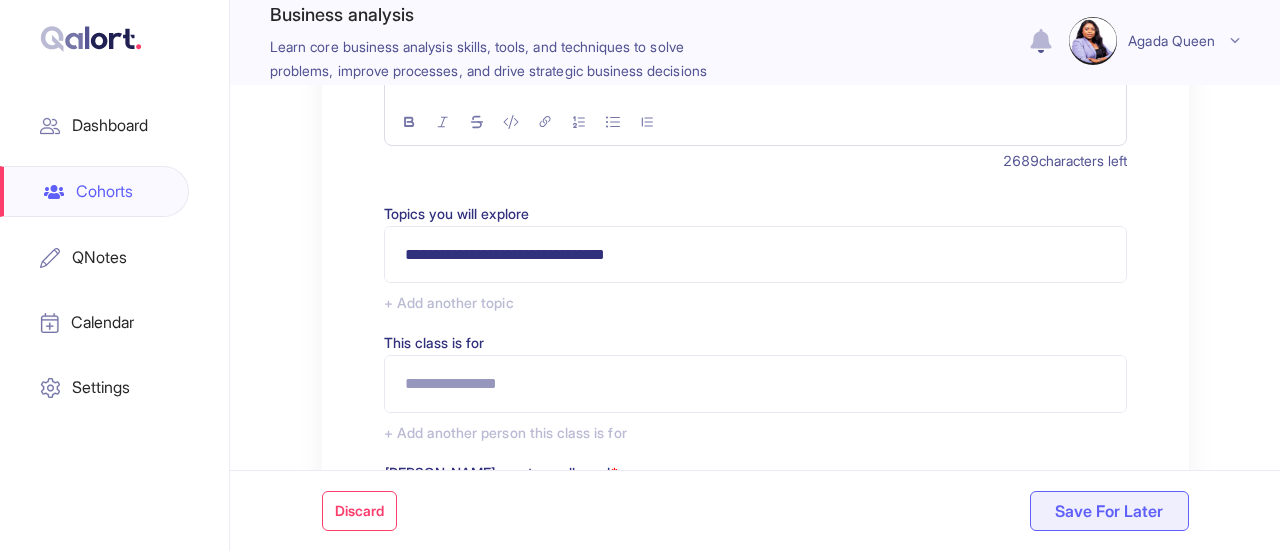 type on "**********" 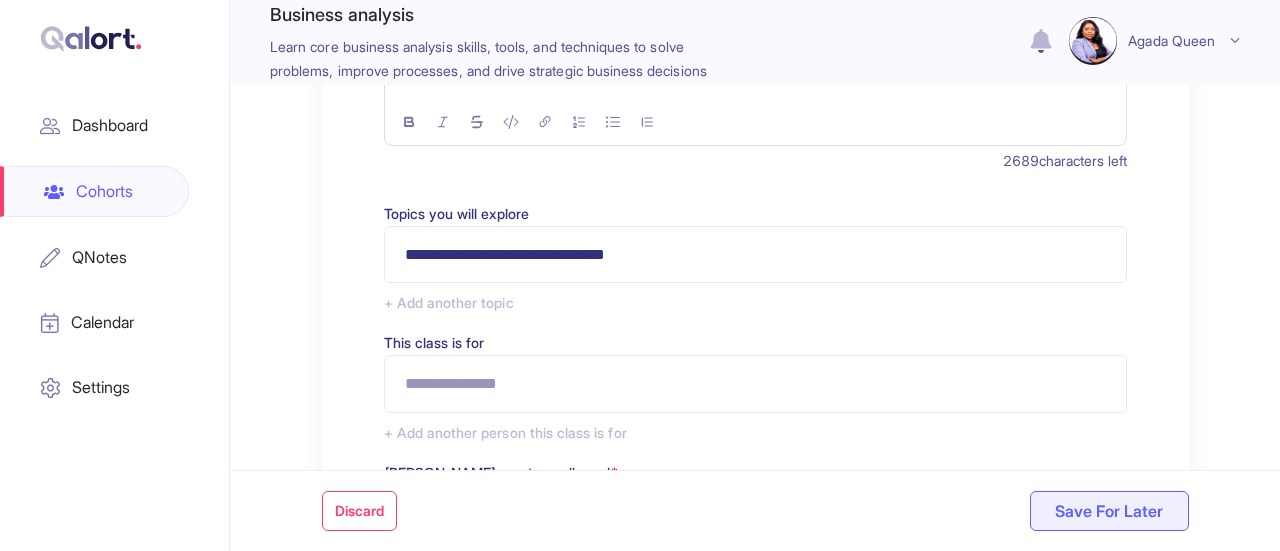 click on "+ Add another topic" at bounding box center [755, 303] 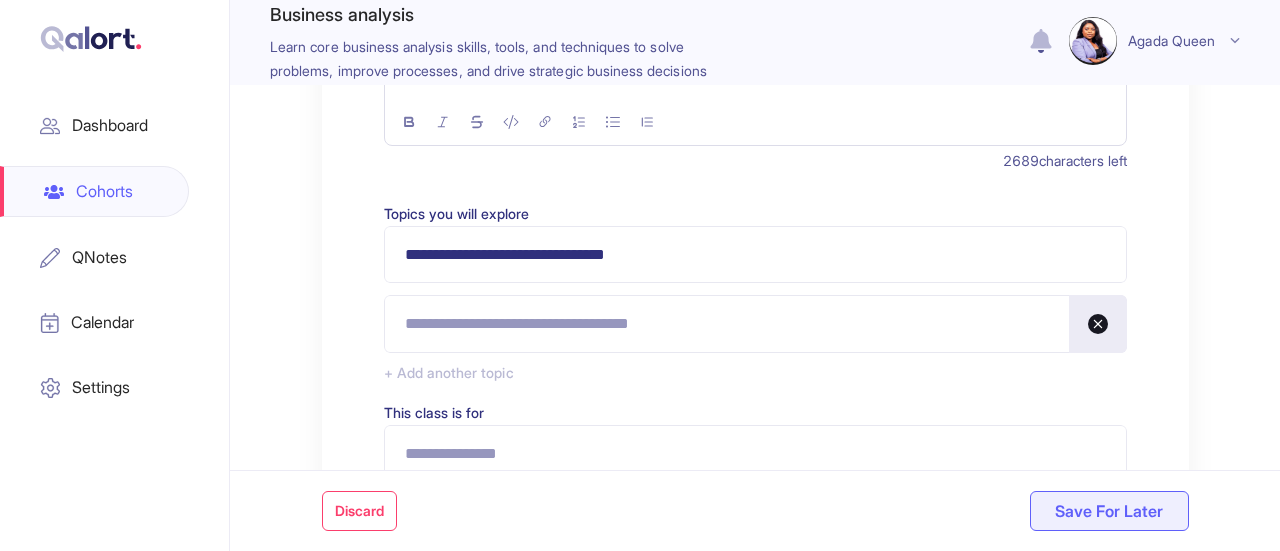 click at bounding box center (755, 324) 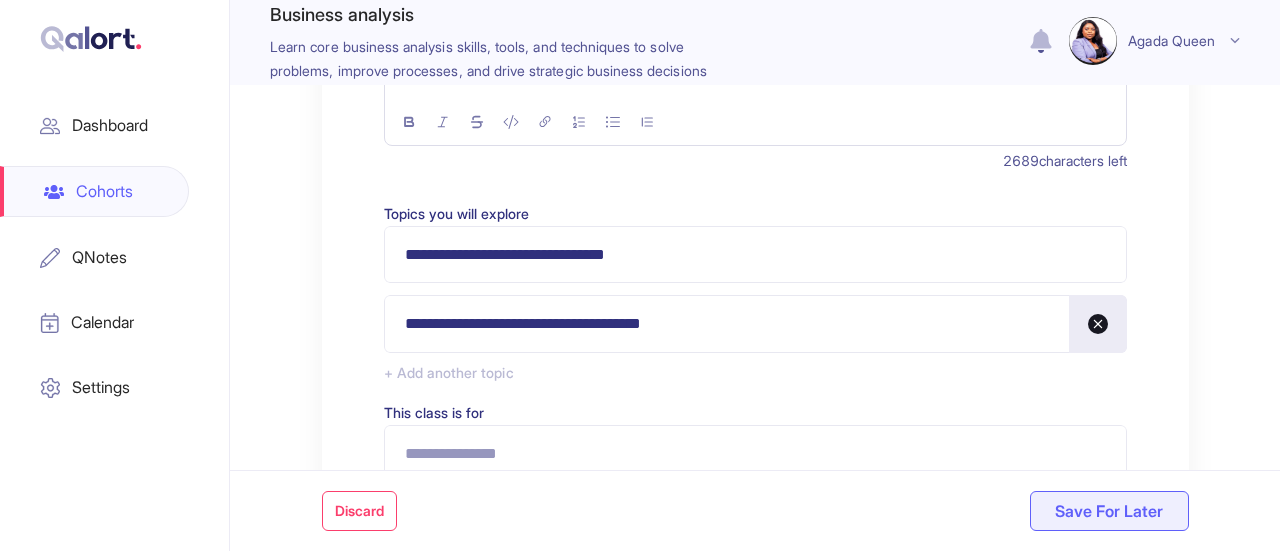 type on "**********" 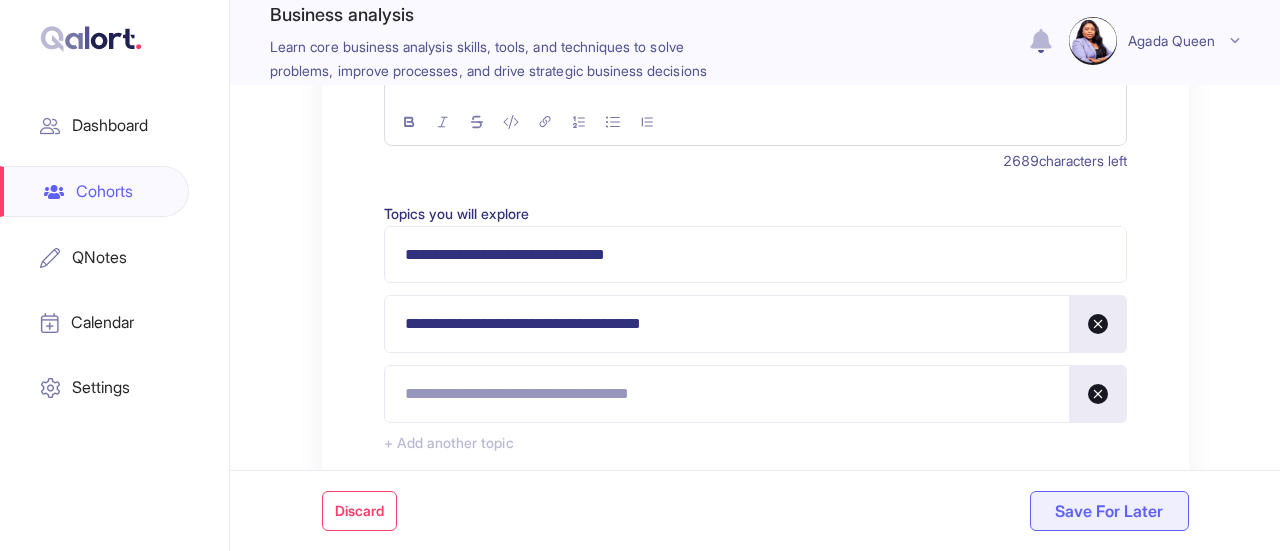 click at bounding box center (755, 394) 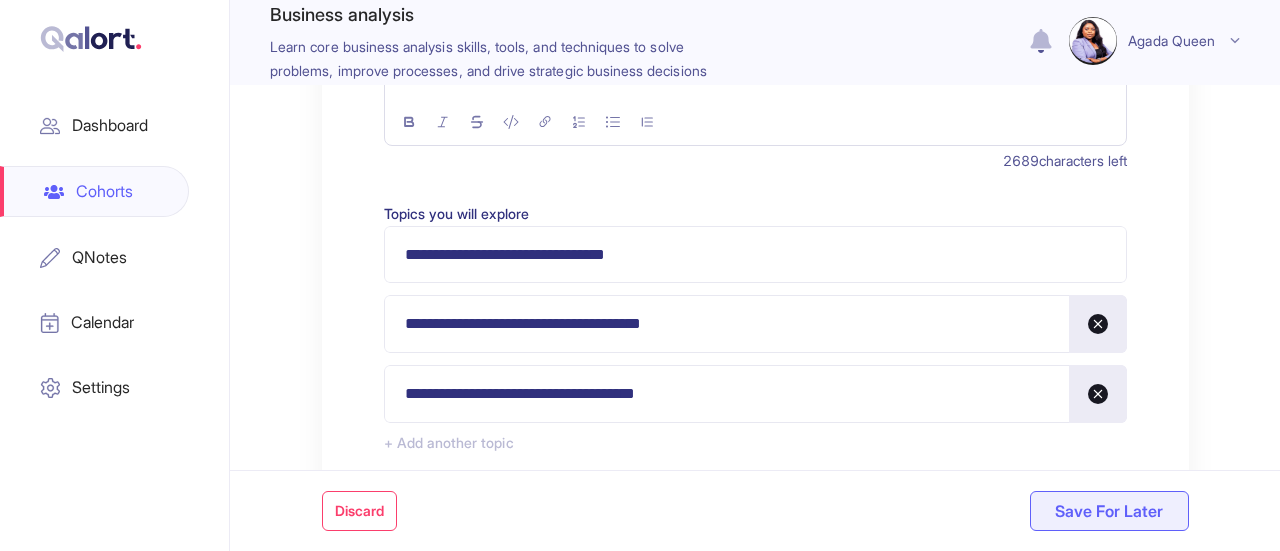 type on "**********" 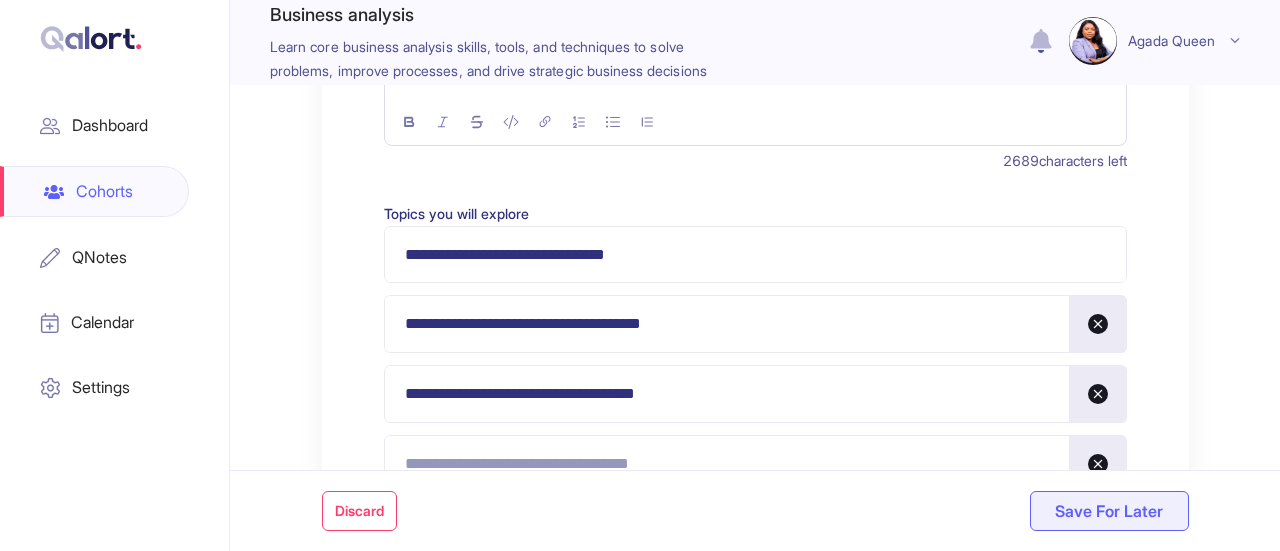 click at bounding box center (755, 464) 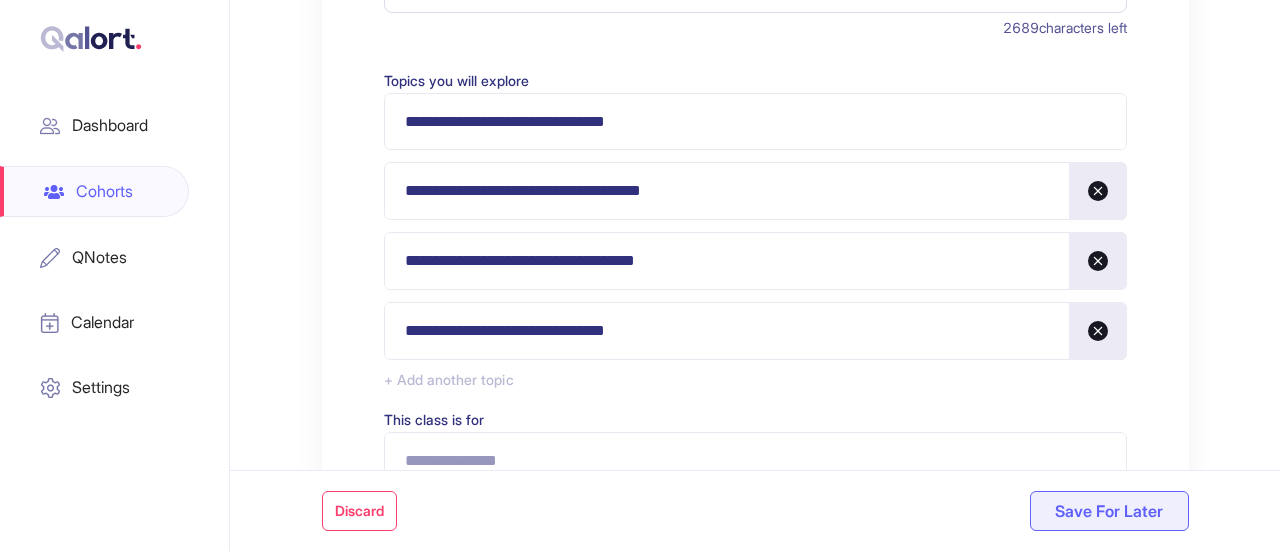 scroll, scrollTop: 702, scrollLeft: 0, axis: vertical 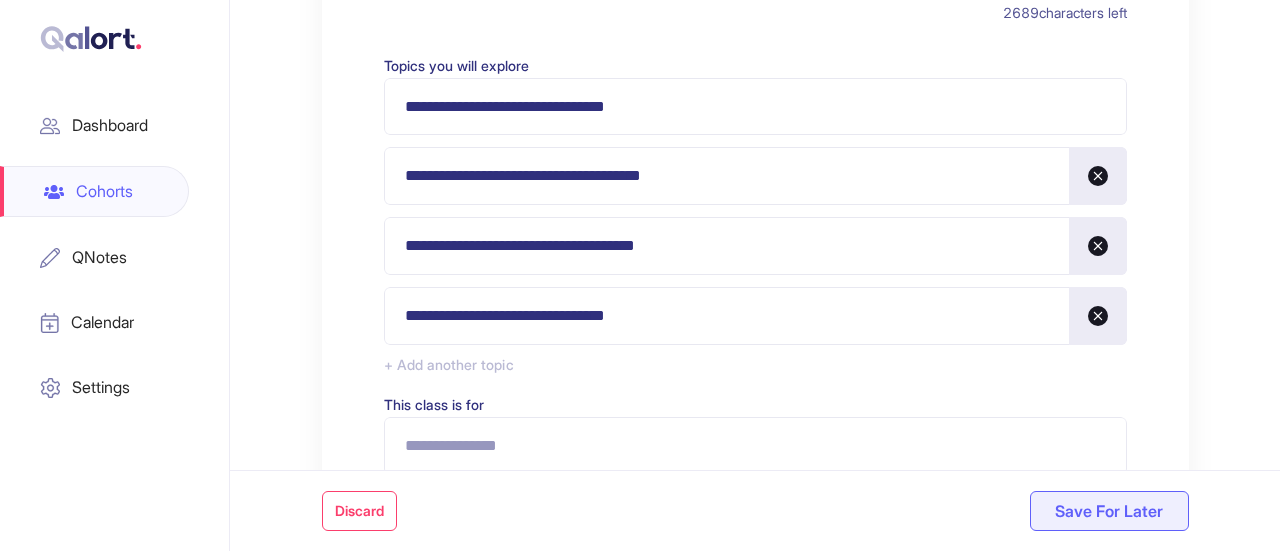 type on "**********" 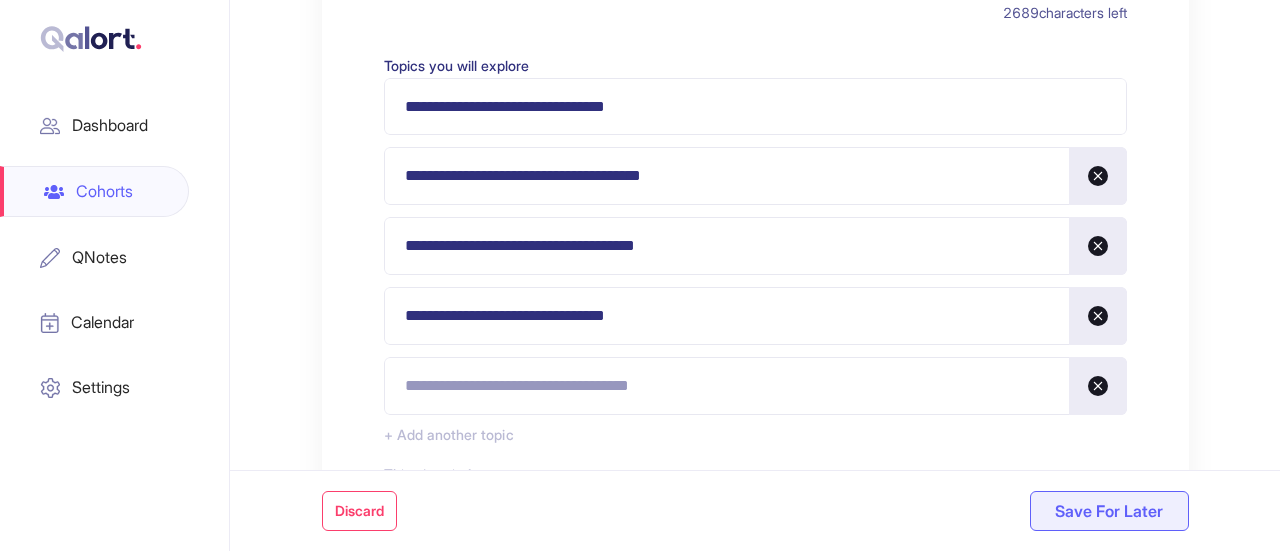 click at bounding box center [755, 386] 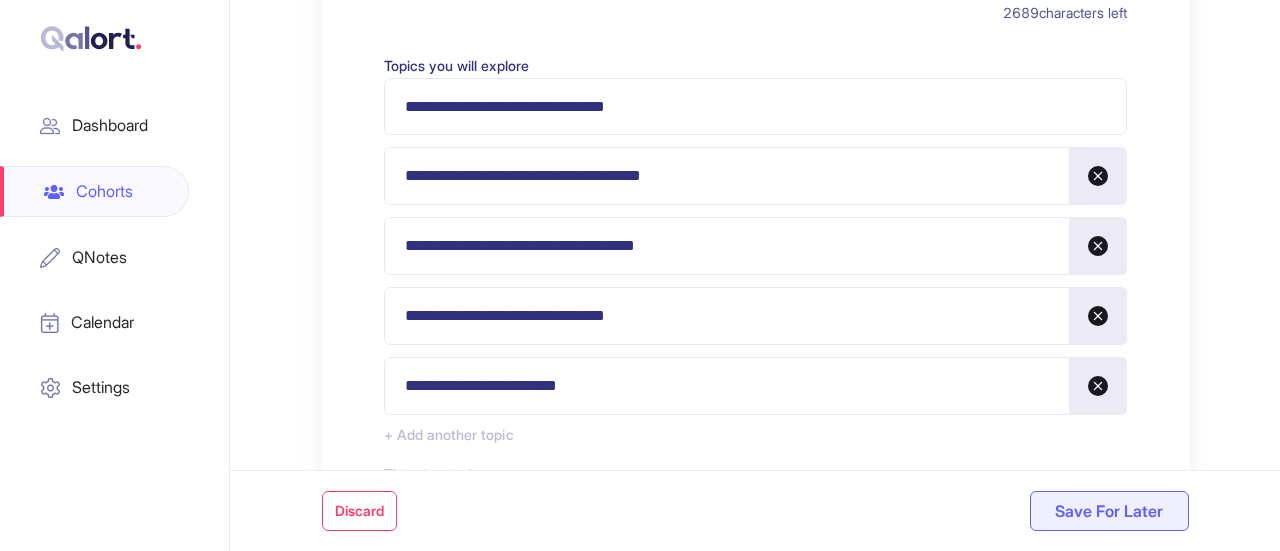 type on "**********" 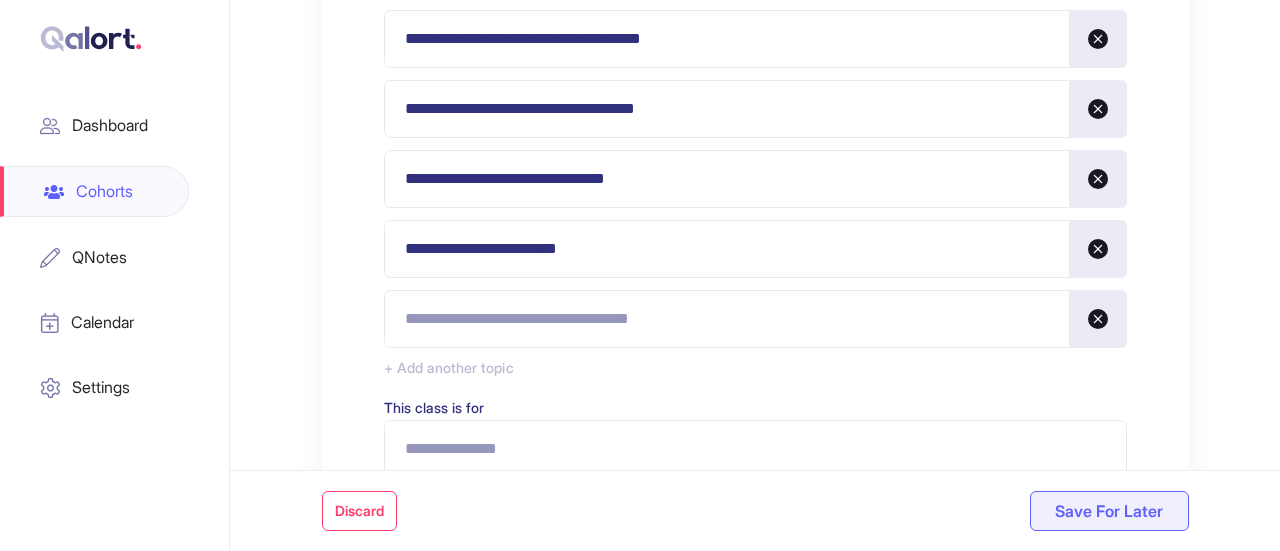 scroll, scrollTop: 842, scrollLeft: 0, axis: vertical 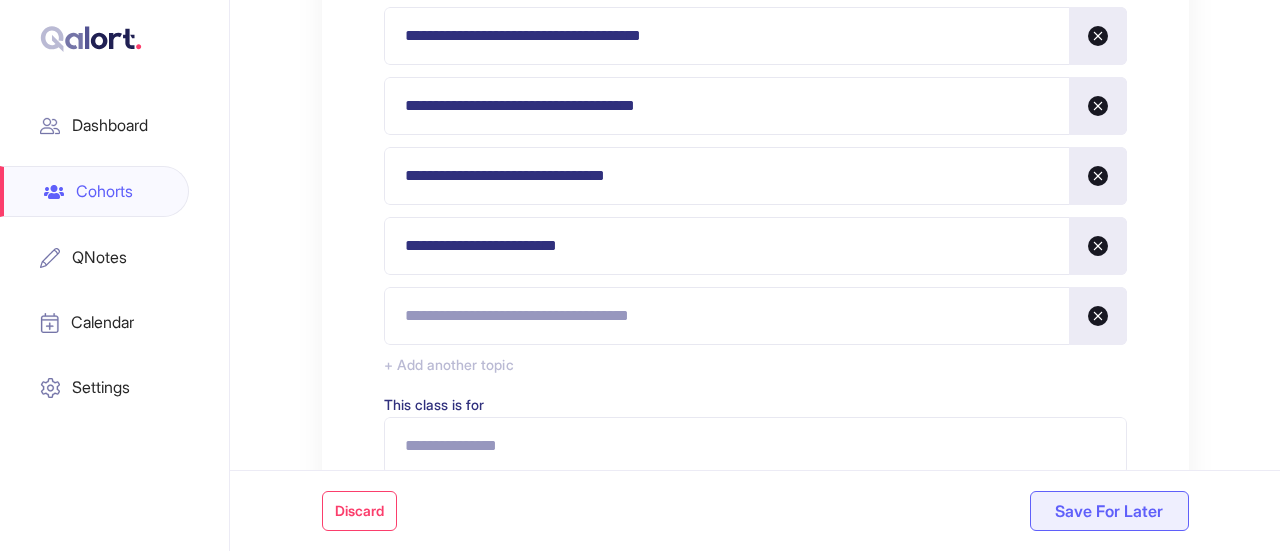 click at bounding box center [755, 316] 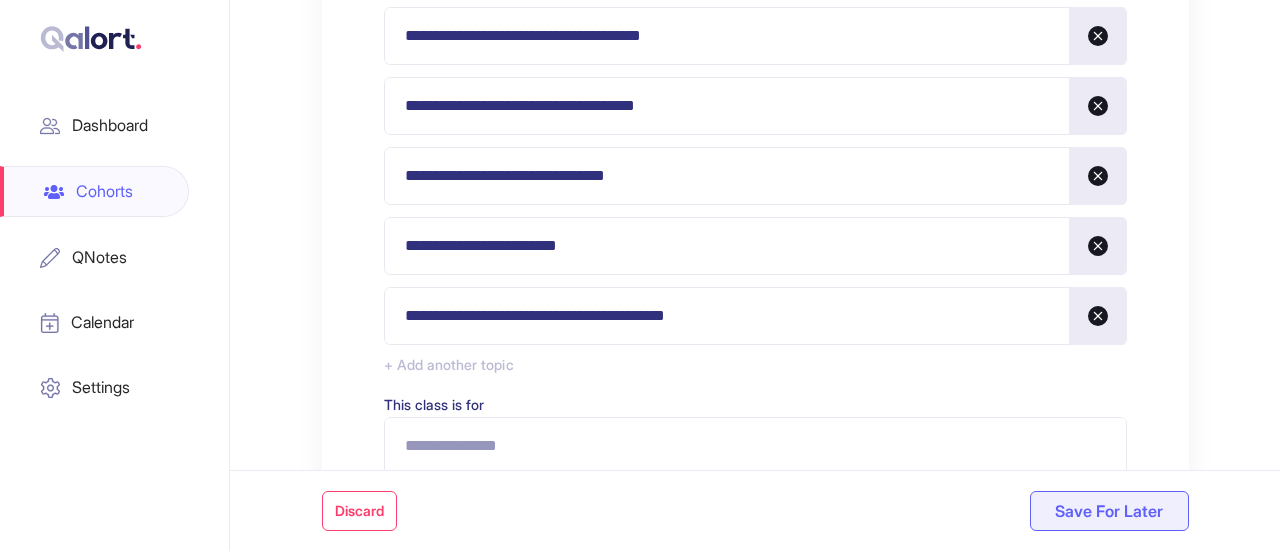 type on "**********" 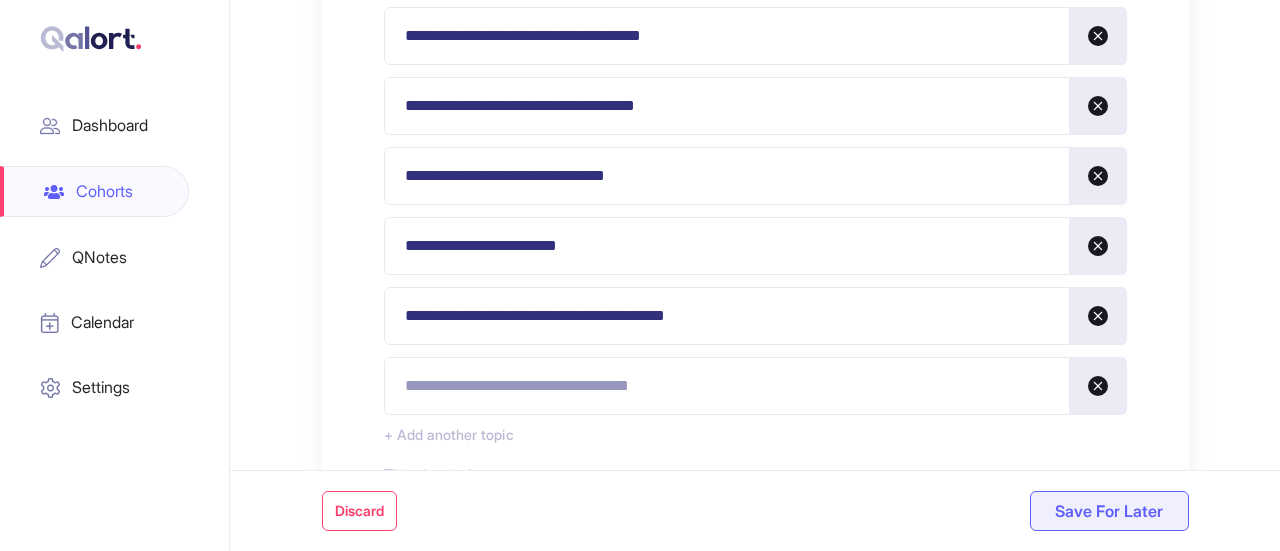 click at bounding box center (755, 386) 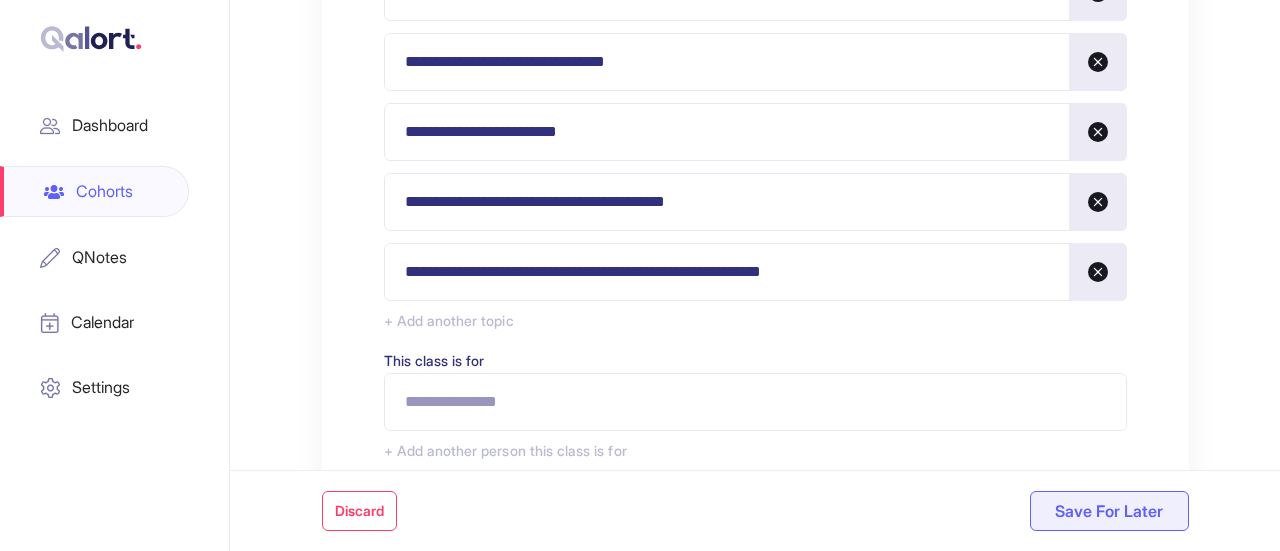 scroll, scrollTop: 1008, scrollLeft: 0, axis: vertical 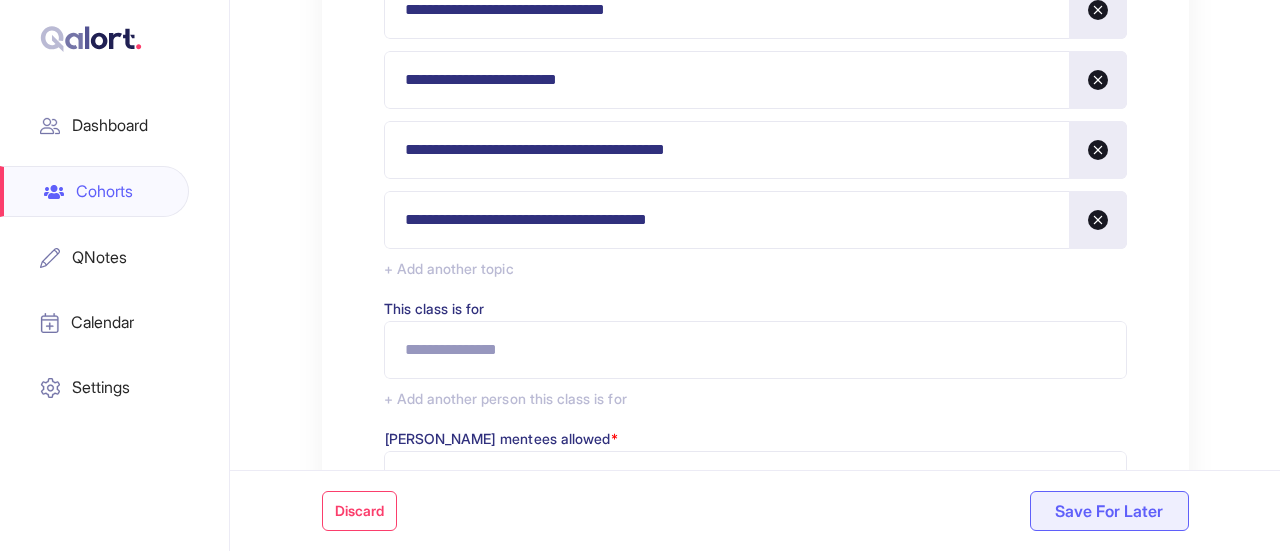 type on "**********" 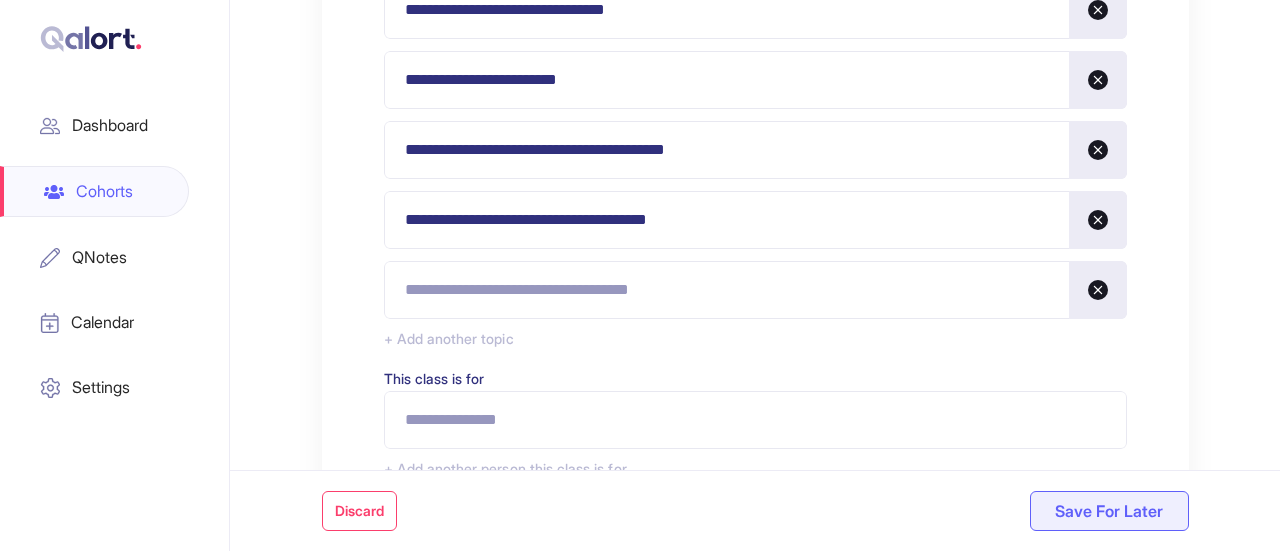 click at bounding box center (755, 290) 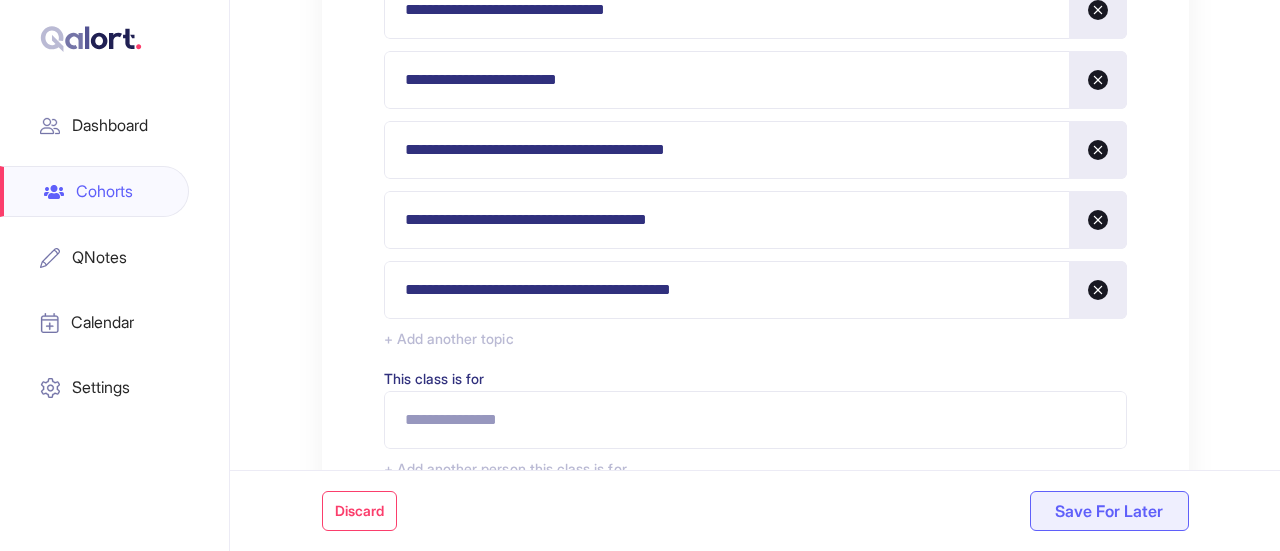 type on "**********" 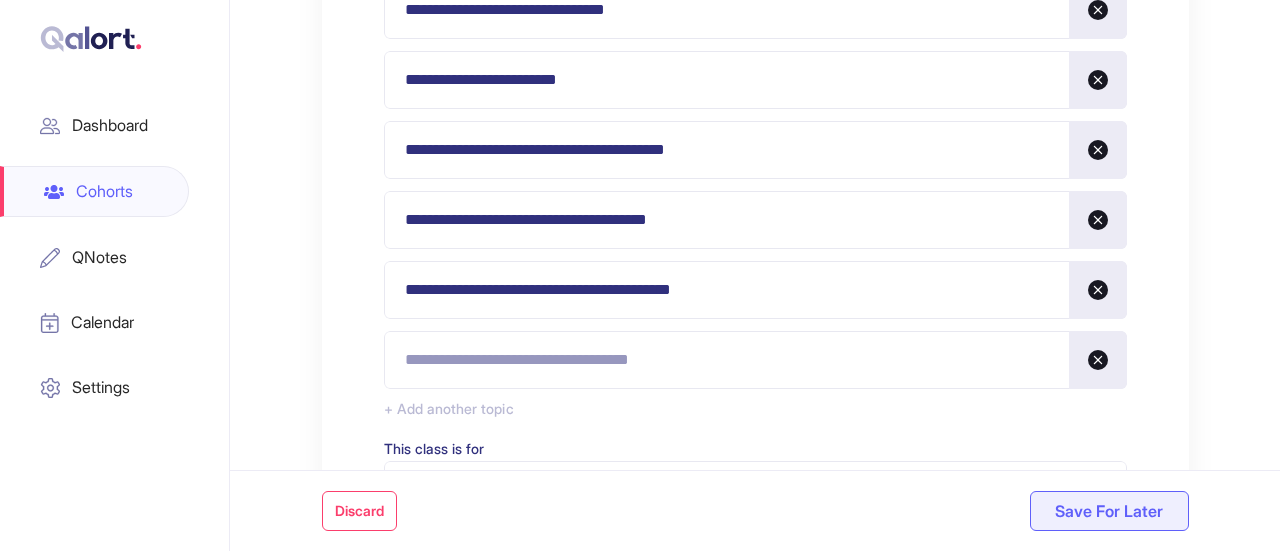 click at bounding box center [755, 360] 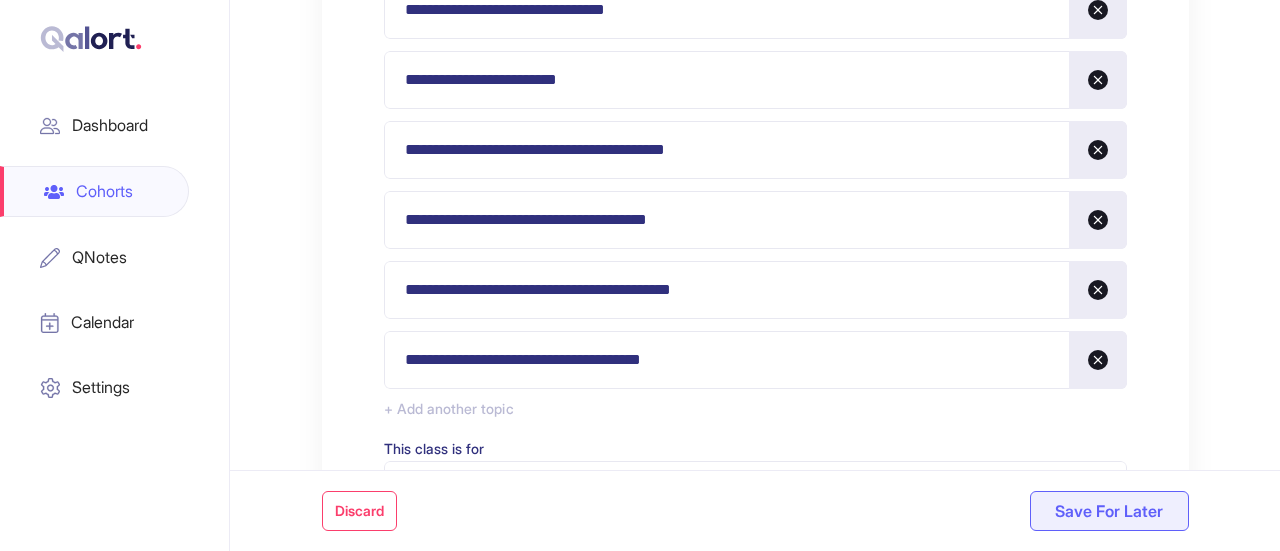 type on "**********" 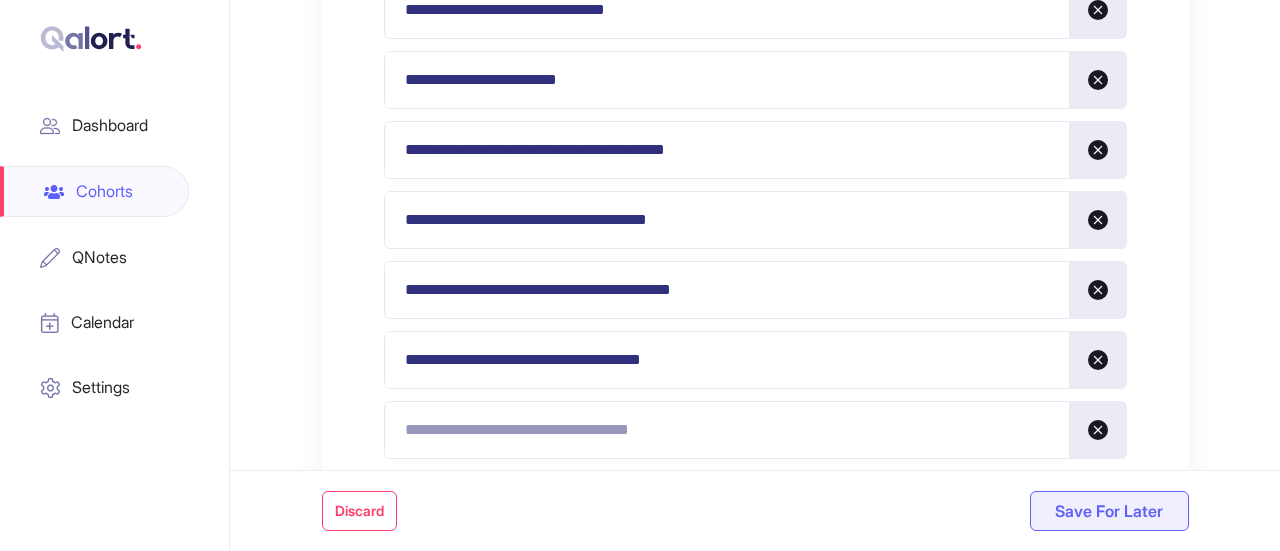 click at bounding box center [755, 430] 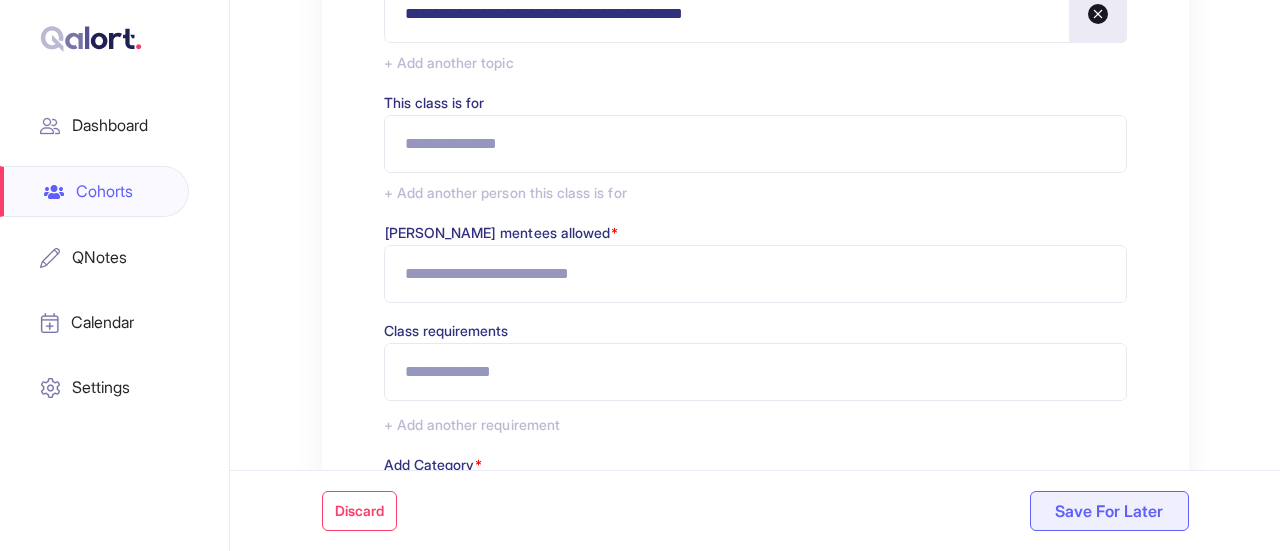 scroll, scrollTop: 1426, scrollLeft: 0, axis: vertical 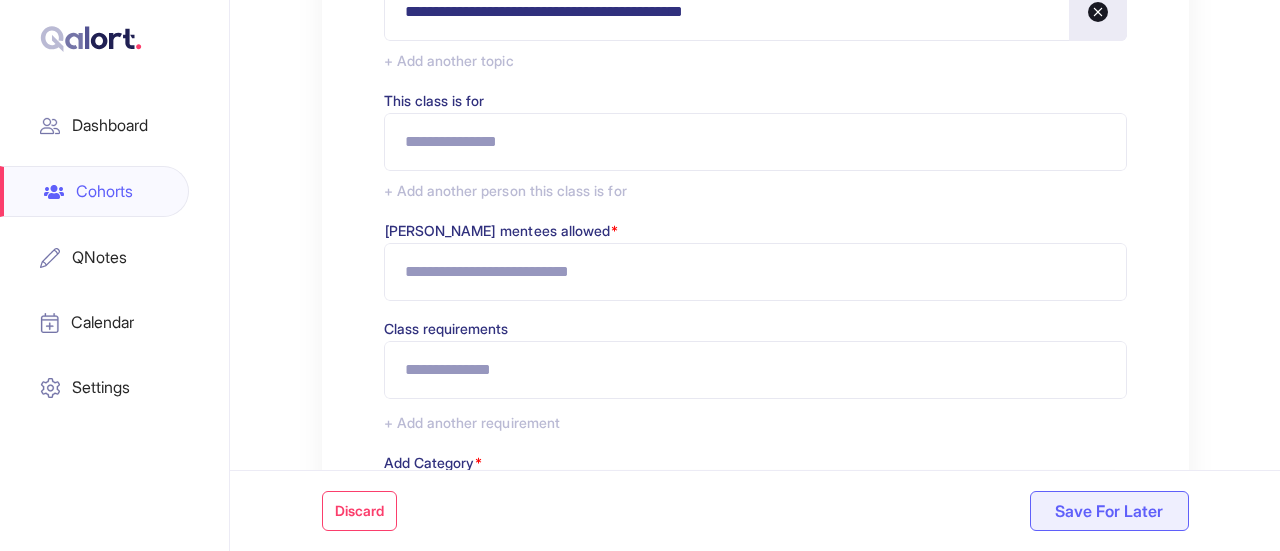 type on "**********" 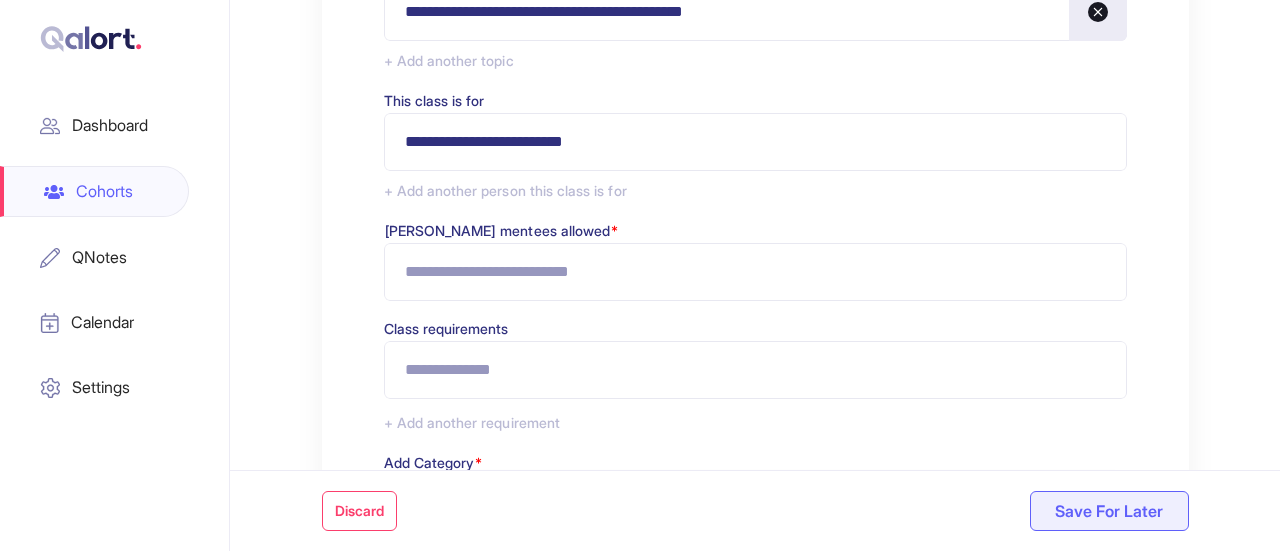 type on "**********" 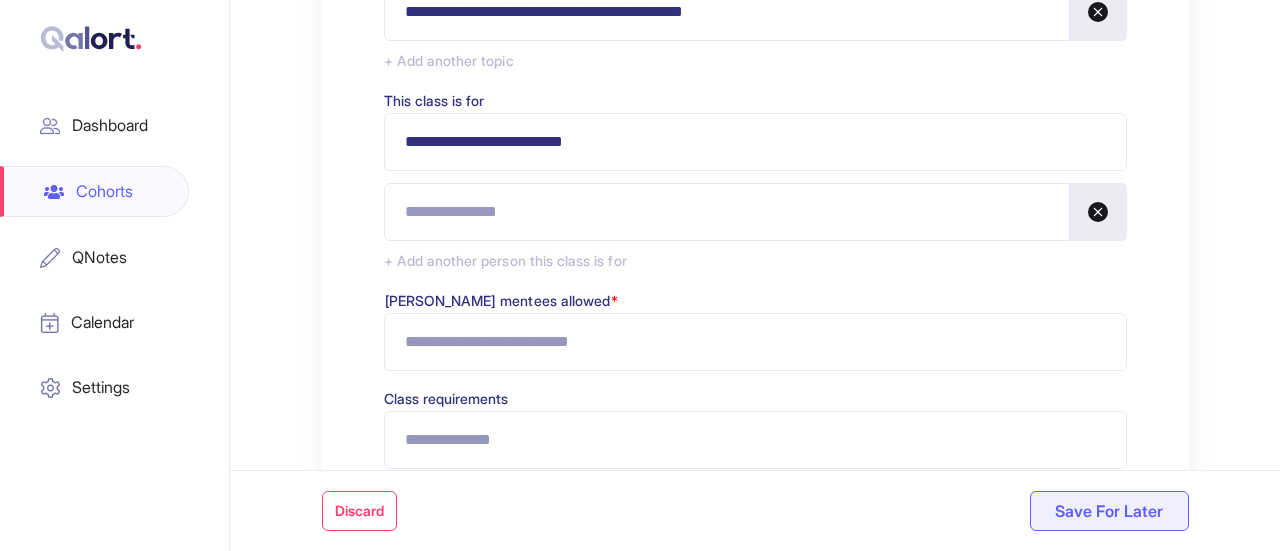 click at bounding box center (755, 212) 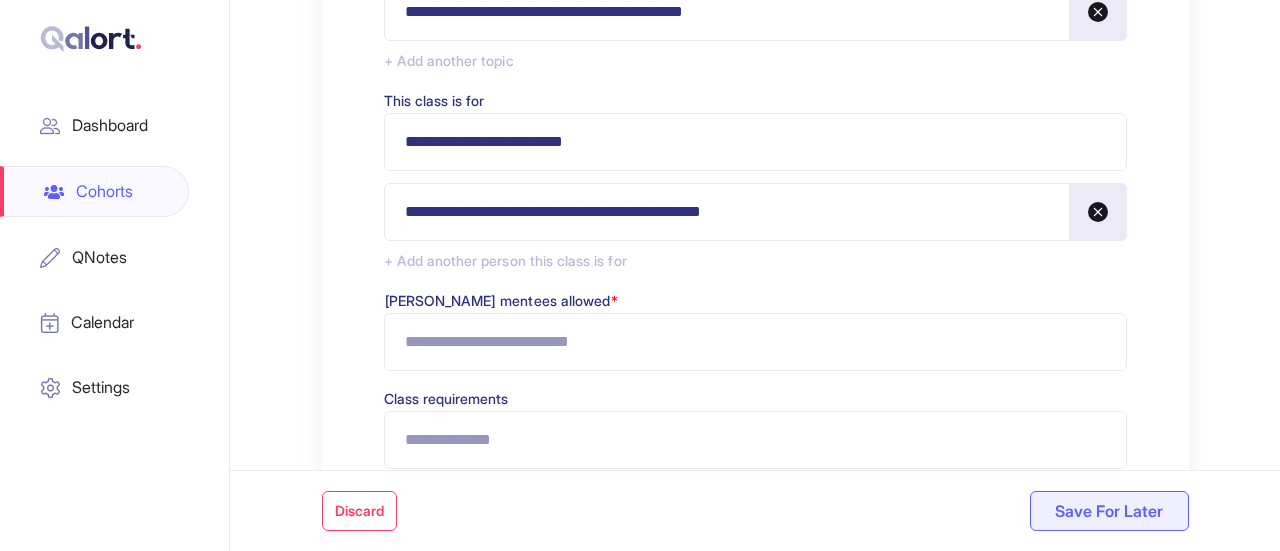 type on "**********" 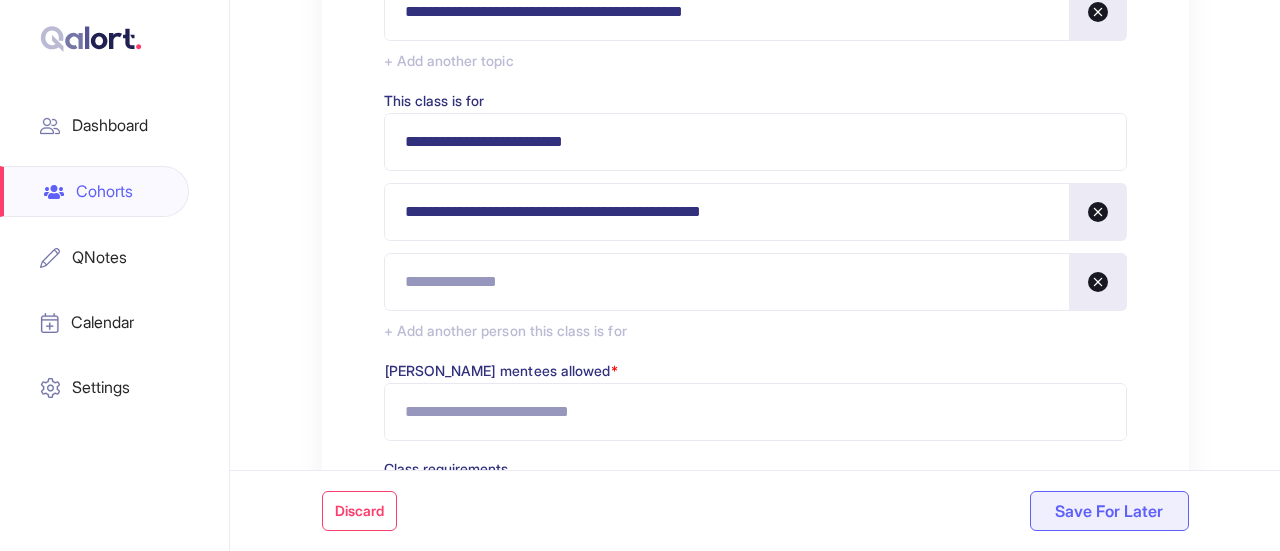 click at bounding box center (755, 282) 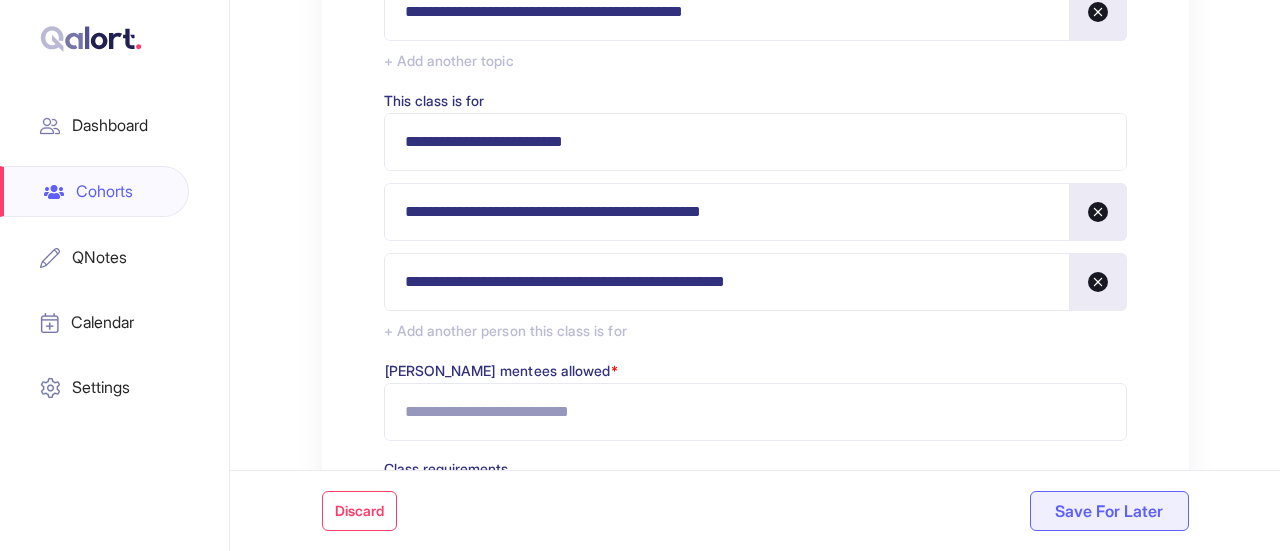 type on "**********" 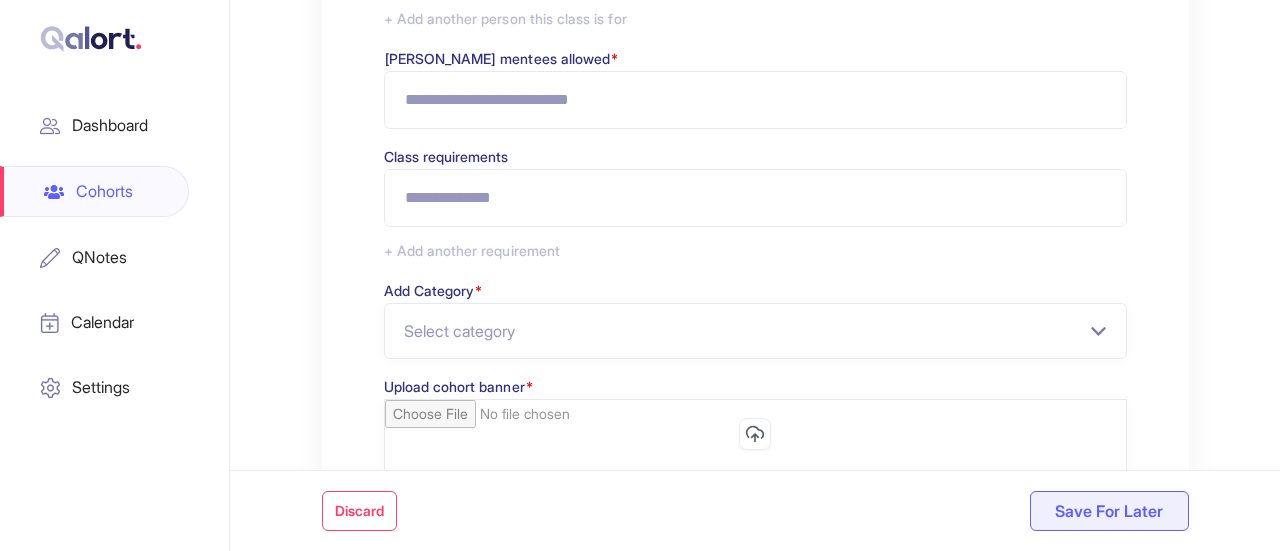 scroll, scrollTop: 1742, scrollLeft: 0, axis: vertical 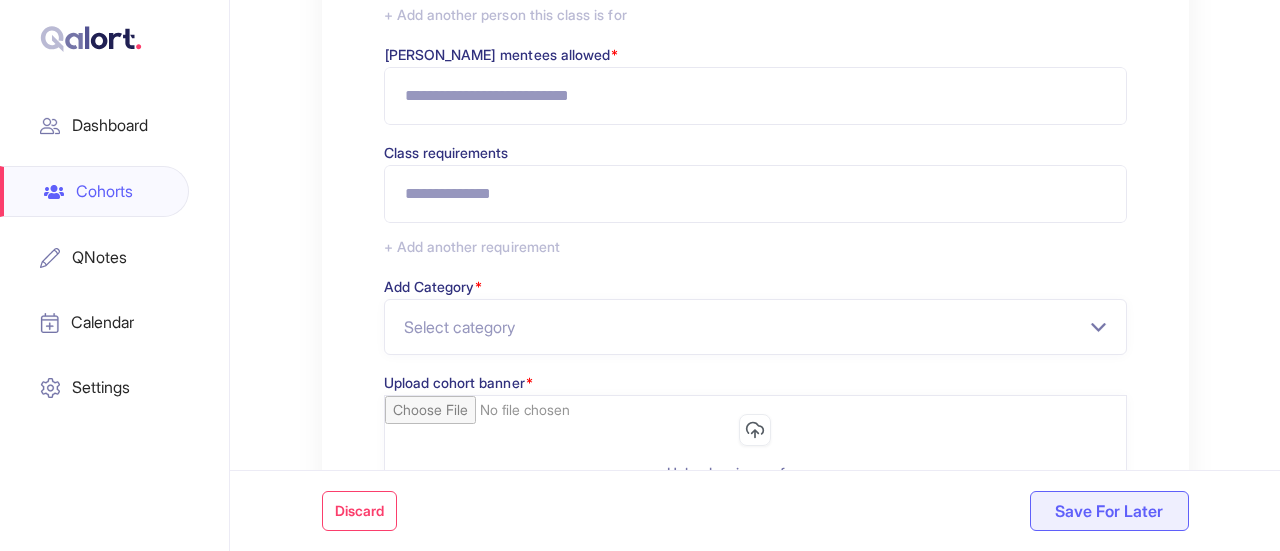 type on "***" 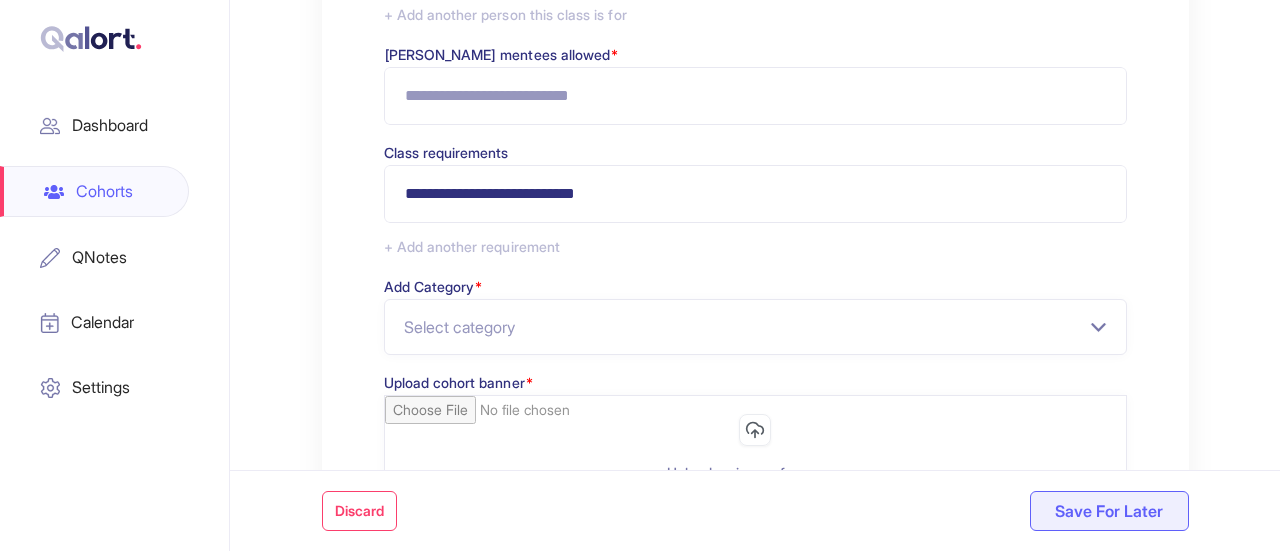 type on "**********" 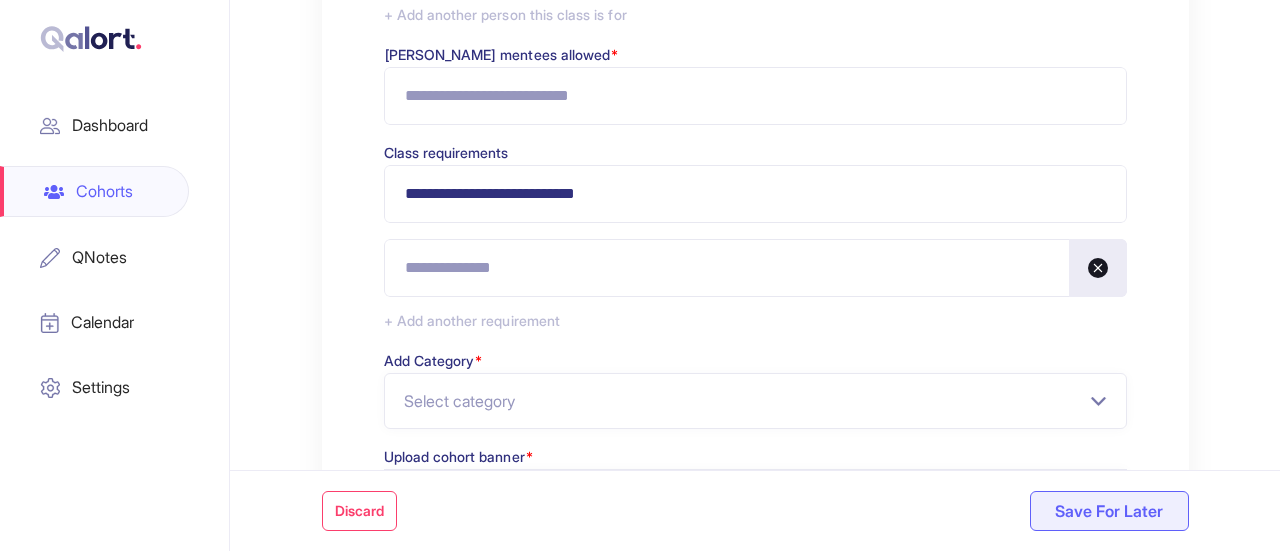 click at bounding box center [755, 268] 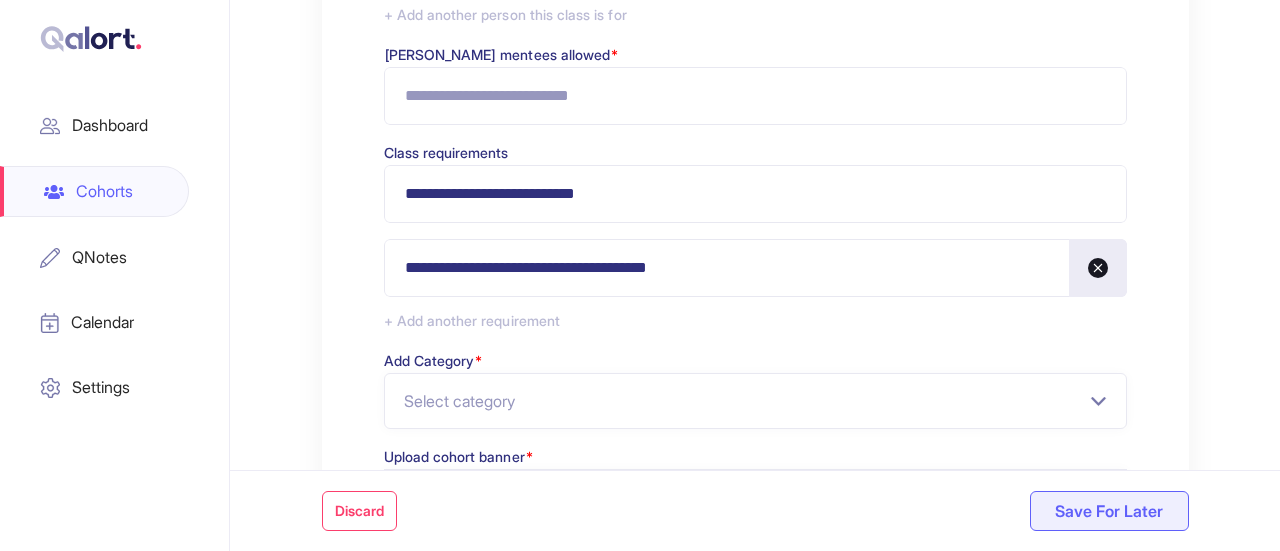 type on "**********" 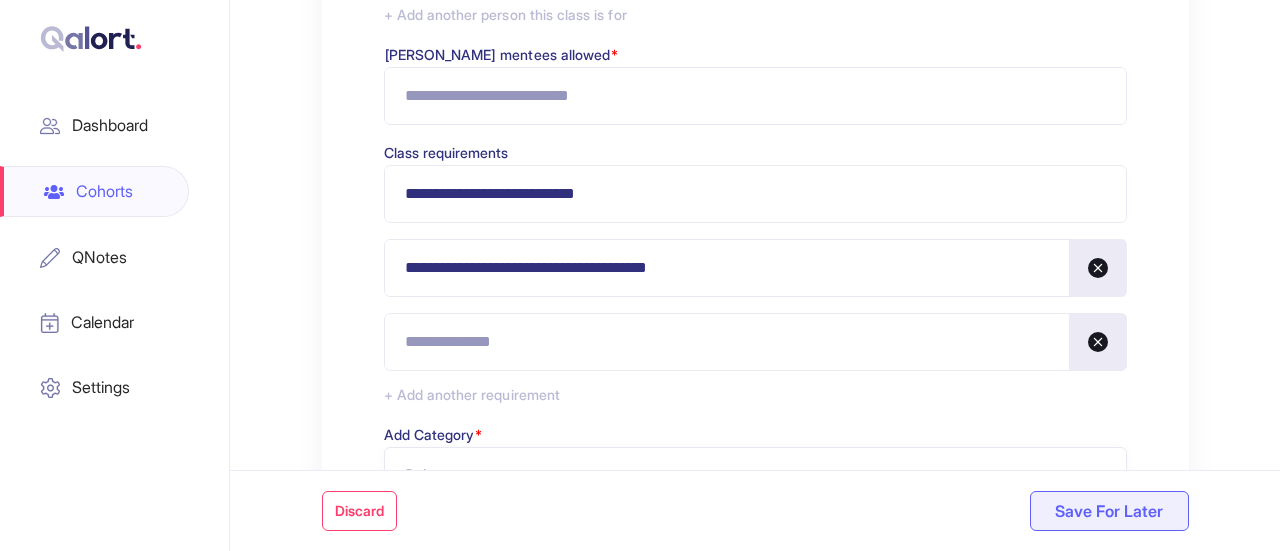 click at bounding box center (755, 342) 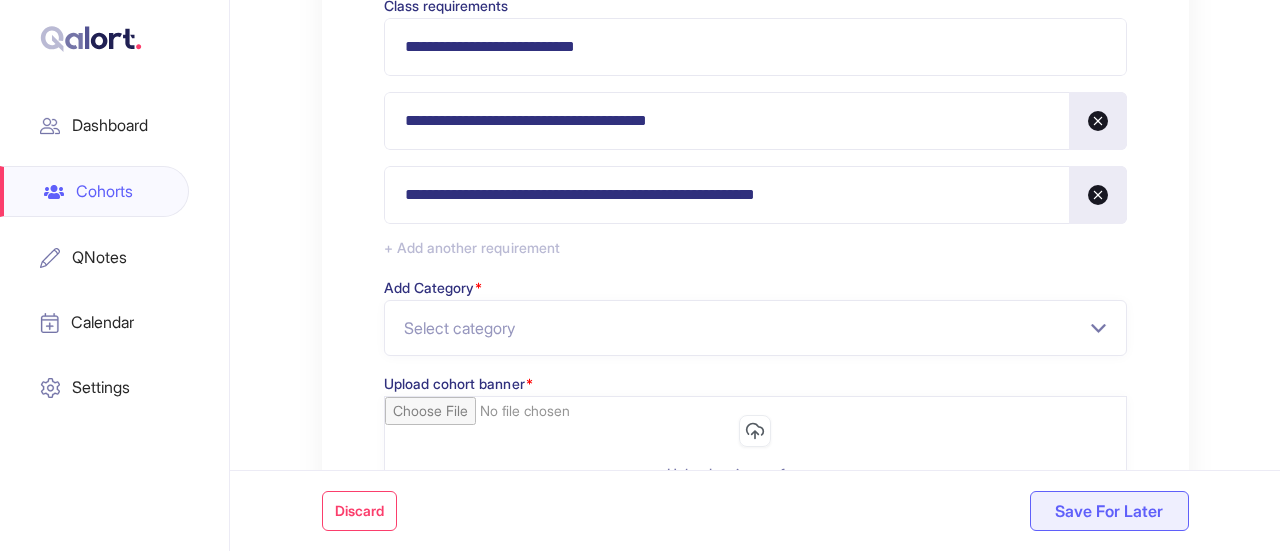 scroll, scrollTop: 1890, scrollLeft: 0, axis: vertical 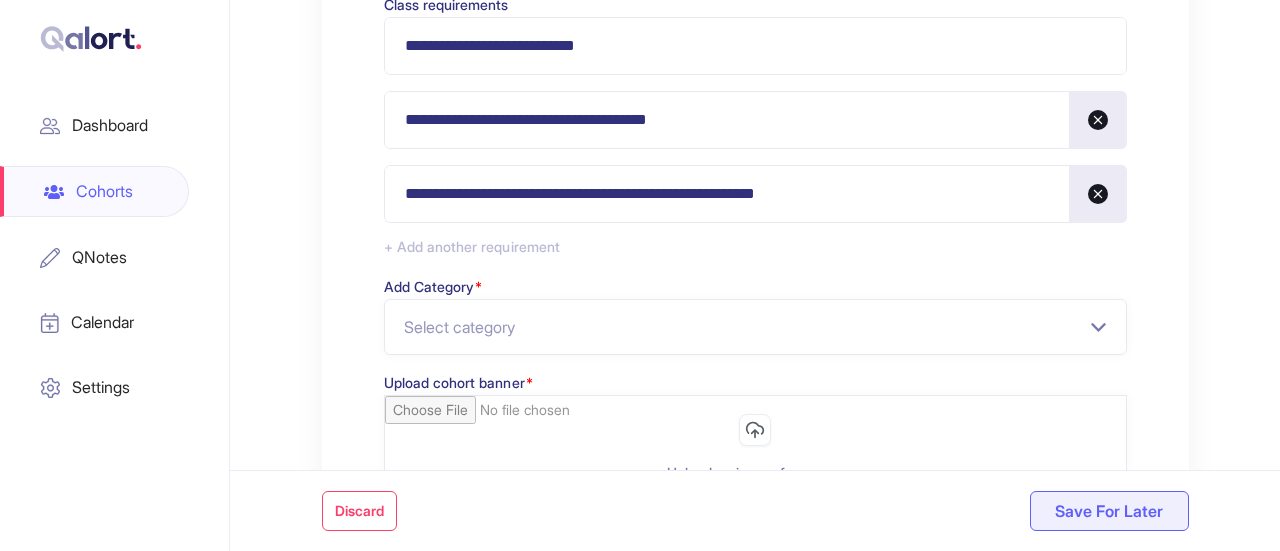 type on "**********" 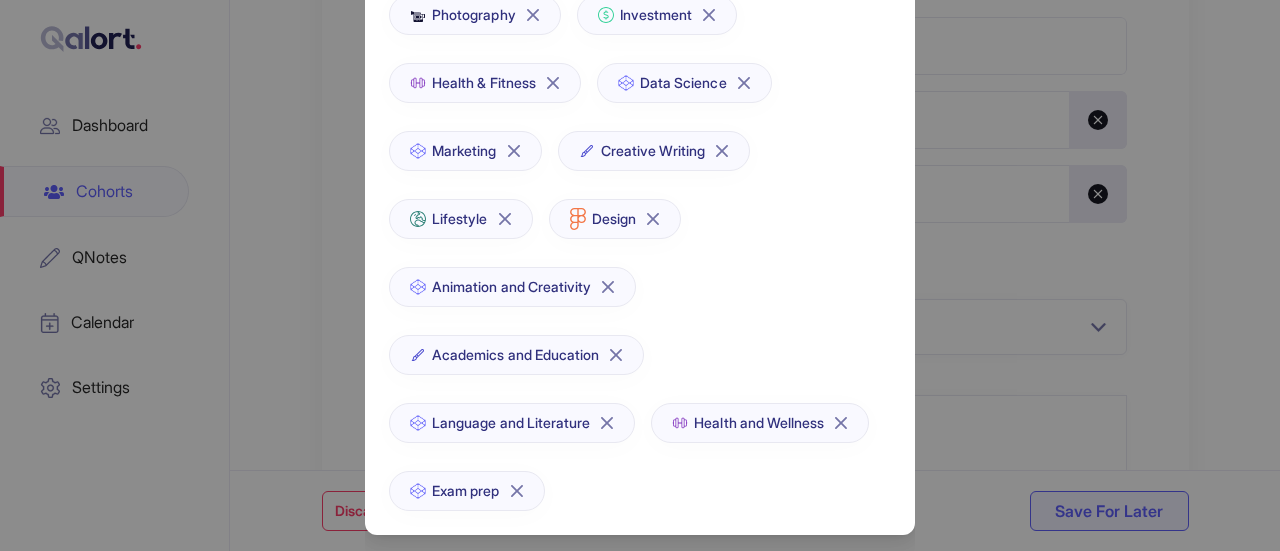 scroll, scrollTop: 0, scrollLeft: 0, axis: both 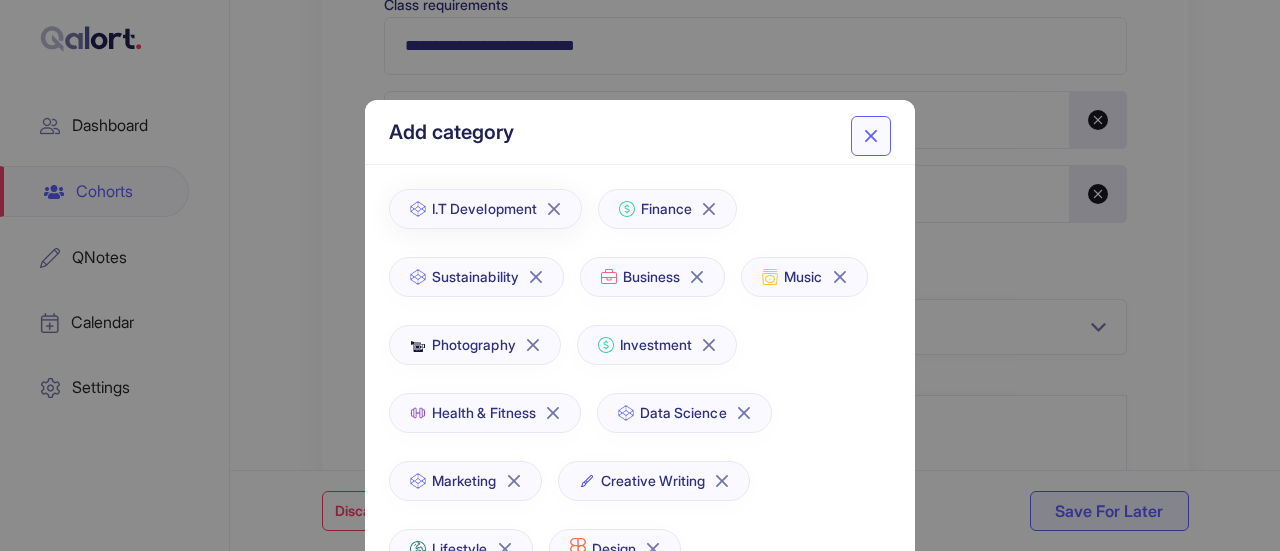 click on "I.T Development" at bounding box center [484, 209] 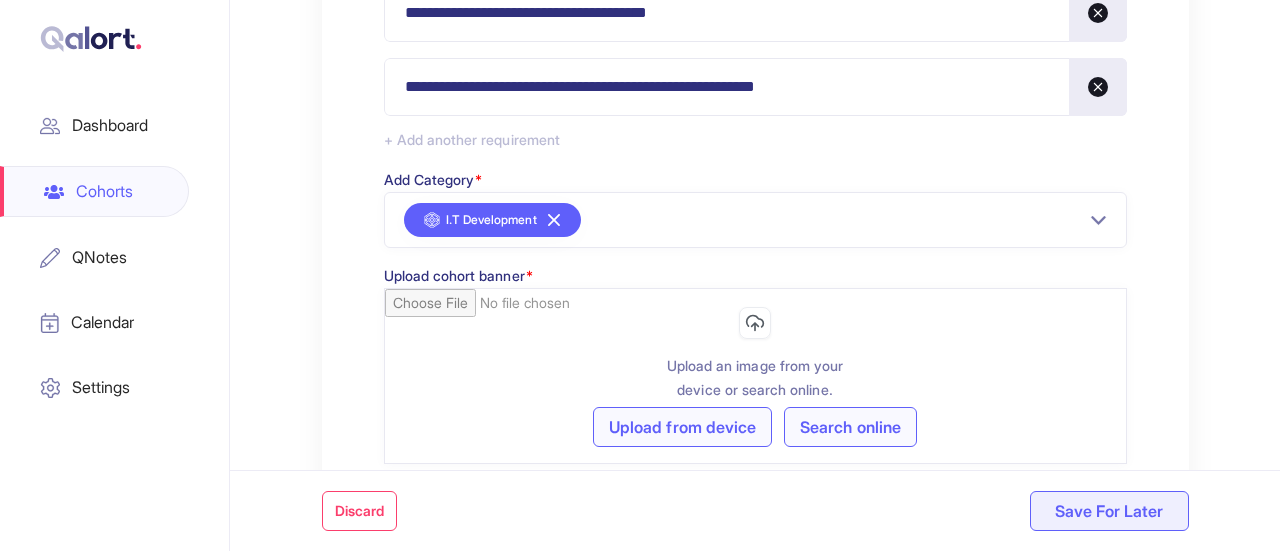 scroll, scrollTop: 2015, scrollLeft: 0, axis: vertical 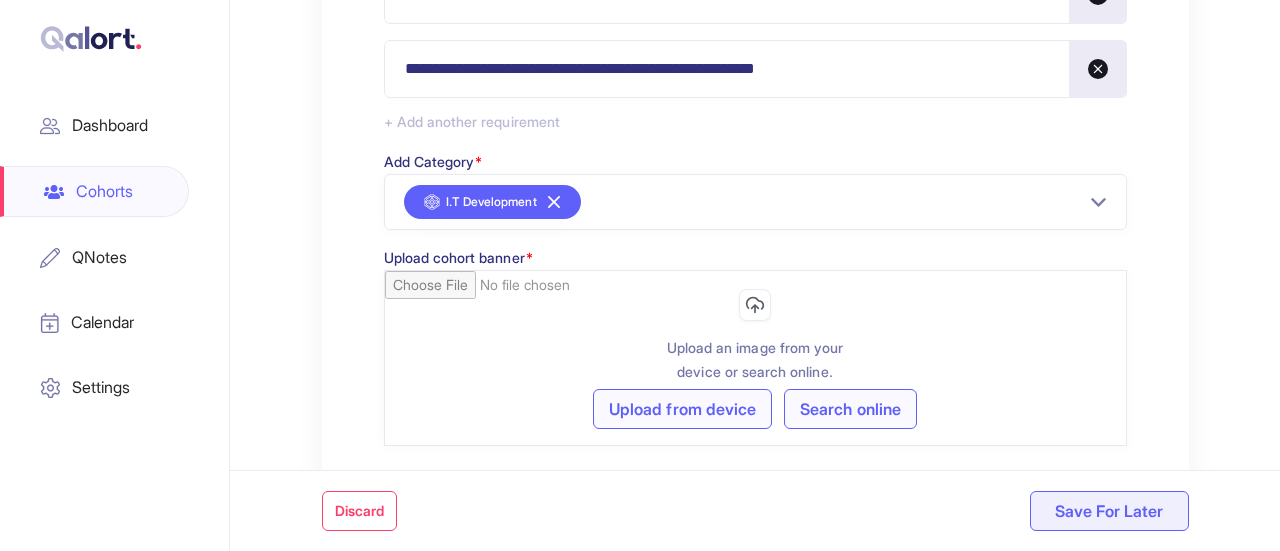 click on "Search online" at bounding box center [850, 409] 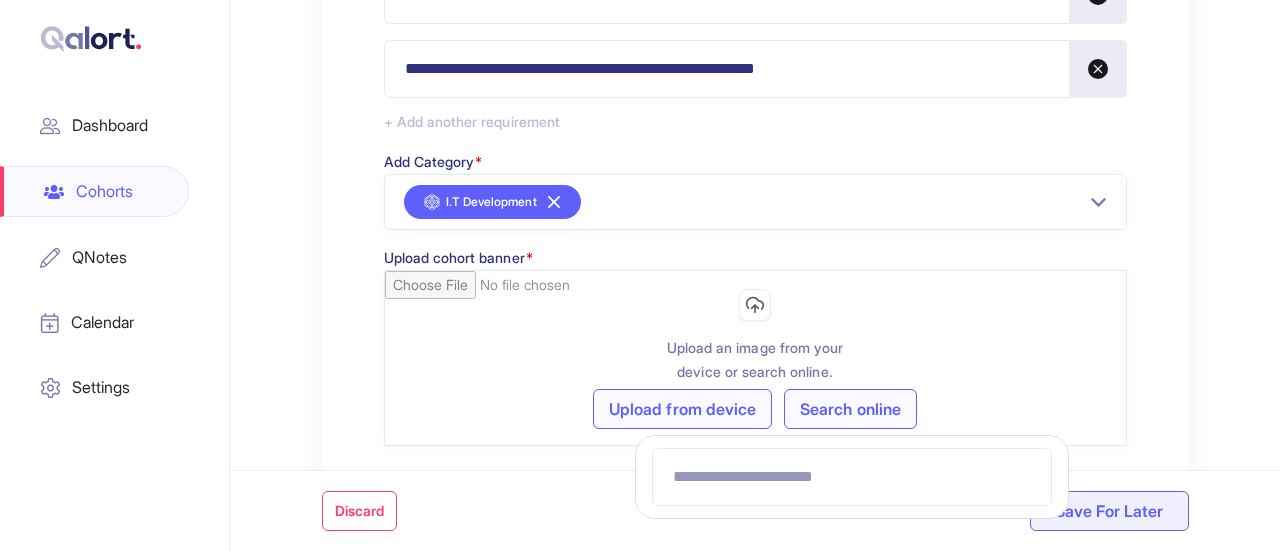 click at bounding box center [852, 477] 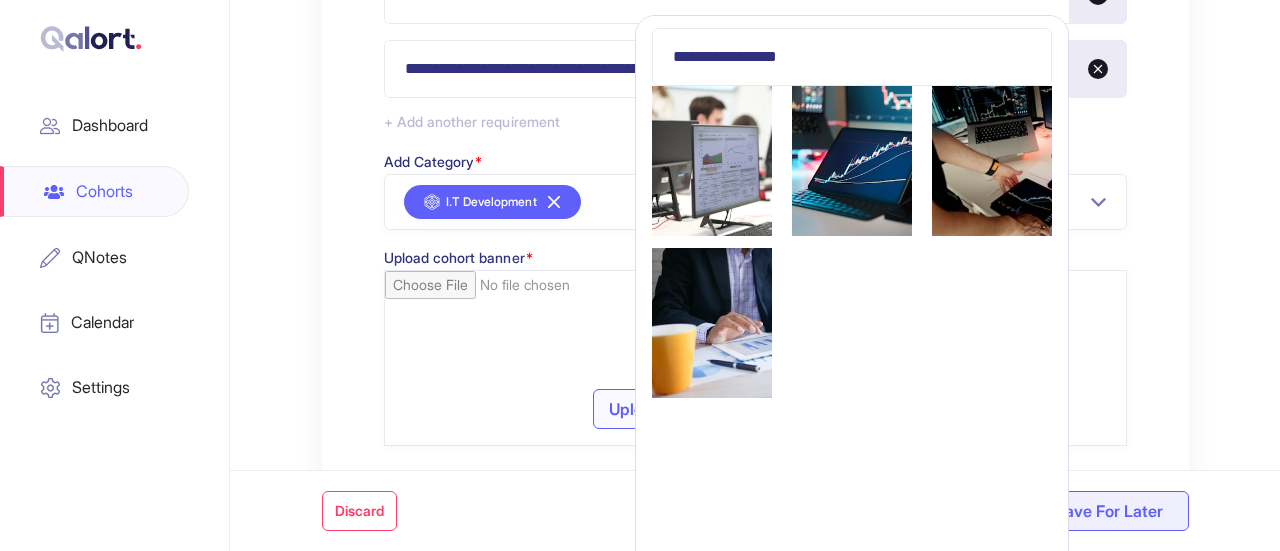 scroll, scrollTop: 32, scrollLeft: 0, axis: vertical 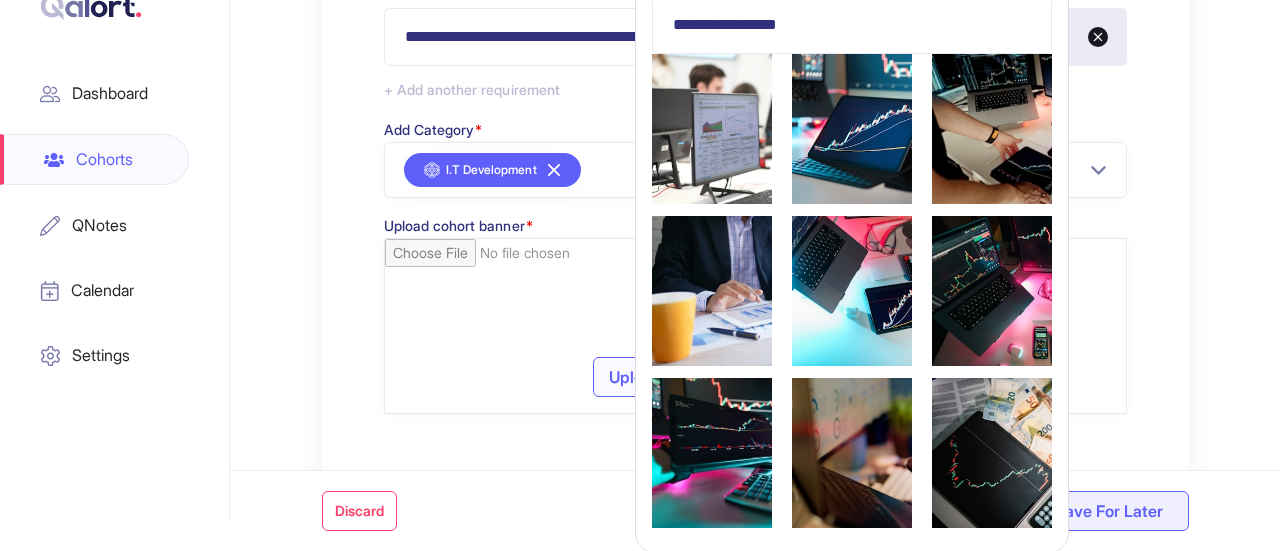 type on "**********" 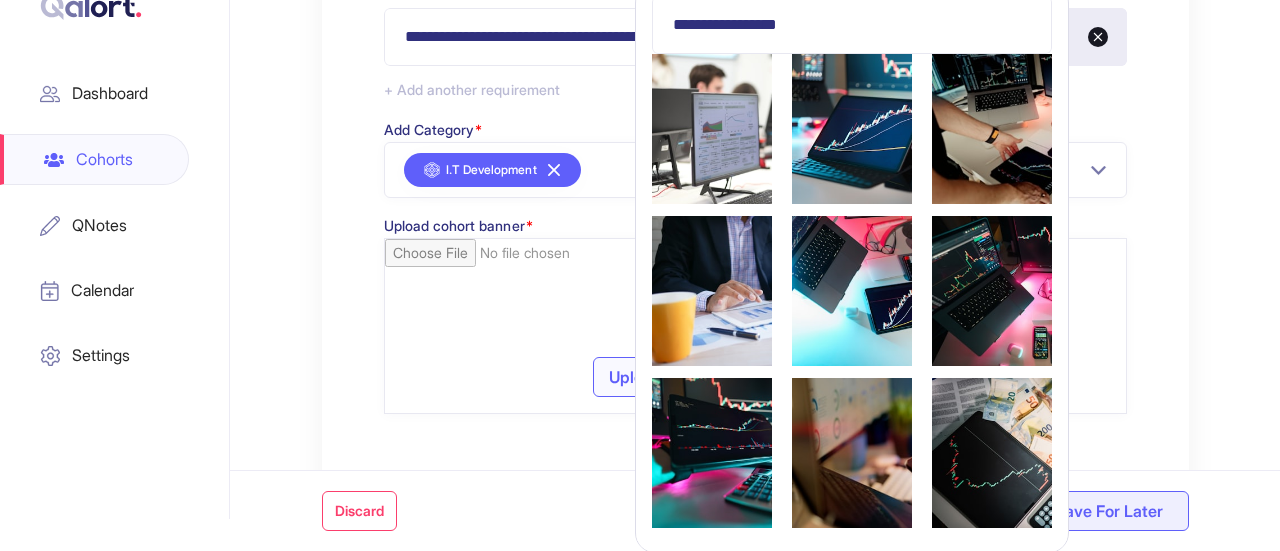 click at bounding box center (712, 129) 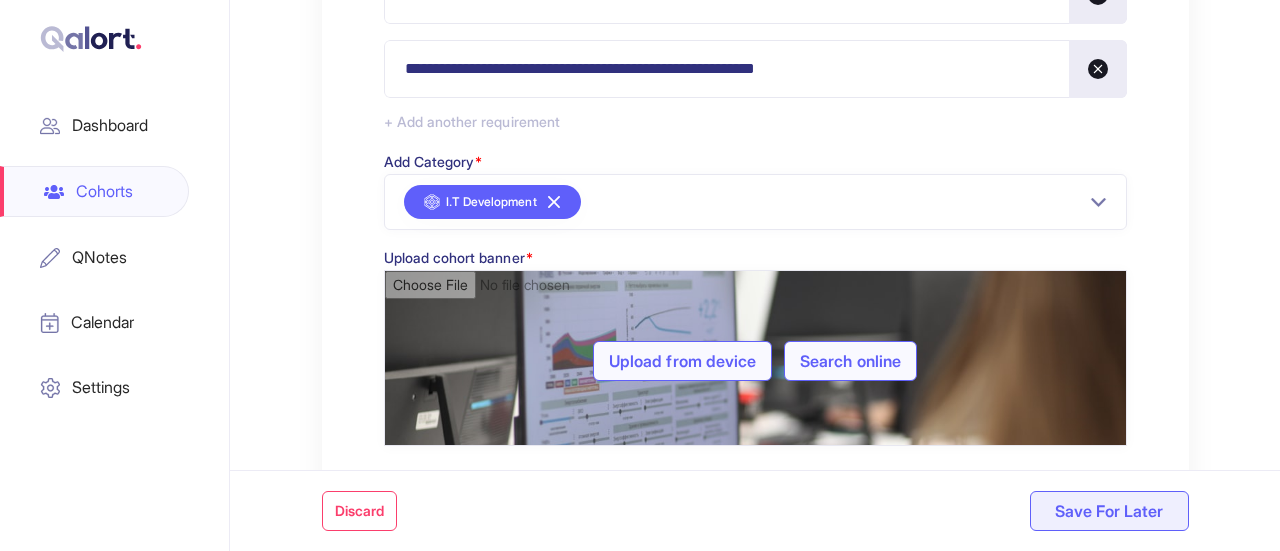 scroll, scrollTop: 0, scrollLeft: 0, axis: both 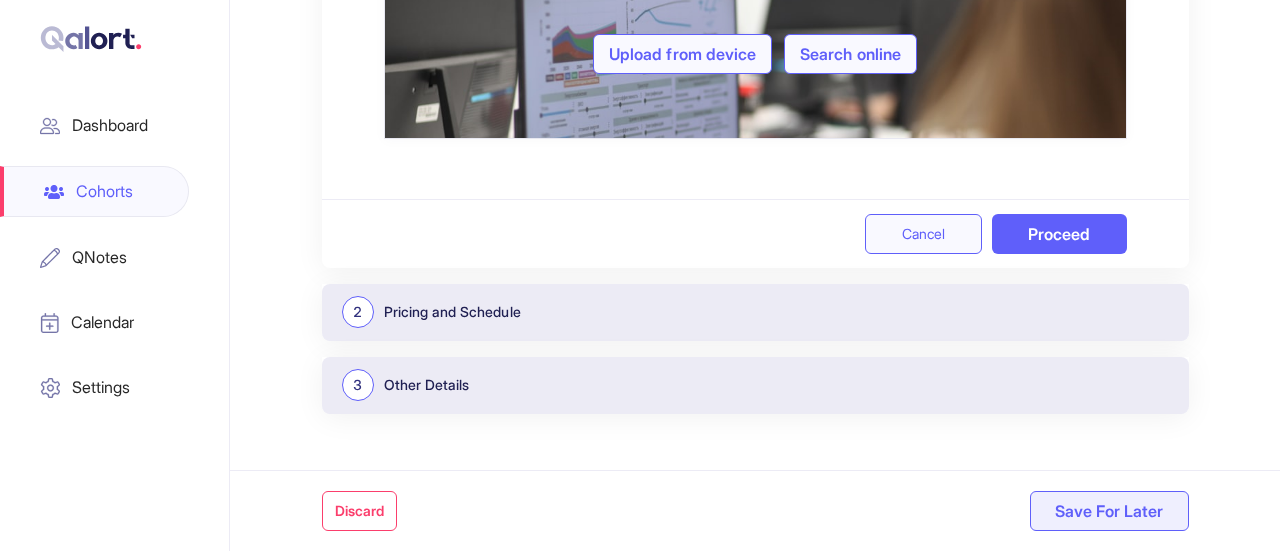 click on "Pricing and Schedule" at bounding box center [452, 312] 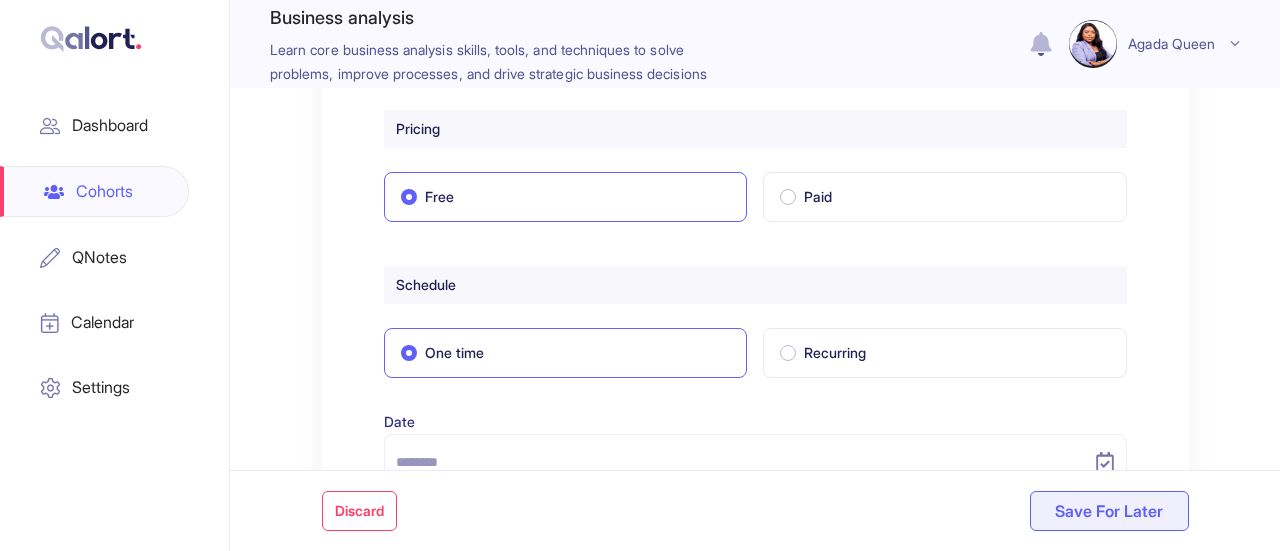 scroll, scrollTop: 161, scrollLeft: 0, axis: vertical 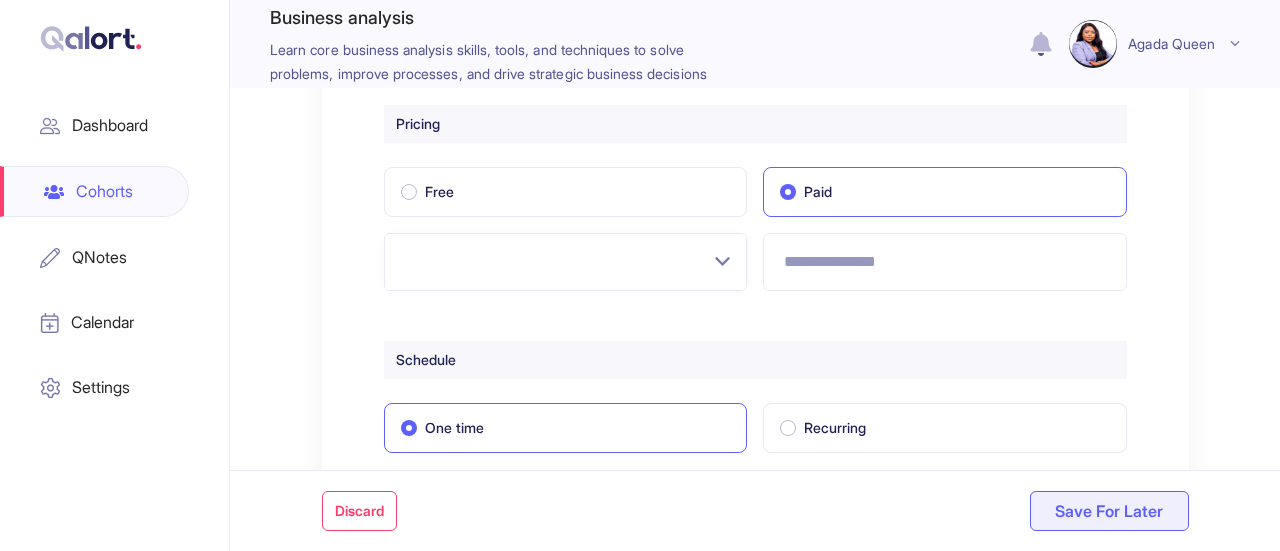 click at bounding box center (566, 262) 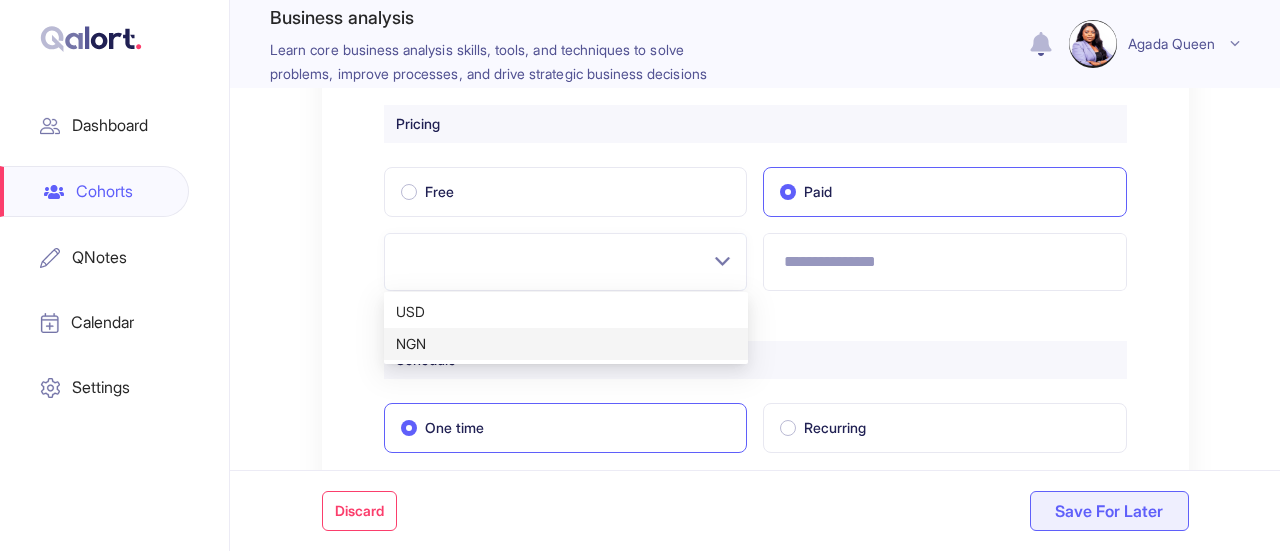 click on "NGN" at bounding box center (566, 344) 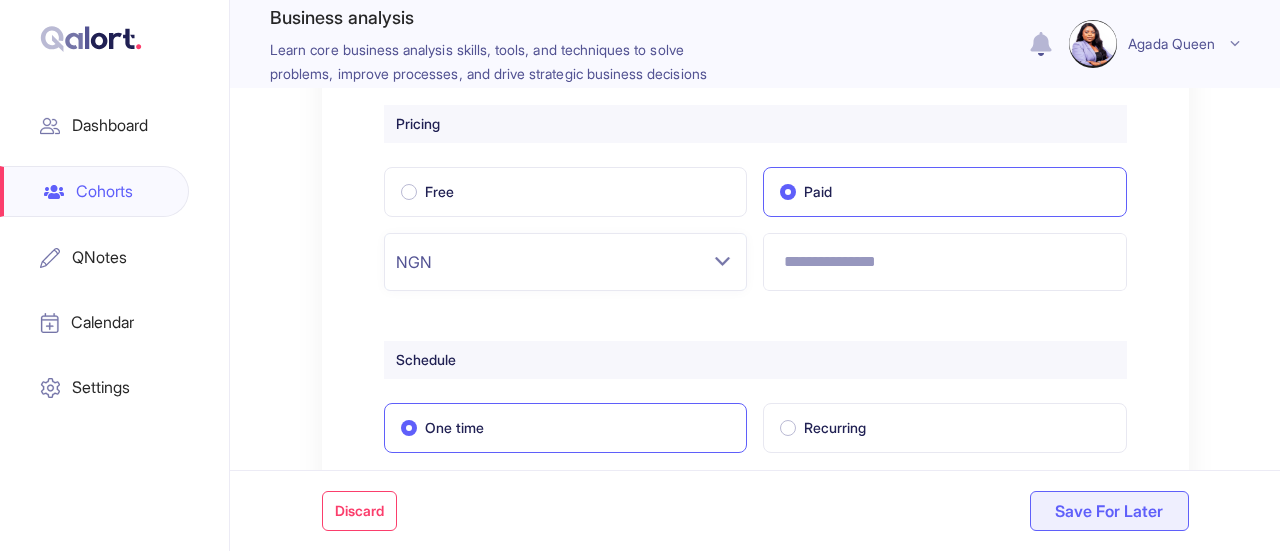 click at bounding box center [945, 262] 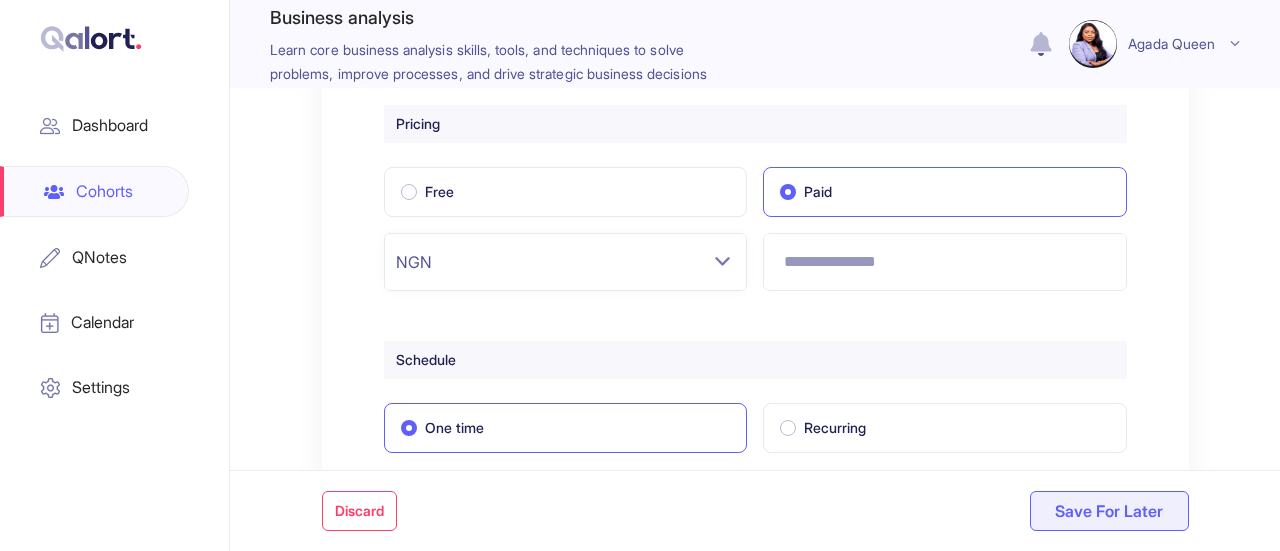 type on "******" 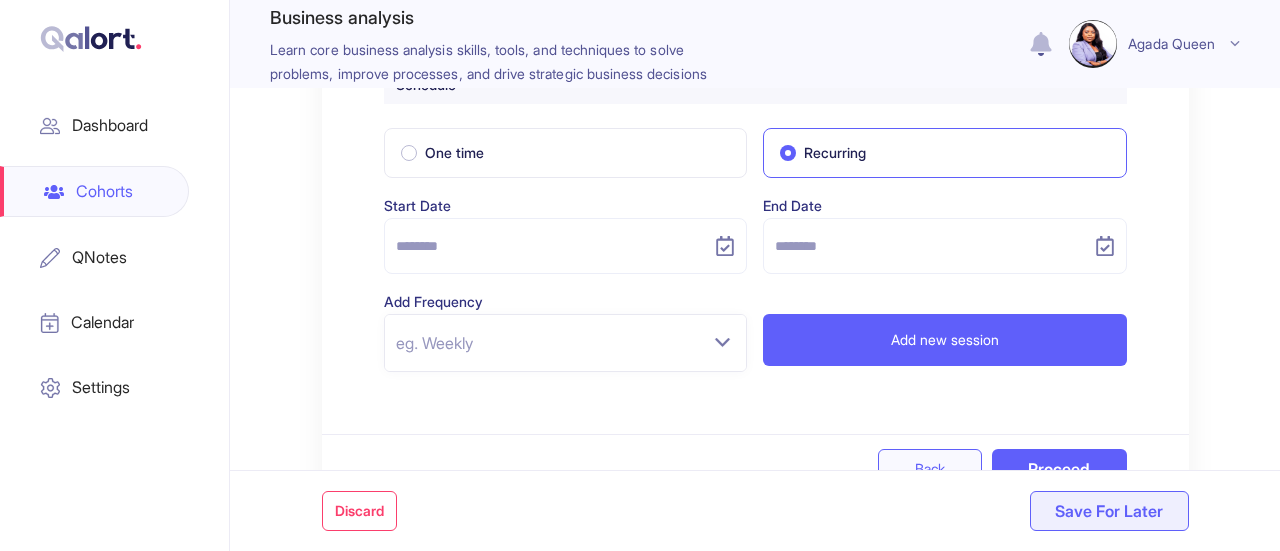 scroll, scrollTop: 439, scrollLeft: 0, axis: vertical 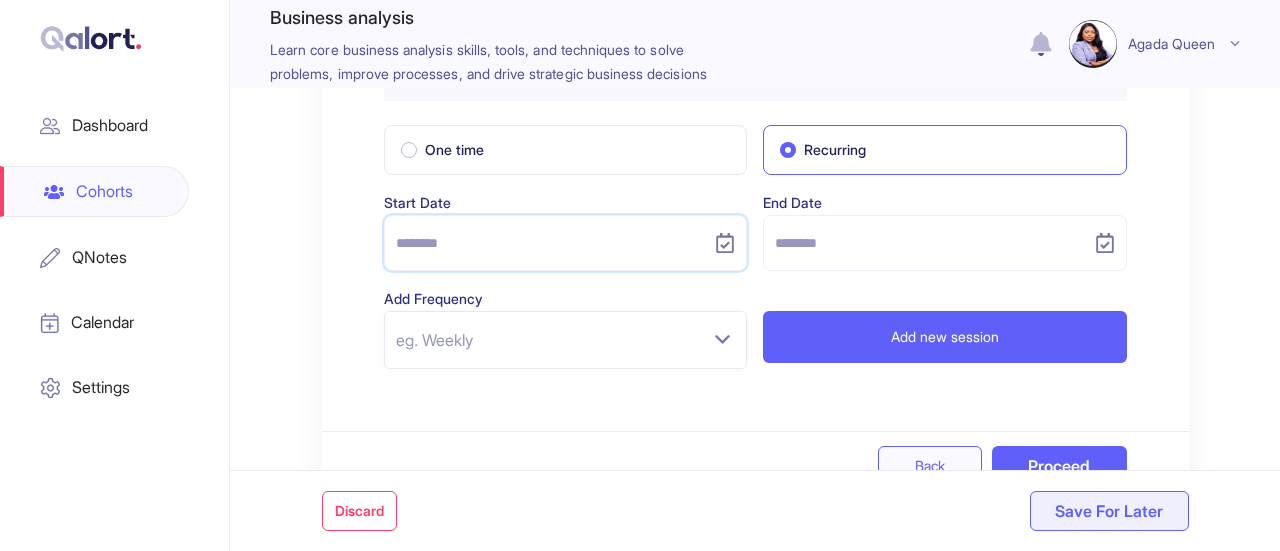 click at bounding box center (554, 243) 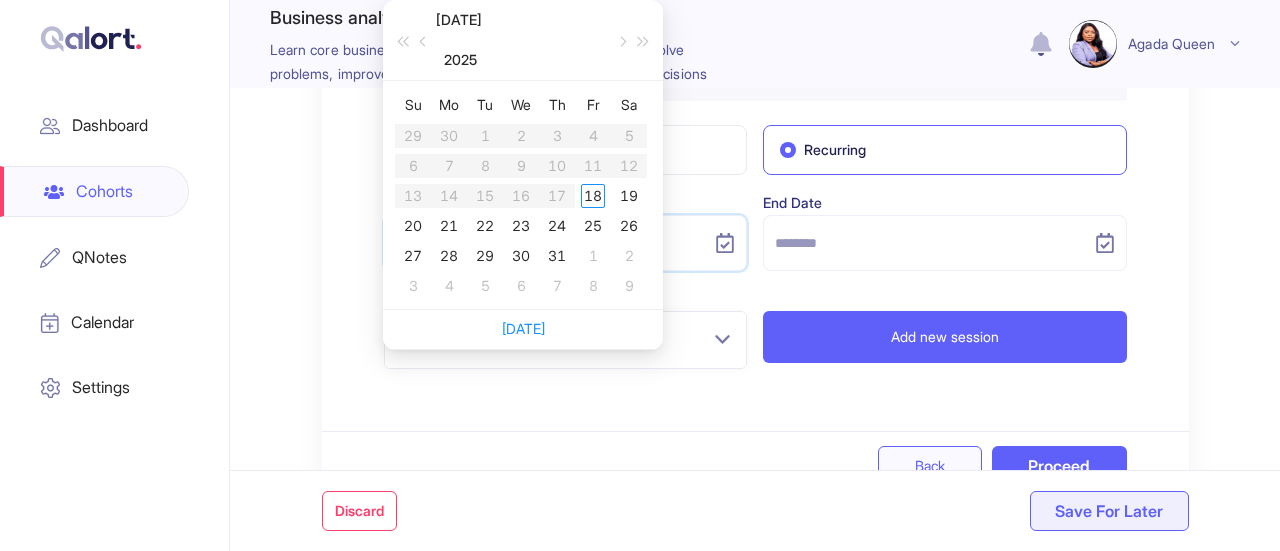 type on "**********" 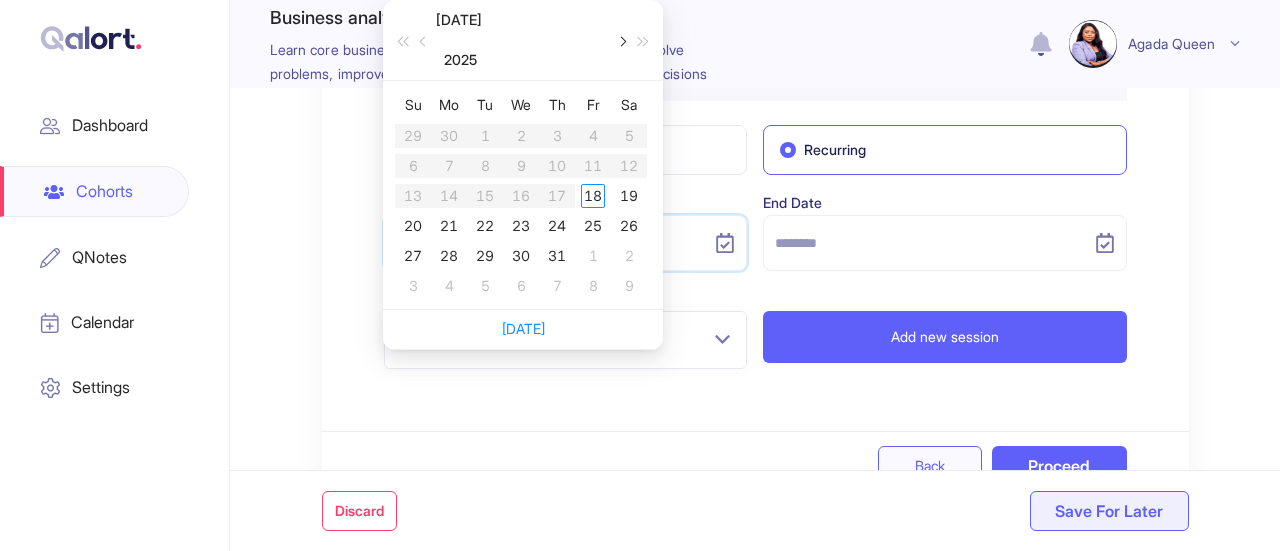 click at bounding box center (621, 40) 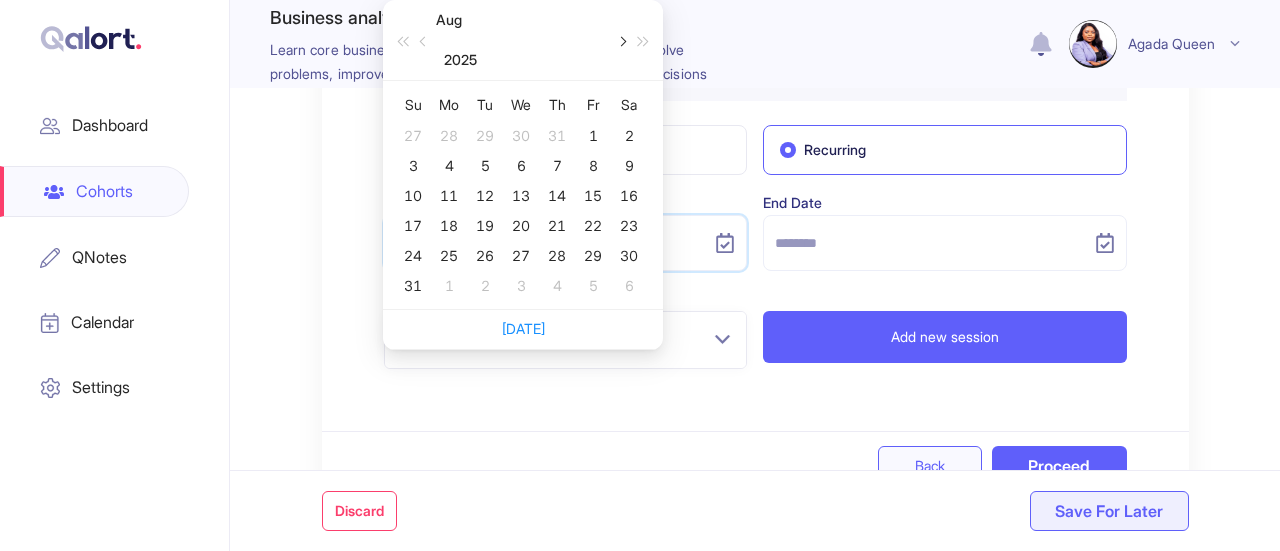 click at bounding box center (621, 40) 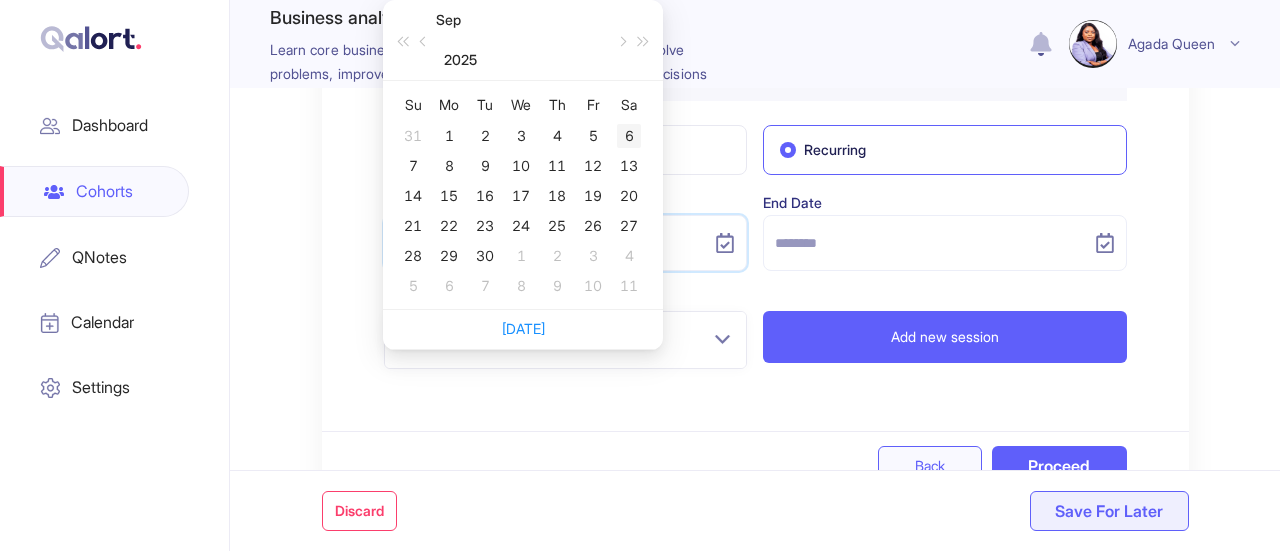 type on "**********" 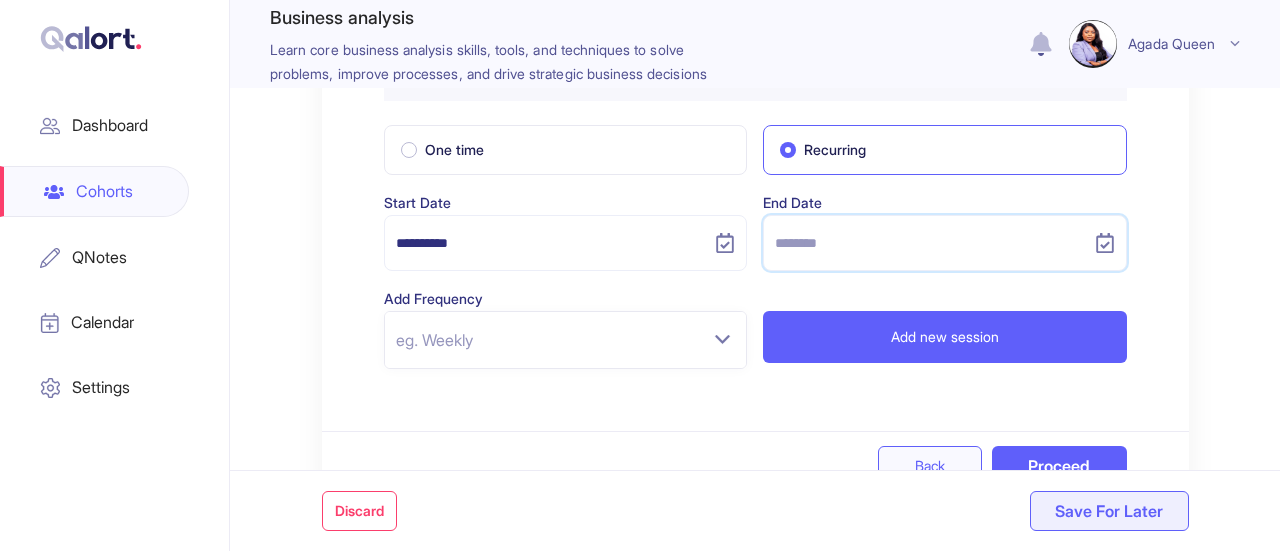 click at bounding box center [933, 243] 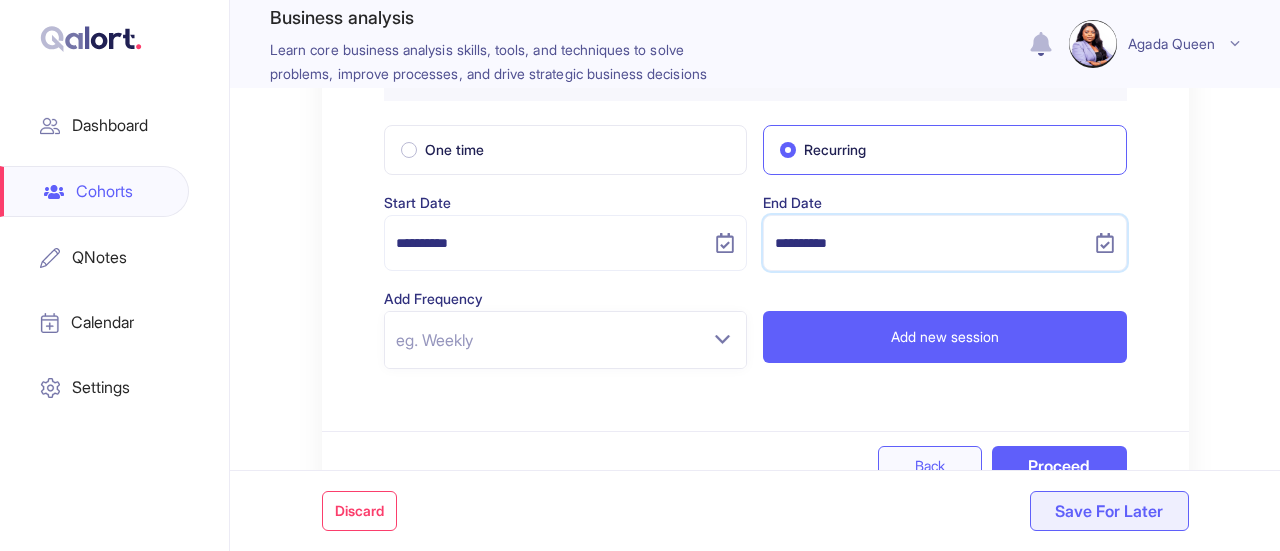 type on "**********" 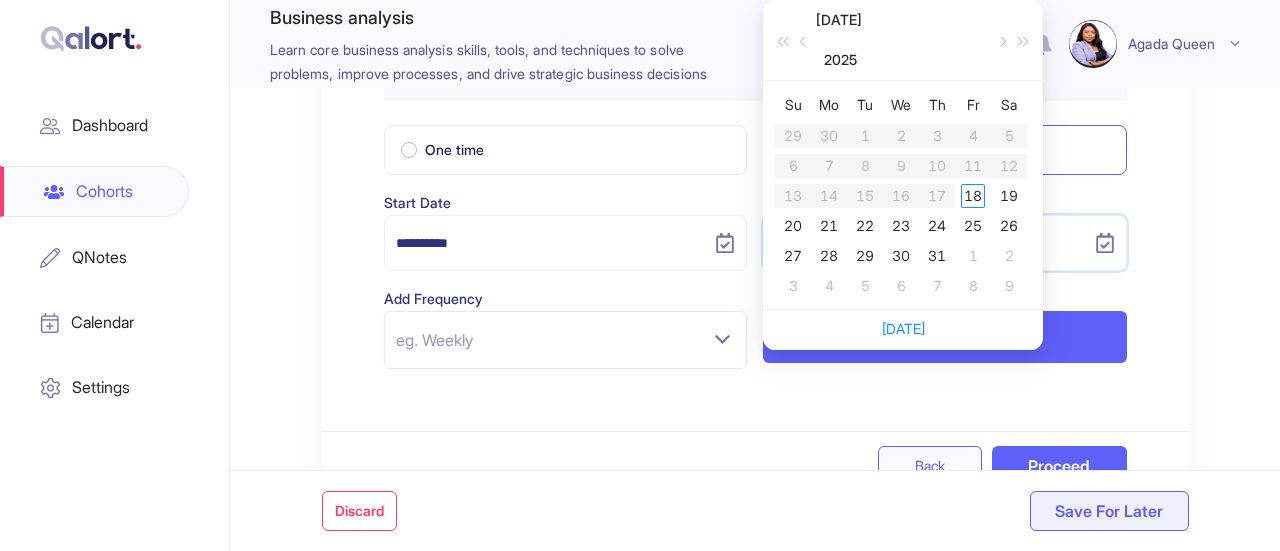 type on "**********" 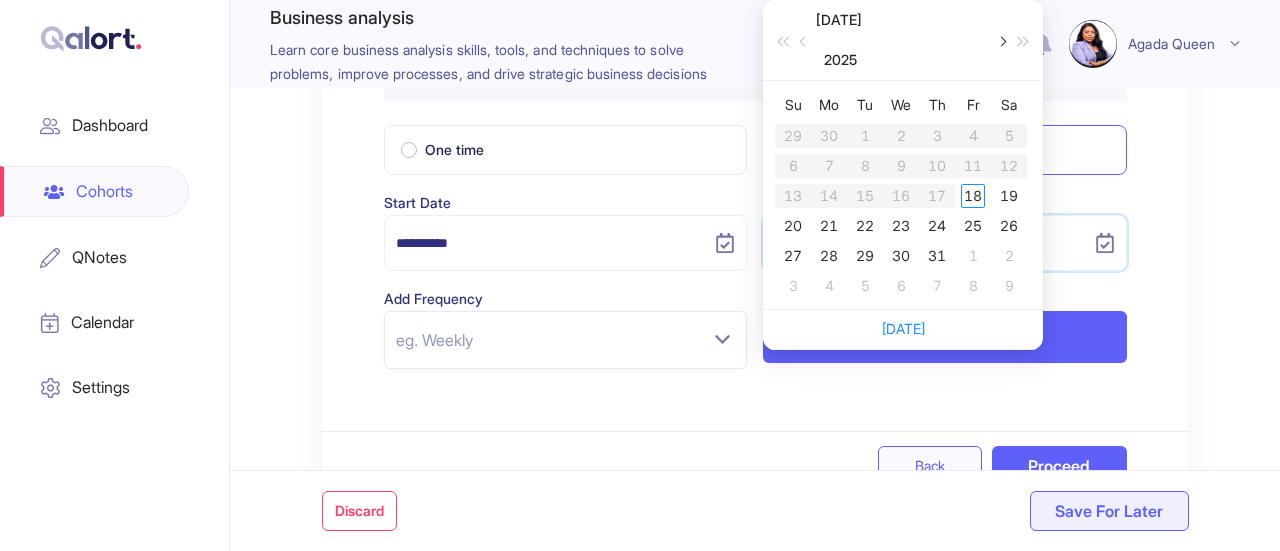 click at bounding box center (1001, 40) 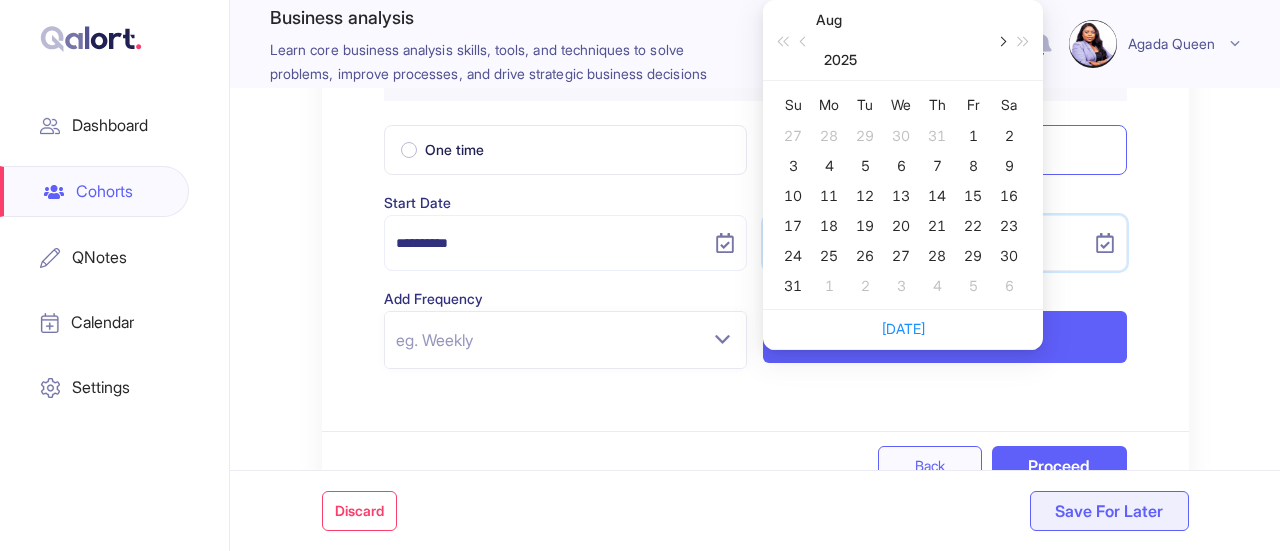 click at bounding box center [1001, 40] 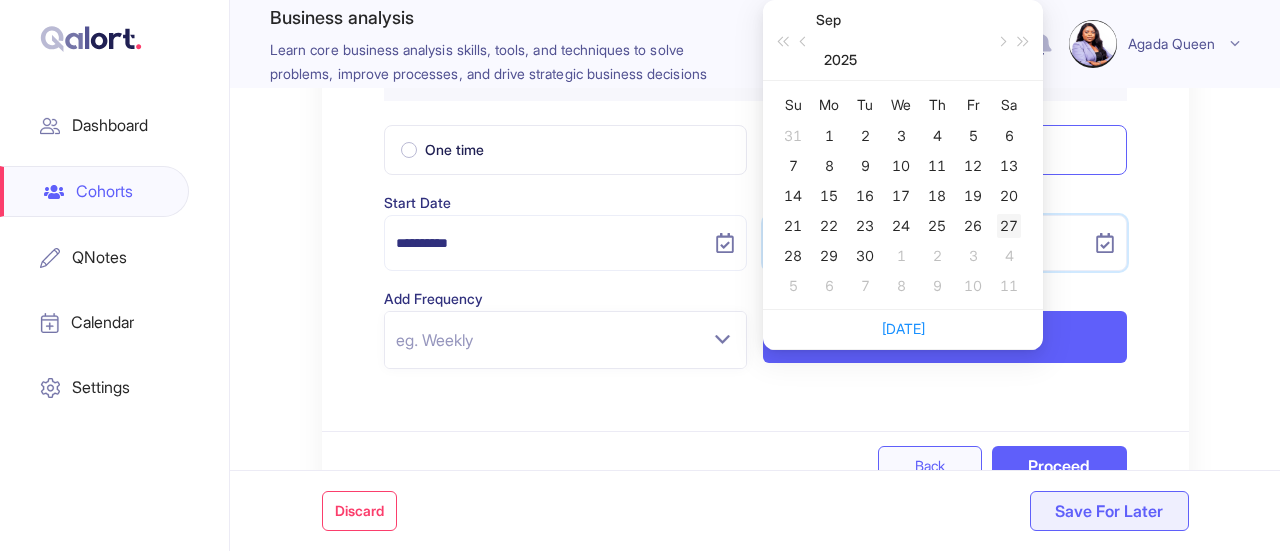 type on "**********" 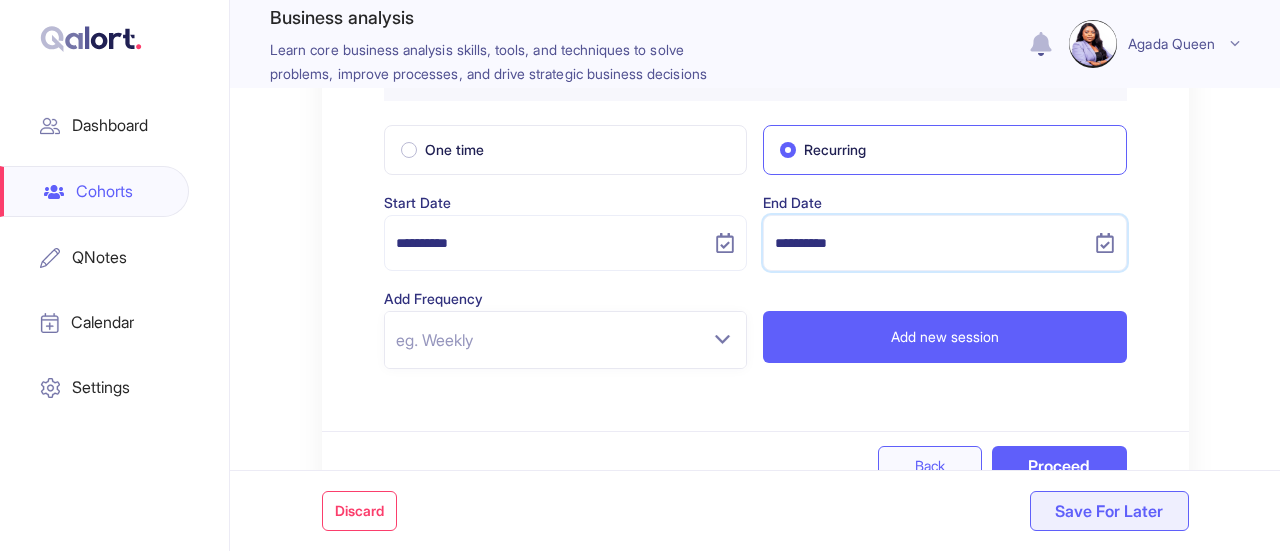 click on "eg. Weekly" at bounding box center [566, 340] 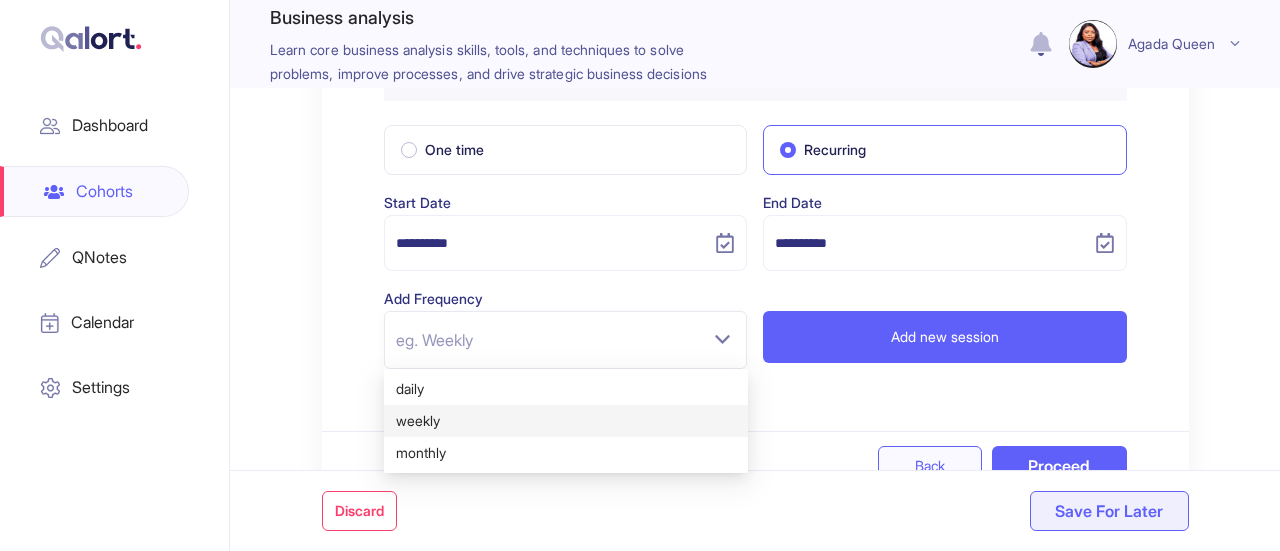 click on "weekly" at bounding box center [566, 421] 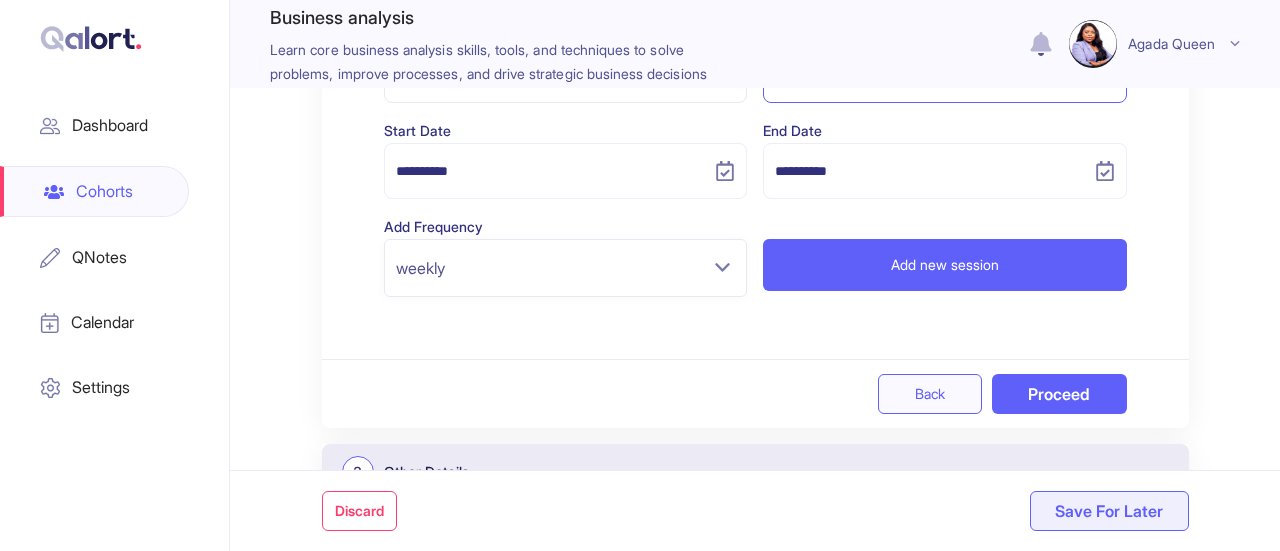 scroll, scrollTop: 608, scrollLeft: 0, axis: vertical 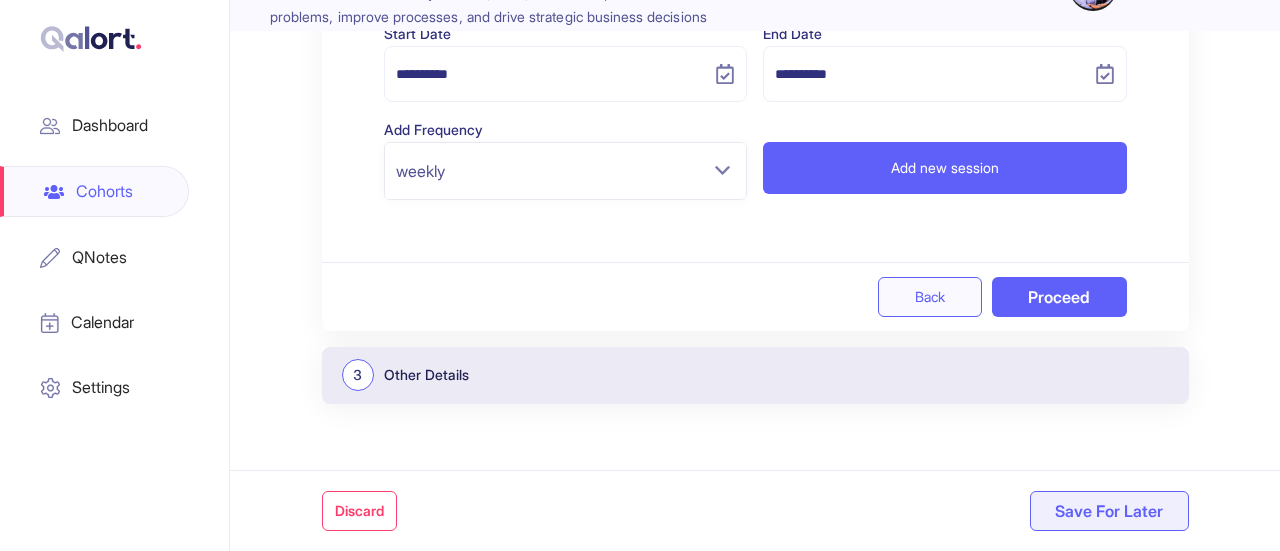 click on "Proceed" at bounding box center (1059, 297) 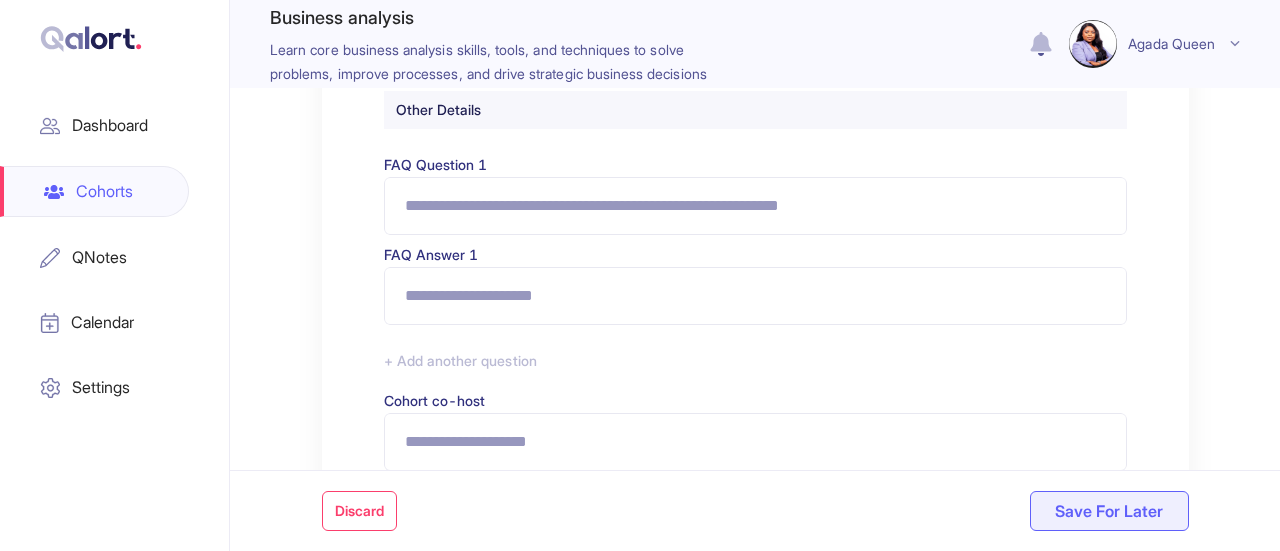 scroll, scrollTop: 250, scrollLeft: 0, axis: vertical 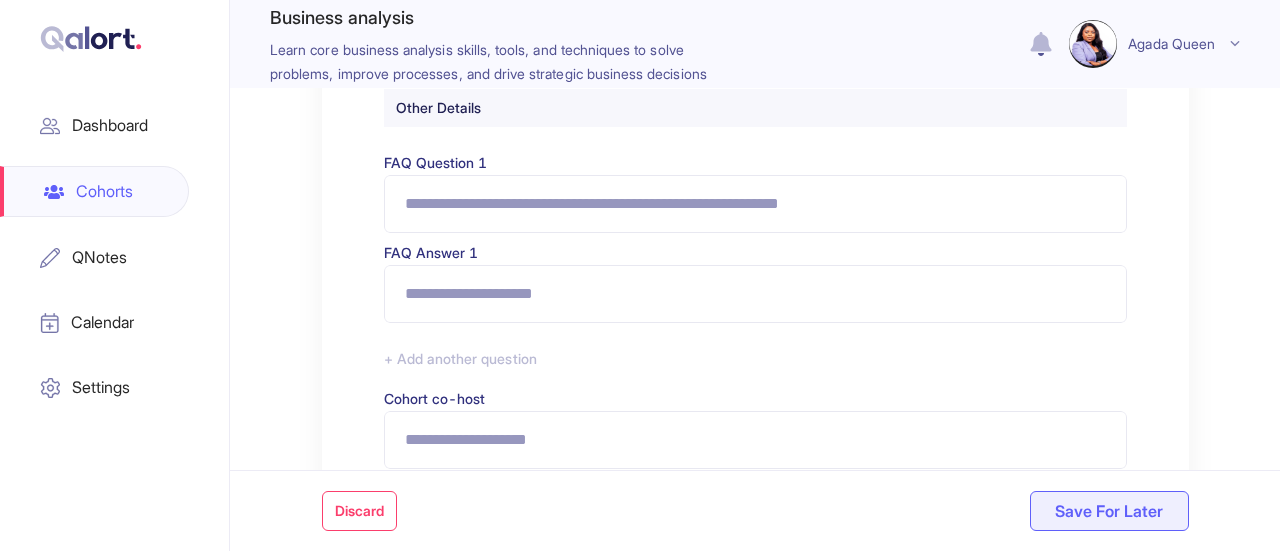 click on "FAQ Question 1" at bounding box center (755, 204) 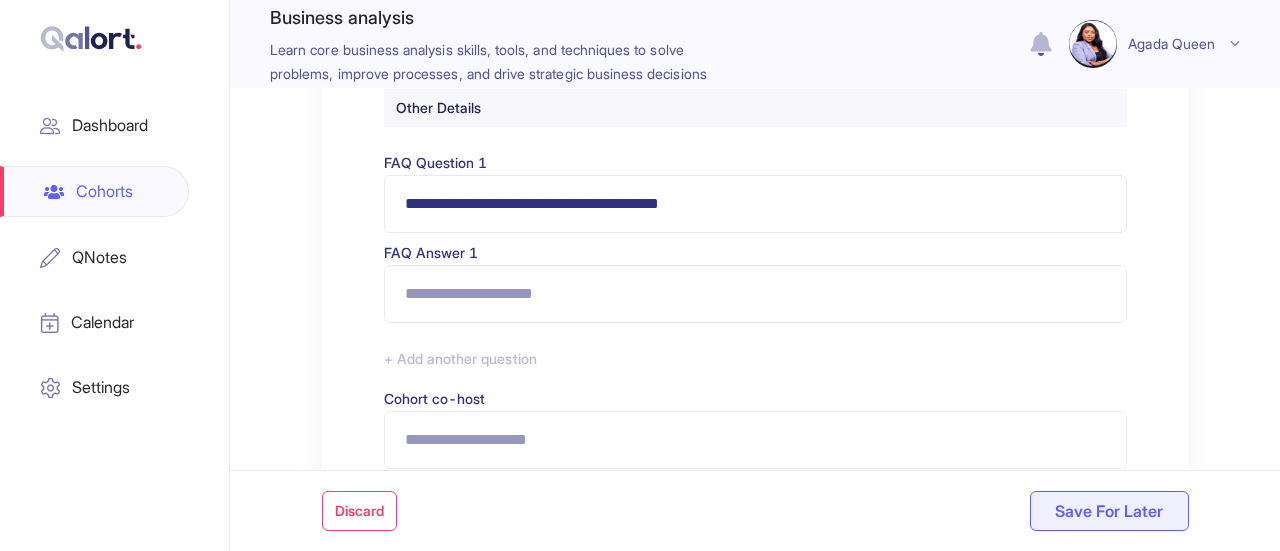 type on "**********" 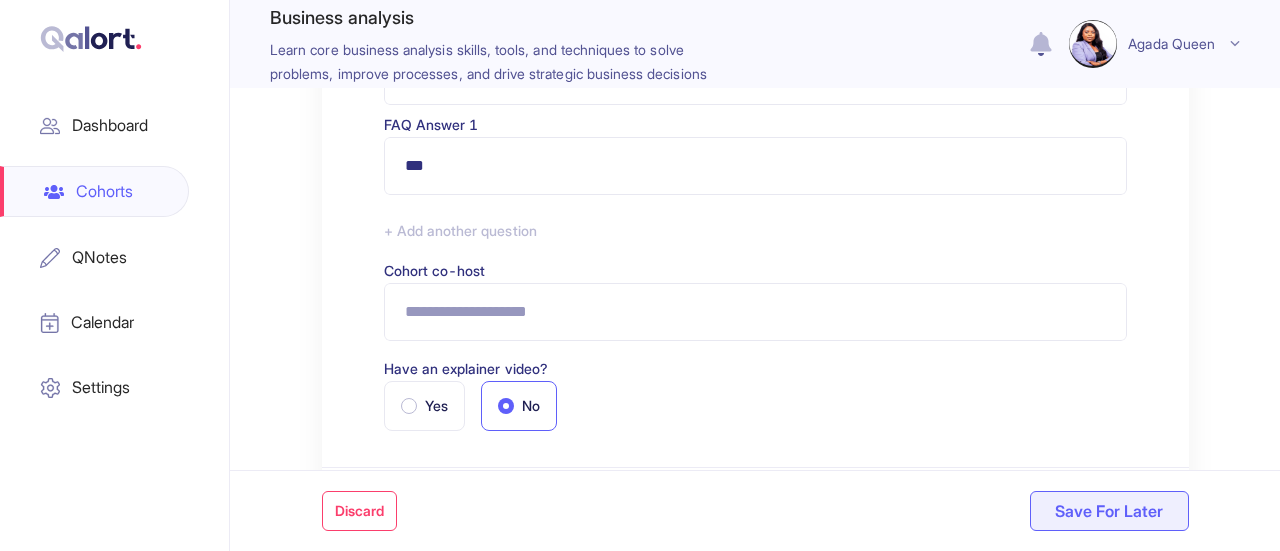scroll, scrollTop: 380, scrollLeft: 0, axis: vertical 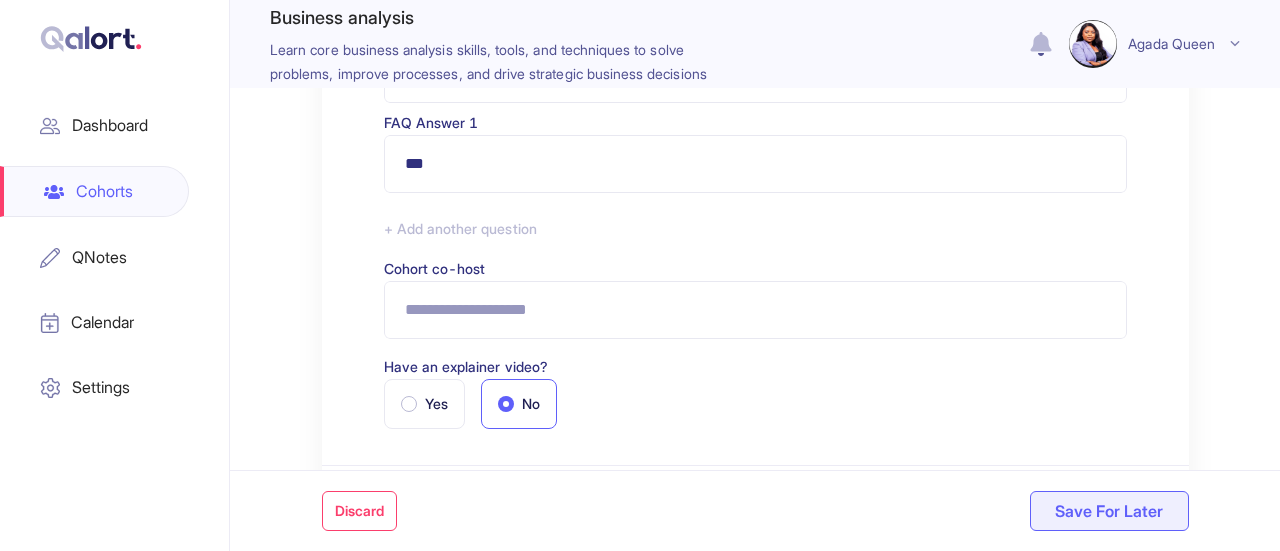 type on "***" 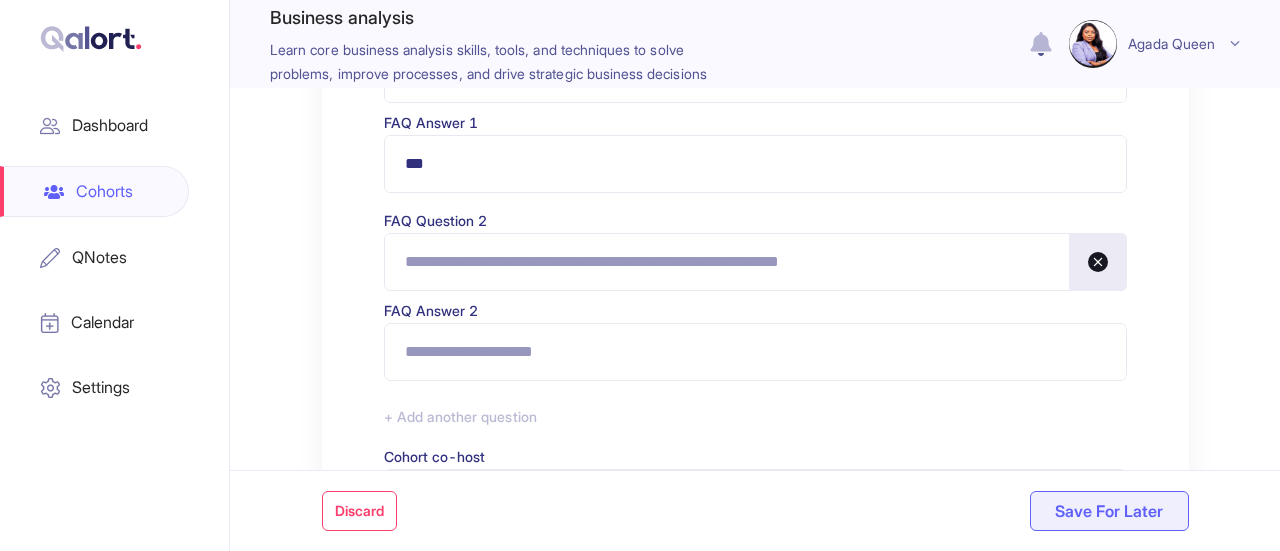 click on "FAQ Question 2" at bounding box center [755, 262] 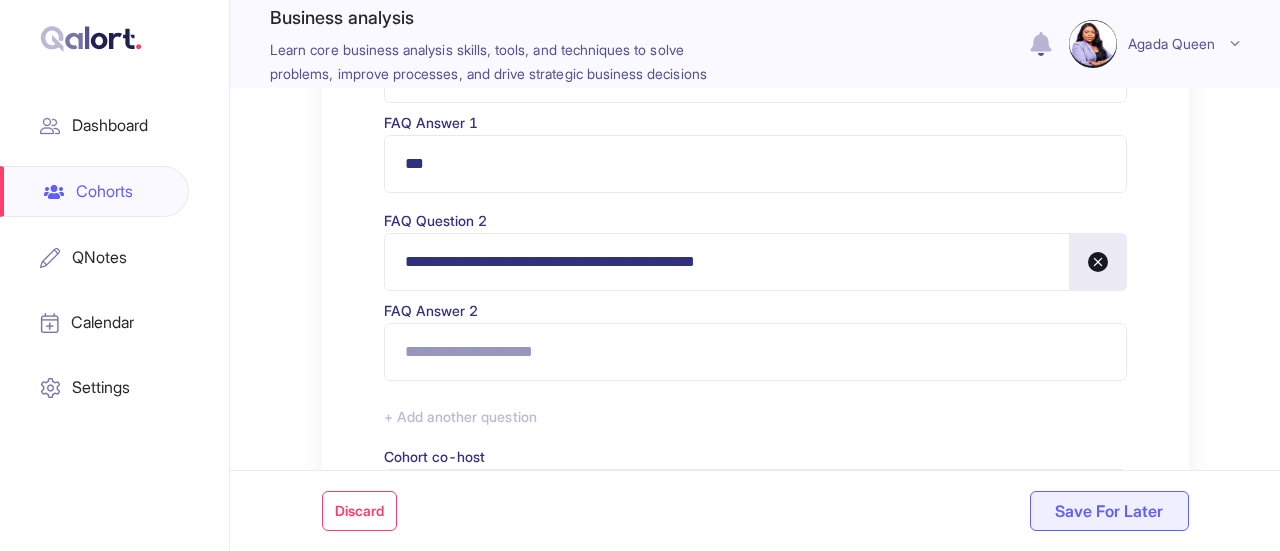 type on "**********" 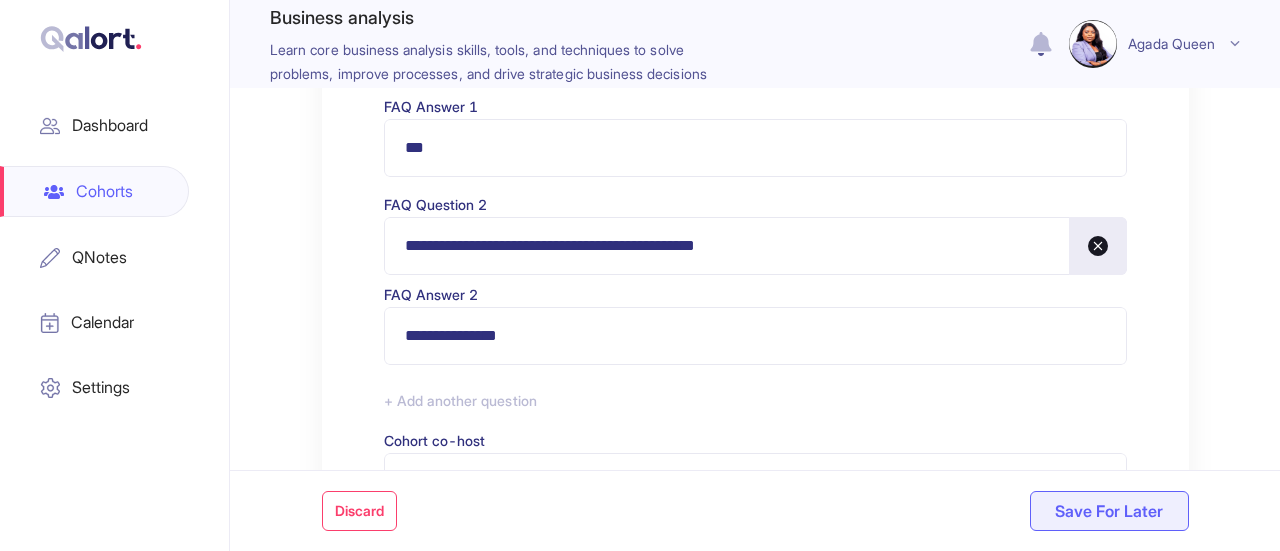 scroll, scrollTop: 398, scrollLeft: 0, axis: vertical 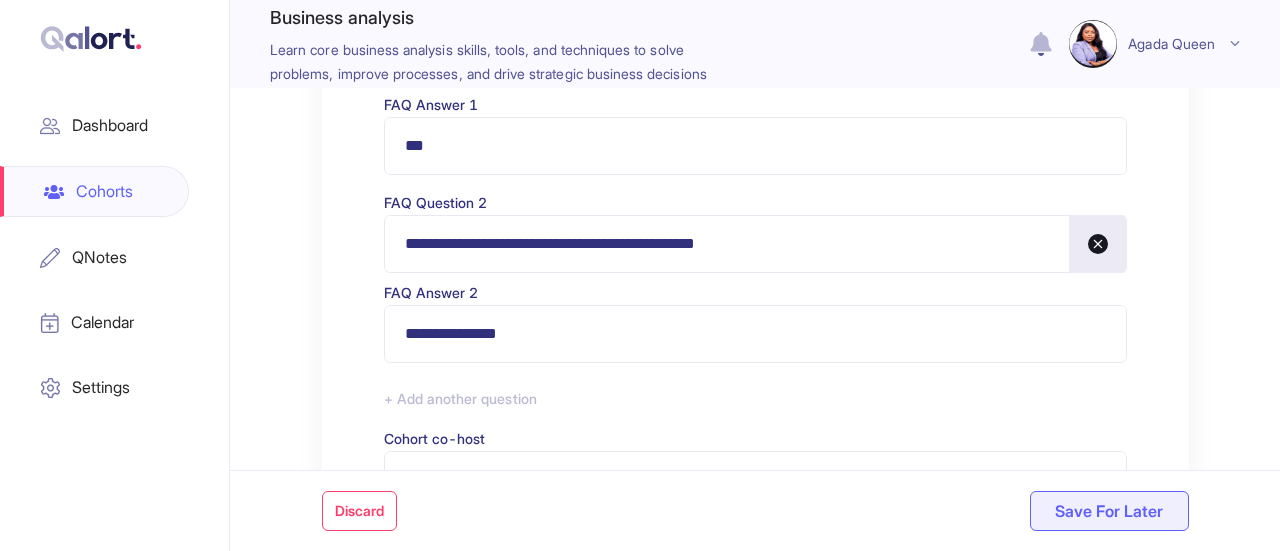 click on "**********" at bounding box center [755, 334] 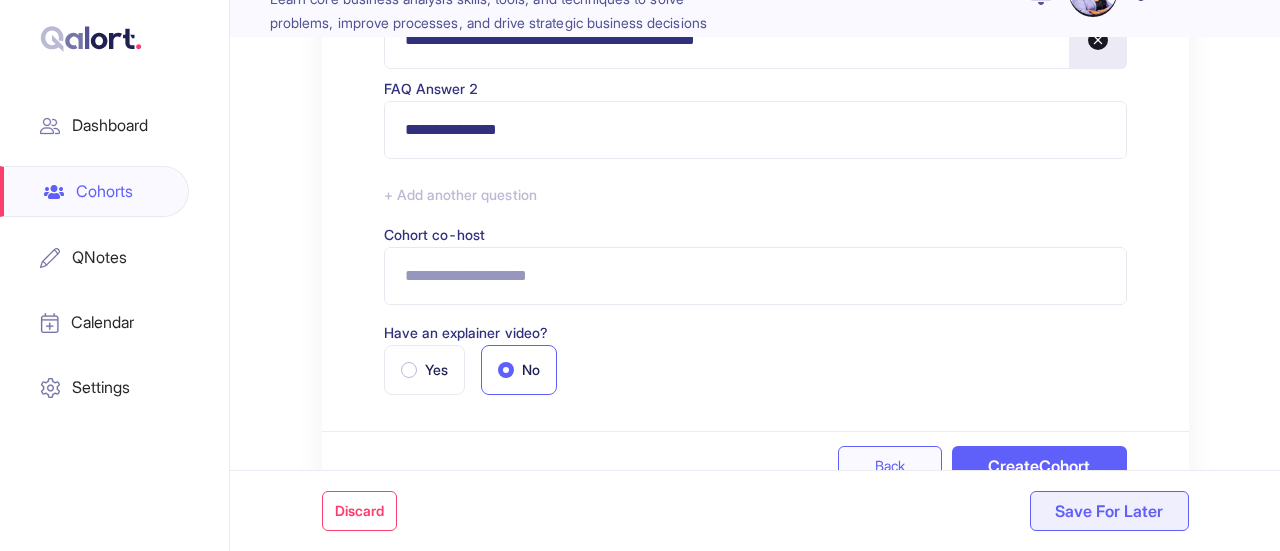 scroll, scrollTop: 695, scrollLeft: 0, axis: vertical 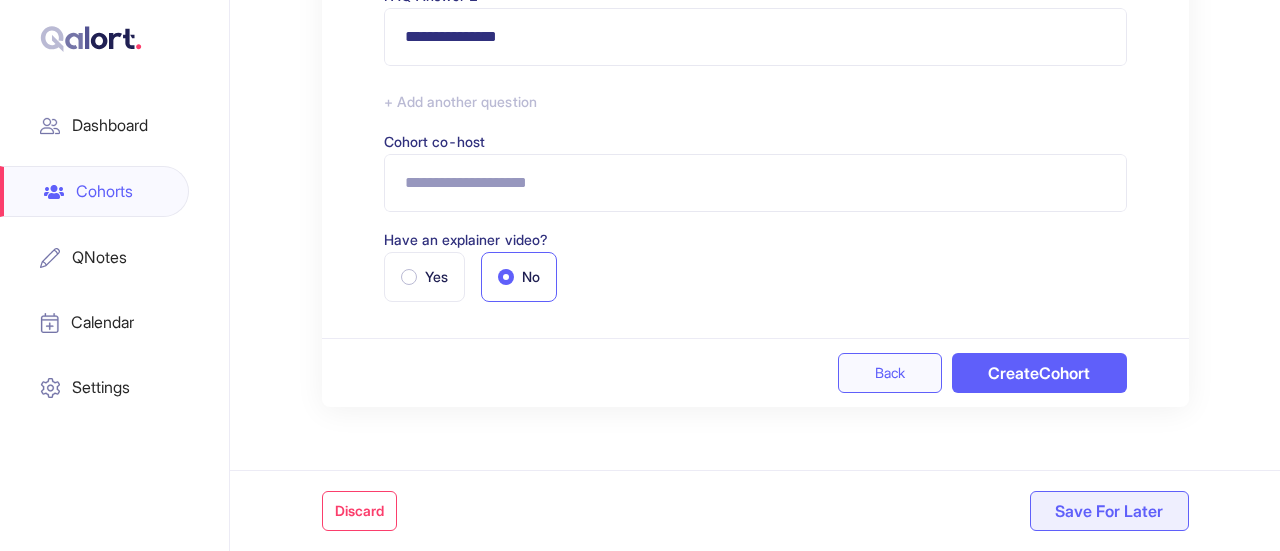 type on "**********" 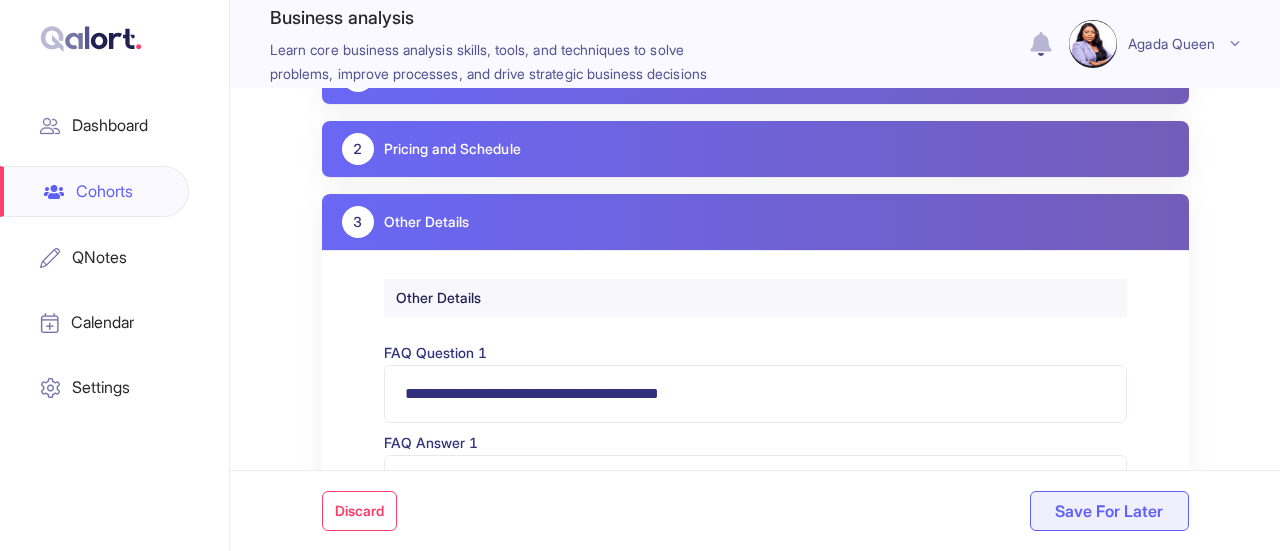 scroll, scrollTop: 0, scrollLeft: 0, axis: both 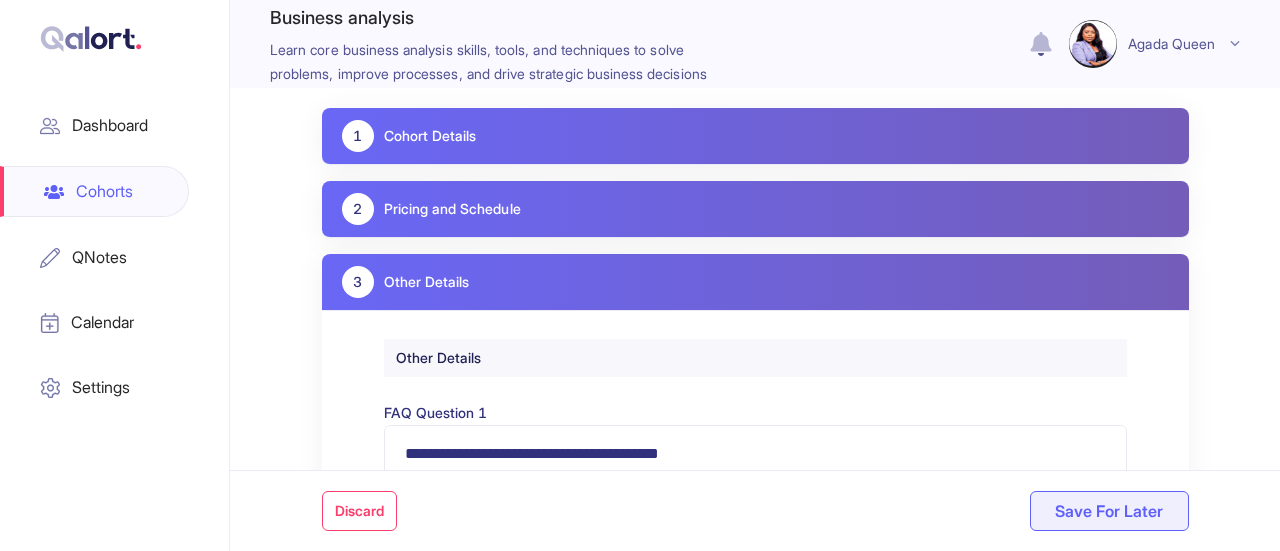 click on "2 Pricing and Schedule" at bounding box center (755, 209) 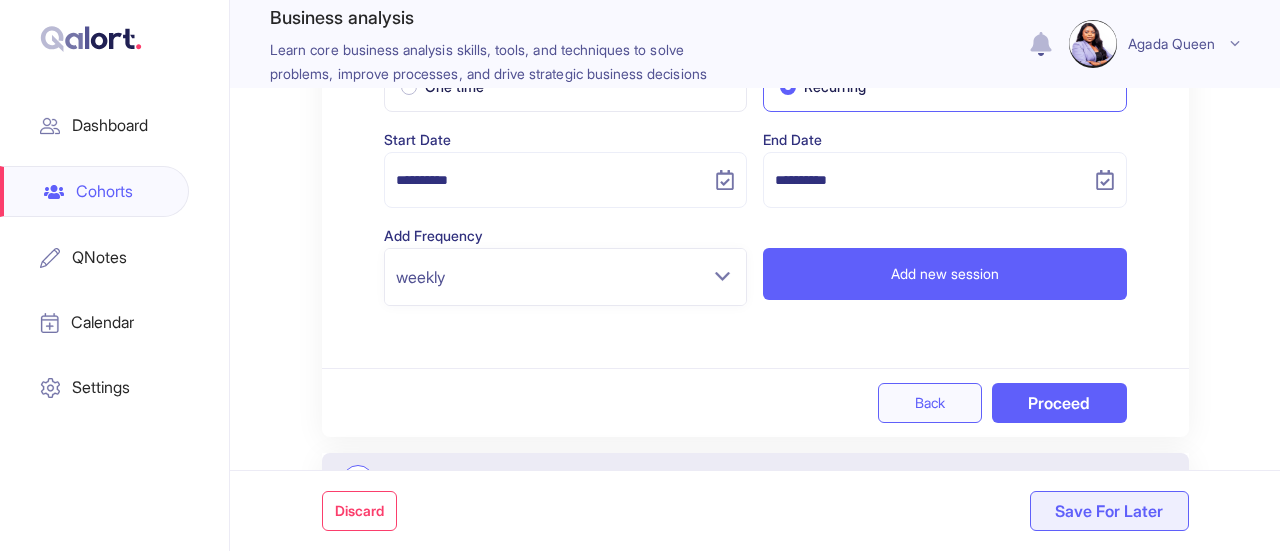 scroll, scrollTop: 503, scrollLeft: 0, axis: vertical 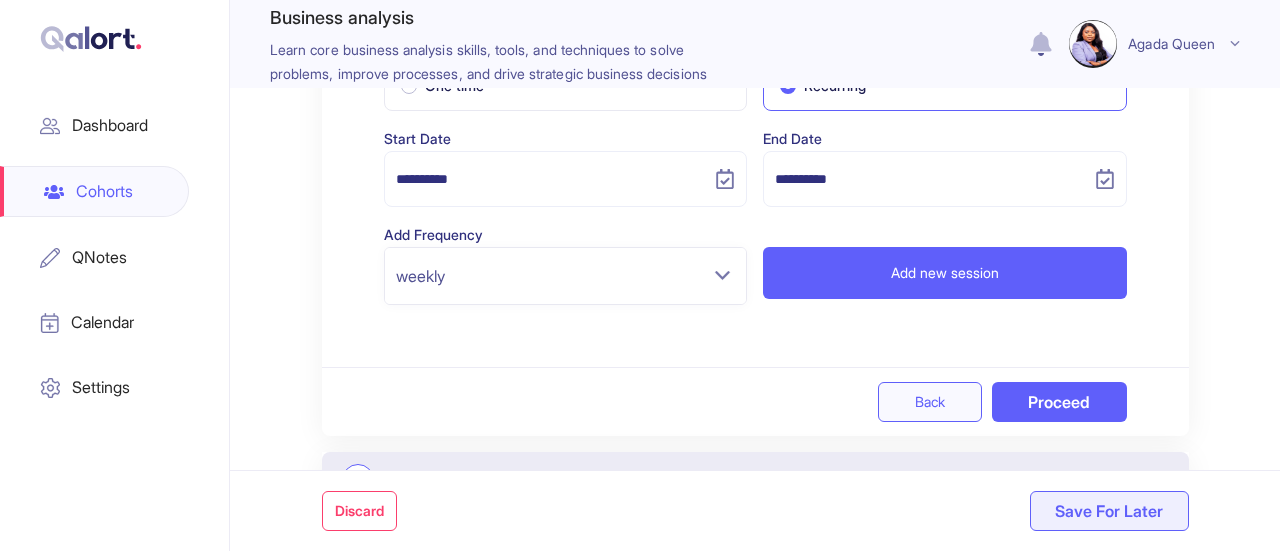 click on "Proceed" at bounding box center [1059, 402] 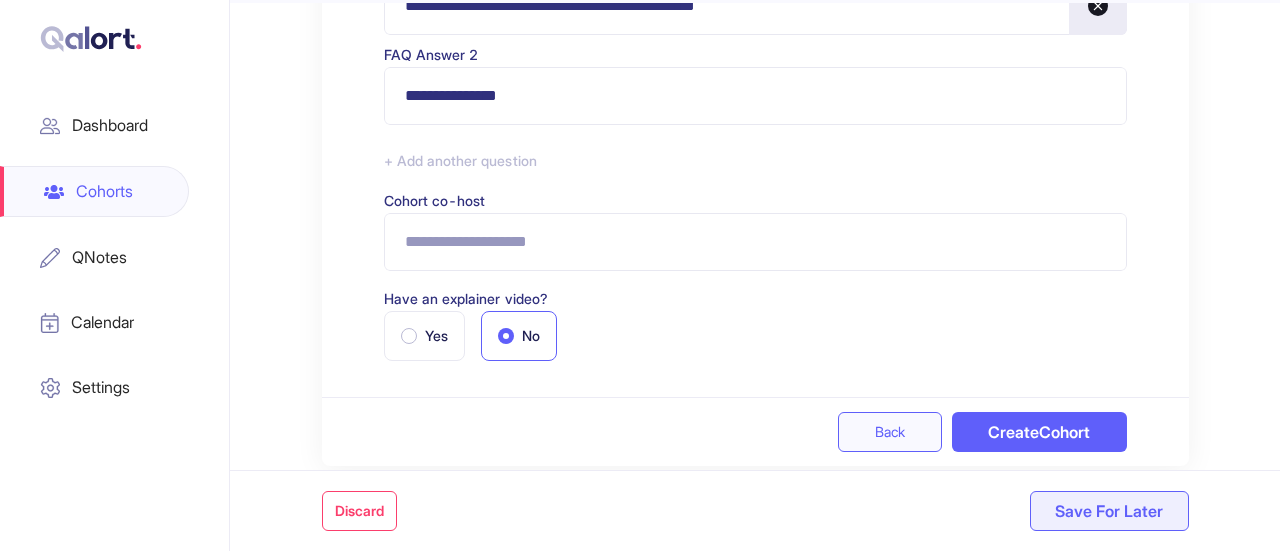 scroll, scrollTop: 695, scrollLeft: 0, axis: vertical 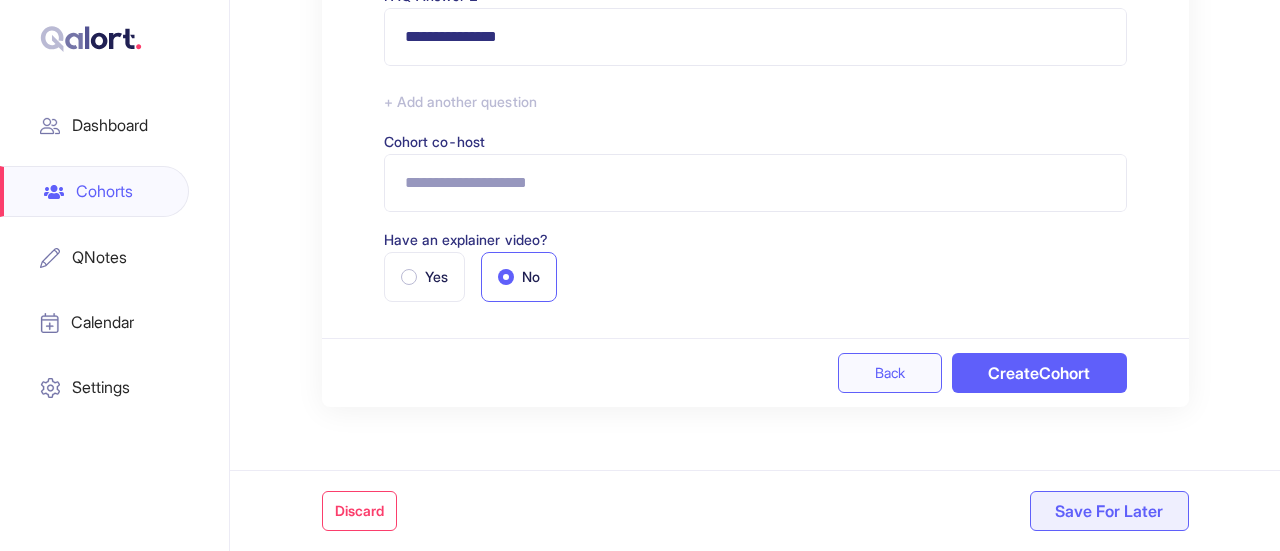 click on "Create  Cohort" at bounding box center [1039, 373] 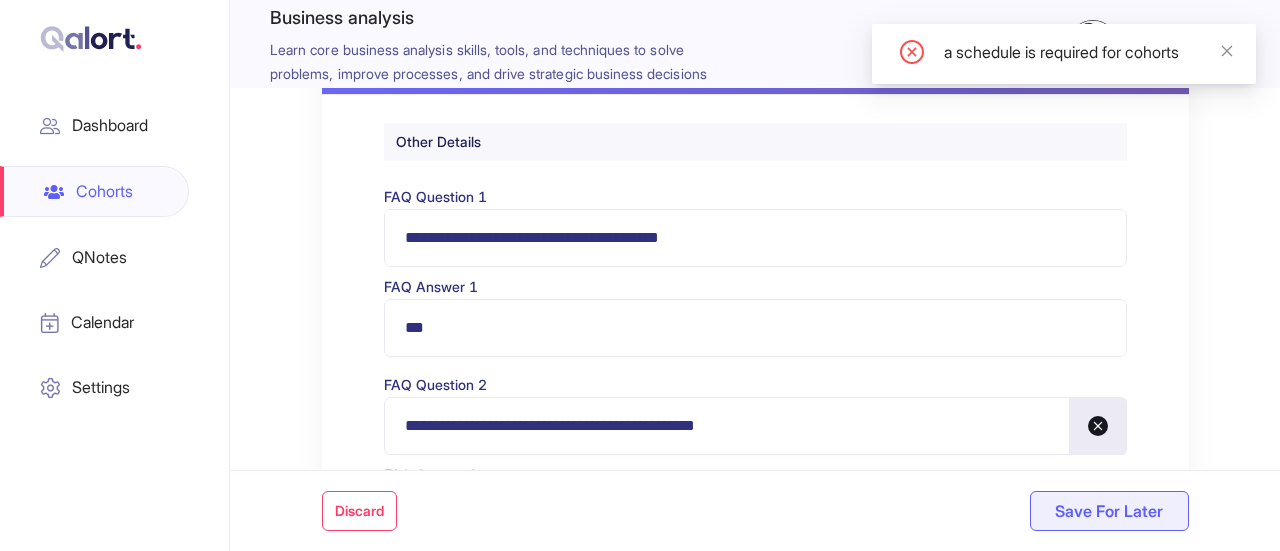 scroll, scrollTop: 0, scrollLeft: 0, axis: both 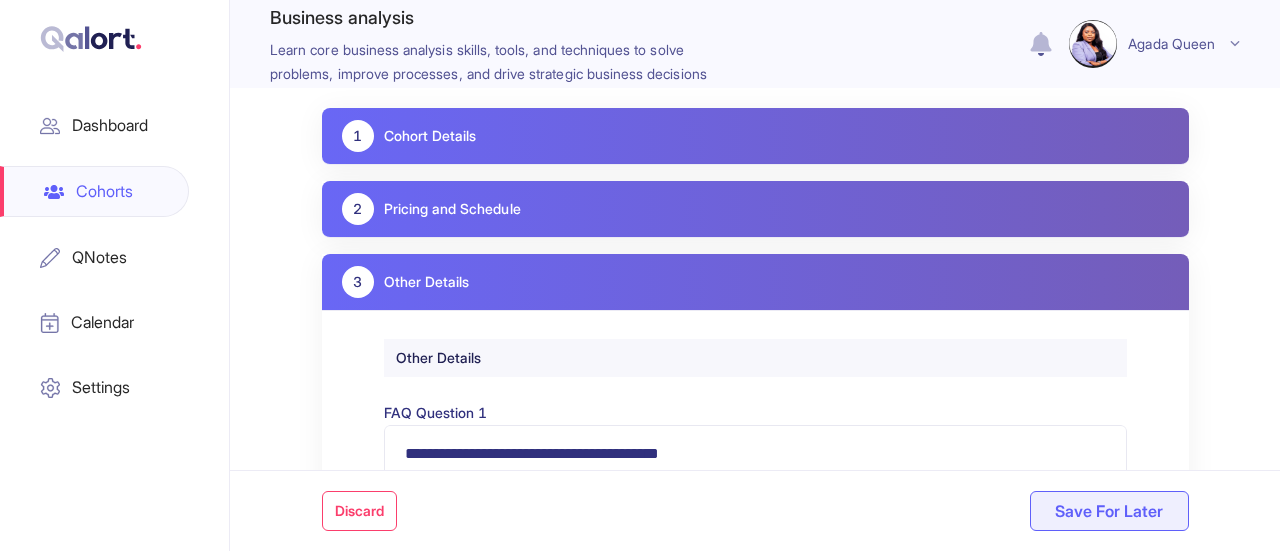 click on "2 Pricing and Schedule" at bounding box center (755, 209) 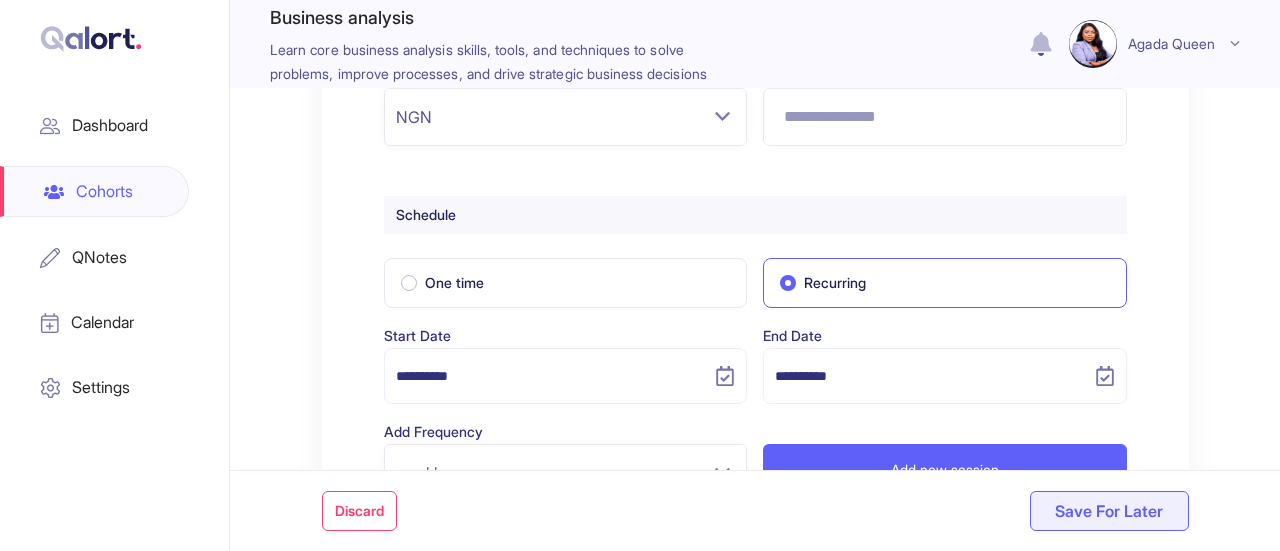 scroll, scrollTop: 310, scrollLeft: 0, axis: vertical 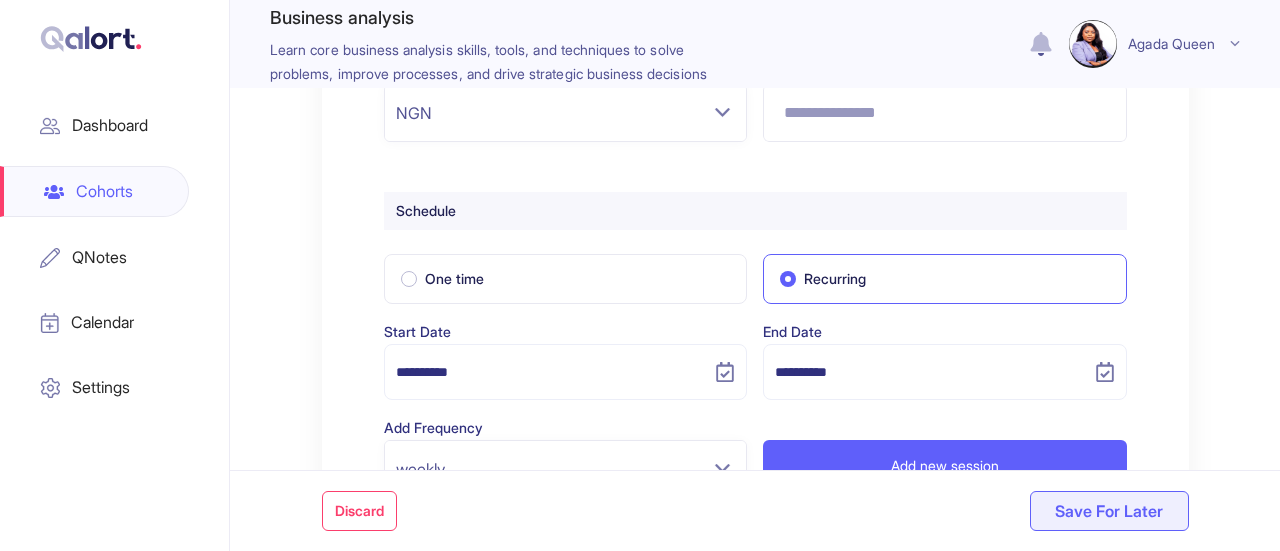 click on "Save For Later" at bounding box center [1109, 511] 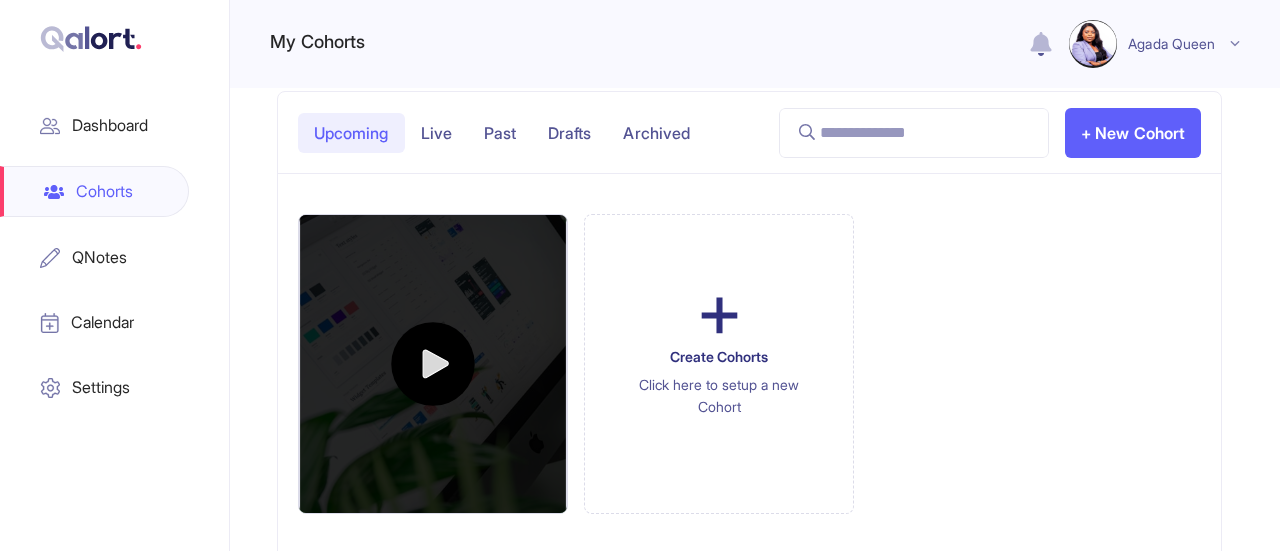 scroll, scrollTop: 0, scrollLeft: 0, axis: both 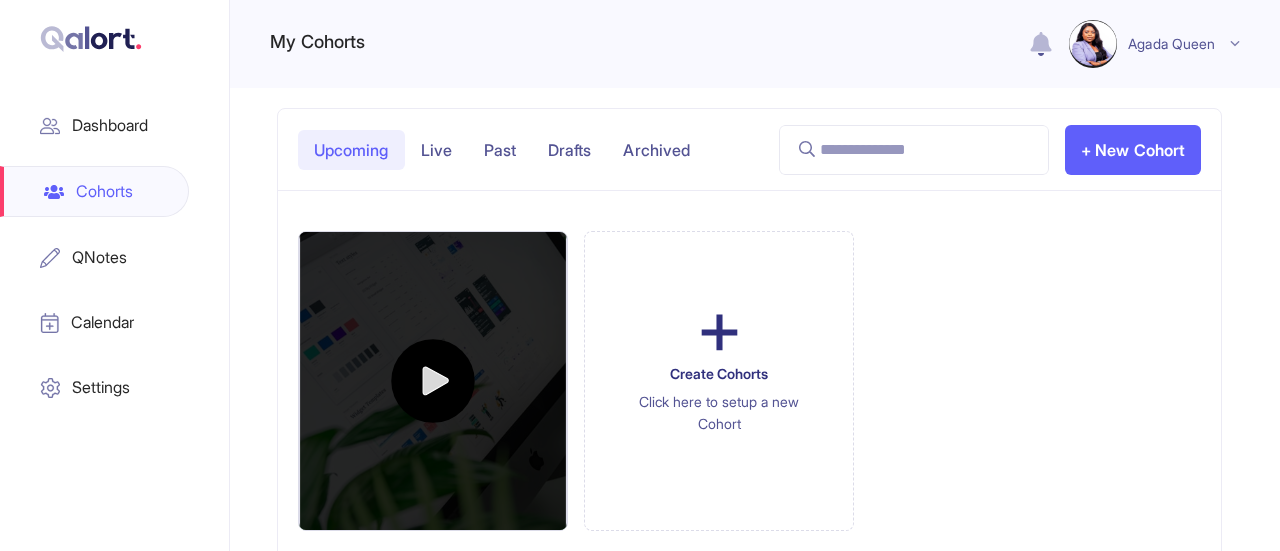 click on "Drafts" at bounding box center (569, 150) 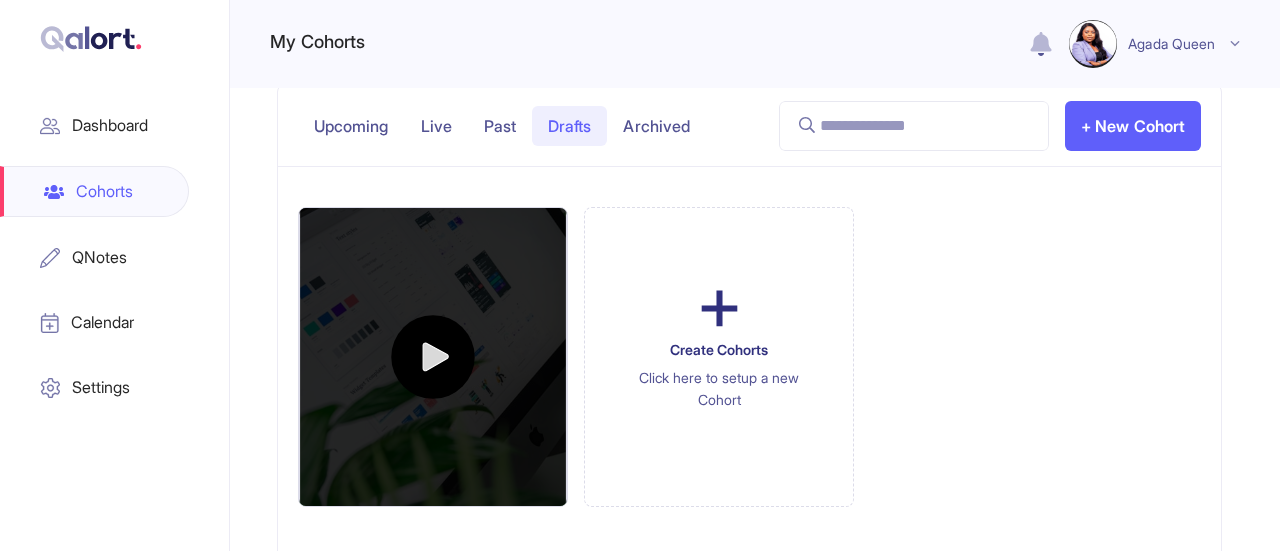 scroll, scrollTop: 0, scrollLeft: 0, axis: both 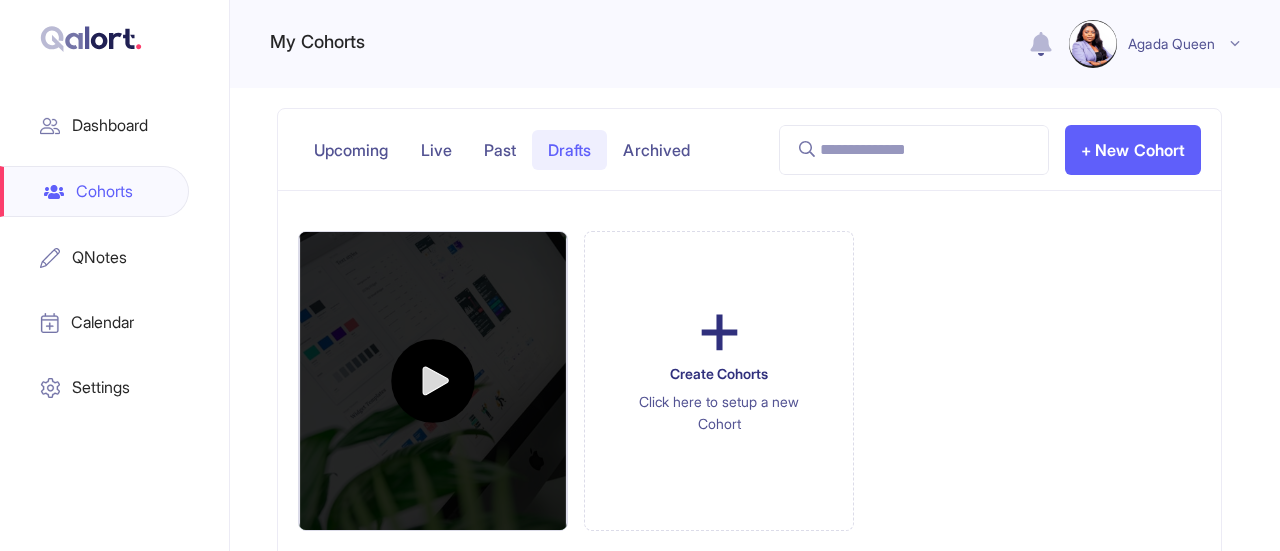 click on "Dashboard" at bounding box center [94, 125] 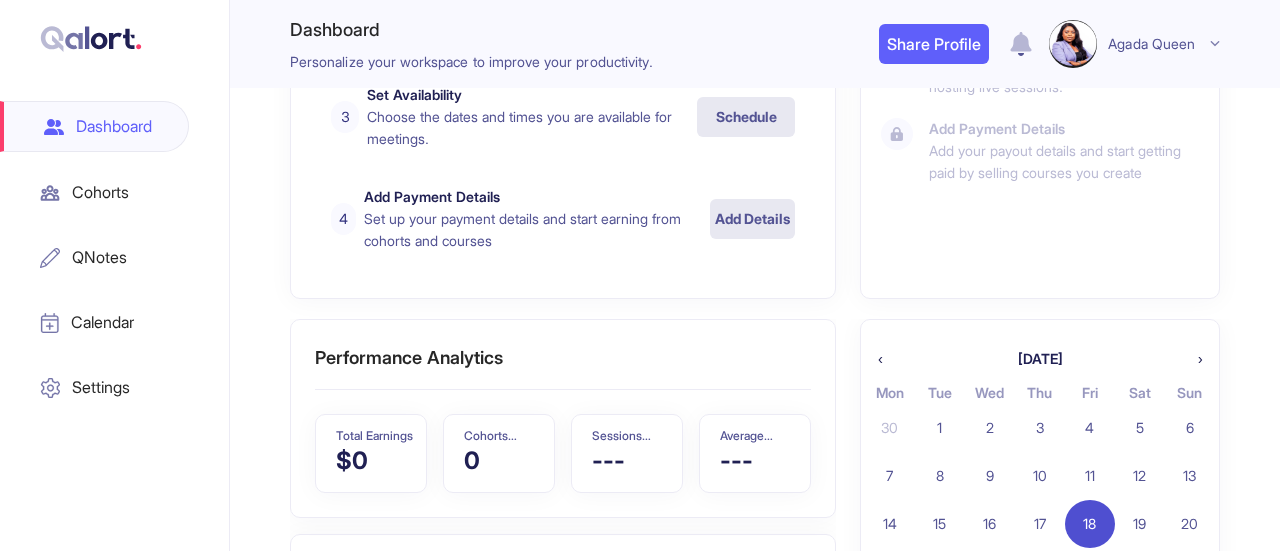 scroll, scrollTop: 0, scrollLeft: 0, axis: both 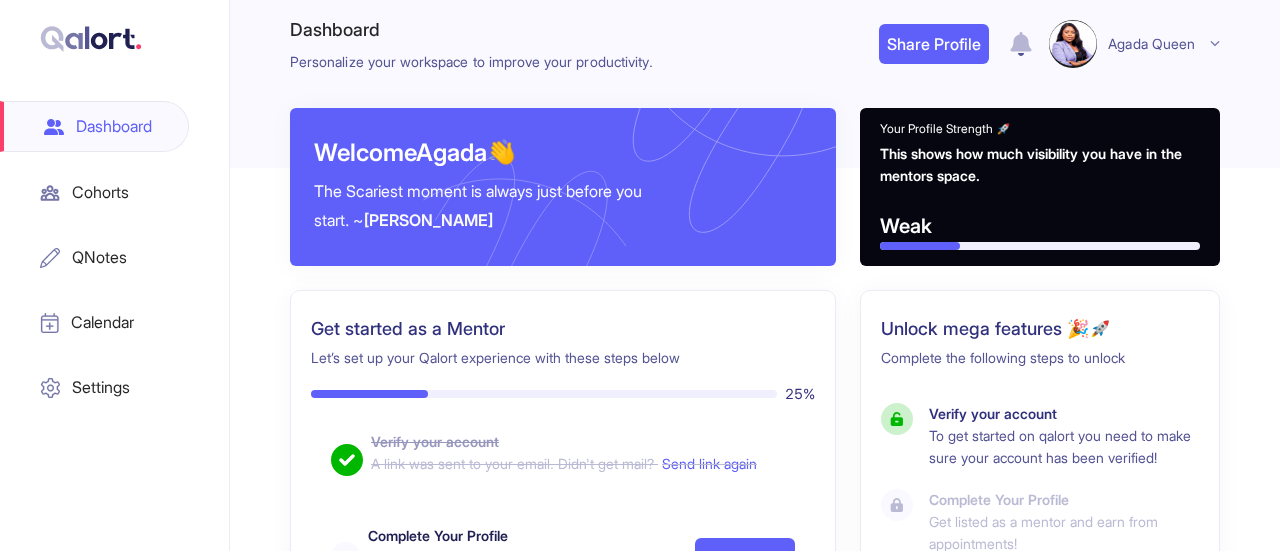 click on "Cohorts" at bounding box center (94, 192) 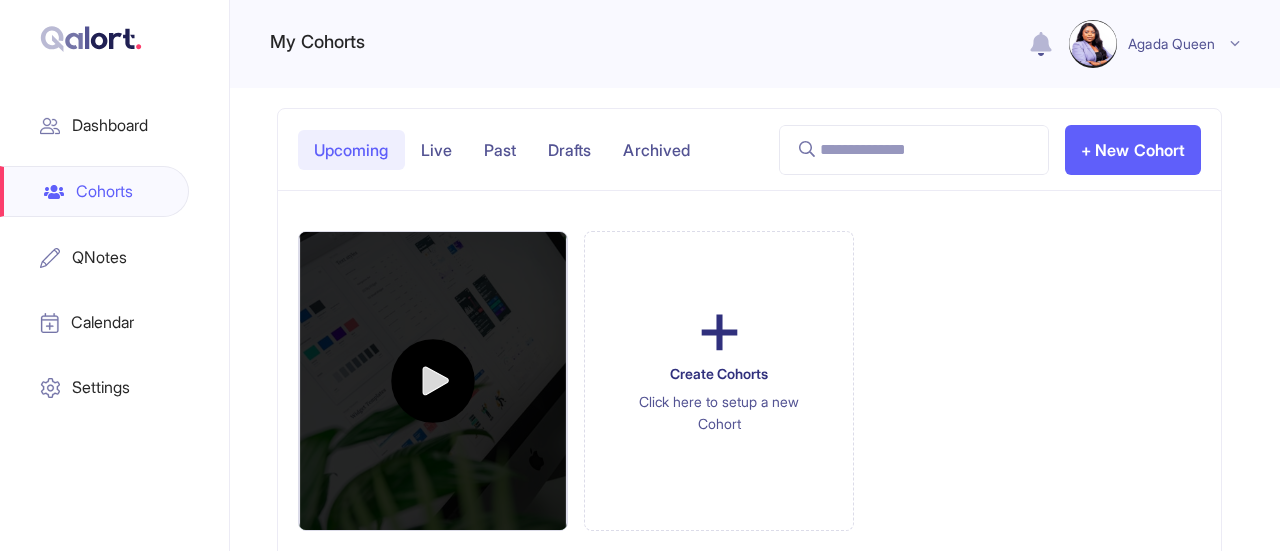 click on "Drafts" at bounding box center [569, 150] 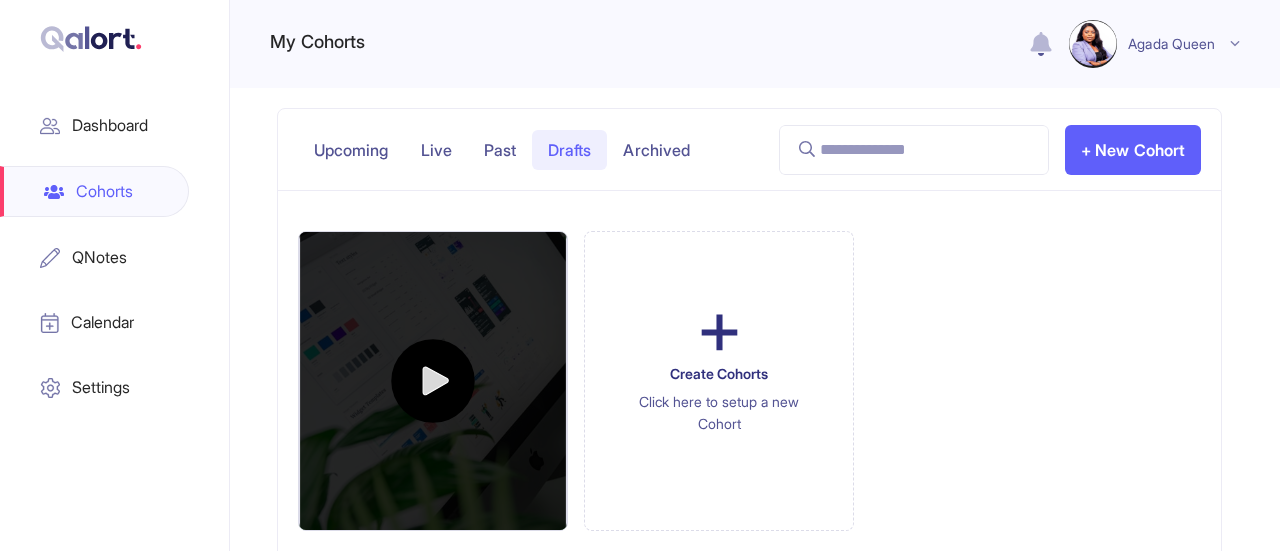 scroll, scrollTop: 83, scrollLeft: 0, axis: vertical 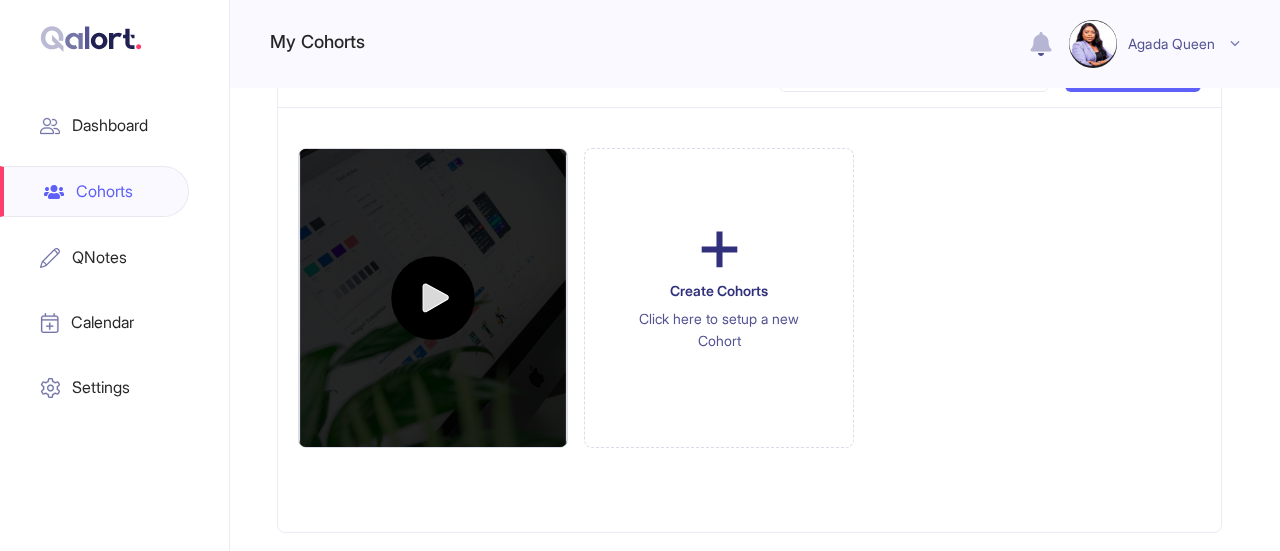 click at bounding box center [433, 297] 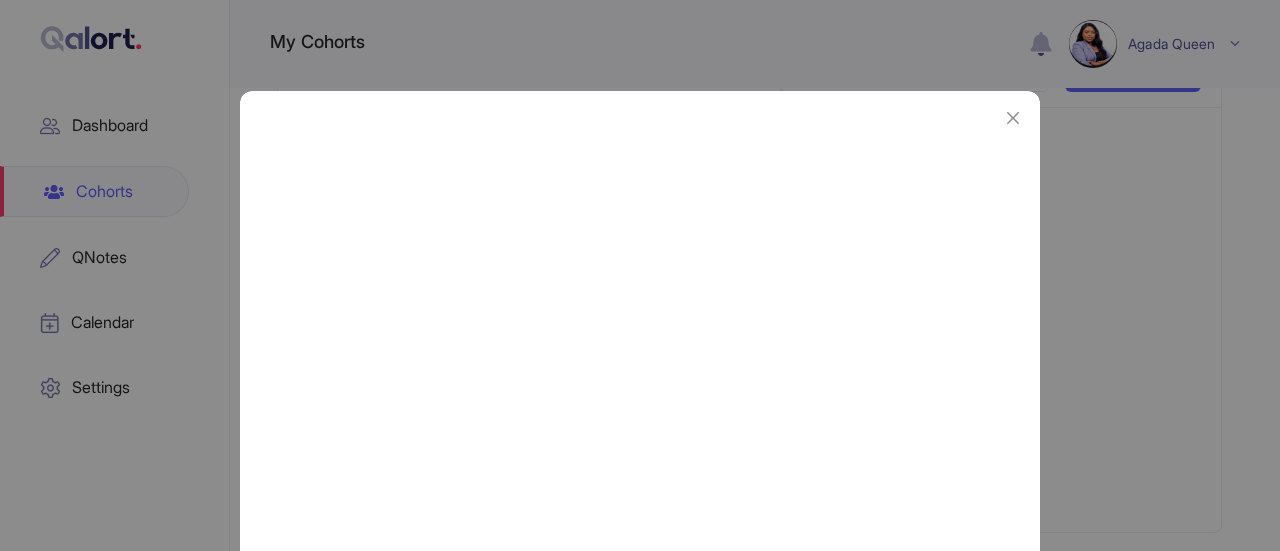 scroll, scrollTop: 0, scrollLeft: 0, axis: both 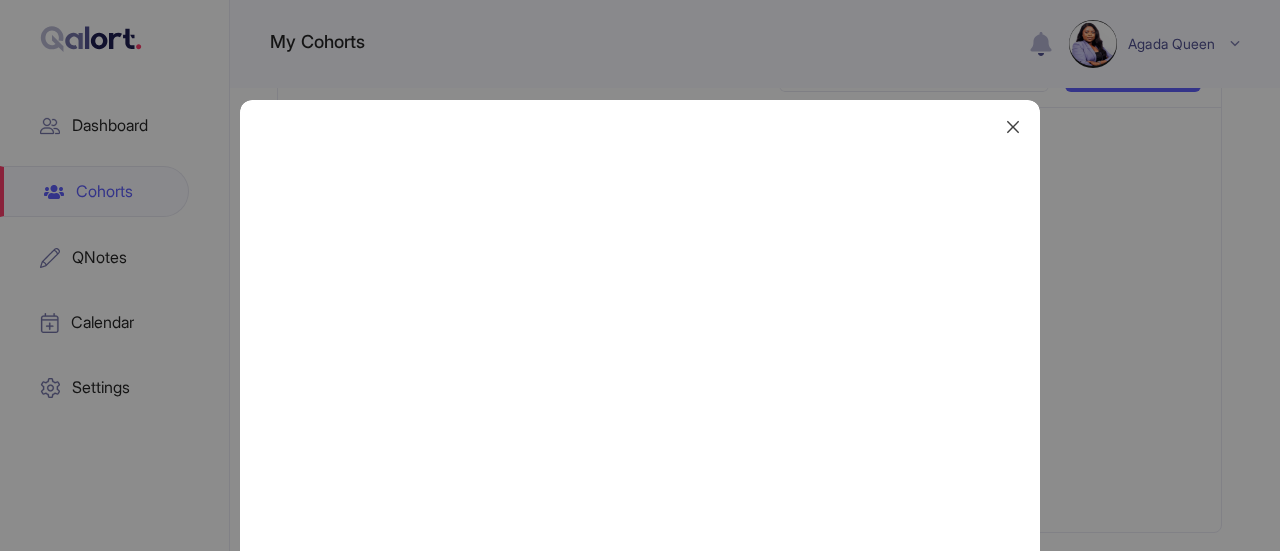 click 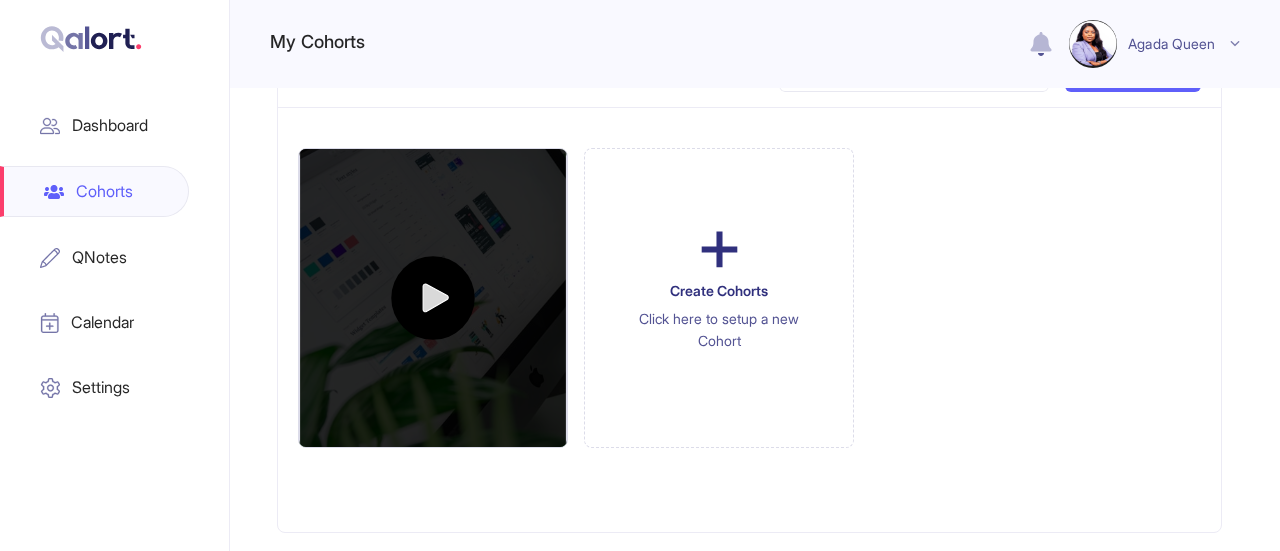 click on "Click here to setup a new Cohort" at bounding box center (719, 330) 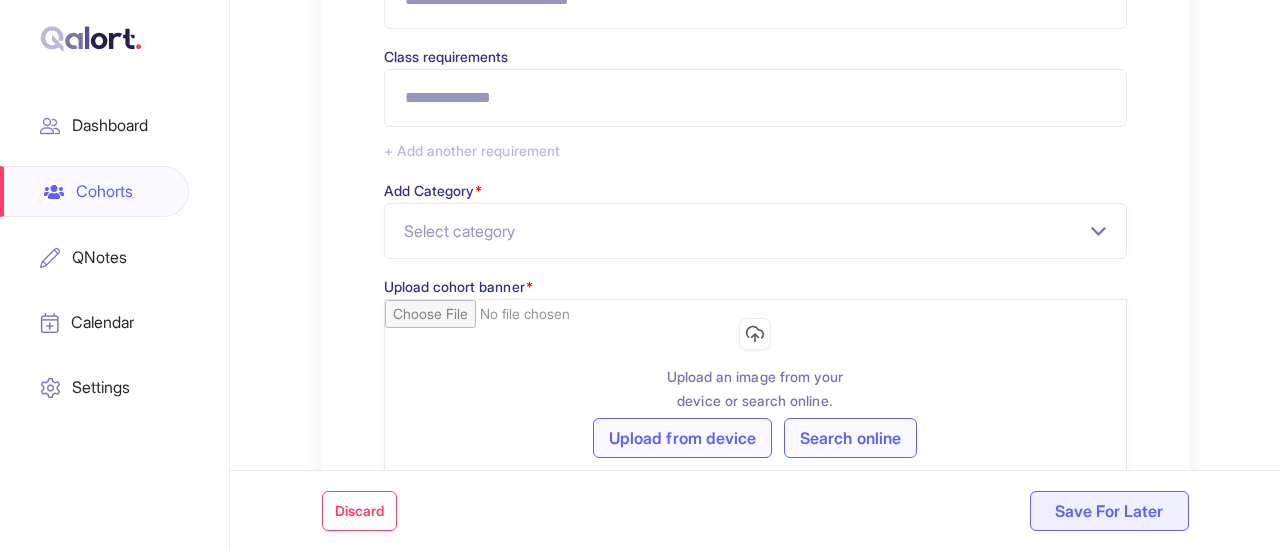 scroll, scrollTop: 1014, scrollLeft: 0, axis: vertical 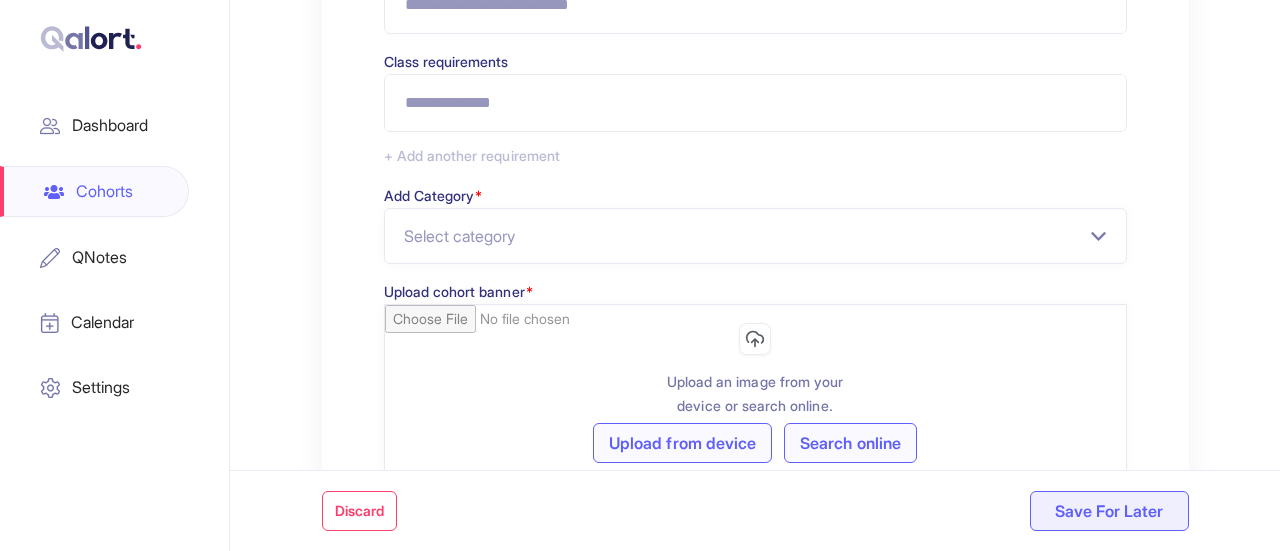 click on "Discard" at bounding box center (359, 511) 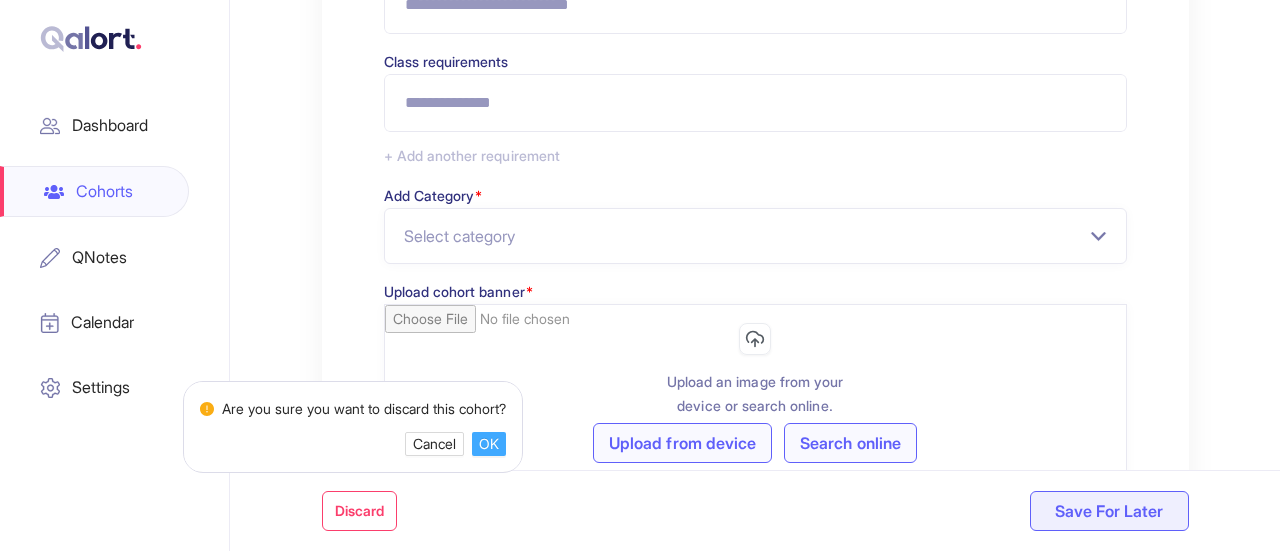 click on "OK" at bounding box center (489, 444) 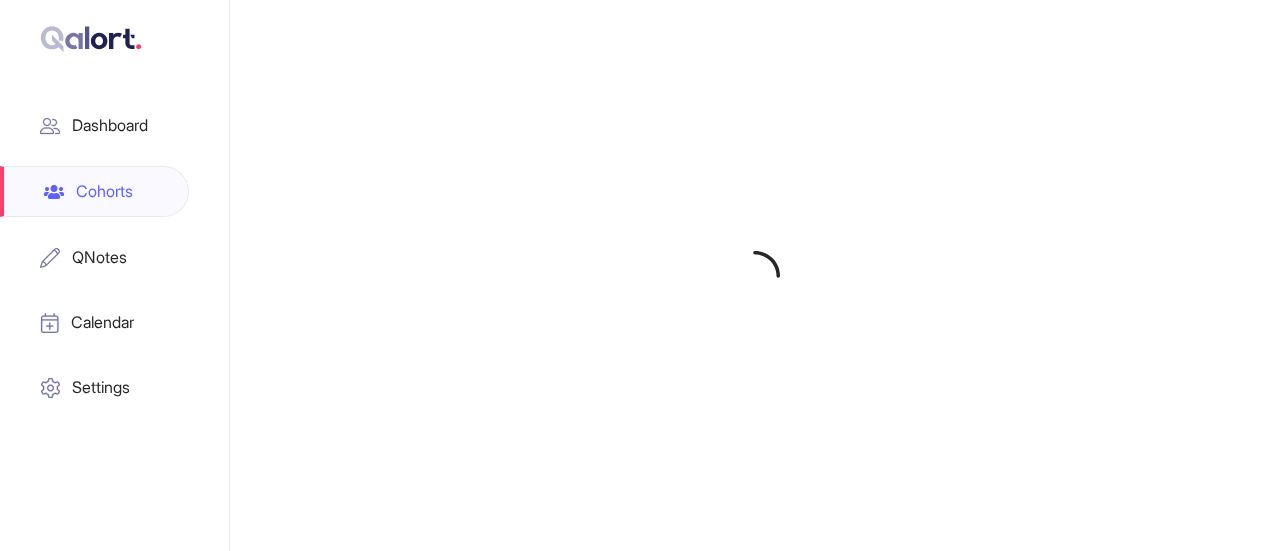 scroll, scrollTop: 0, scrollLeft: 0, axis: both 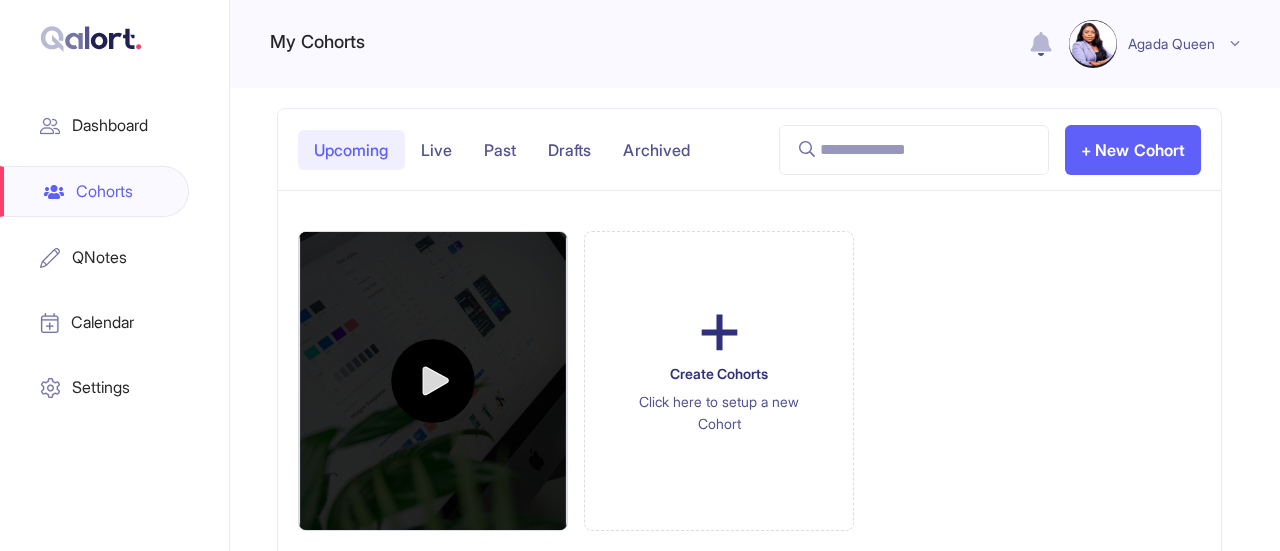 click on "Create Cohorts Click here to setup a new Cohort" at bounding box center (749, 413) 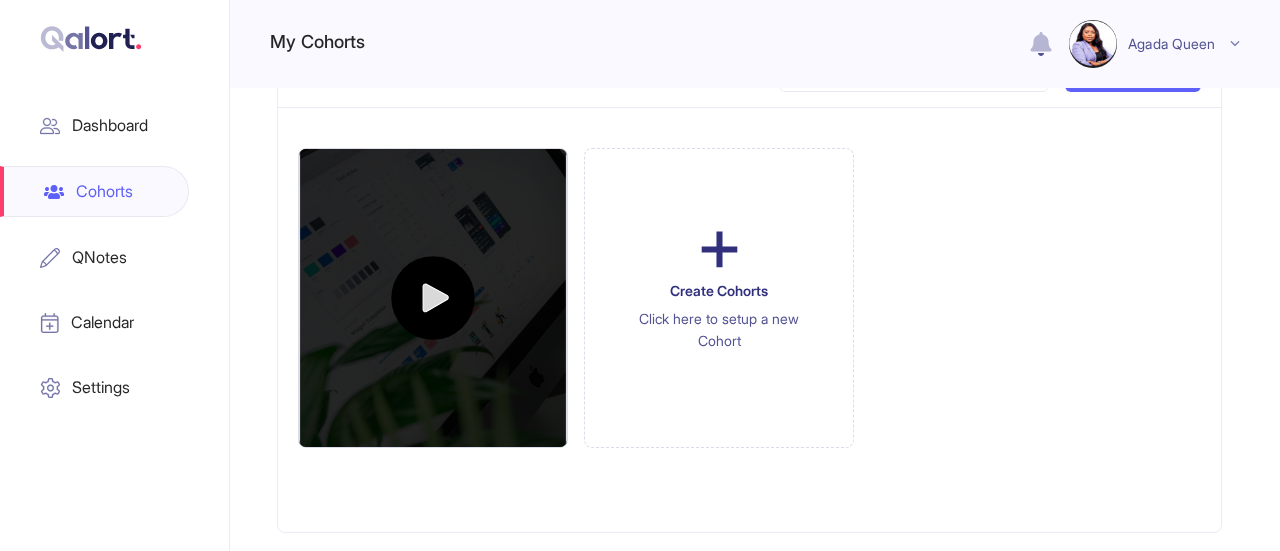 scroll, scrollTop: 0, scrollLeft: 0, axis: both 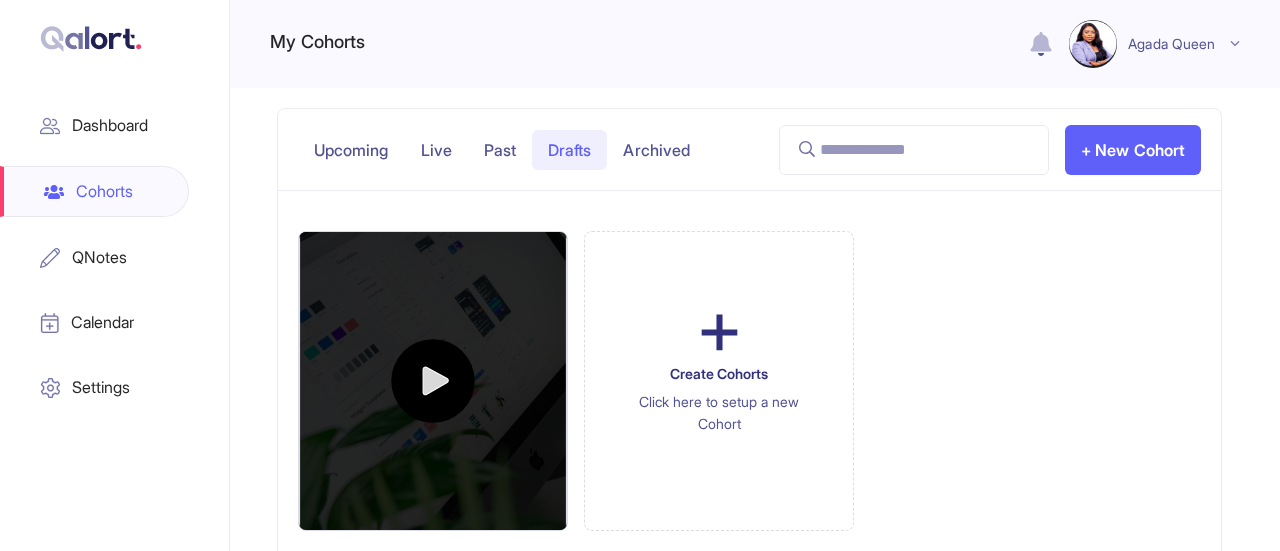 click on "Past" at bounding box center [500, 150] 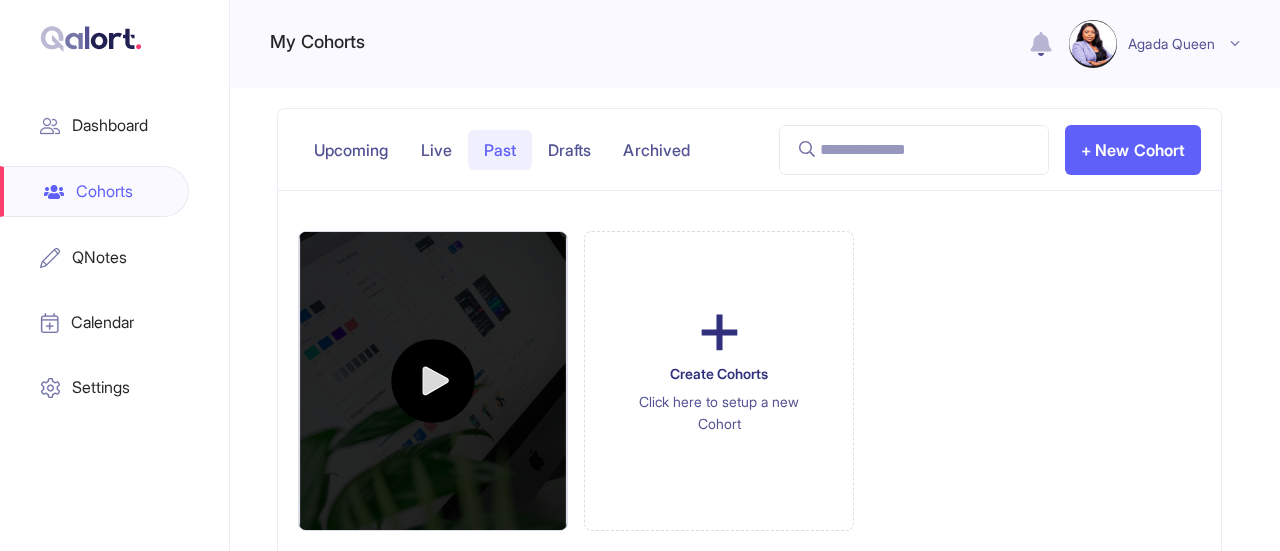 click on "Archived" at bounding box center (656, 150) 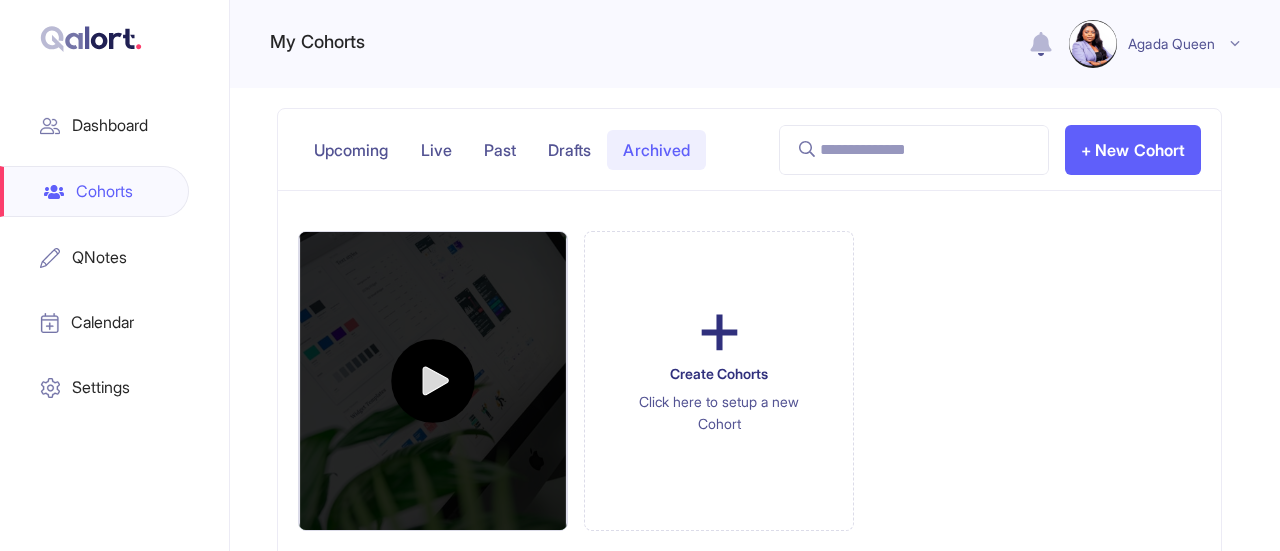 click on "Drafts" at bounding box center [569, 150] 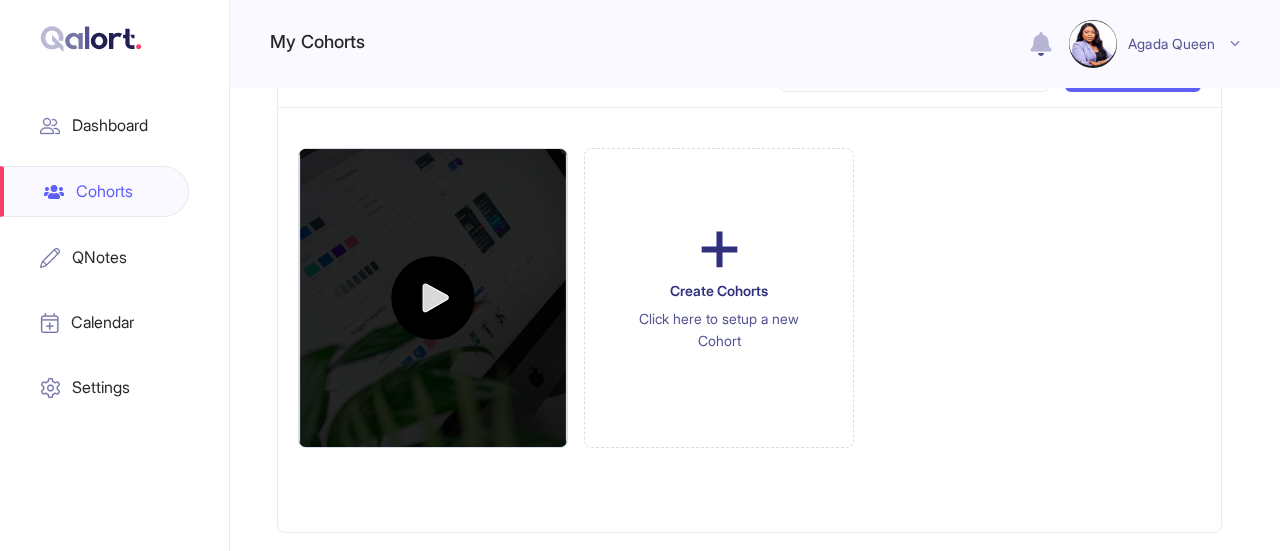 scroll, scrollTop: 0, scrollLeft: 0, axis: both 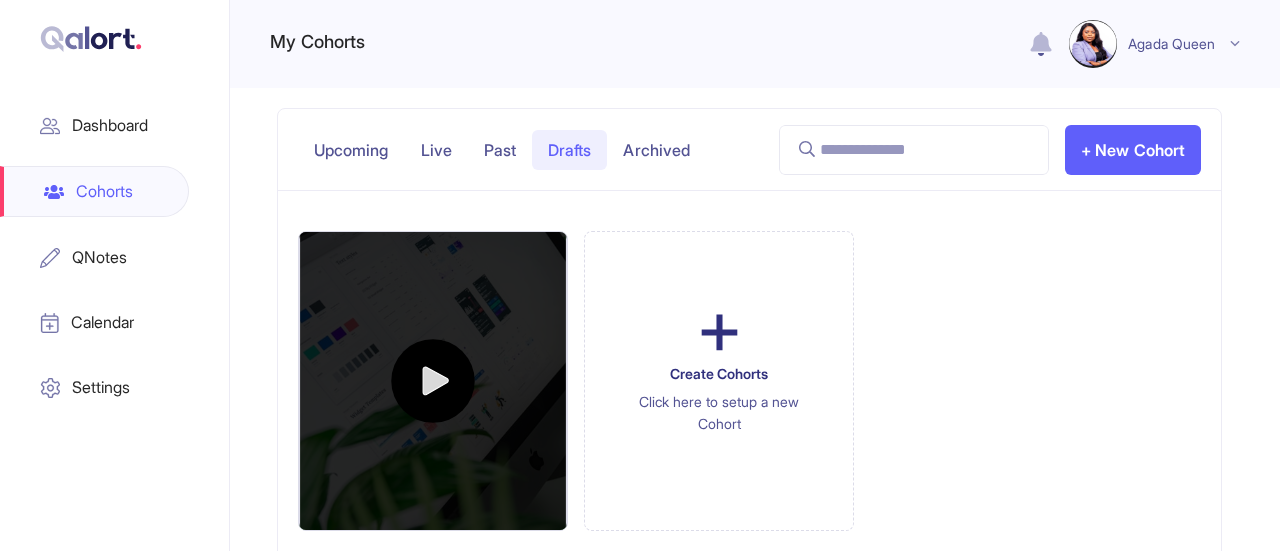 click on "Past" at bounding box center (500, 150) 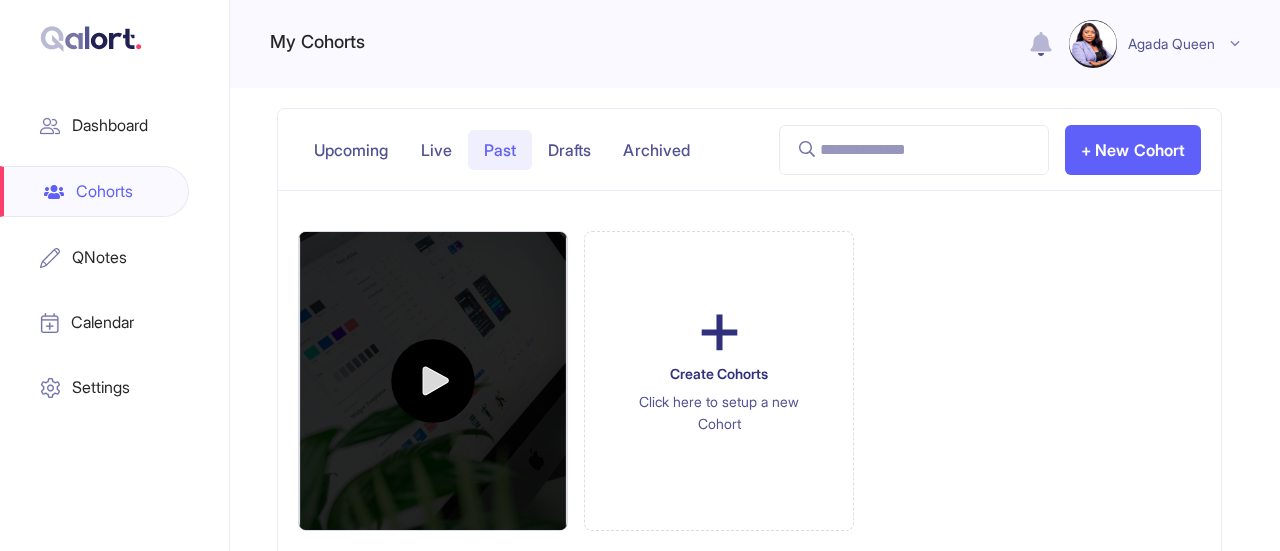 click on "Live" at bounding box center [436, 150] 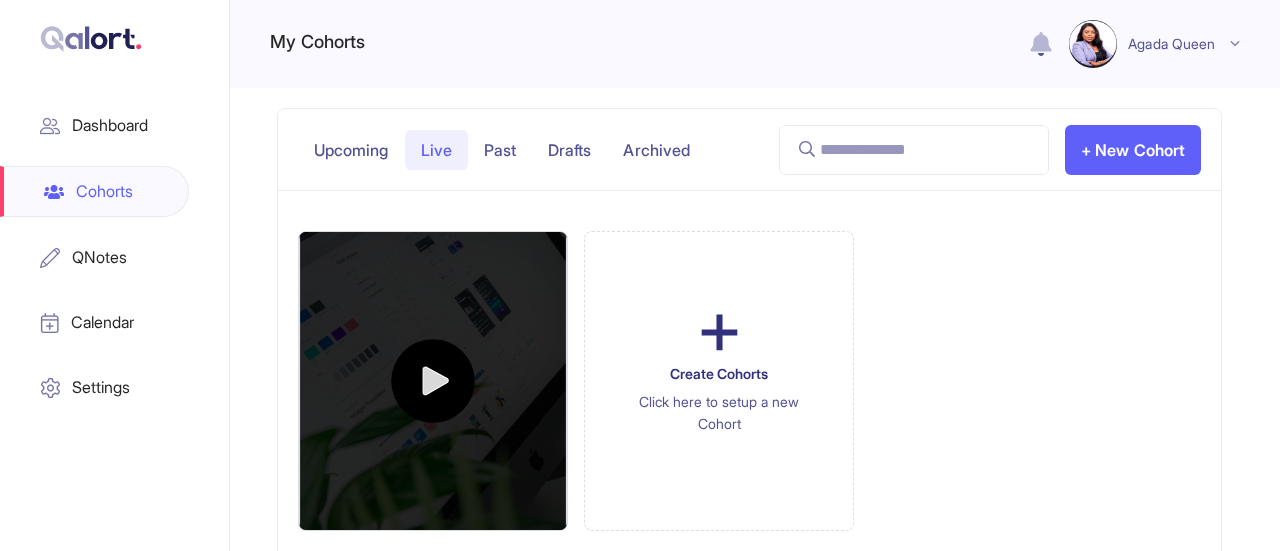click on "Past" at bounding box center [500, 150] 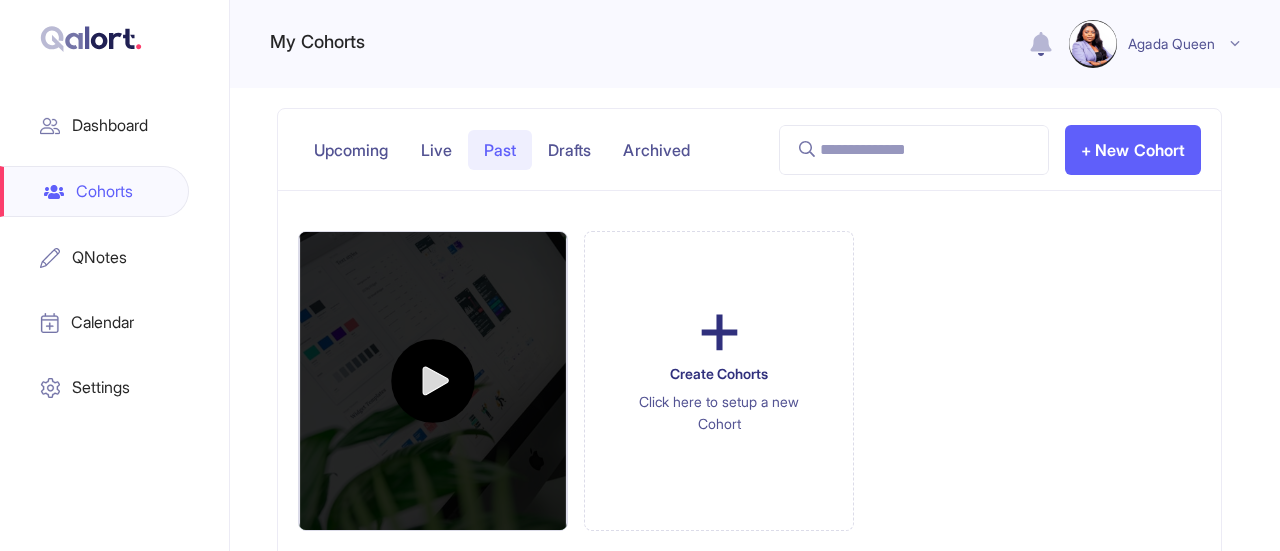click on "Drafts" at bounding box center (569, 150) 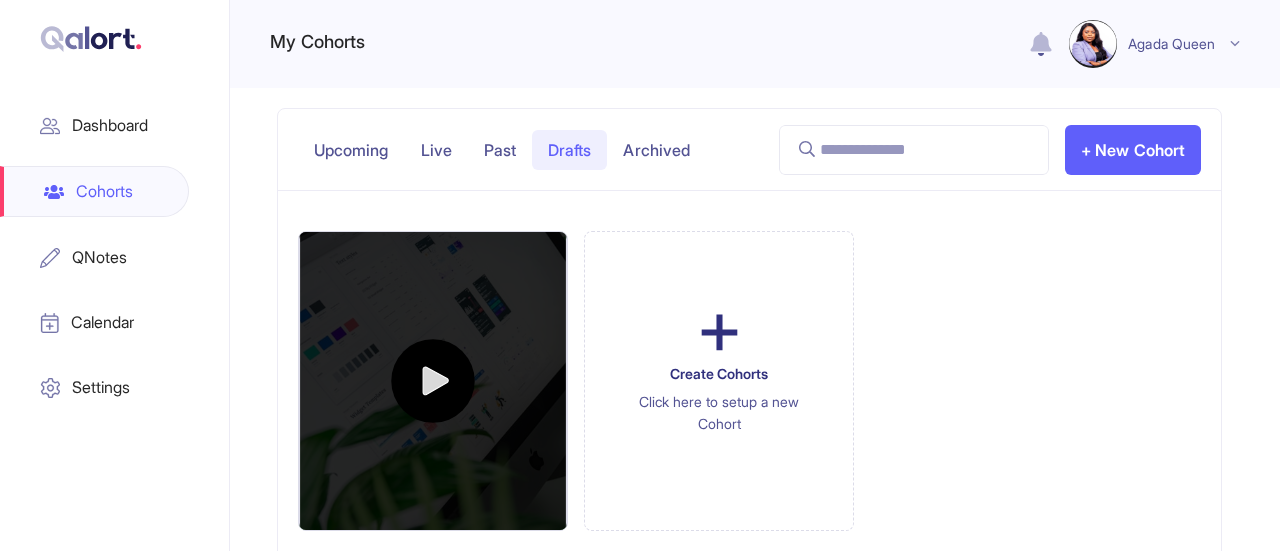 click on "Archived" at bounding box center (656, 150) 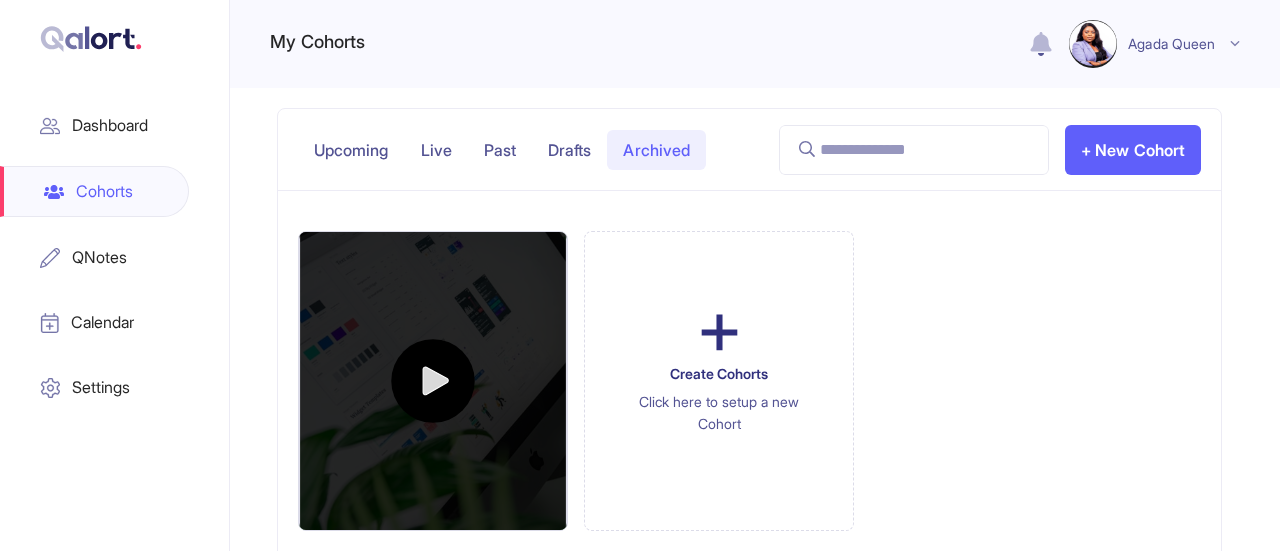 click on "Past" at bounding box center (500, 150) 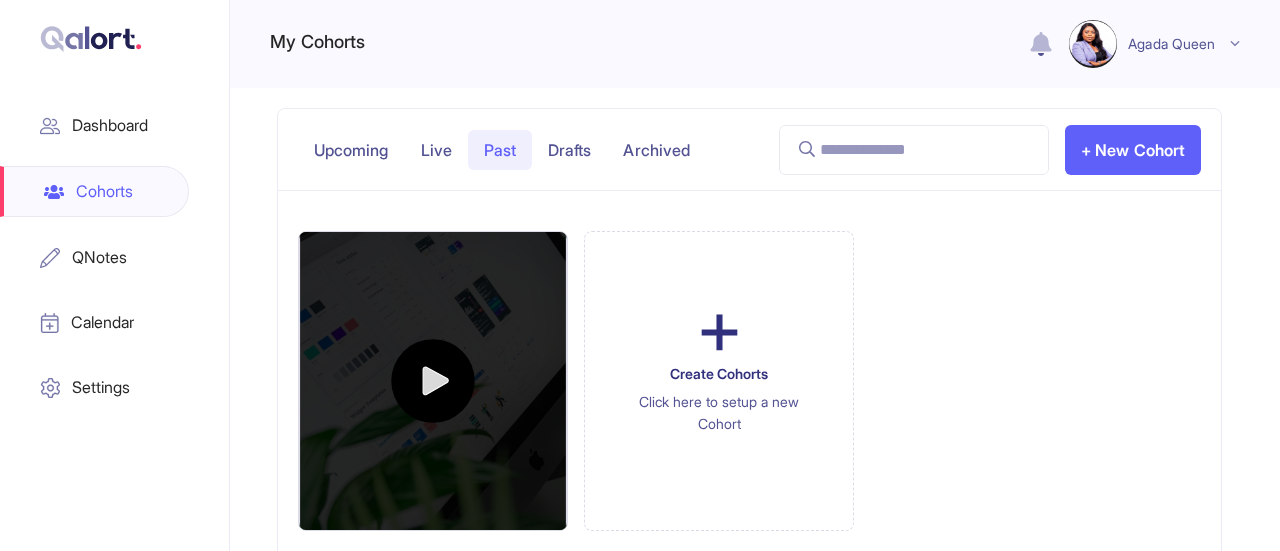 click on "Upcoming" at bounding box center [351, 150] 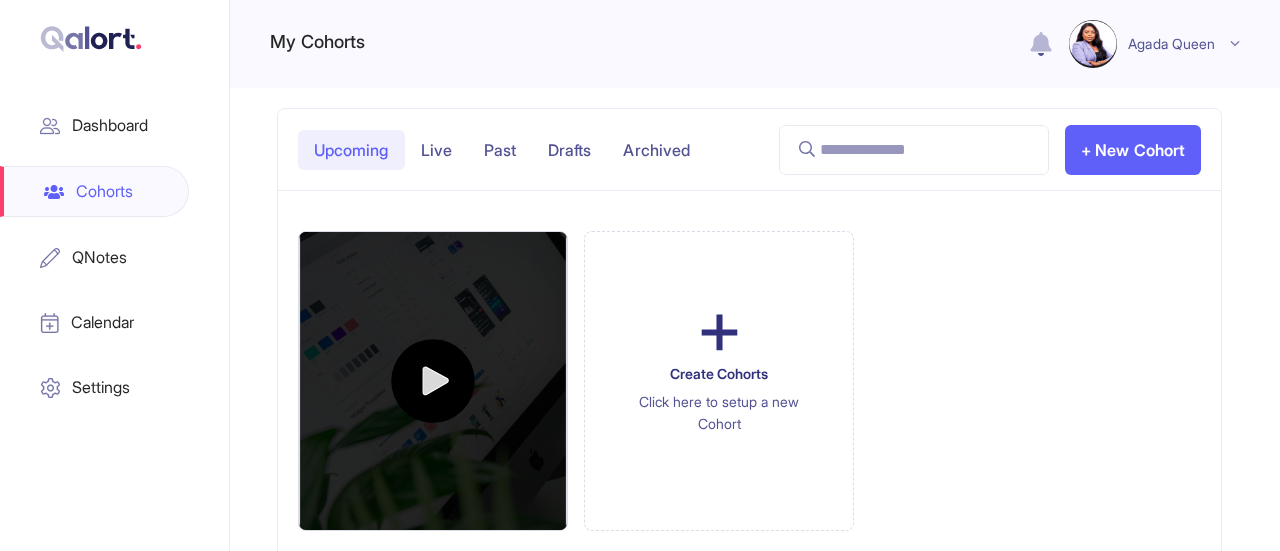 click on "Past" at bounding box center (500, 150) 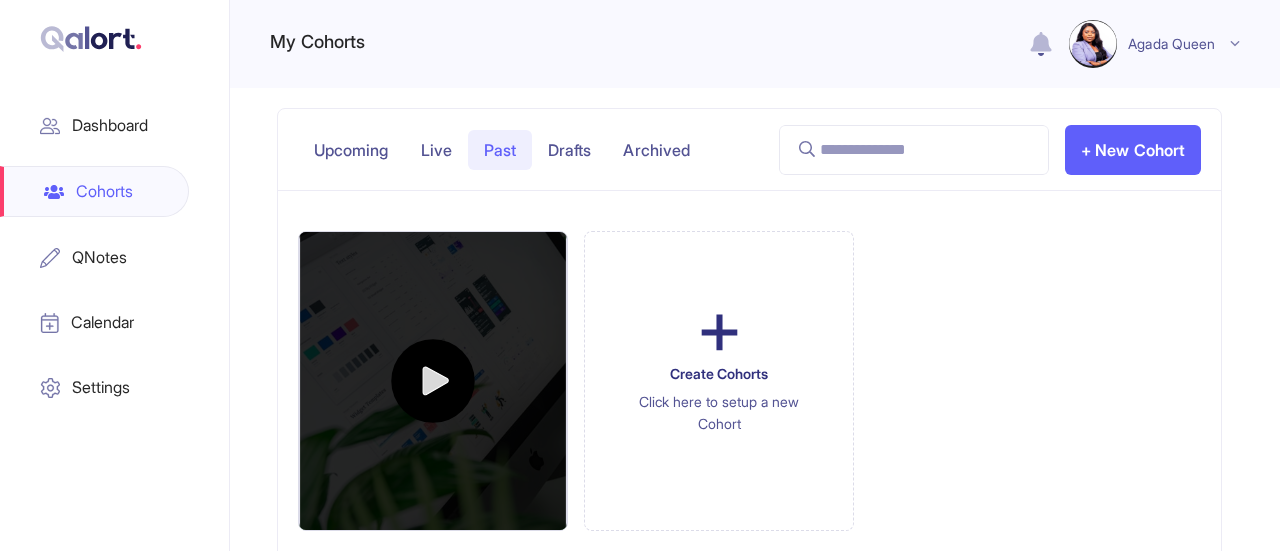 click on "Drafts" at bounding box center [569, 150] 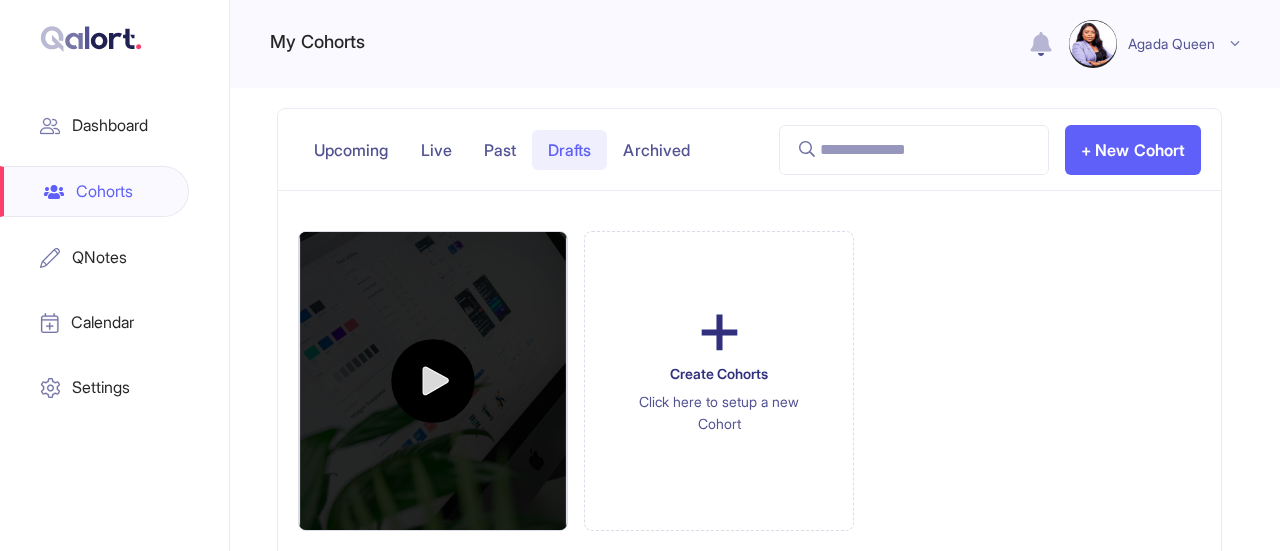 click on "Drafts" at bounding box center [569, 150] 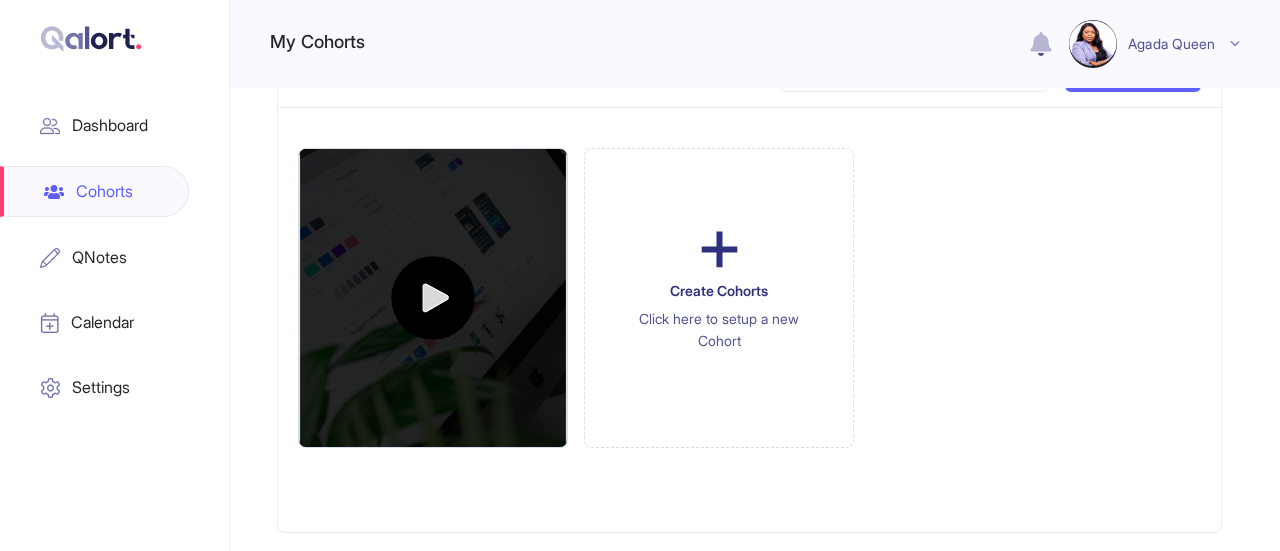 scroll, scrollTop: 0, scrollLeft: 0, axis: both 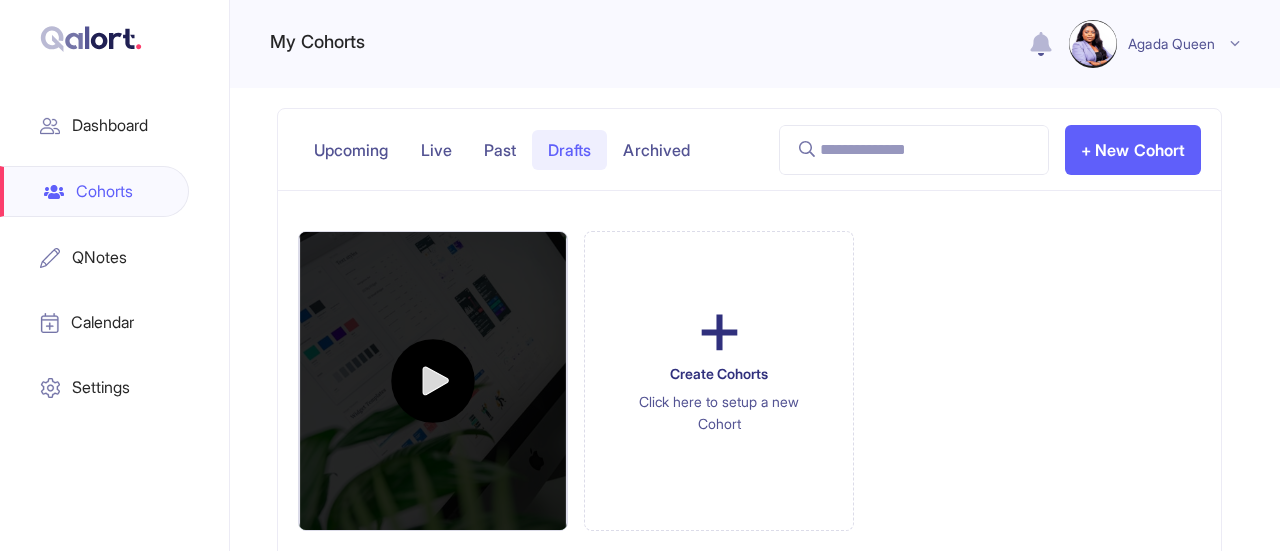 click on "Dashboard" at bounding box center (94, 125) 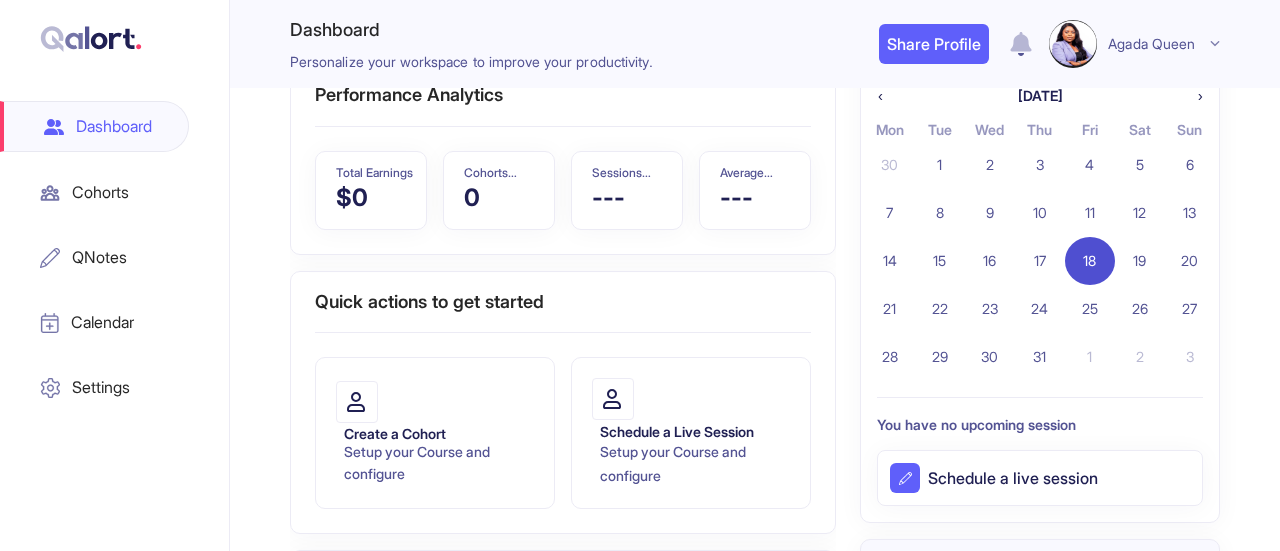 scroll, scrollTop: 810, scrollLeft: 0, axis: vertical 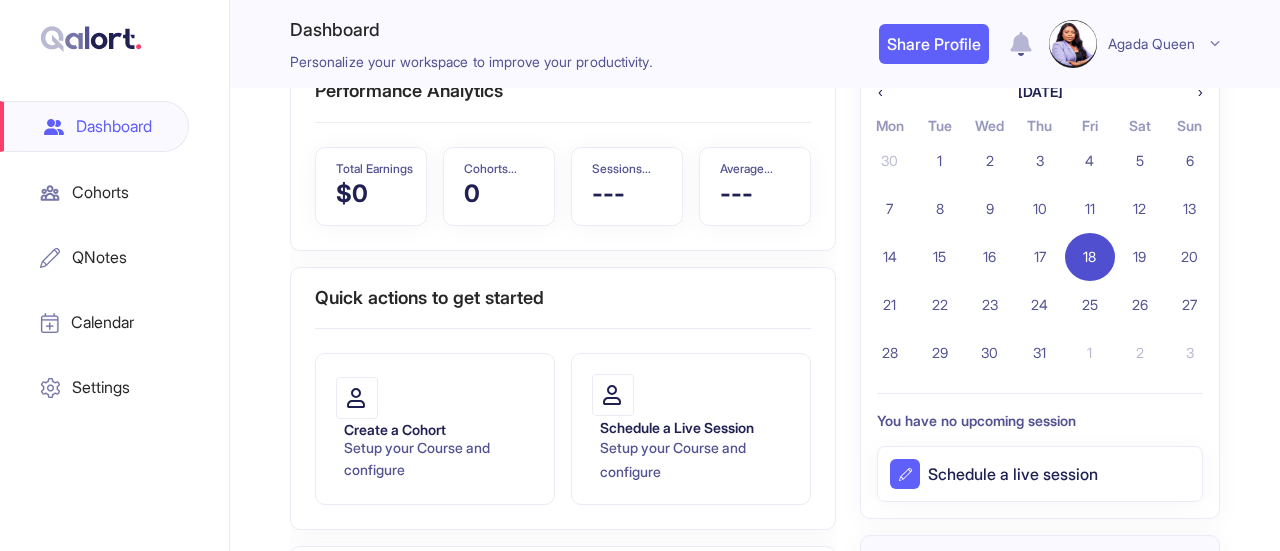click on "Setup your Course and configure" at bounding box center [439, 459] 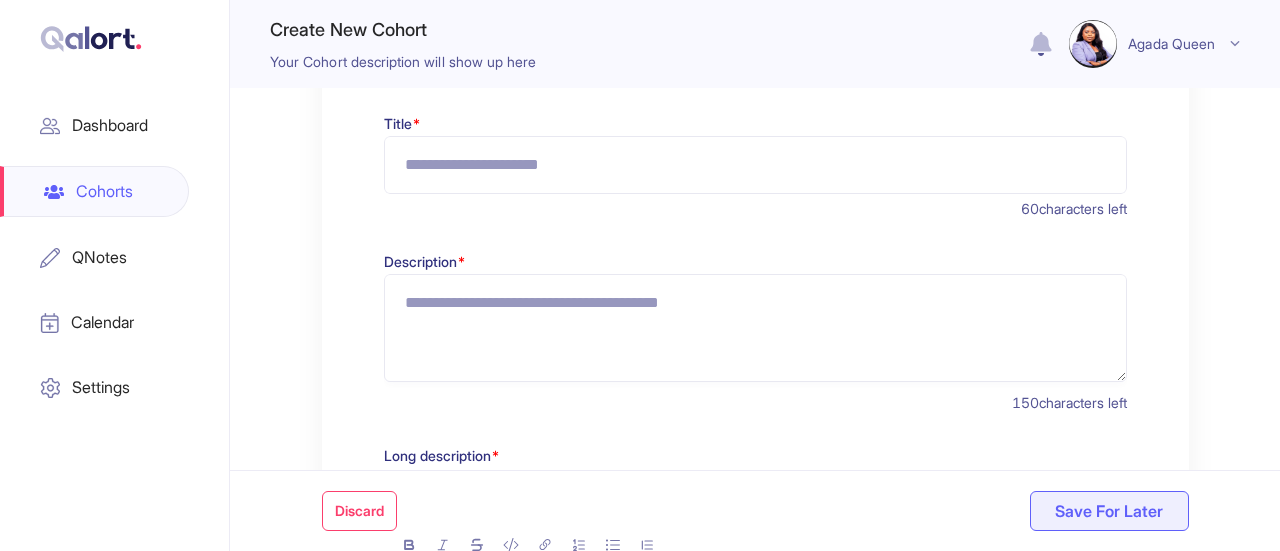 scroll, scrollTop: 0, scrollLeft: 0, axis: both 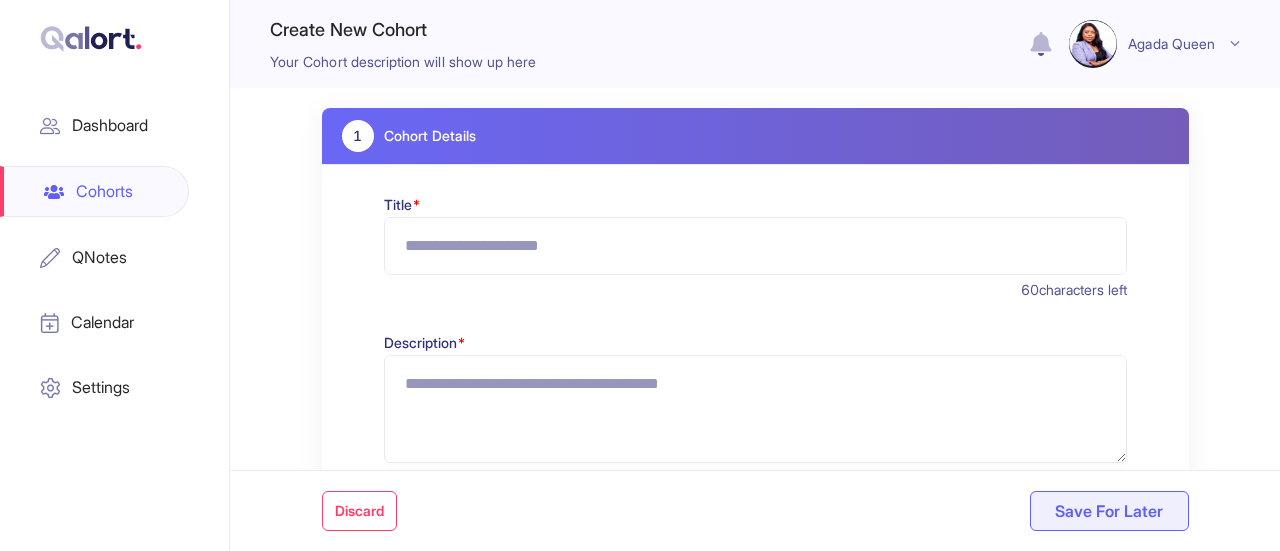 click on "Title  *" at bounding box center [755, 246] 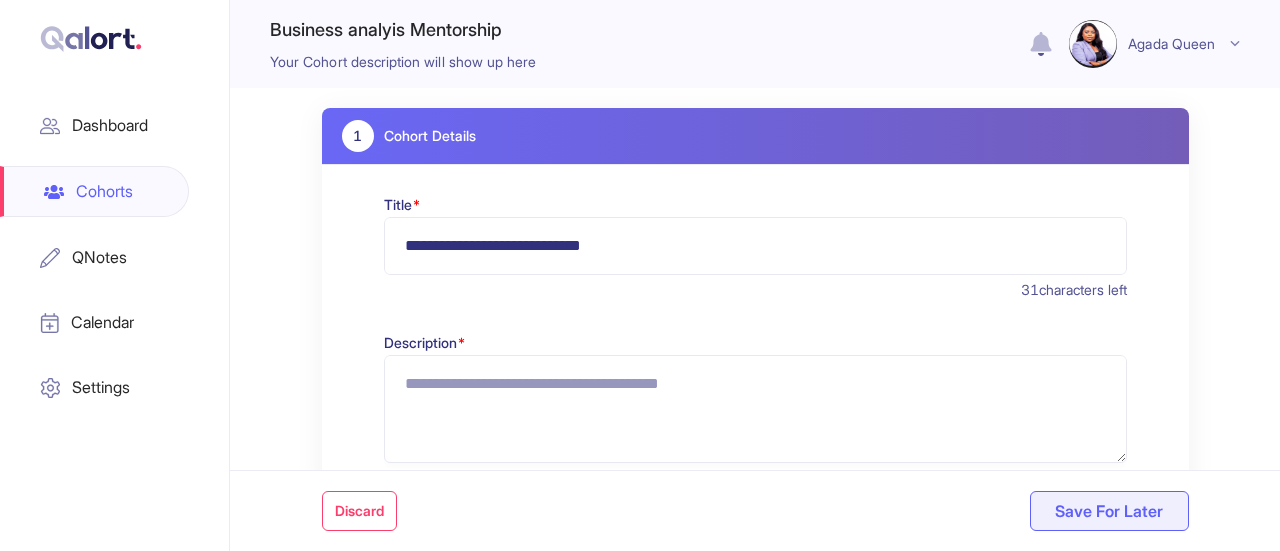 type on "**********" 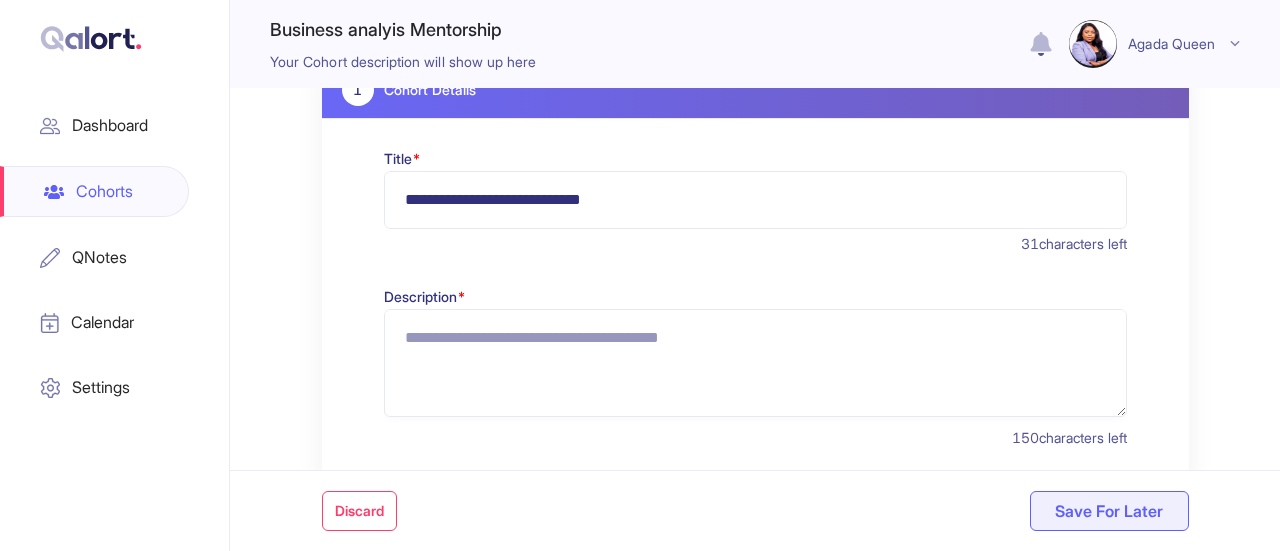 scroll, scrollTop: 0, scrollLeft: 0, axis: both 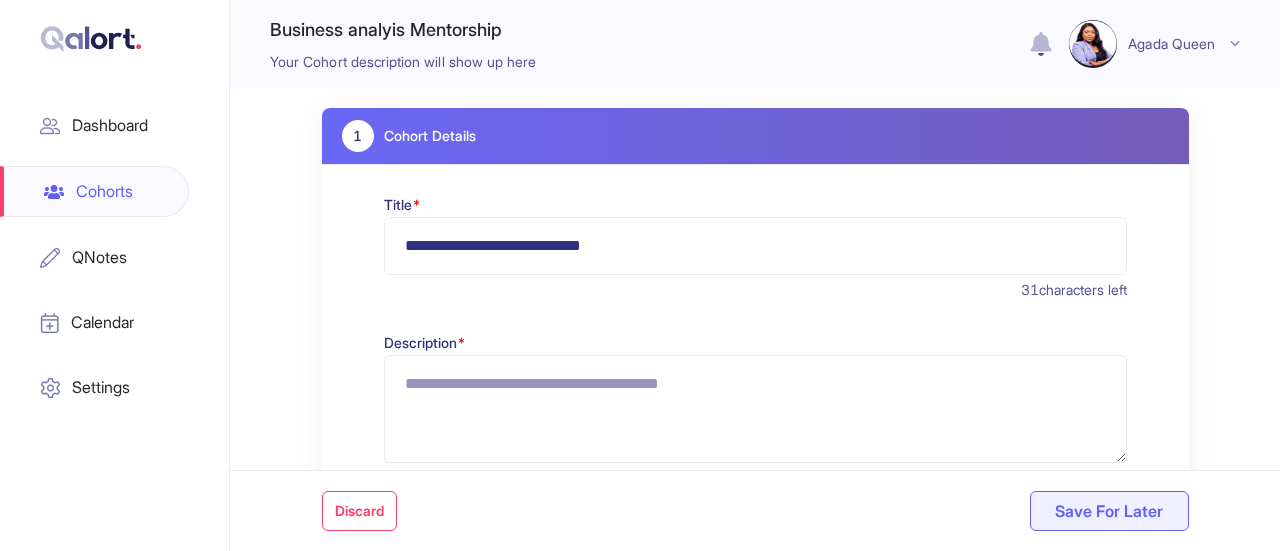 click on "Description  *" at bounding box center [755, 409] 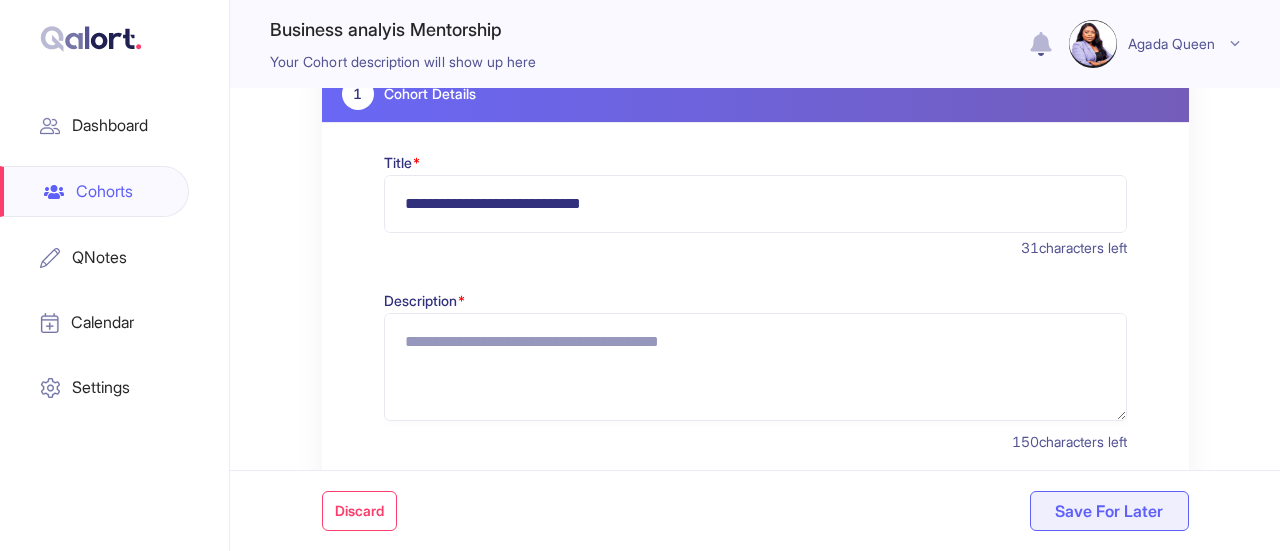 scroll, scrollTop: 38, scrollLeft: 0, axis: vertical 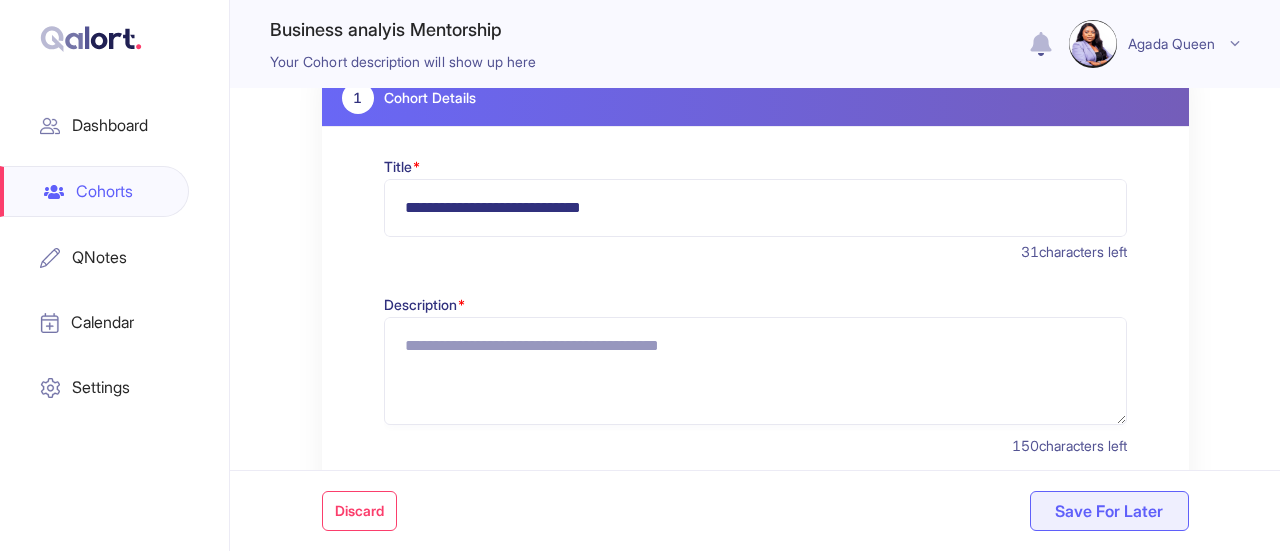 click on "31  characters left" at bounding box center [755, 252] 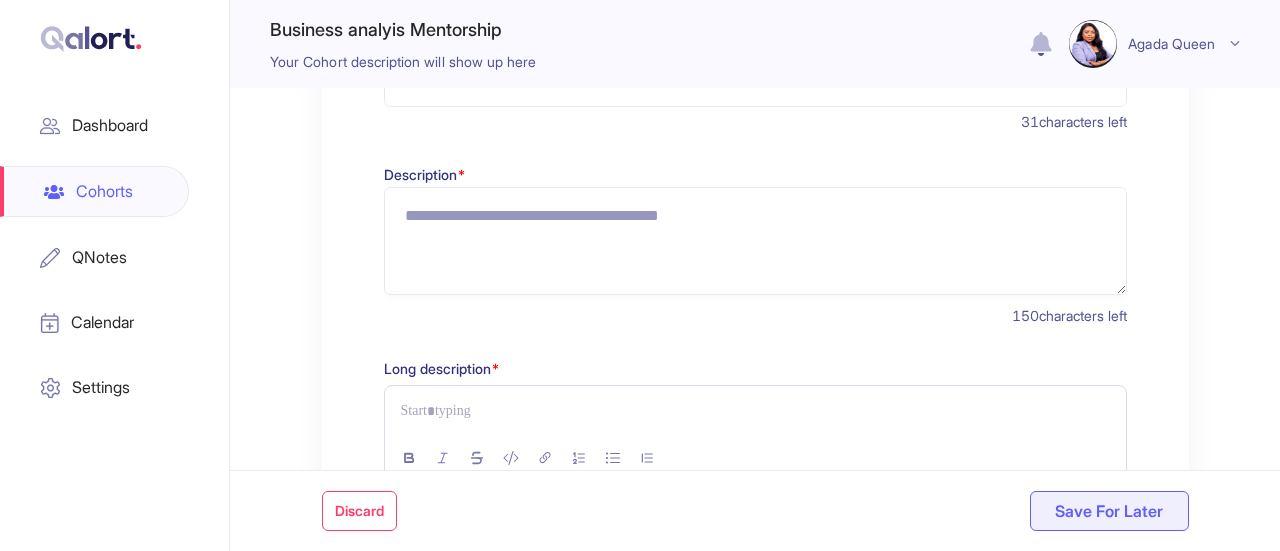 scroll, scrollTop: 176, scrollLeft: 0, axis: vertical 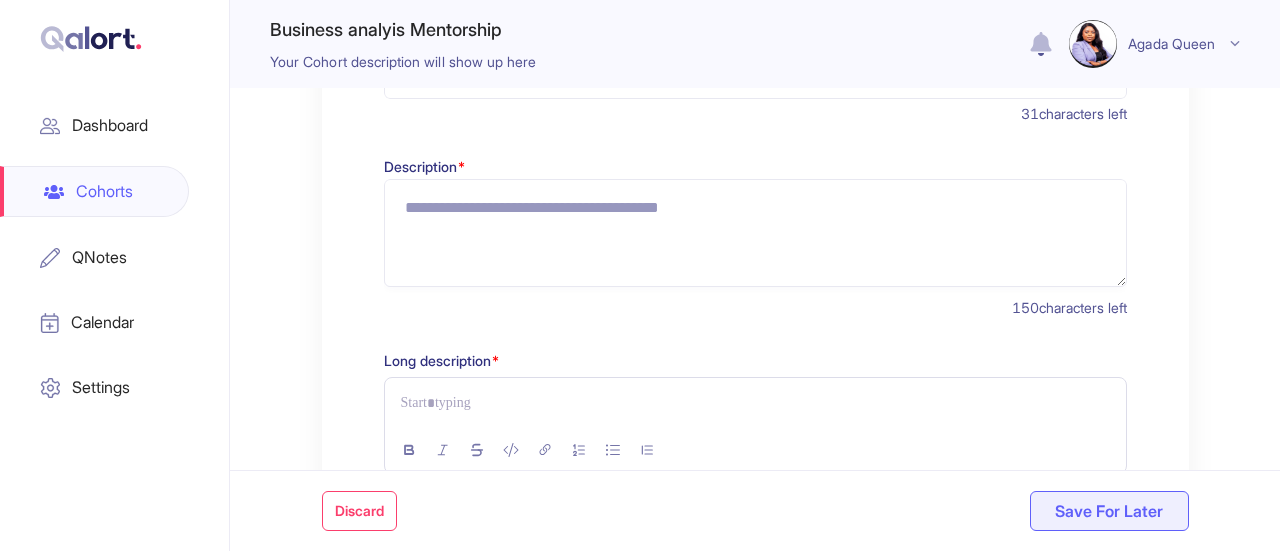 click at bounding box center [755, 403] 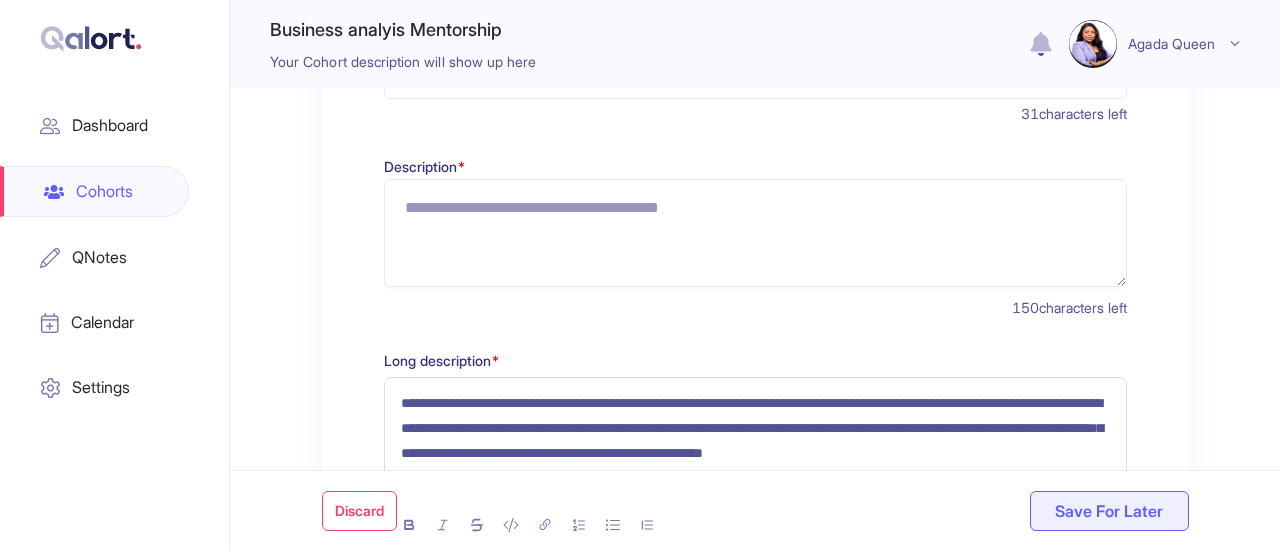click on "Description  *" at bounding box center [755, 233] 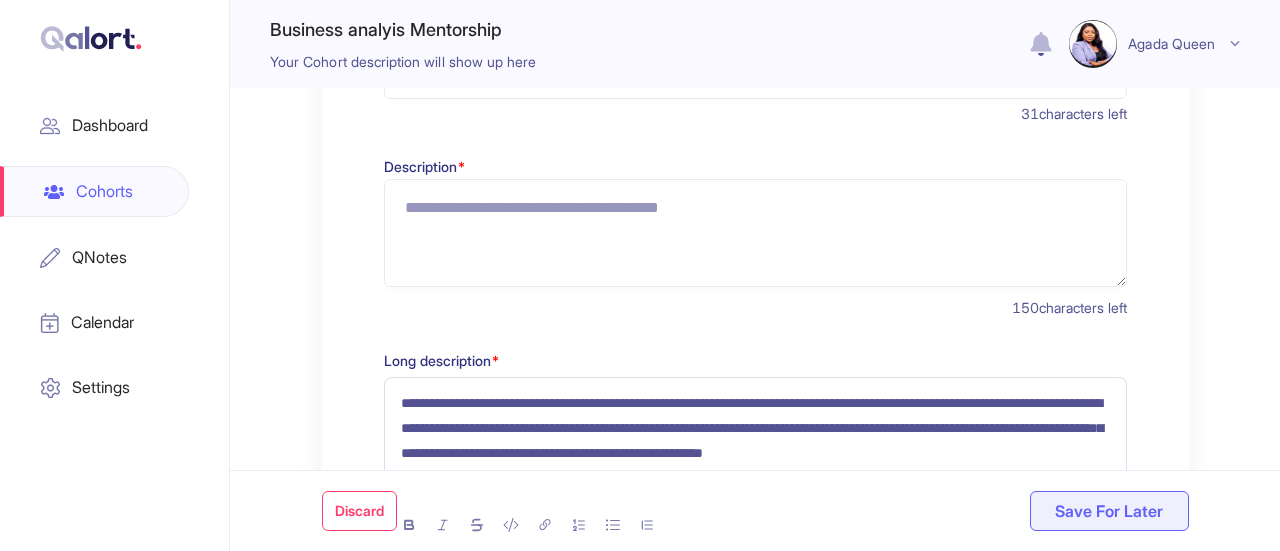 paste on "**********" 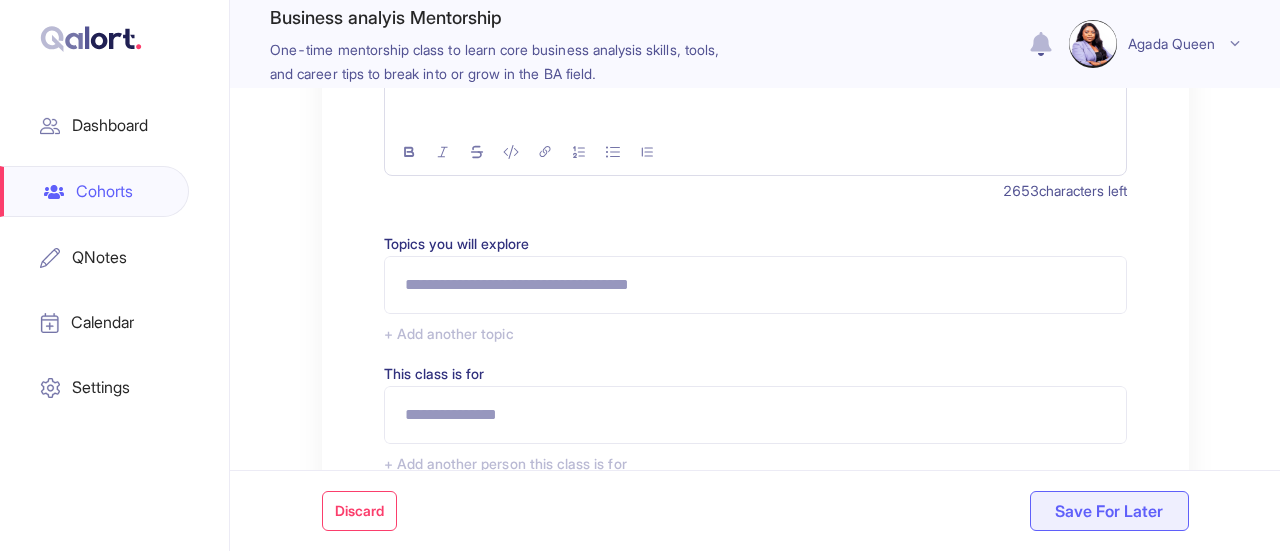 scroll, scrollTop: 550, scrollLeft: 0, axis: vertical 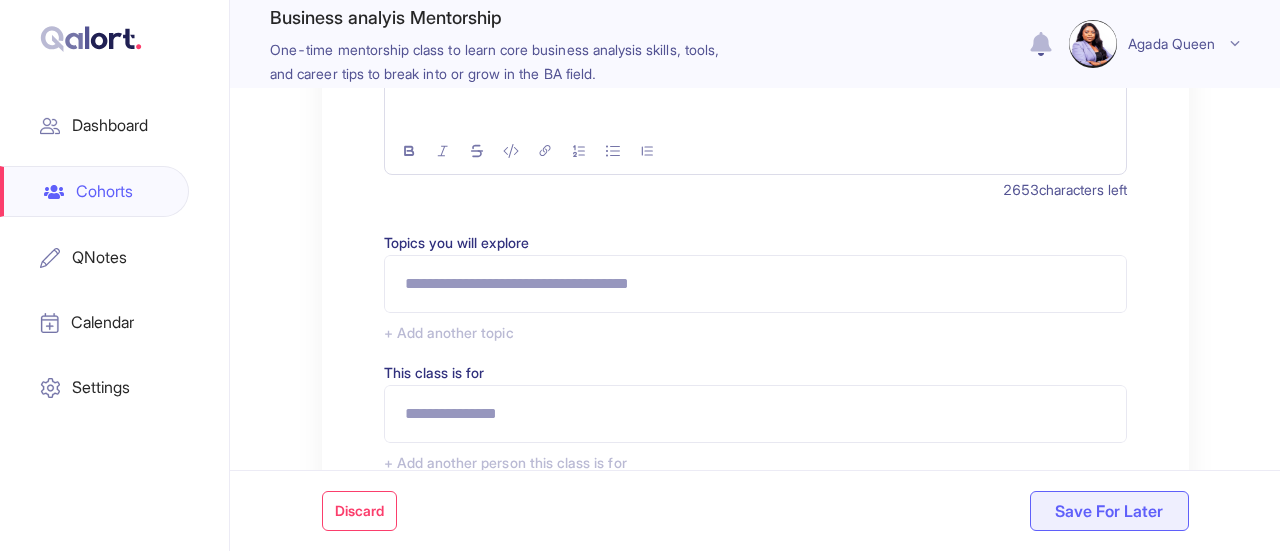 type on "**********" 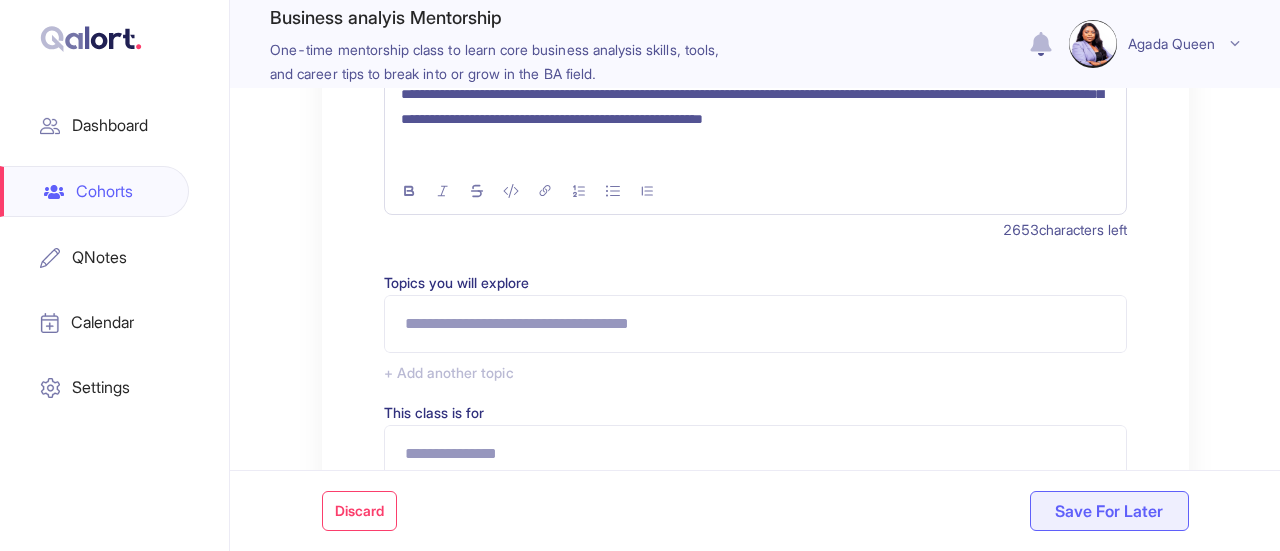 scroll, scrollTop: 500, scrollLeft: 0, axis: vertical 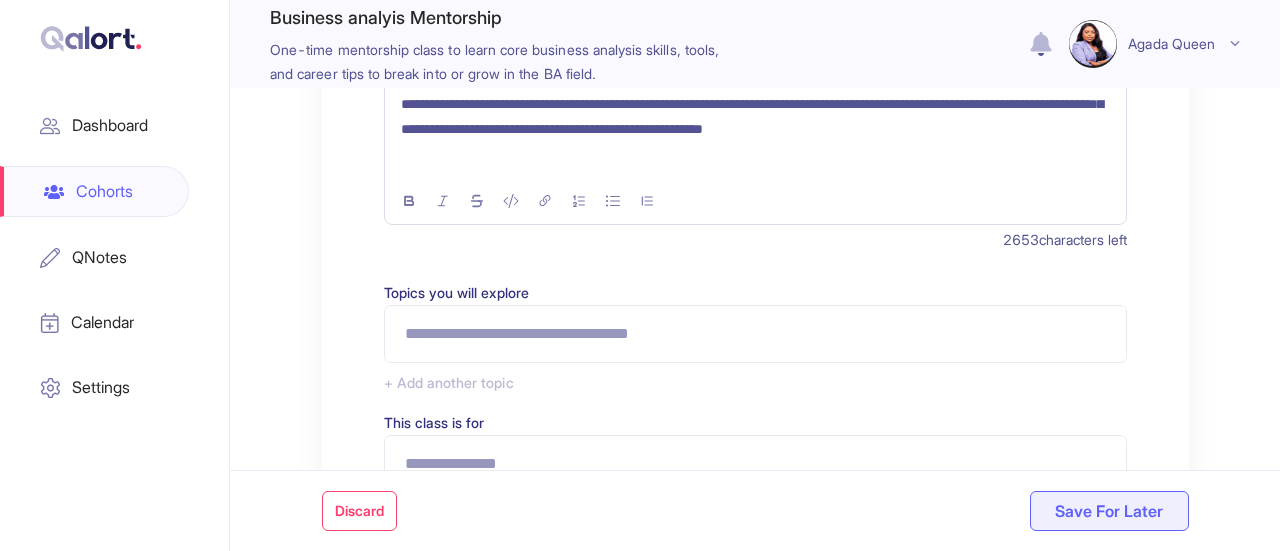 click on "Topics you will explore" at bounding box center (755, 334) 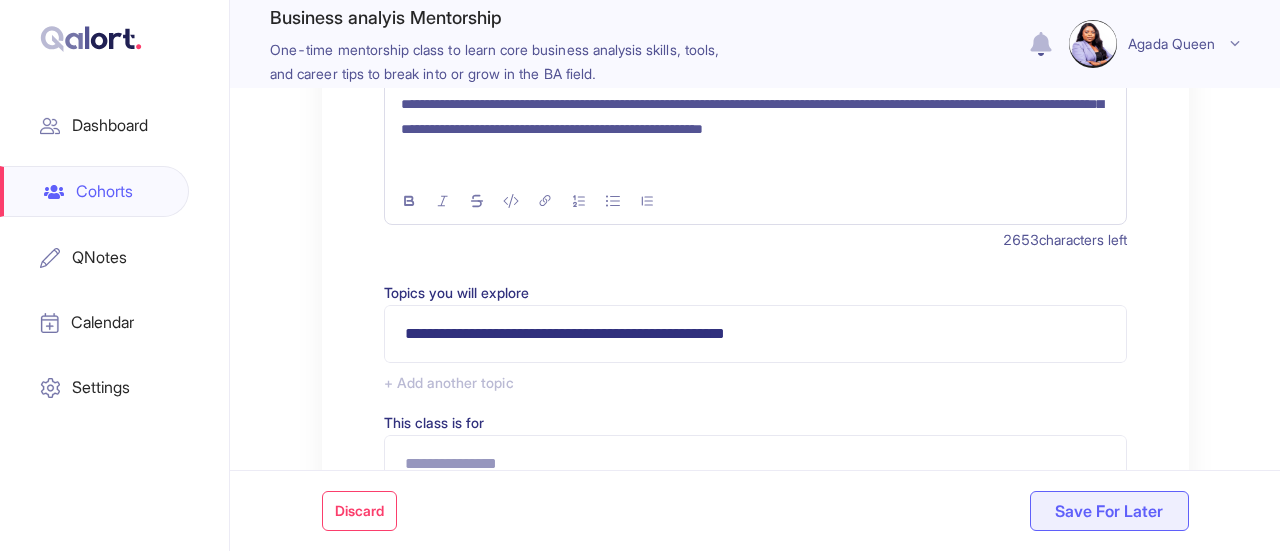type on "**********" 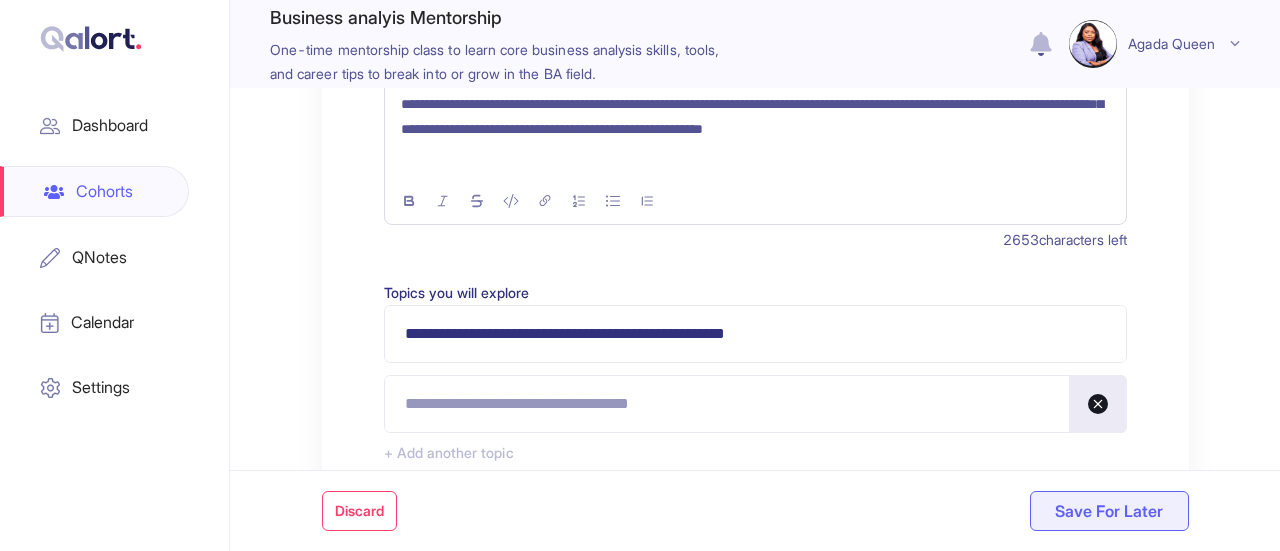 click on "**********" at bounding box center (755, 334) 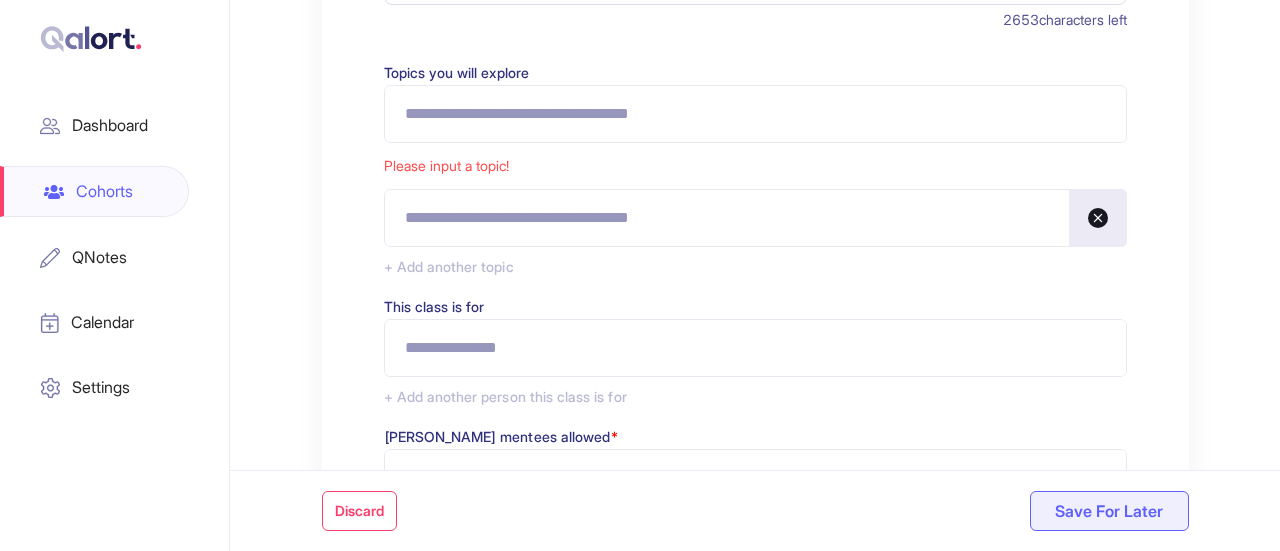 scroll, scrollTop: 725, scrollLeft: 0, axis: vertical 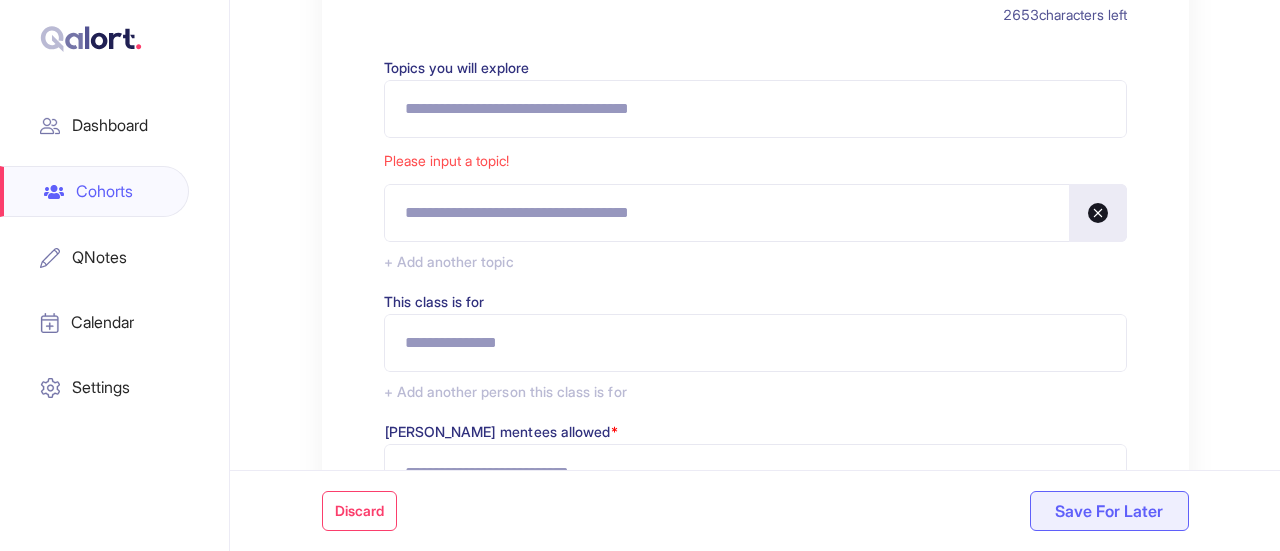 type 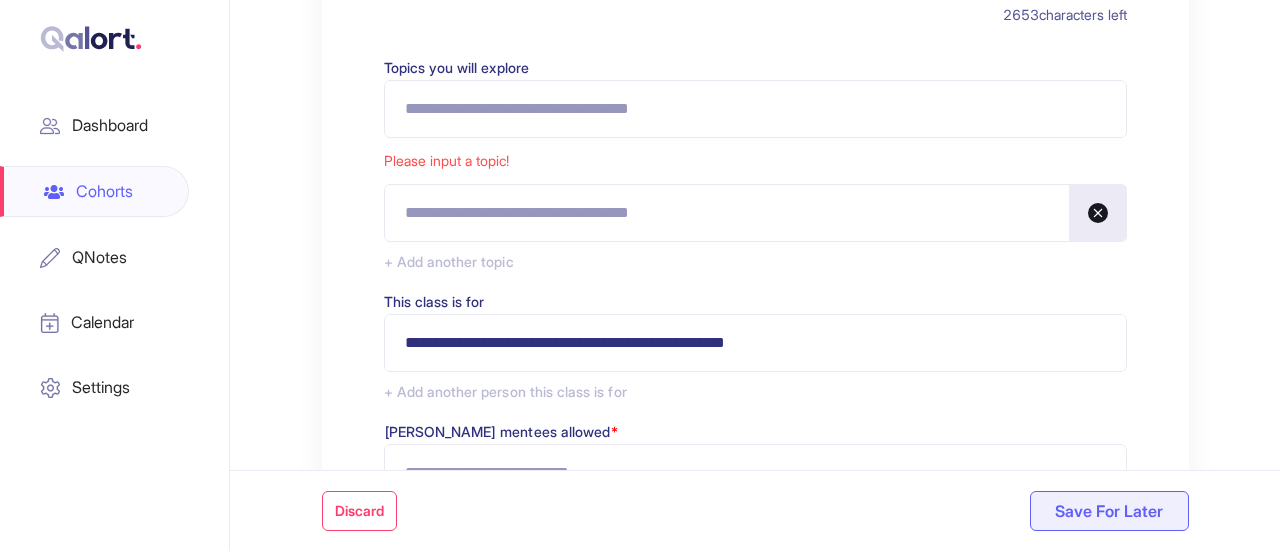 type on "**********" 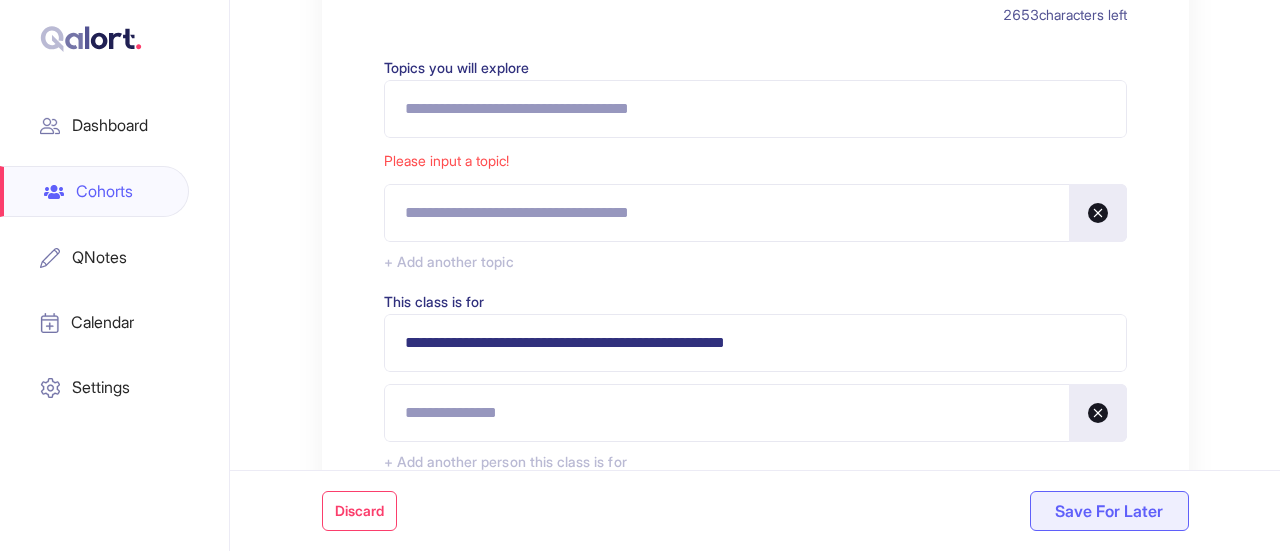 click at bounding box center (755, 413) 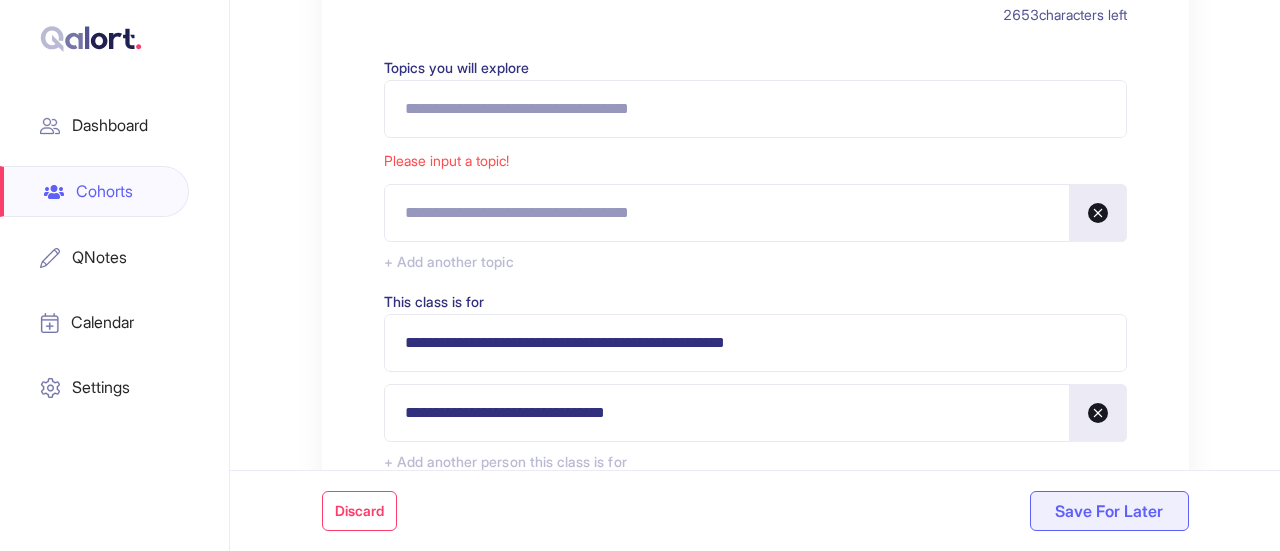 type on "**********" 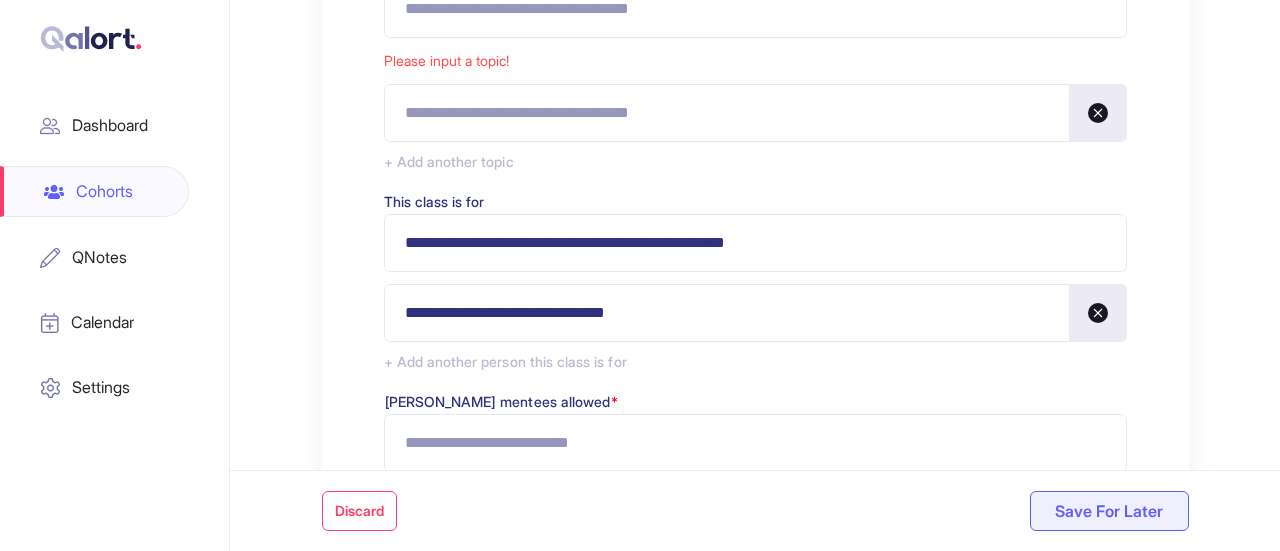 click on "+ Add another person this class is for" at bounding box center (755, 362) 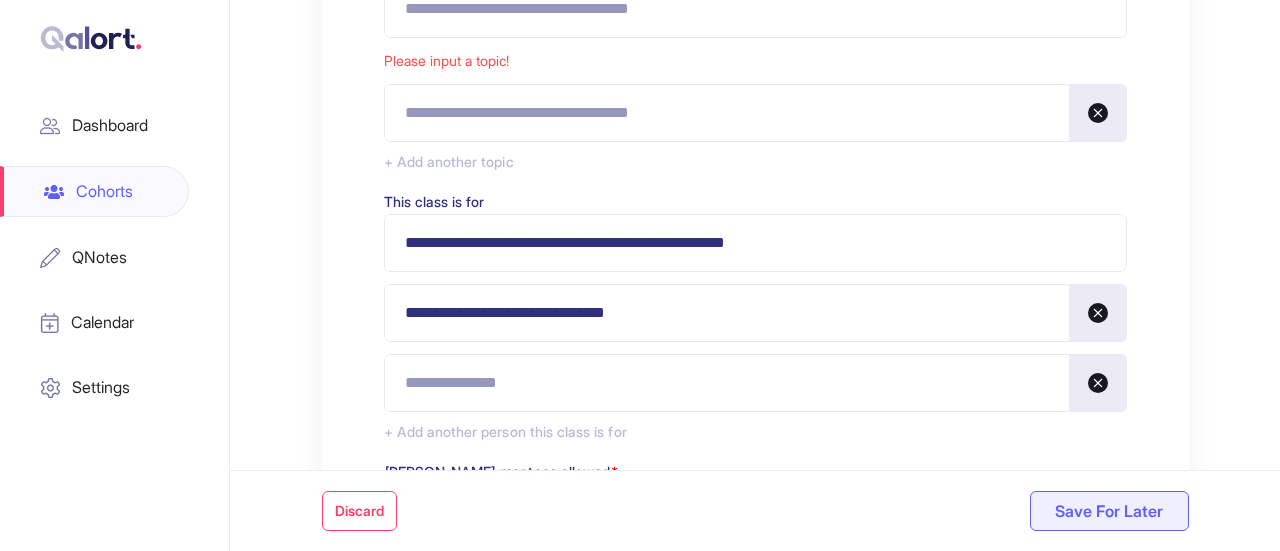 click at bounding box center [755, 383] 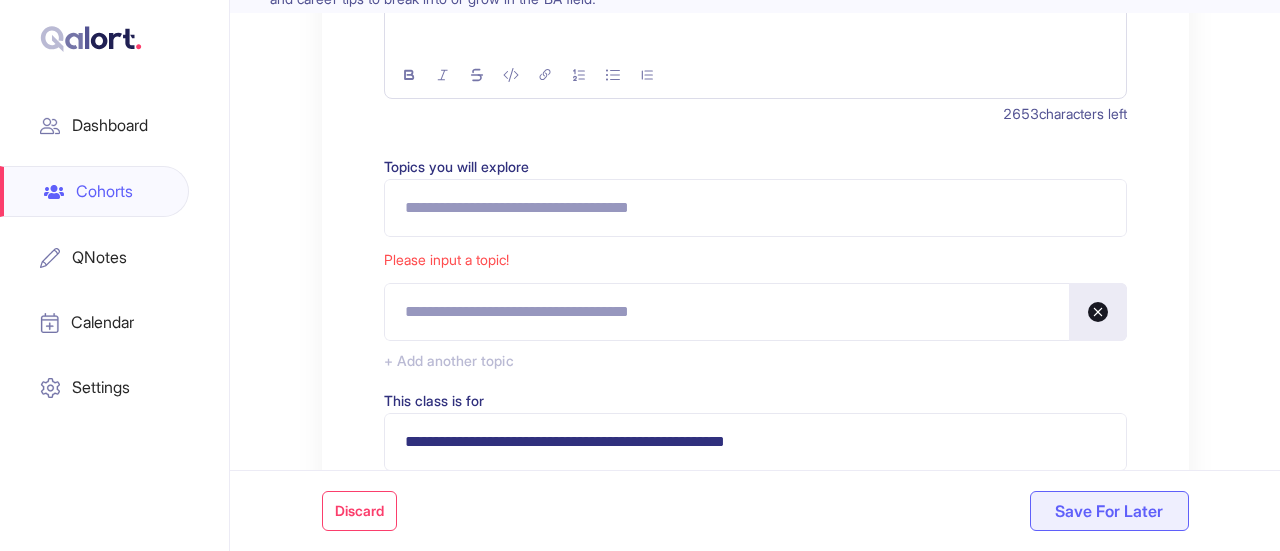scroll, scrollTop: 525, scrollLeft: 0, axis: vertical 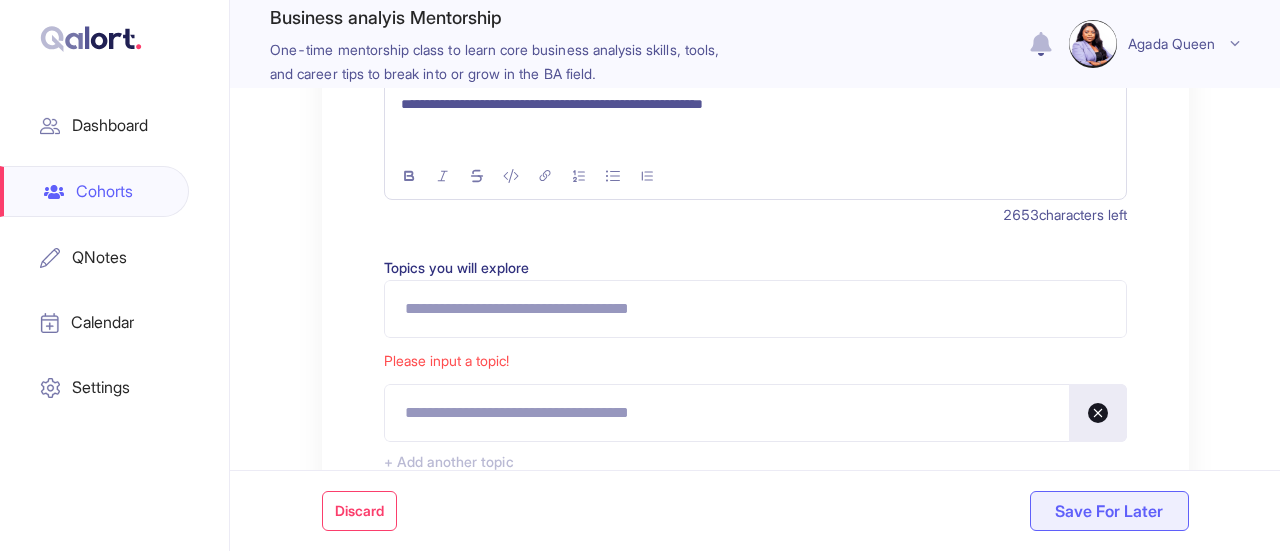 type on "**********" 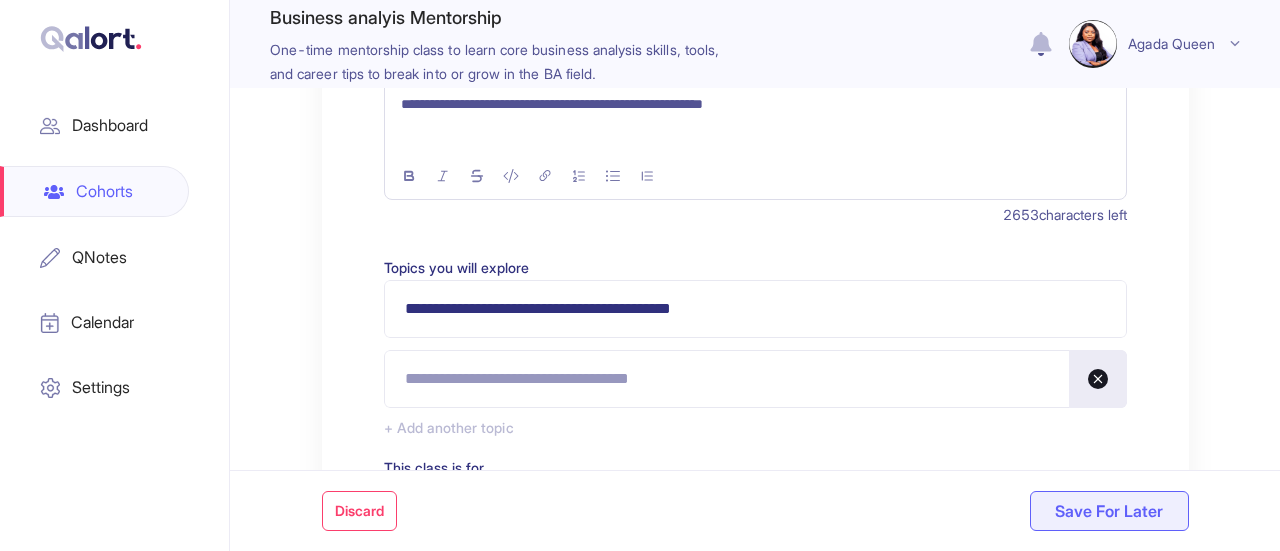 type on "**********" 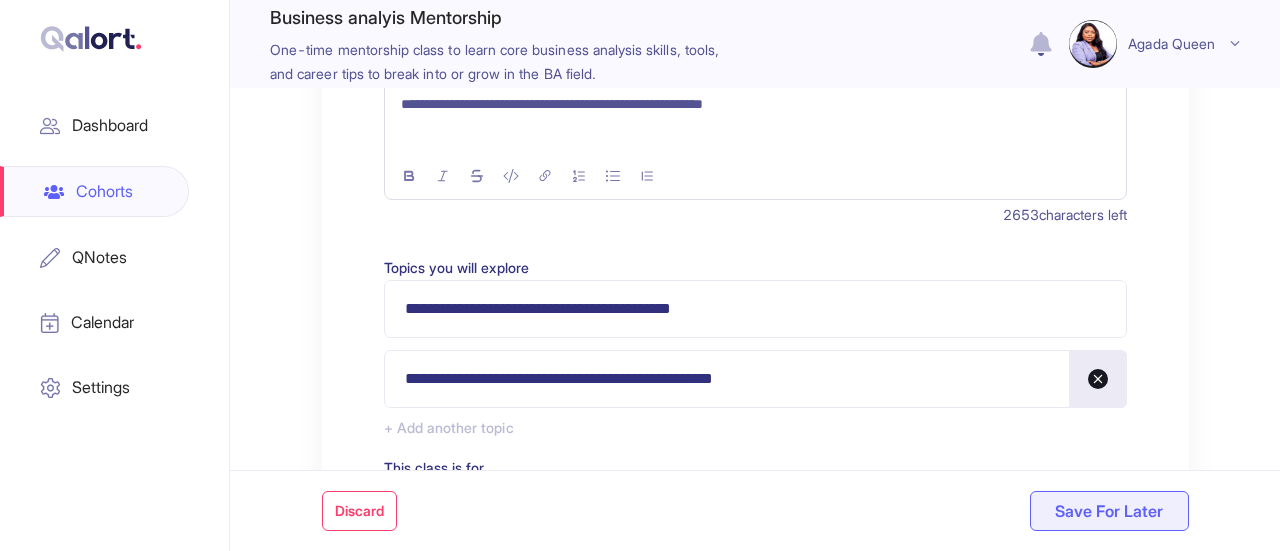scroll, scrollTop: 625, scrollLeft: 0, axis: vertical 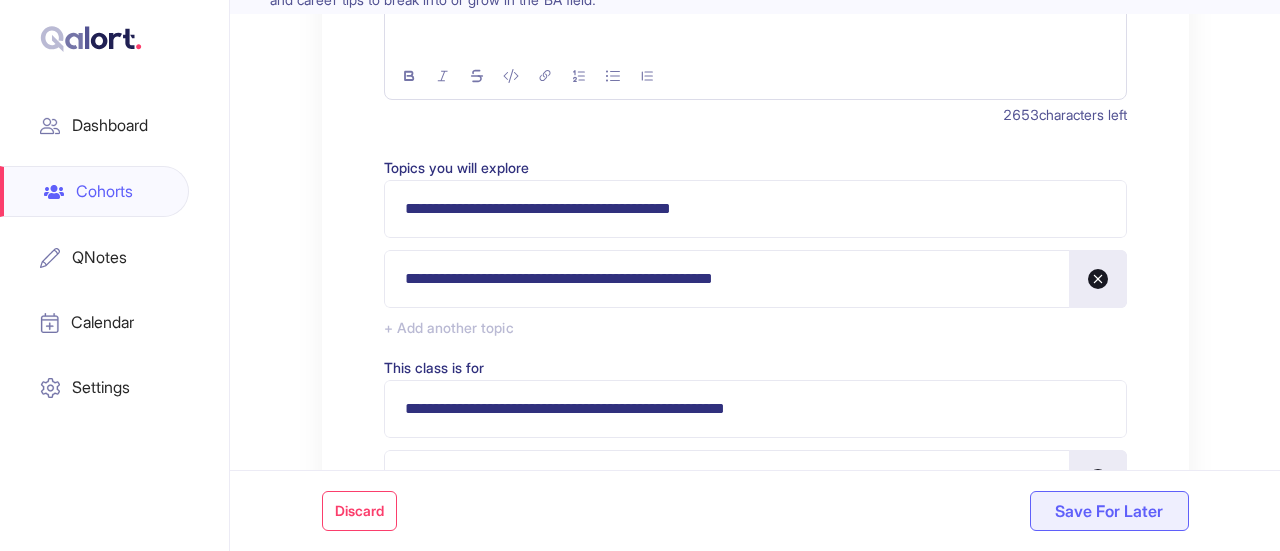type on "**********" 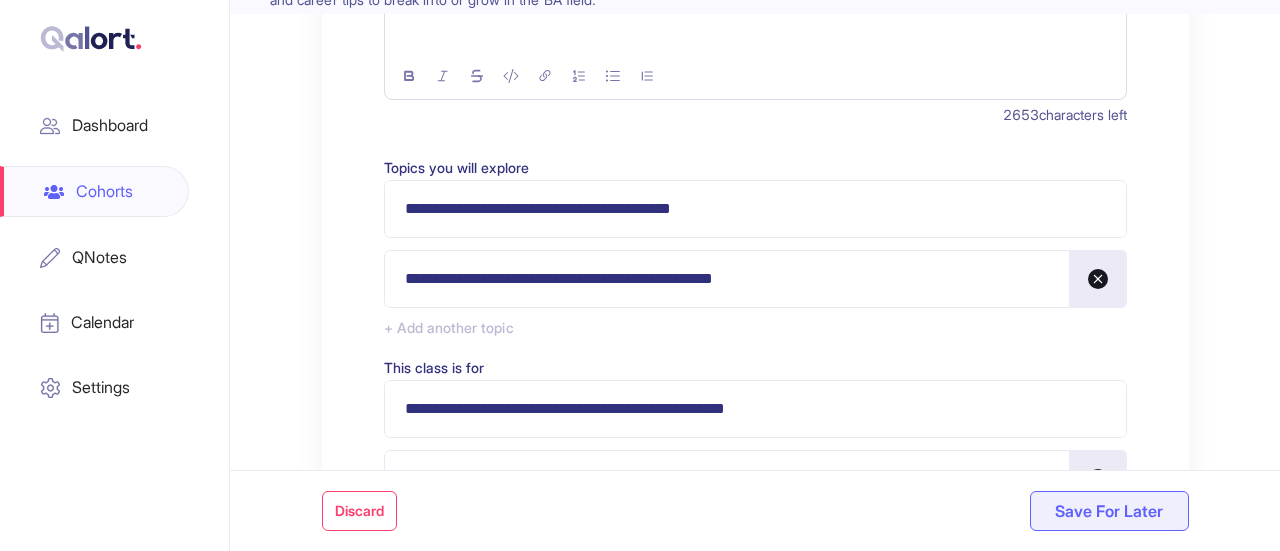 click on "+ Add another topic" at bounding box center [755, 328] 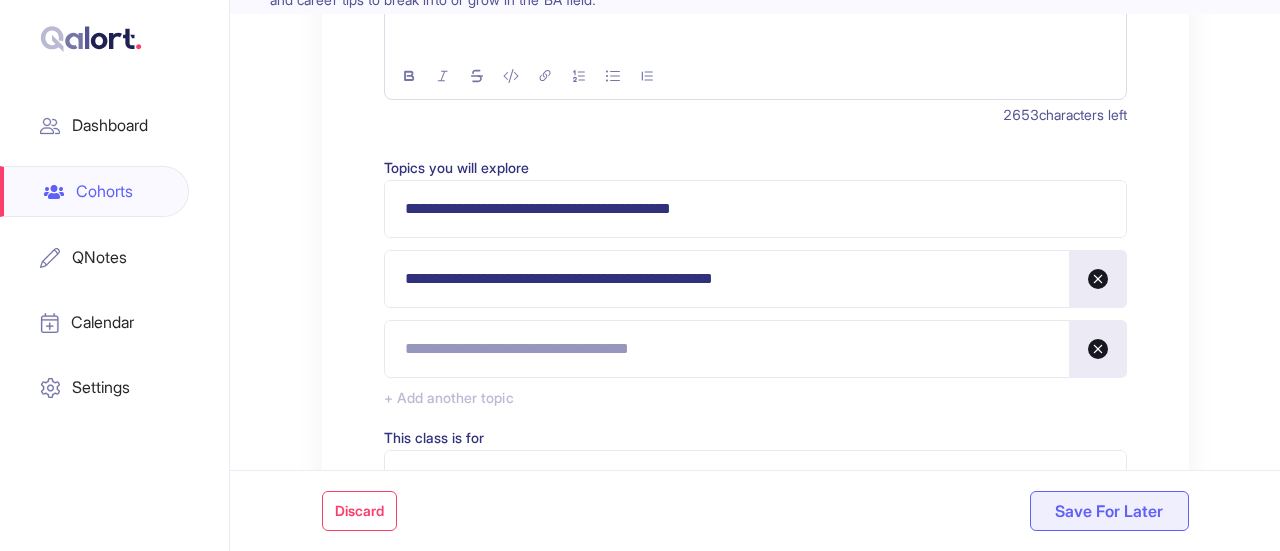 click at bounding box center [755, 349] 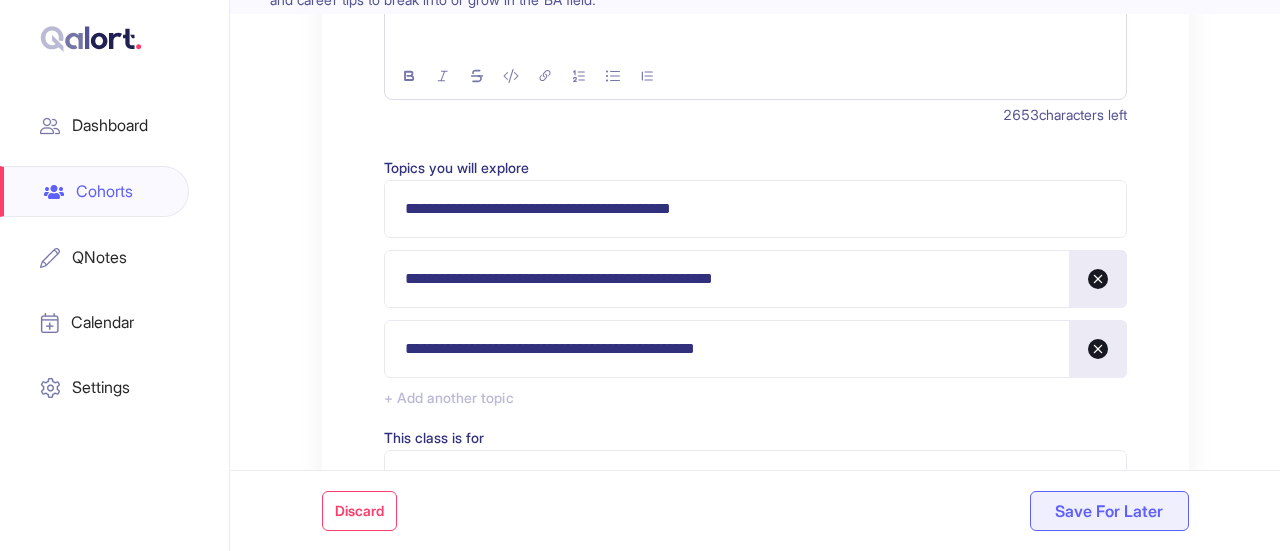 type on "**********" 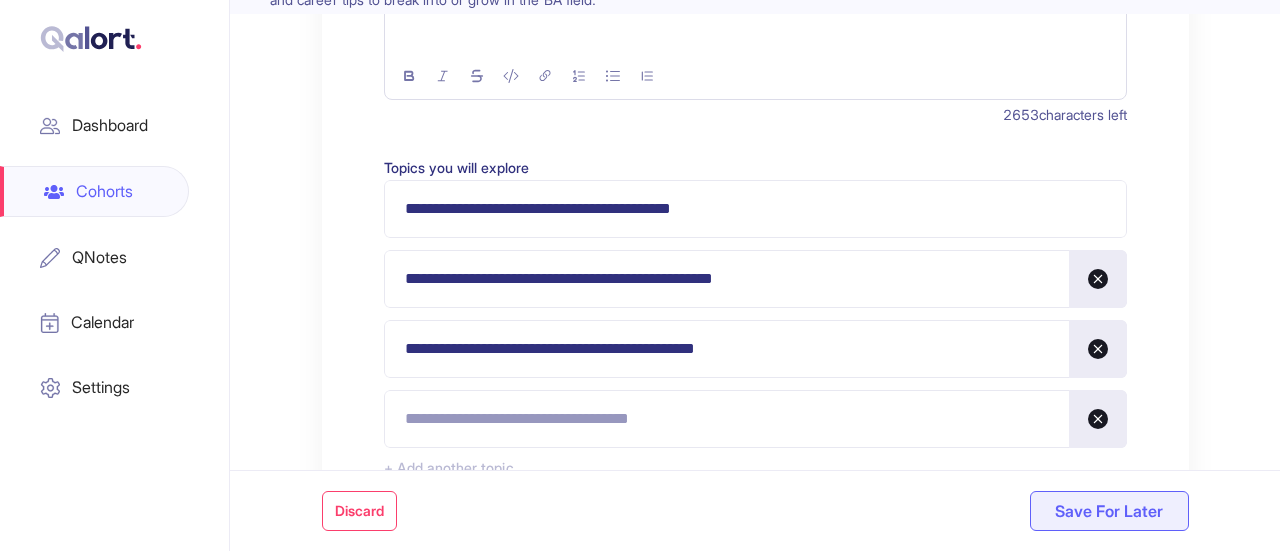 click at bounding box center (755, 419) 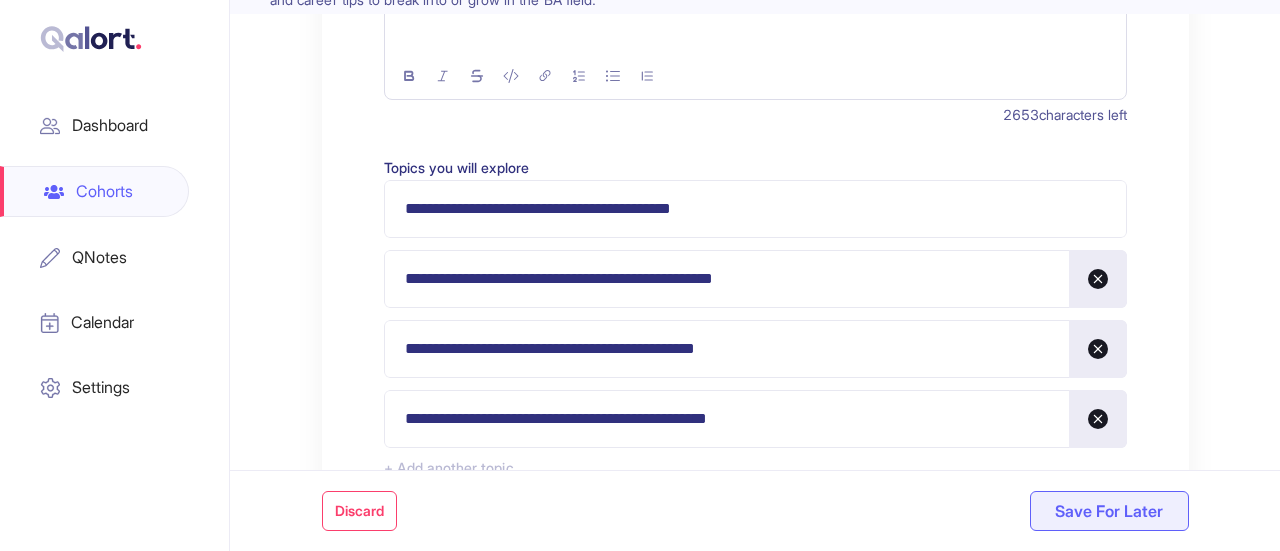 scroll, scrollTop: 825, scrollLeft: 0, axis: vertical 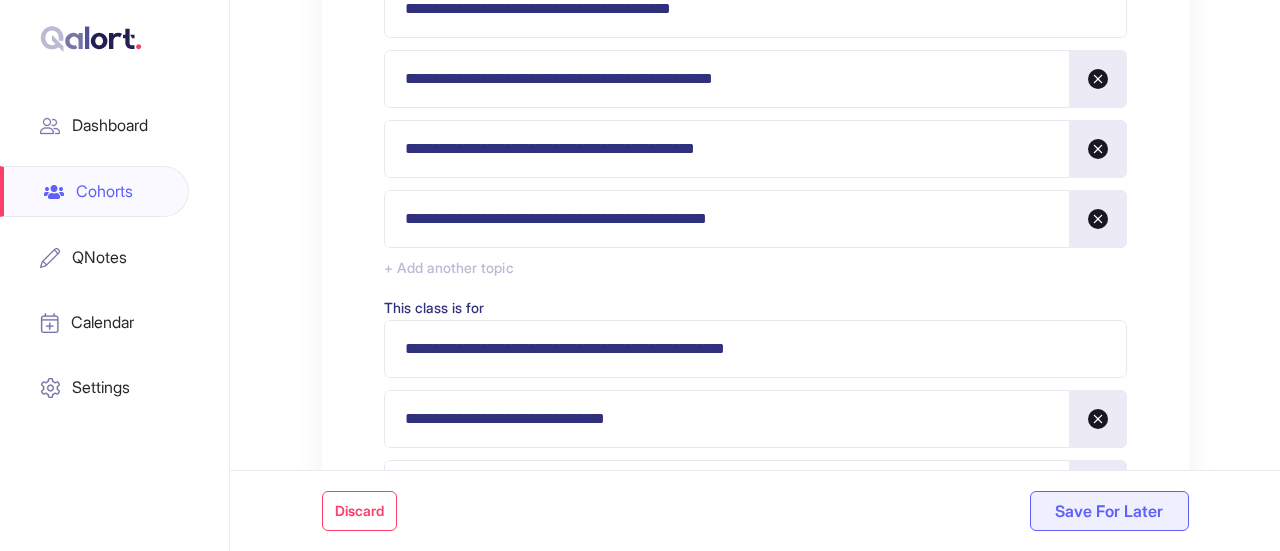 type on "**********" 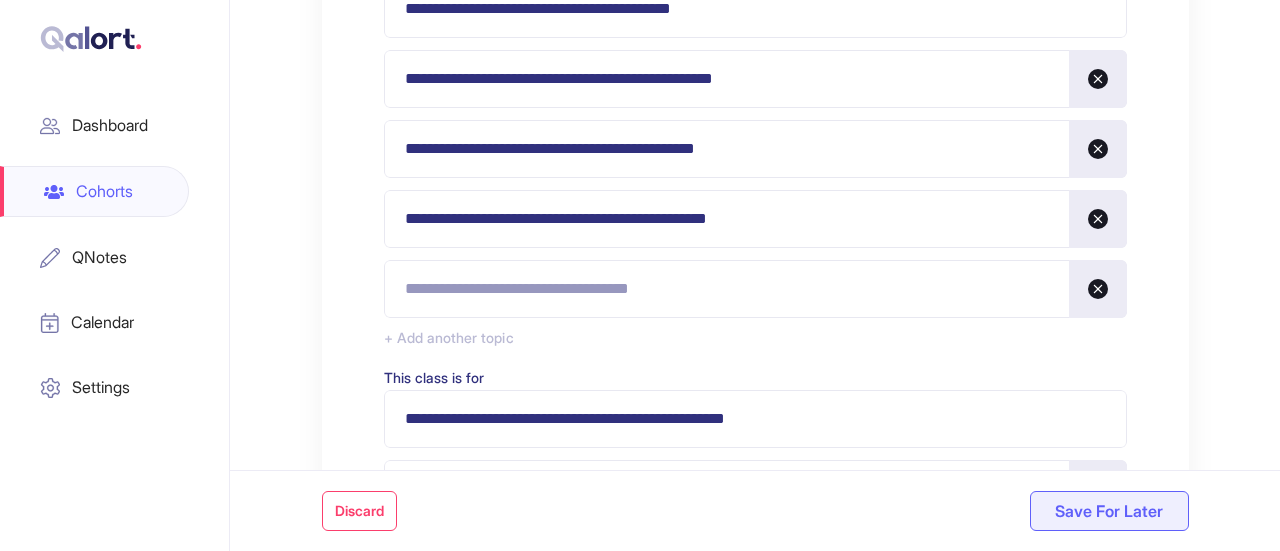 click at bounding box center [755, 289] 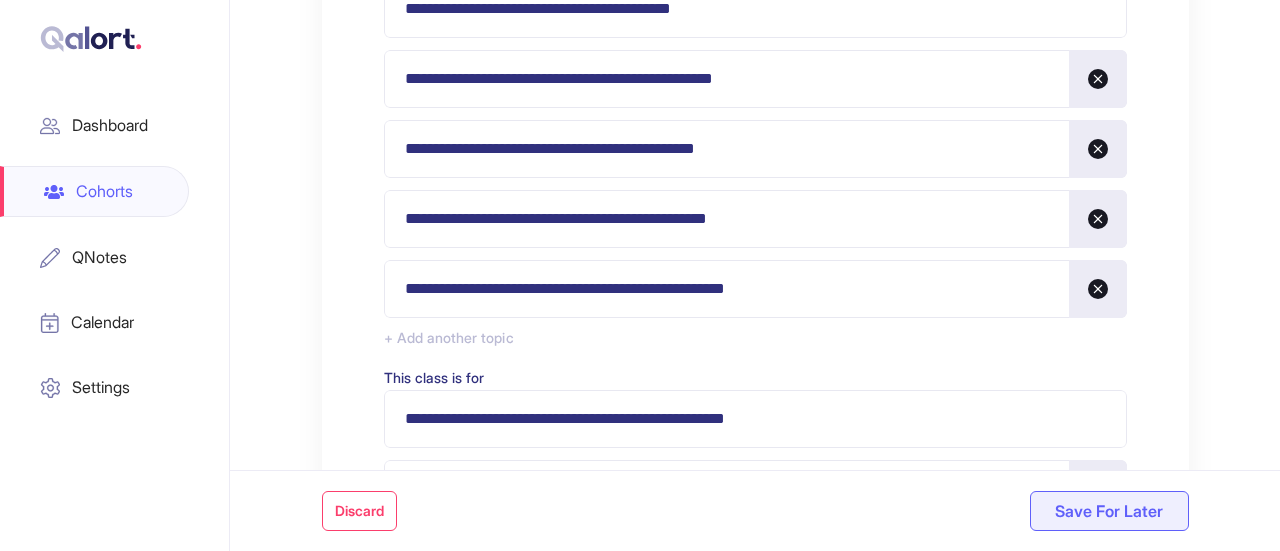 type on "**********" 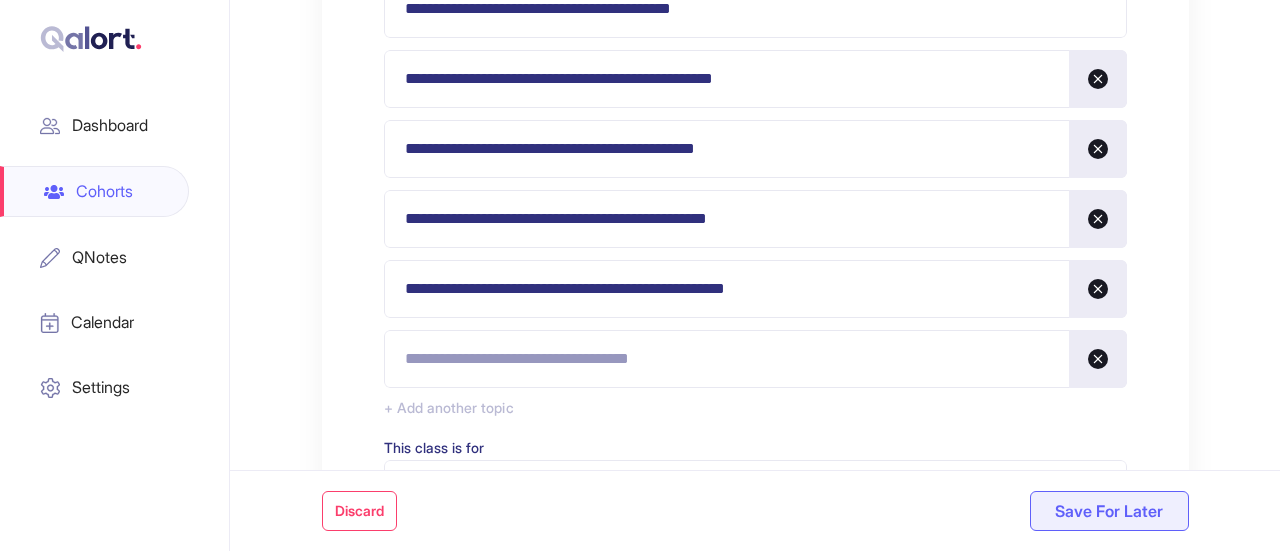 click at bounding box center (755, 359) 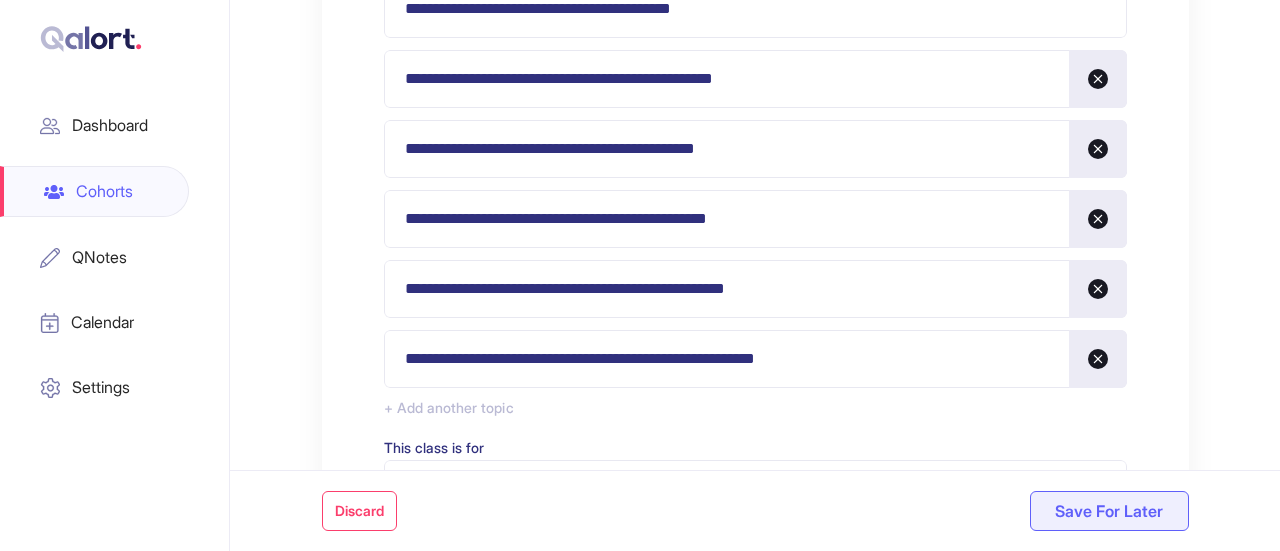 type on "**********" 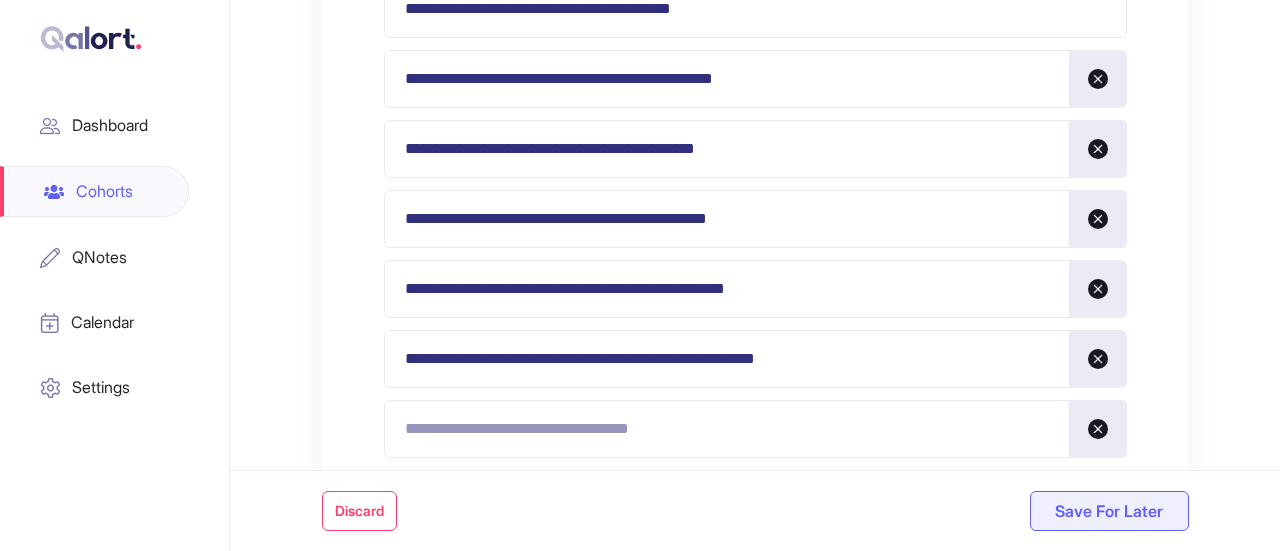 click at bounding box center [755, 429] 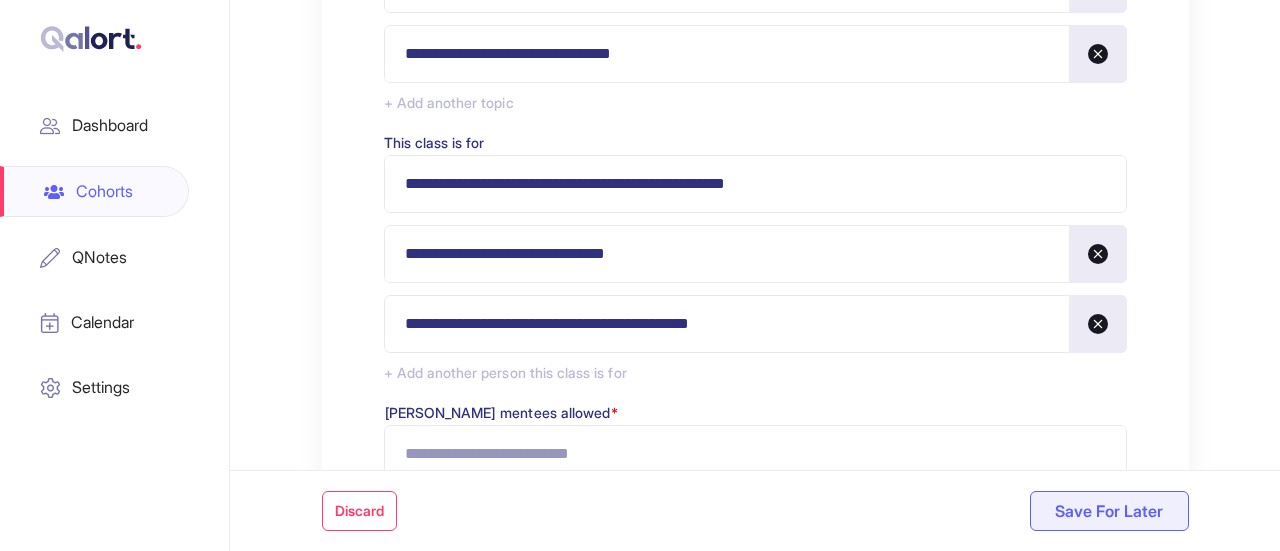 scroll, scrollTop: 1400, scrollLeft: 0, axis: vertical 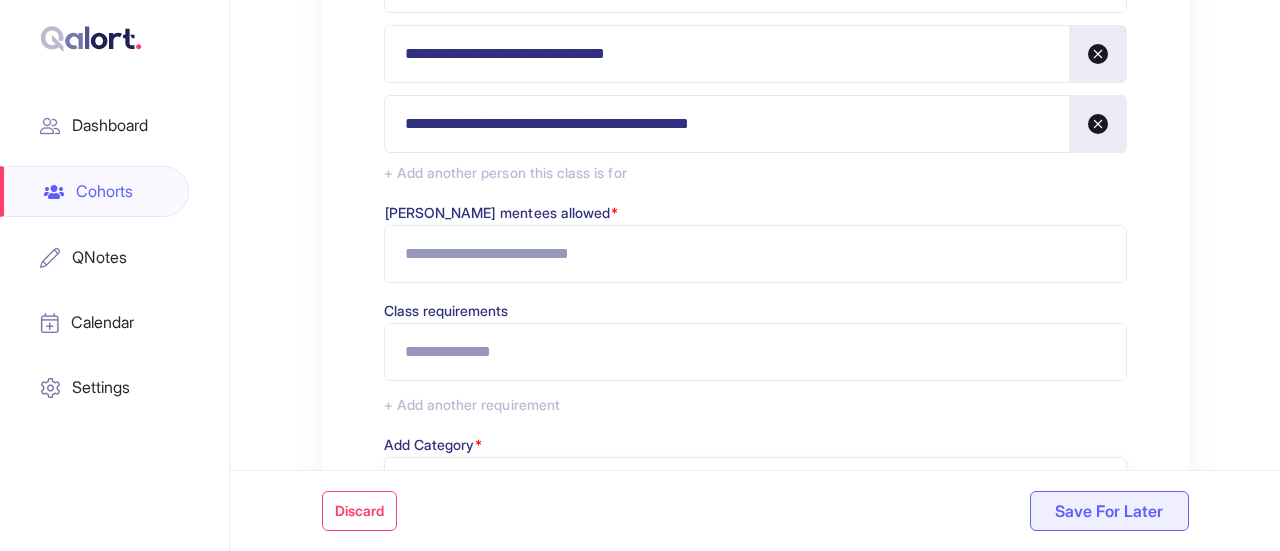 type on "**********" 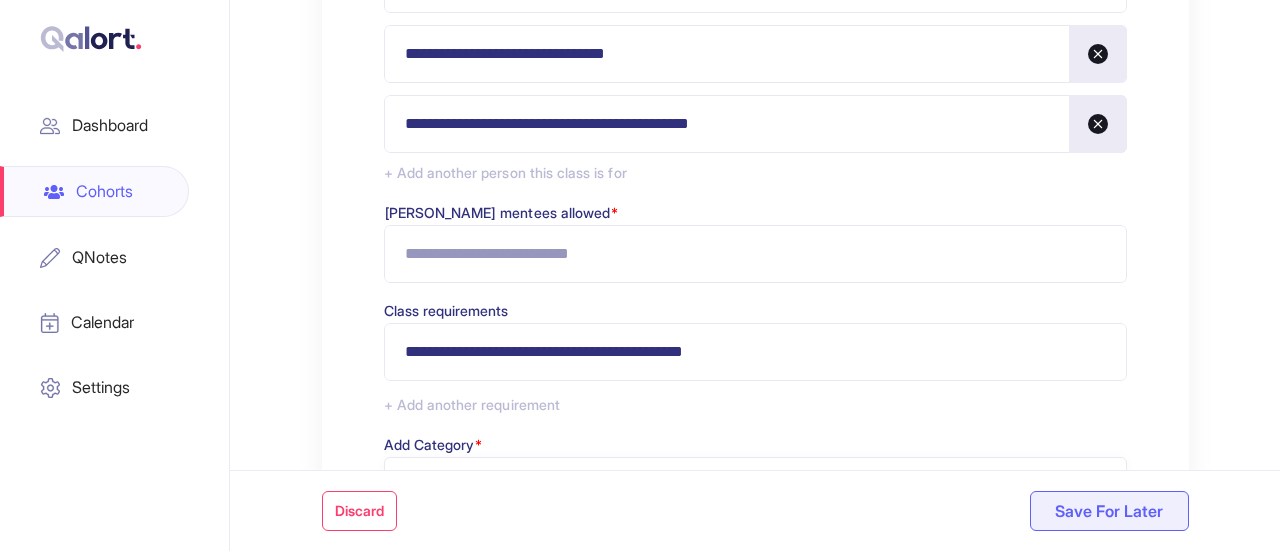 type on "**********" 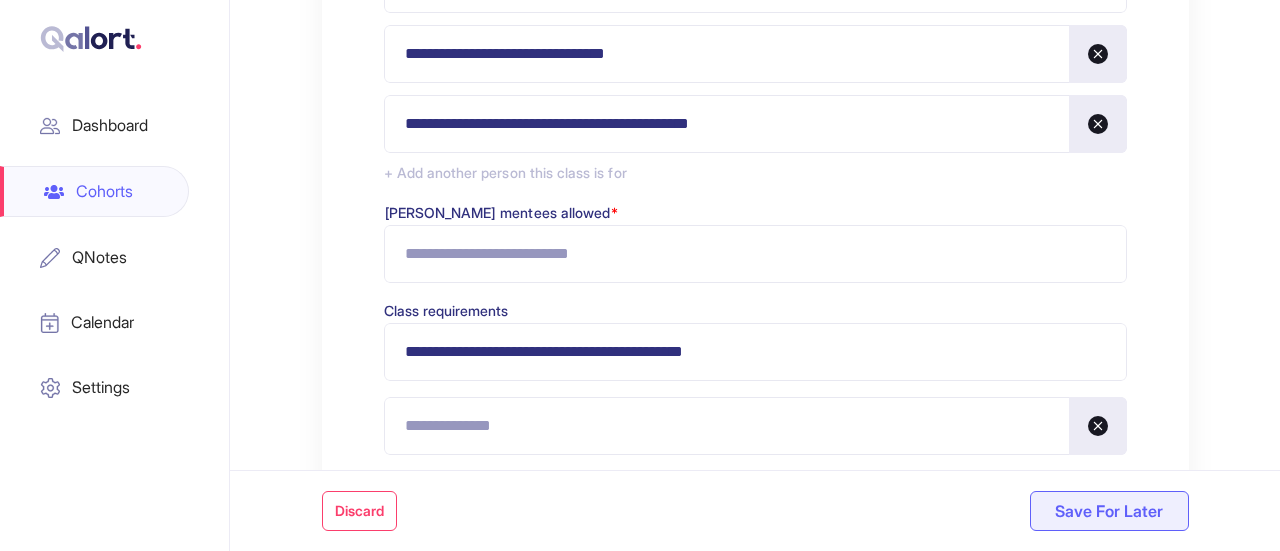 click at bounding box center (755, 426) 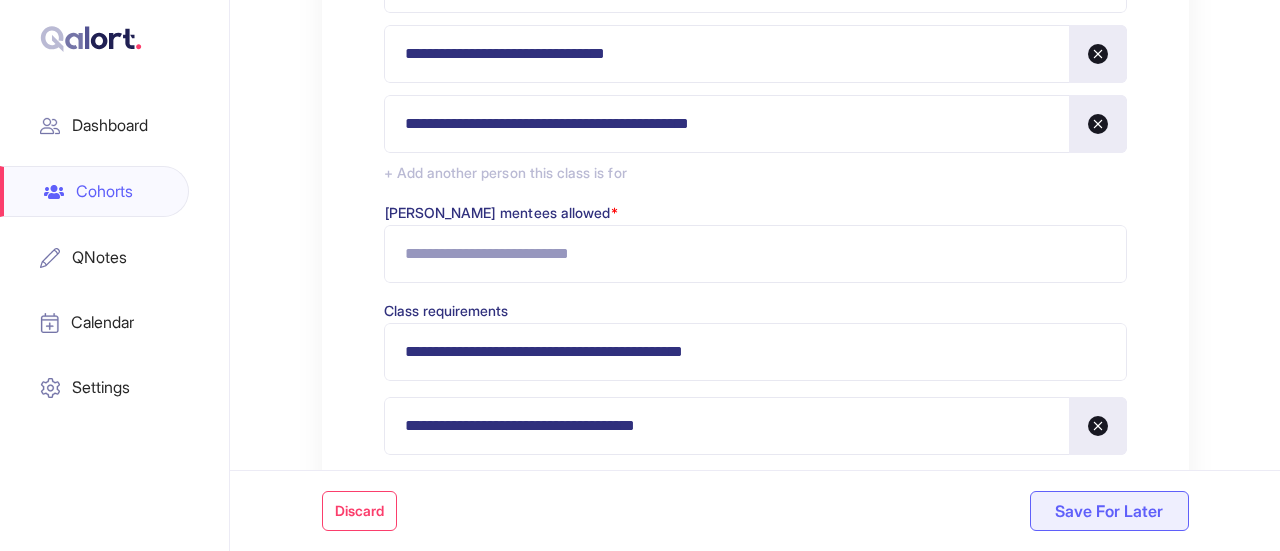type on "**********" 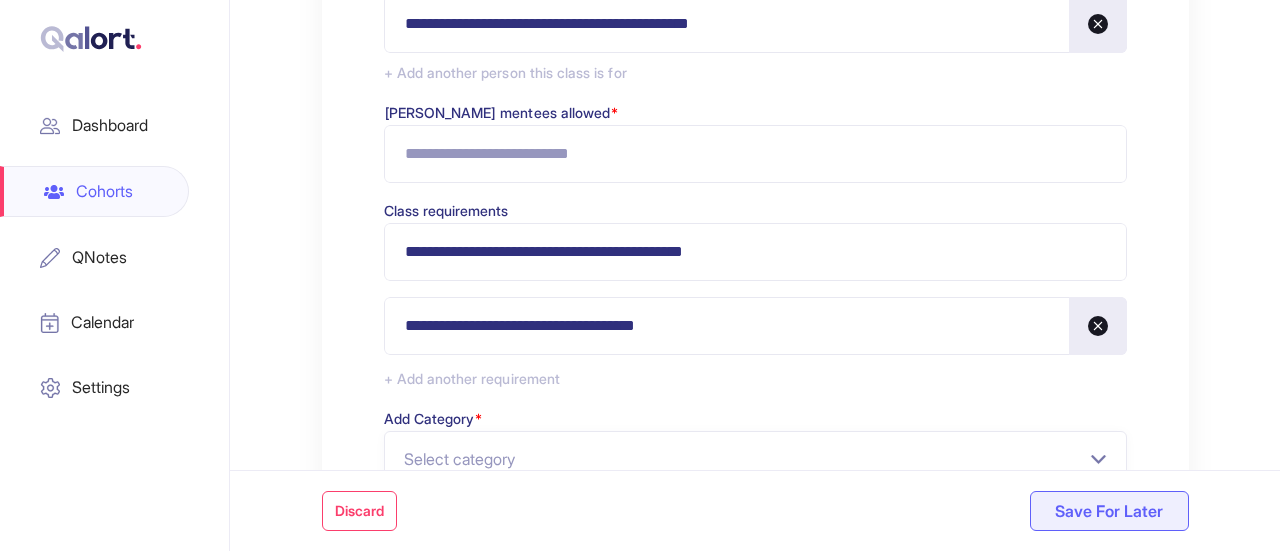 click on "+ Add another requirement" at bounding box center (755, 379) 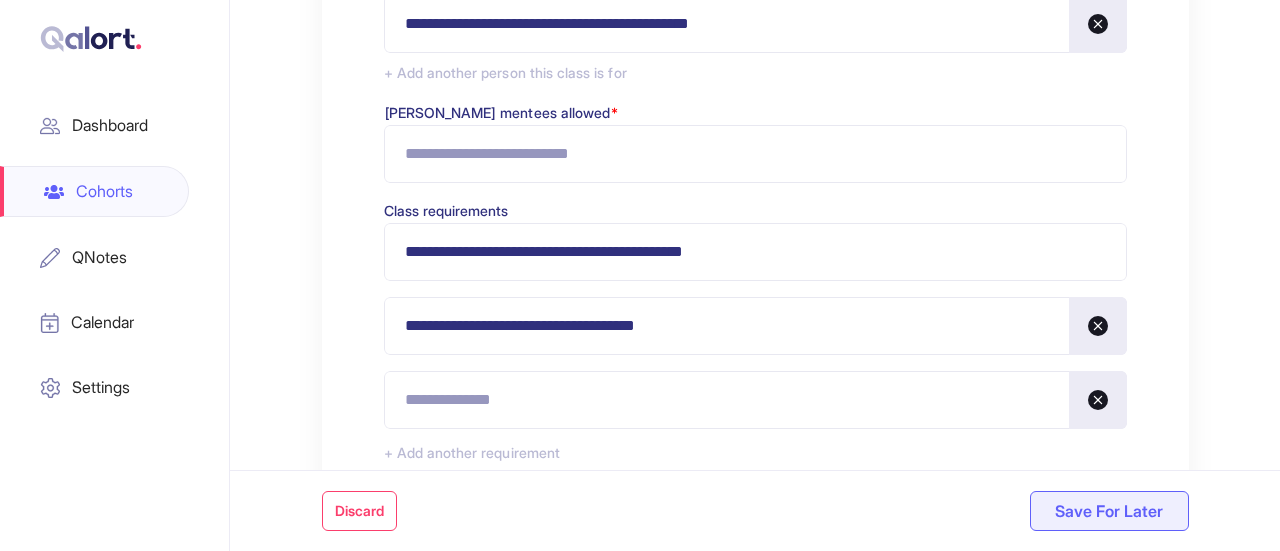 click at bounding box center (755, 400) 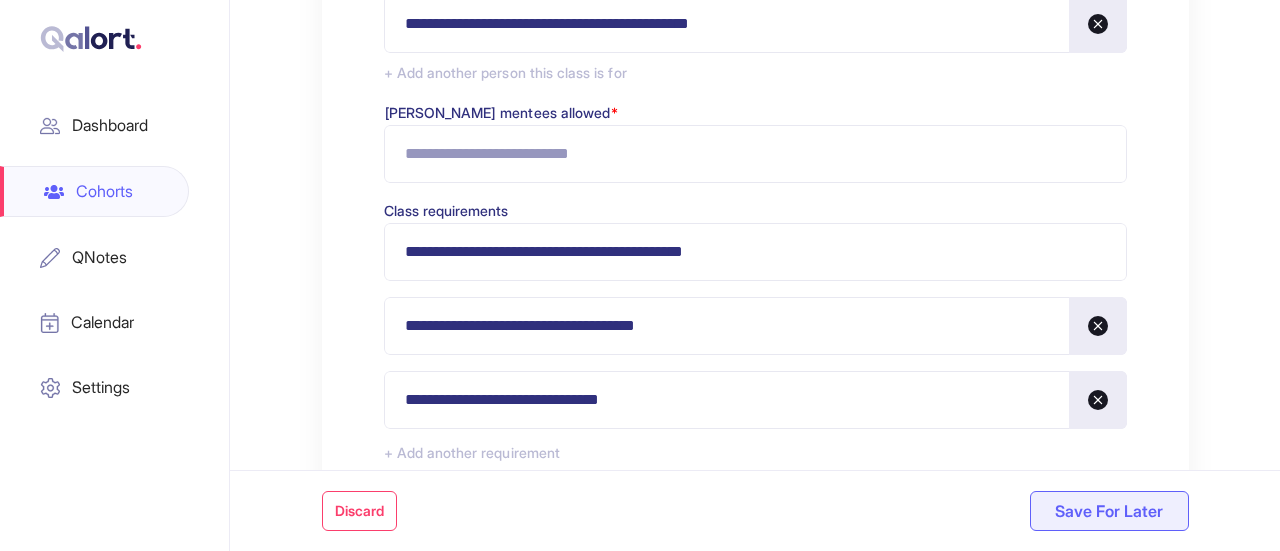scroll, scrollTop: 1800, scrollLeft: 0, axis: vertical 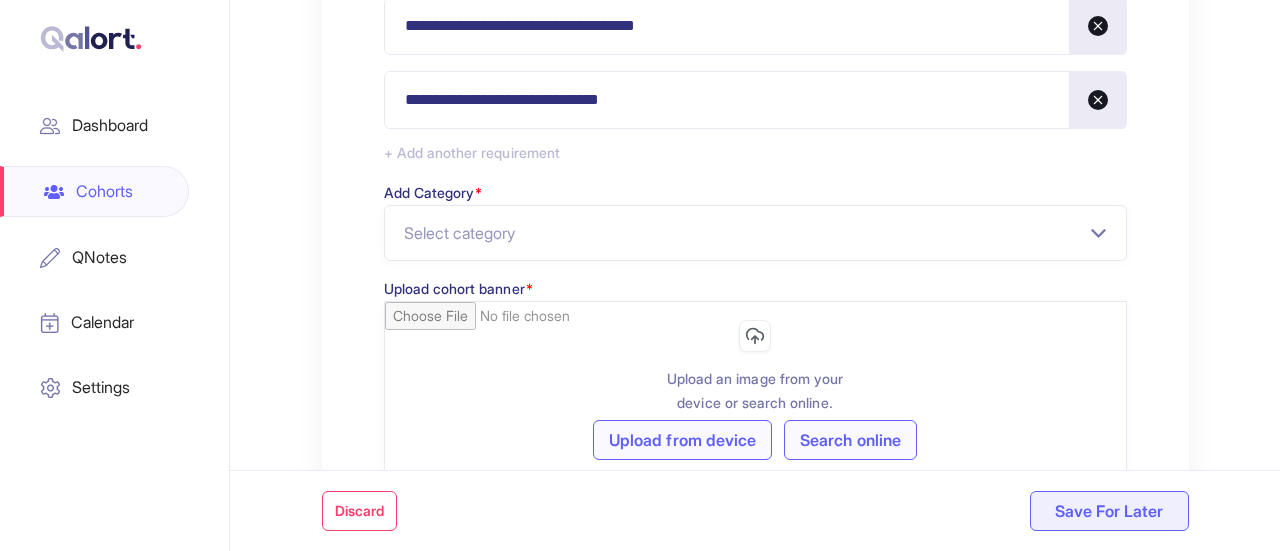 type on "**********" 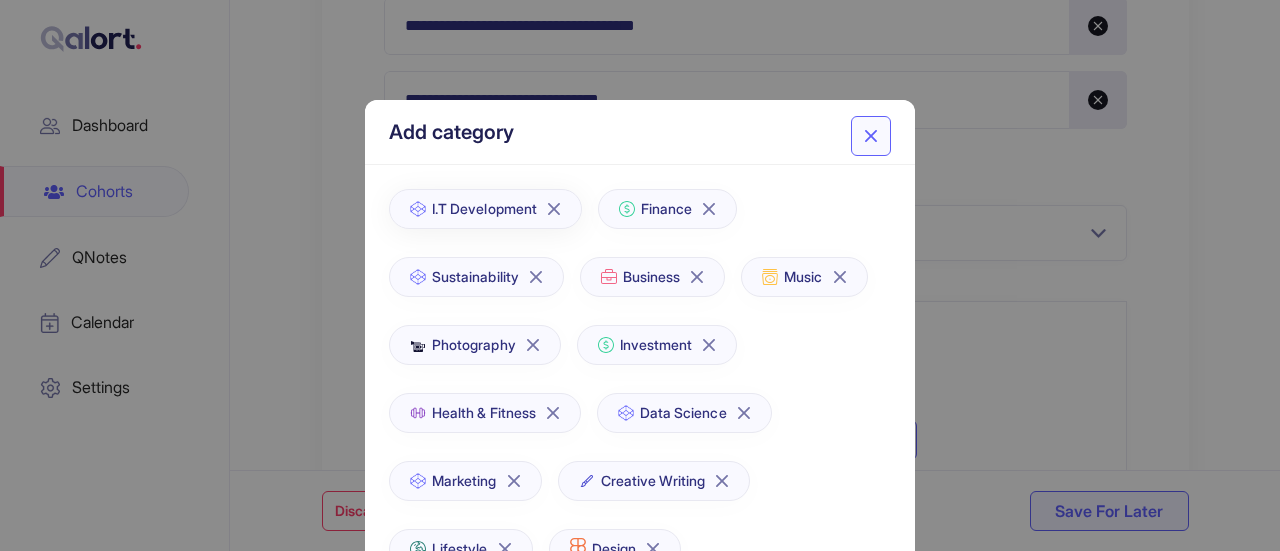 click on "I.T Development" at bounding box center [484, 209] 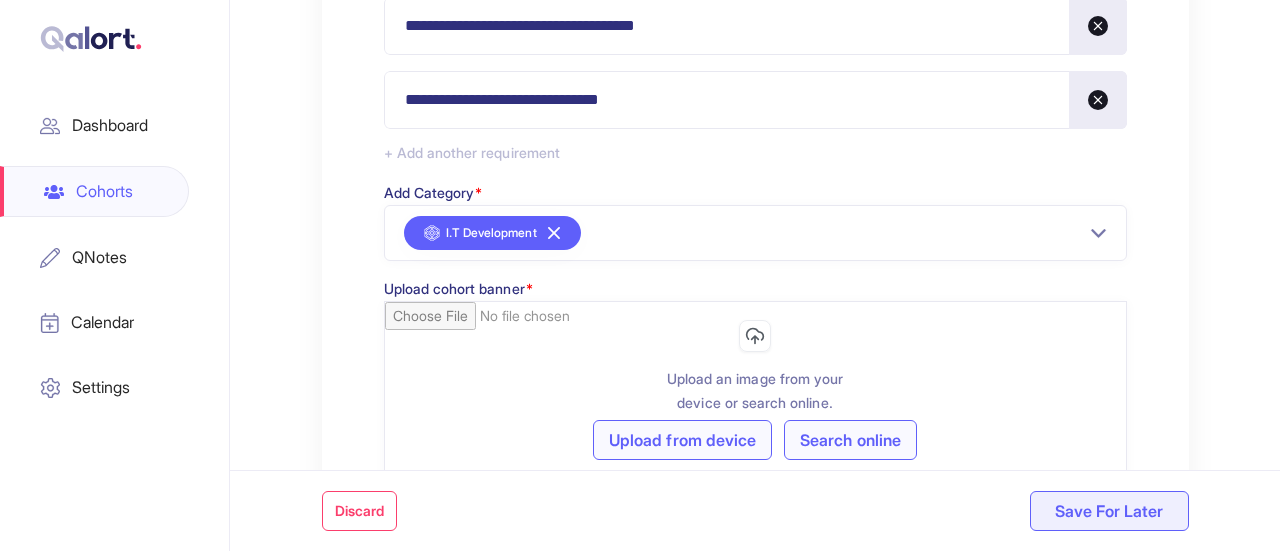 scroll, scrollTop: 1900, scrollLeft: 0, axis: vertical 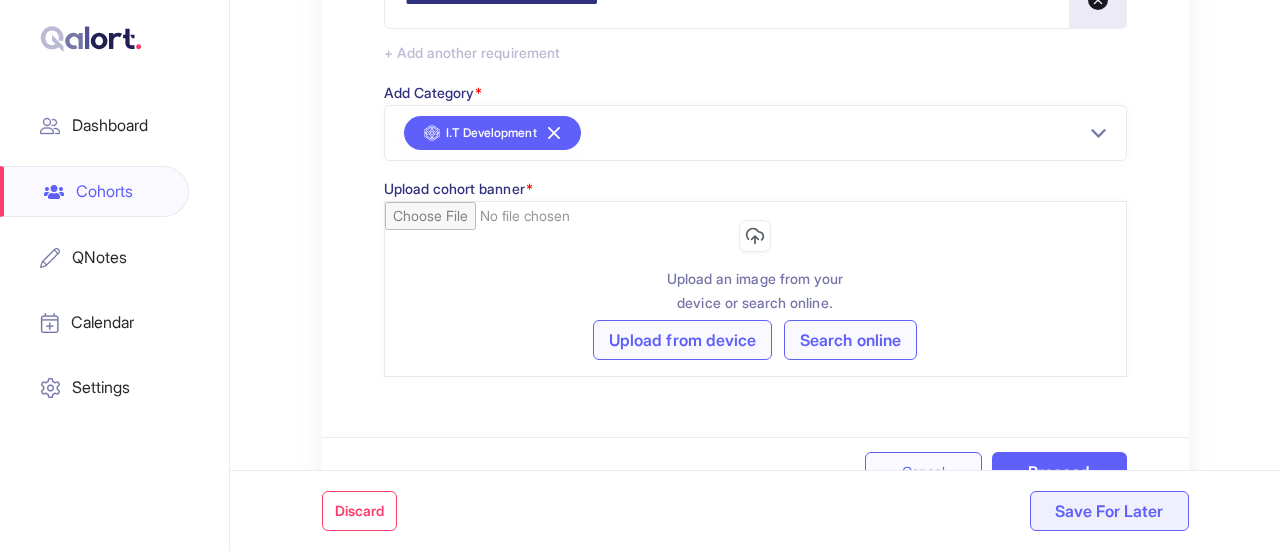 click on "Search online" at bounding box center [850, 340] 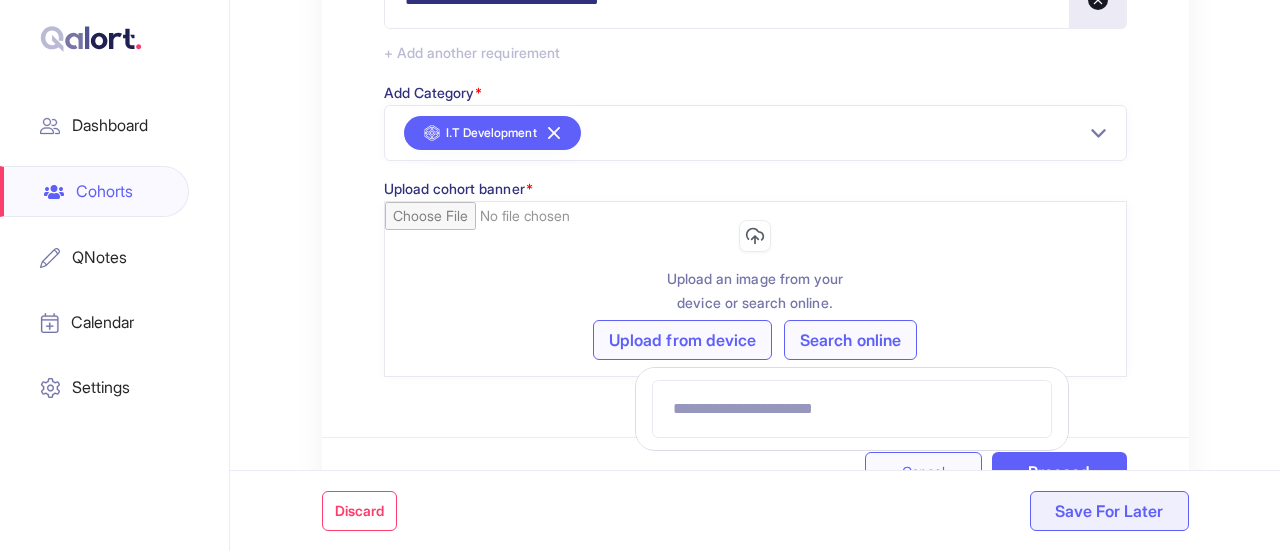 click at bounding box center [852, 409] 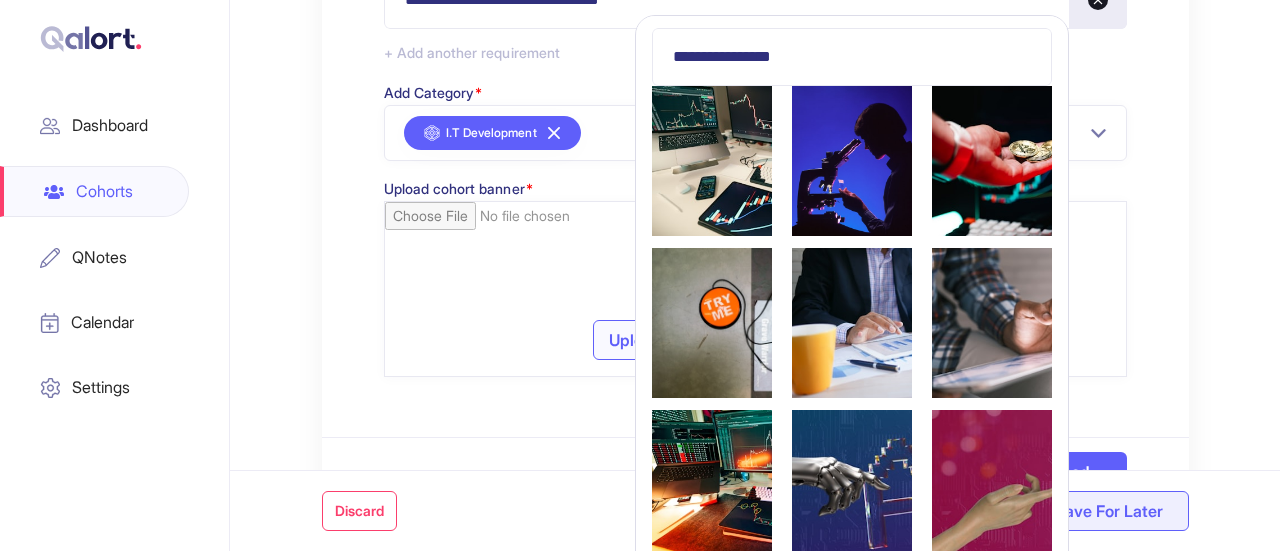 type on "**********" 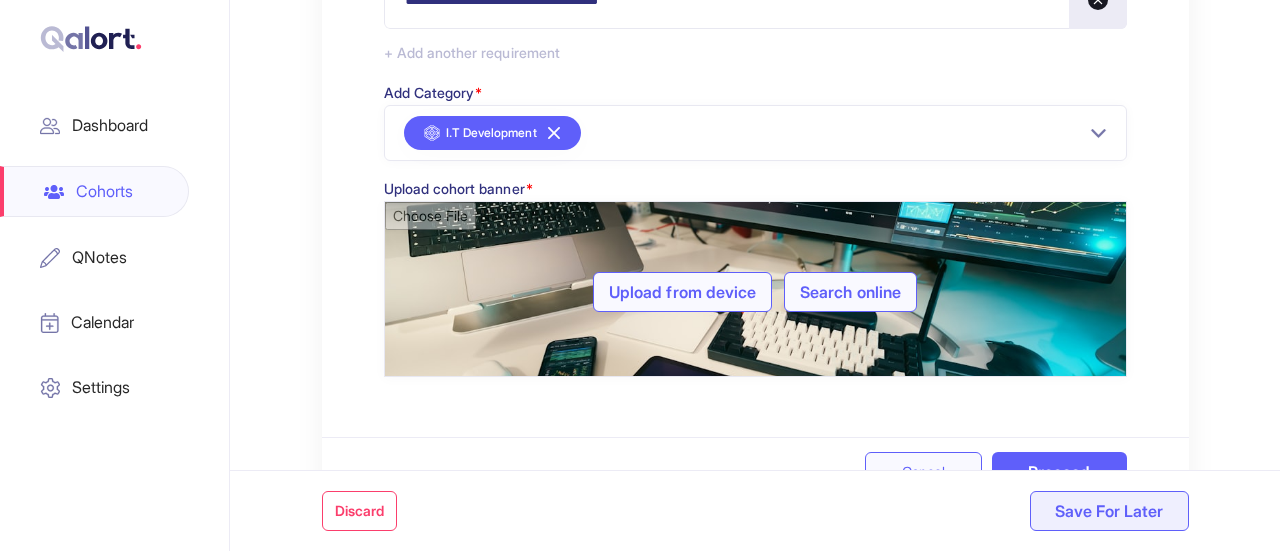 scroll, scrollTop: 2138, scrollLeft: 0, axis: vertical 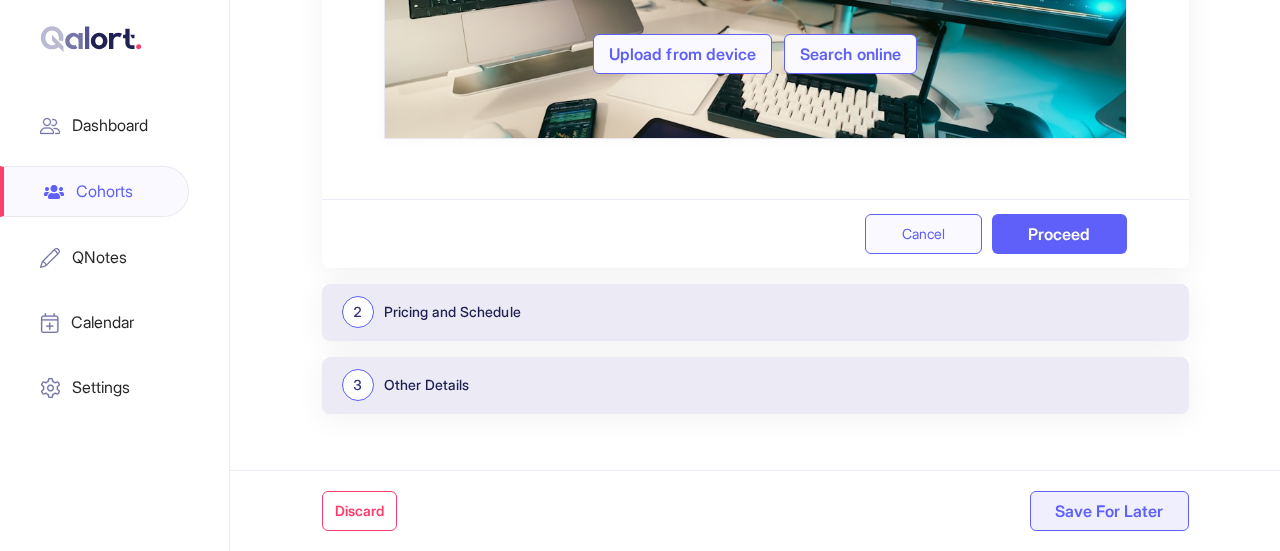 click on "Proceed" at bounding box center (1059, 234) 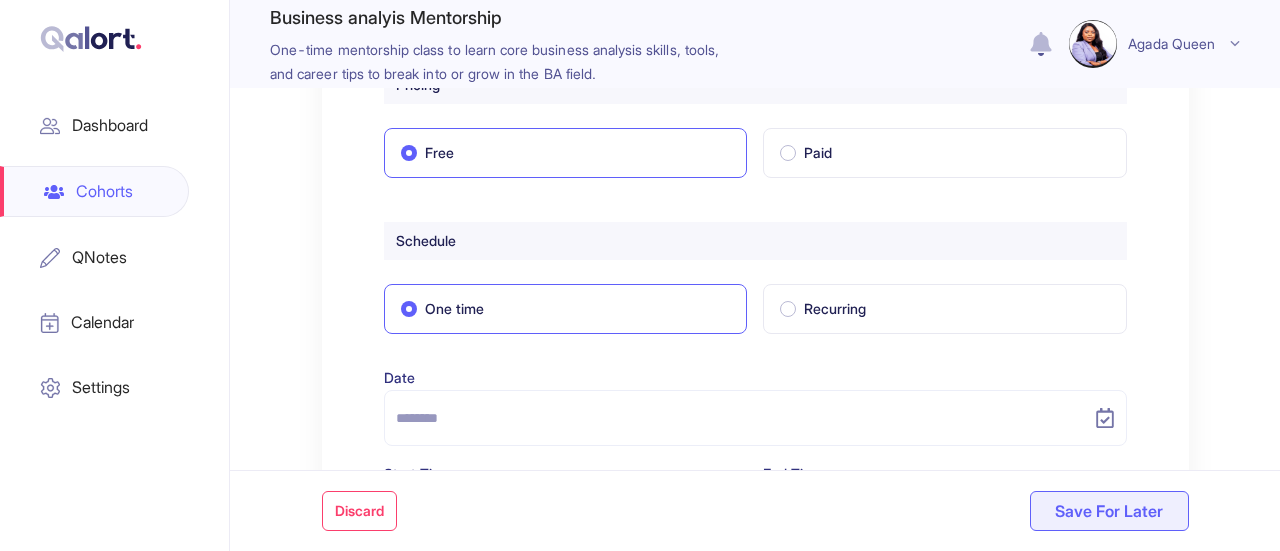 scroll, scrollTop: 300, scrollLeft: 0, axis: vertical 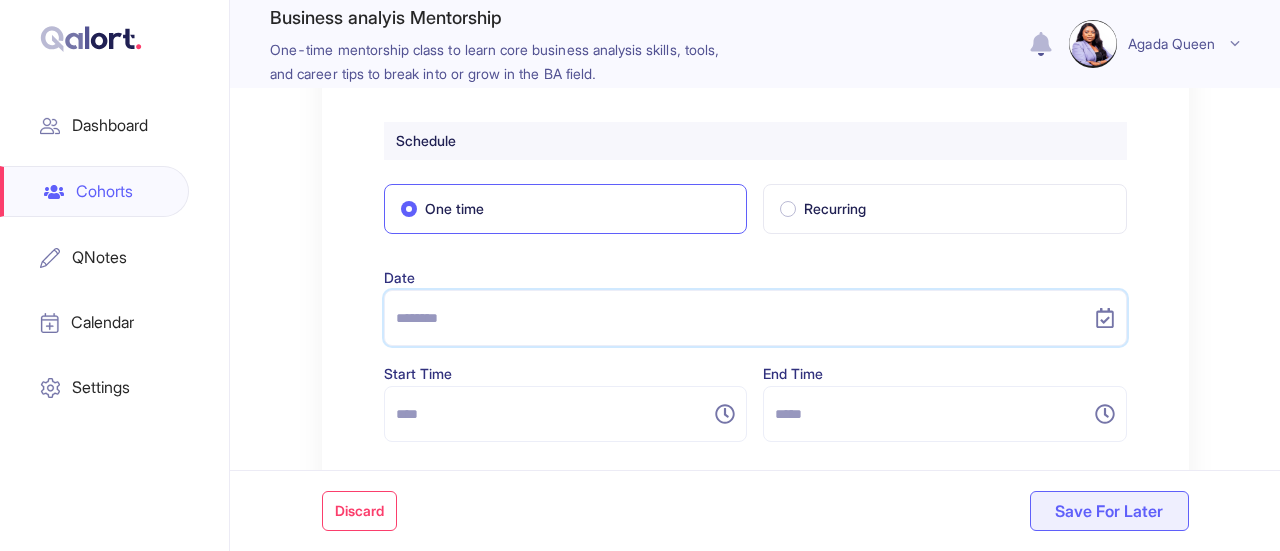 click at bounding box center (743, 318) 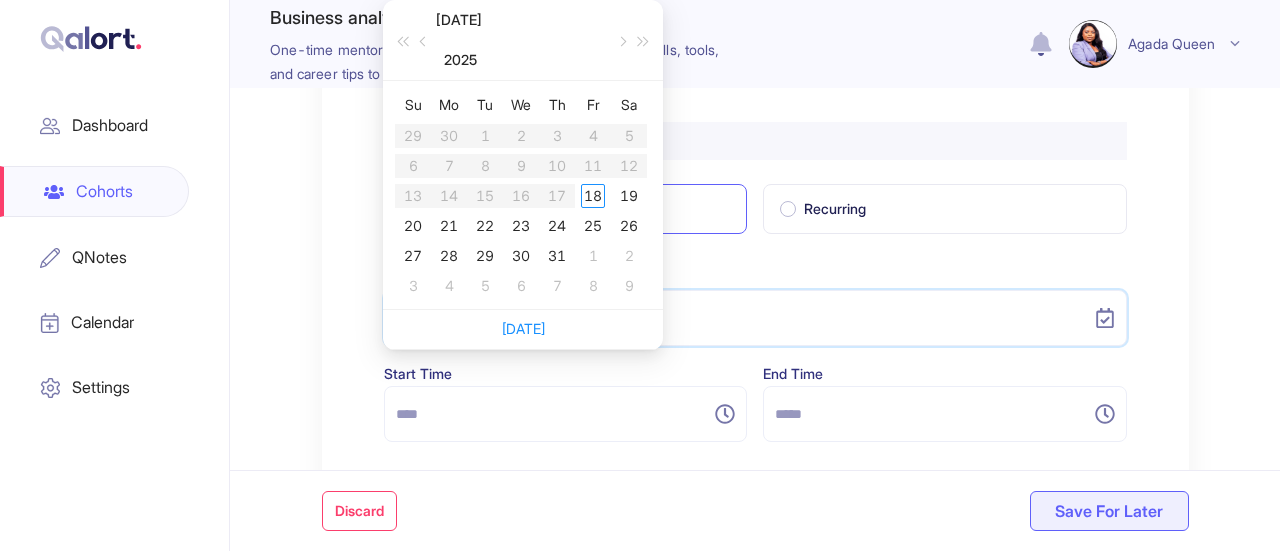 type on "**********" 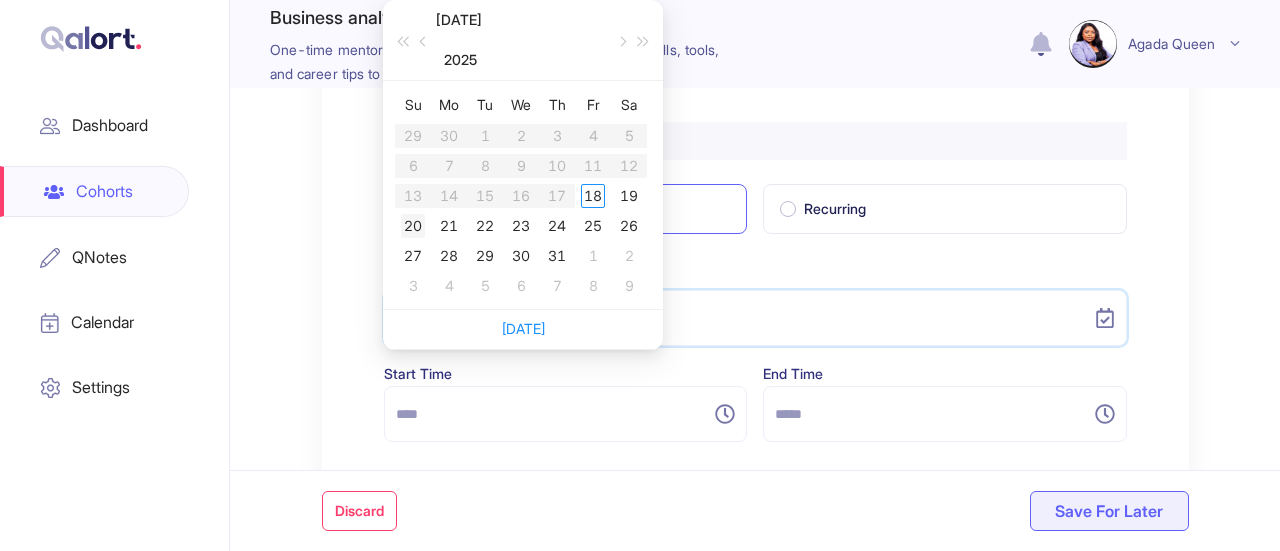 type on "**********" 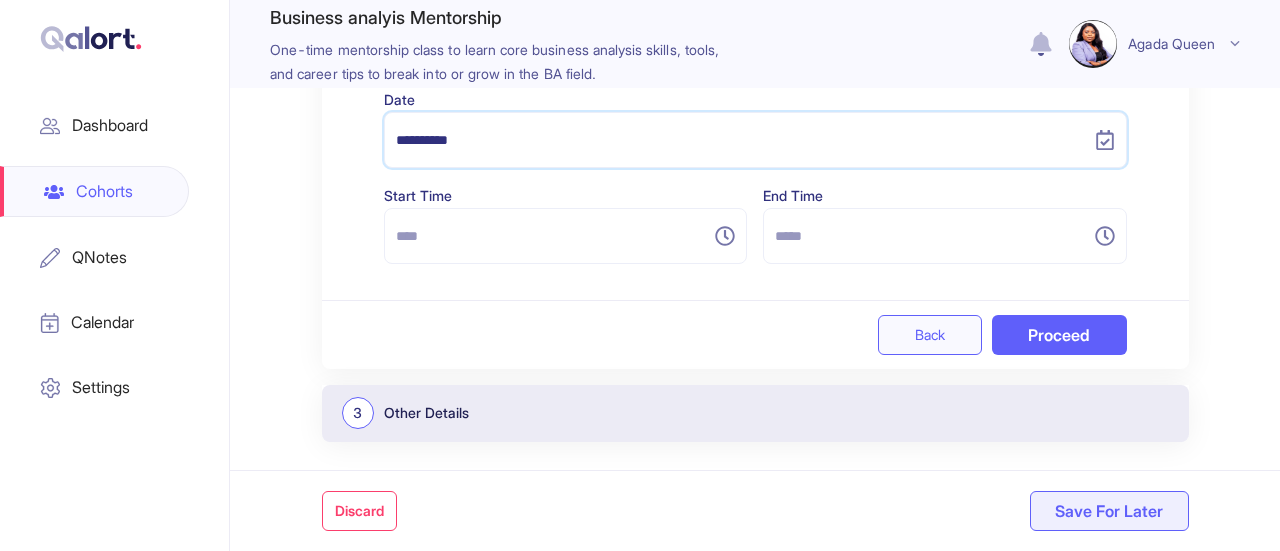 scroll, scrollTop: 500, scrollLeft: 0, axis: vertical 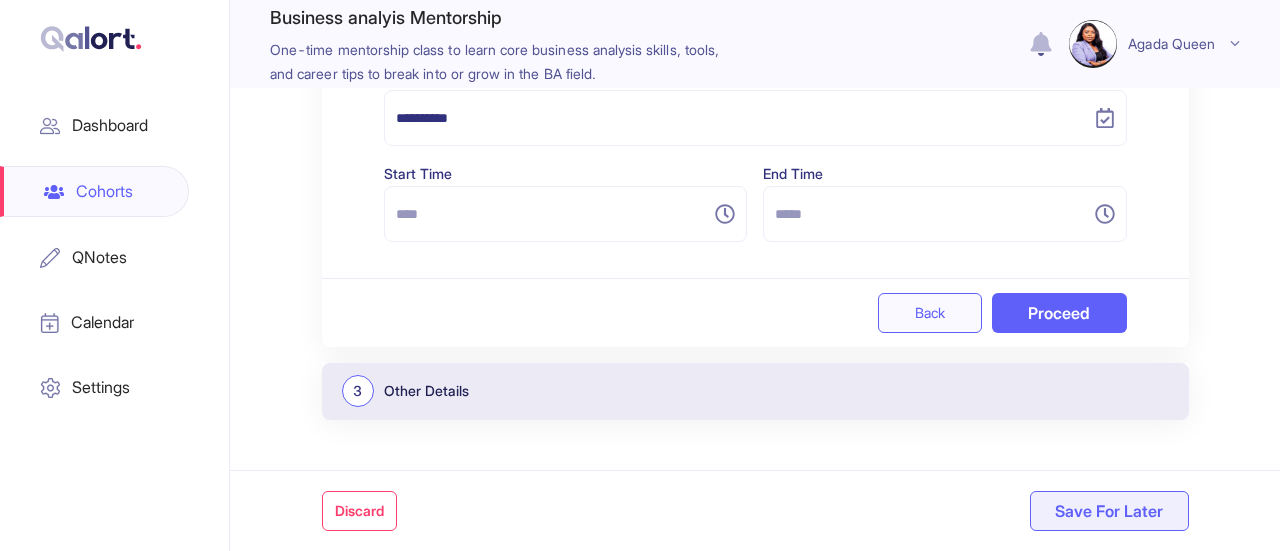click at bounding box center (566, 214) 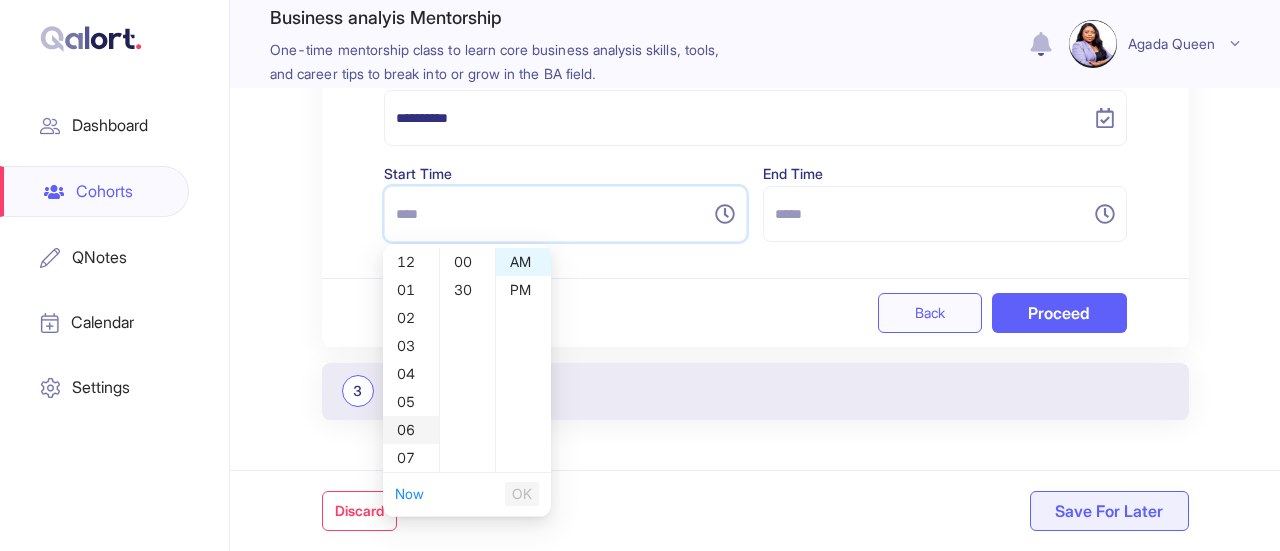 click on "06" at bounding box center (411, 430) 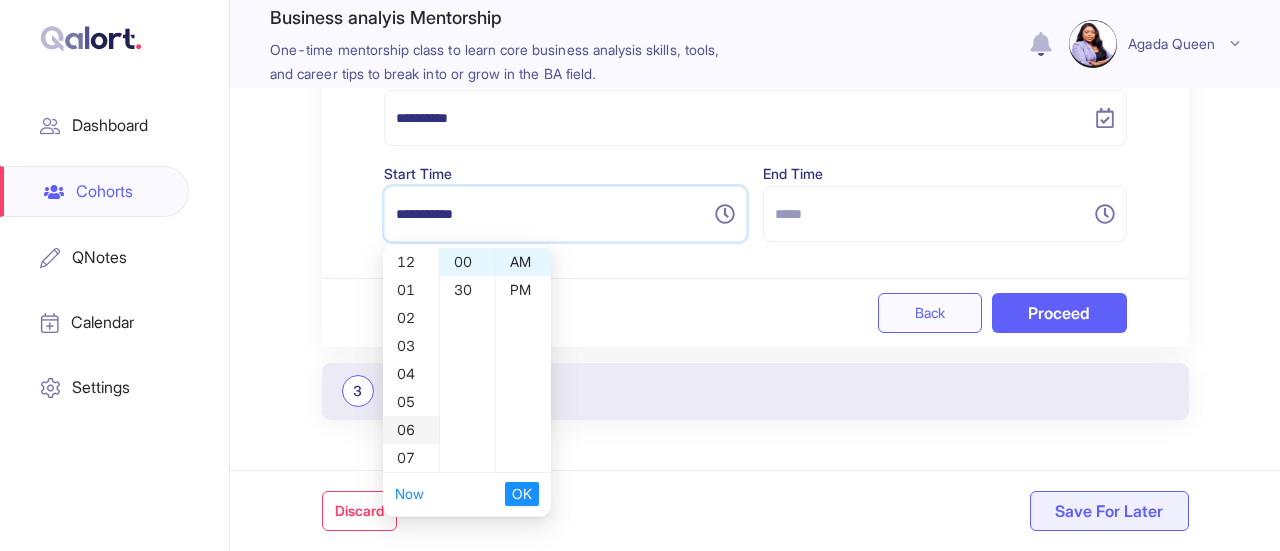 scroll, scrollTop: 168, scrollLeft: 0, axis: vertical 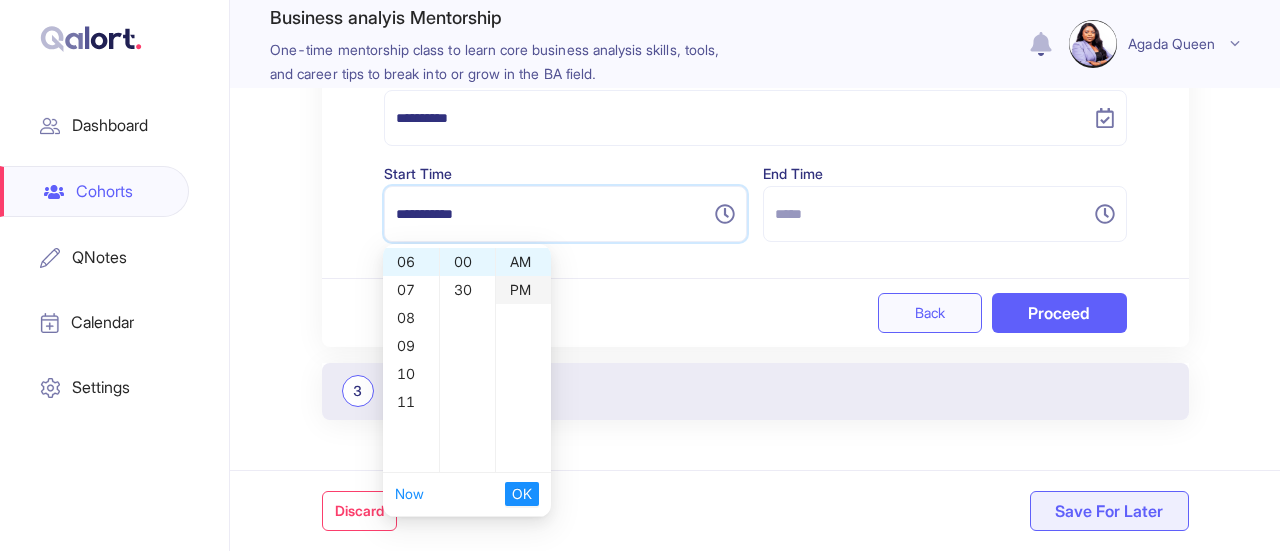 click on "PM" at bounding box center [523, 290] 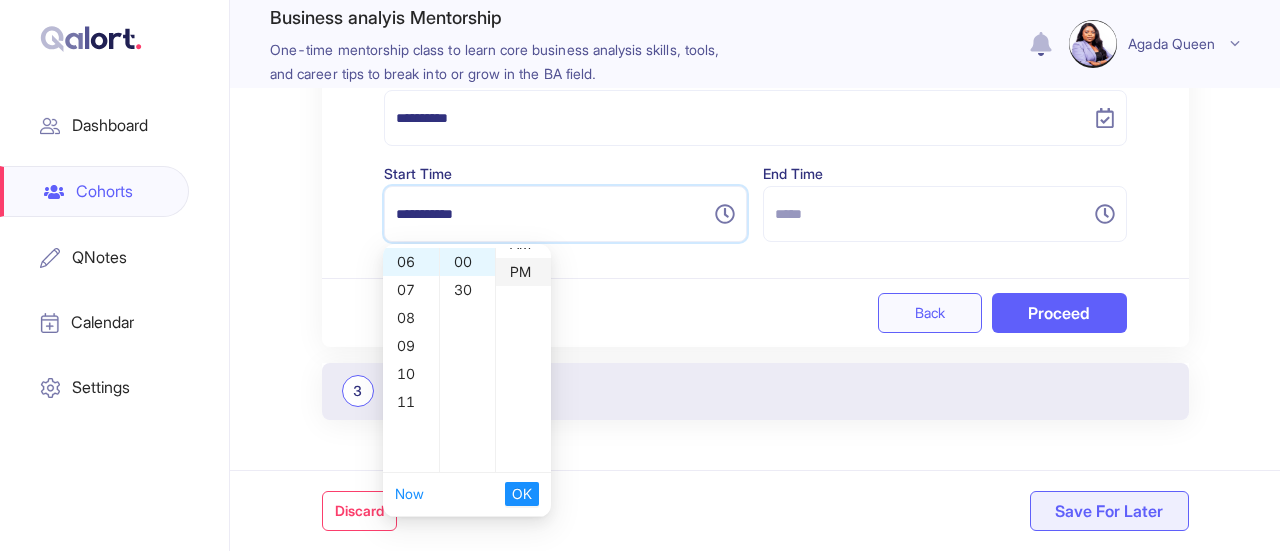 scroll, scrollTop: 28, scrollLeft: 0, axis: vertical 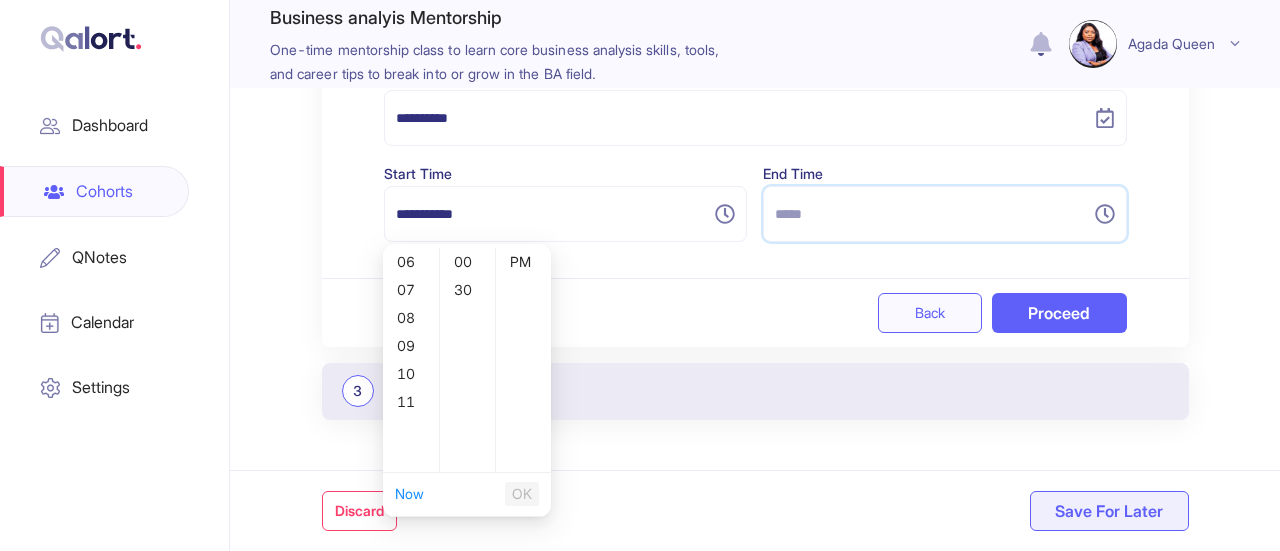 type 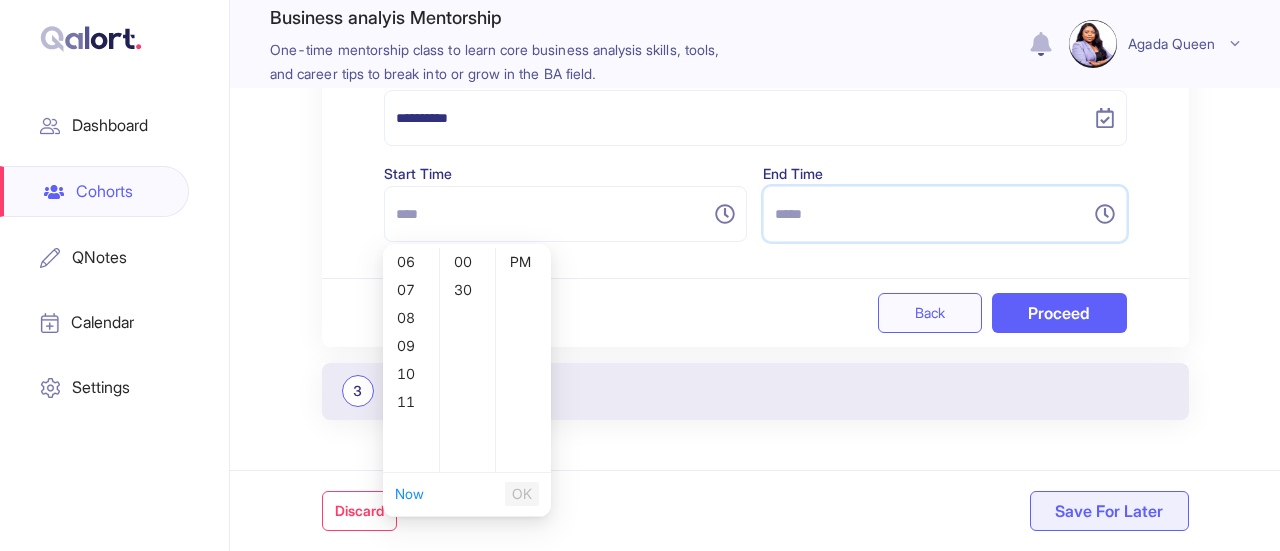 click at bounding box center [933, 214] 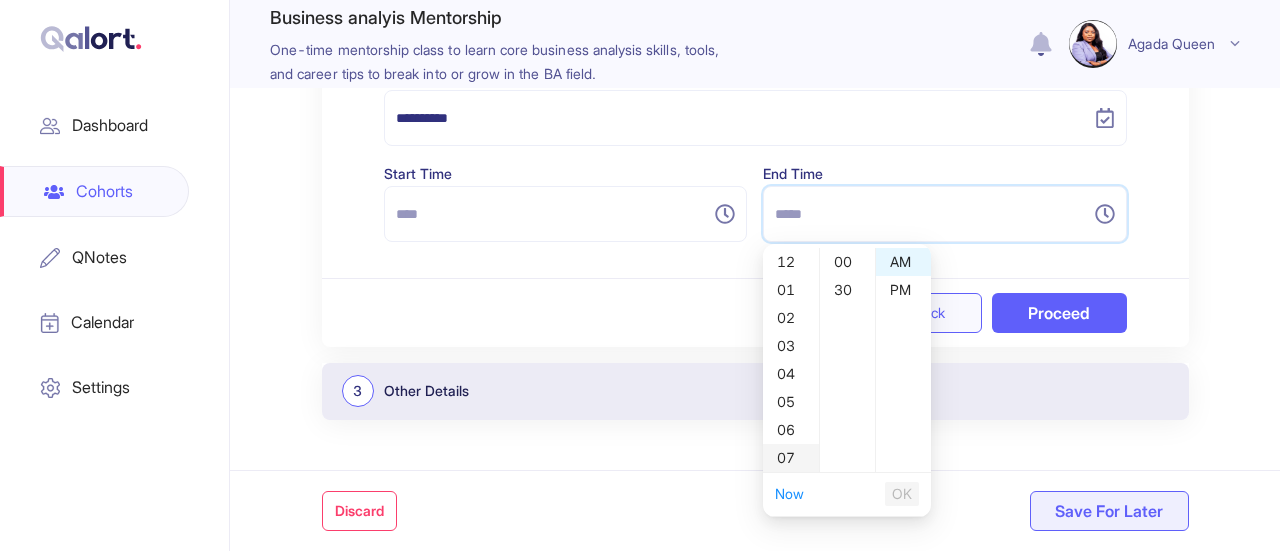 click on "07" at bounding box center [791, 458] 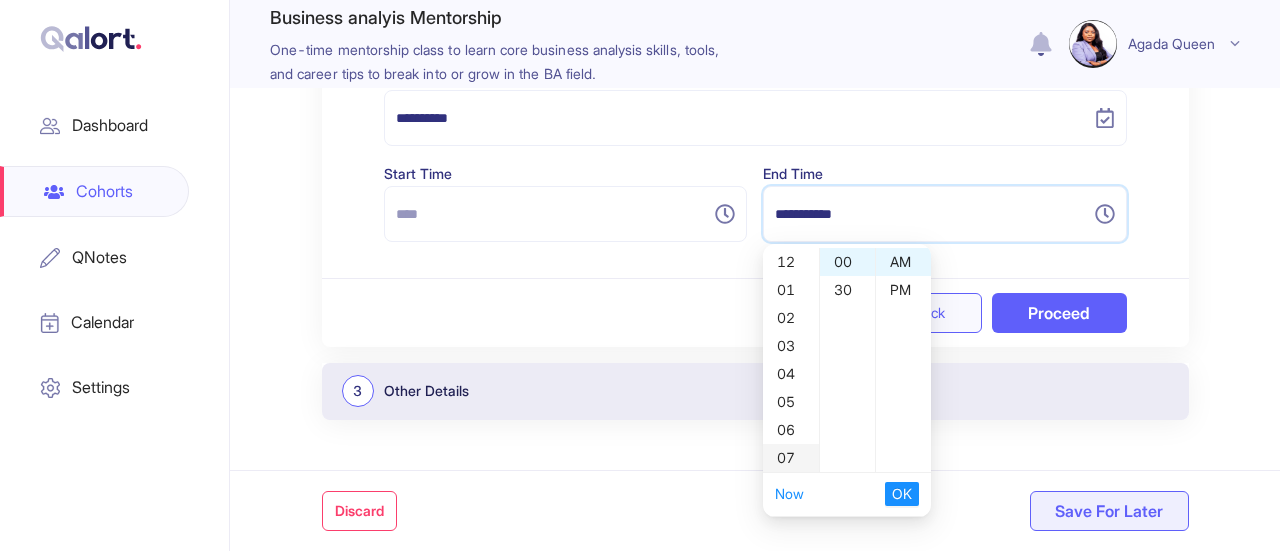 scroll, scrollTop: 196, scrollLeft: 0, axis: vertical 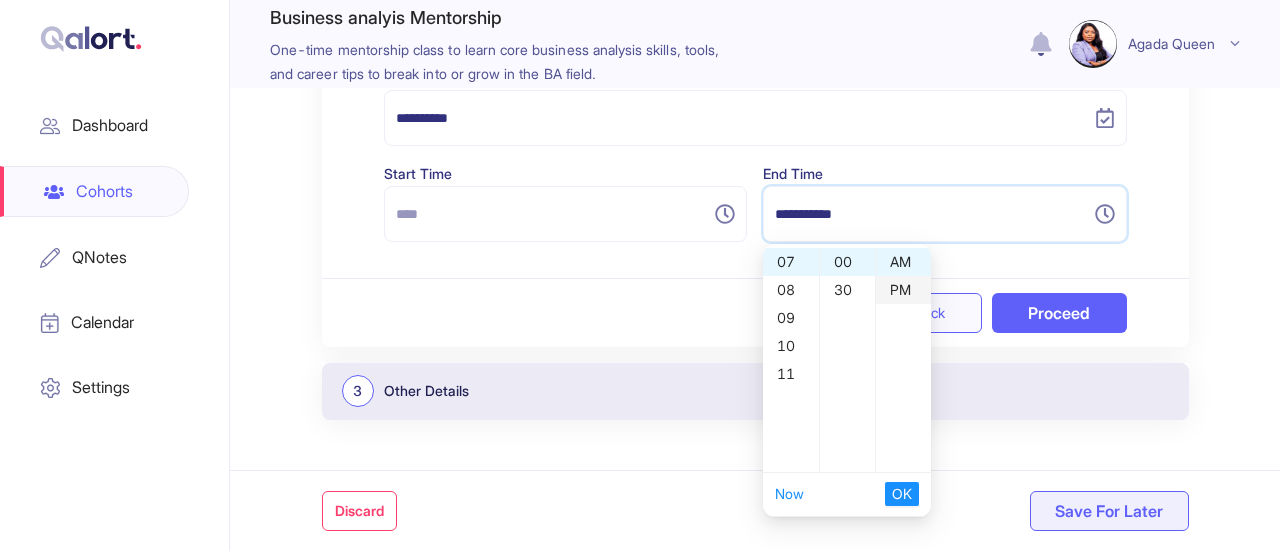 click on "PM" at bounding box center [903, 290] 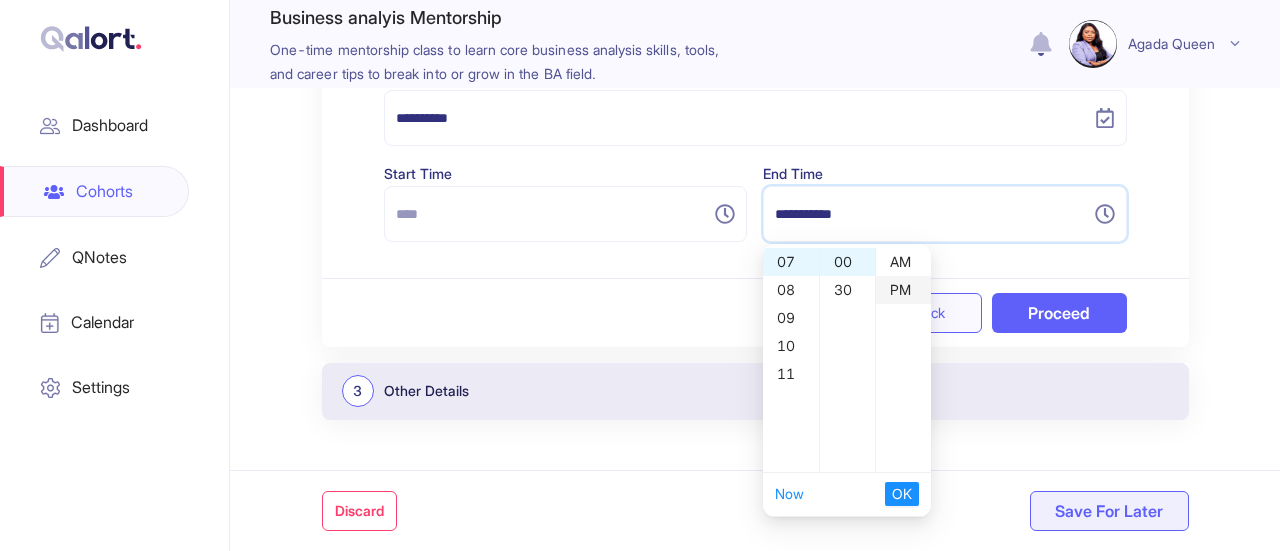 scroll, scrollTop: 28, scrollLeft: 0, axis: vertical 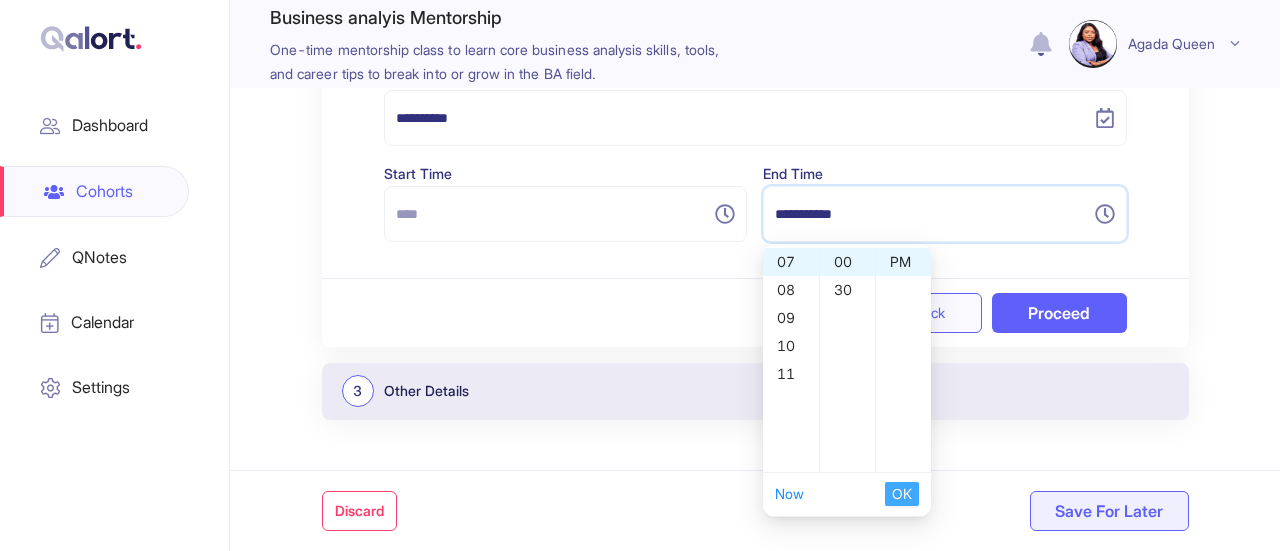 click on "OK" at bounding box center [902, 494] 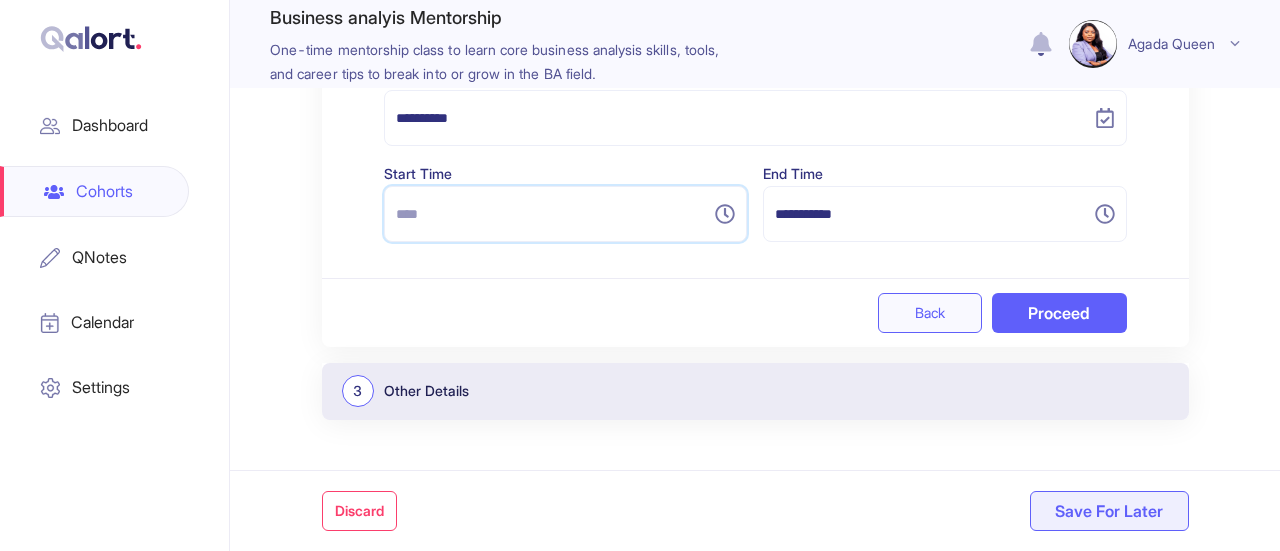 click at bounding box center [554, 214] 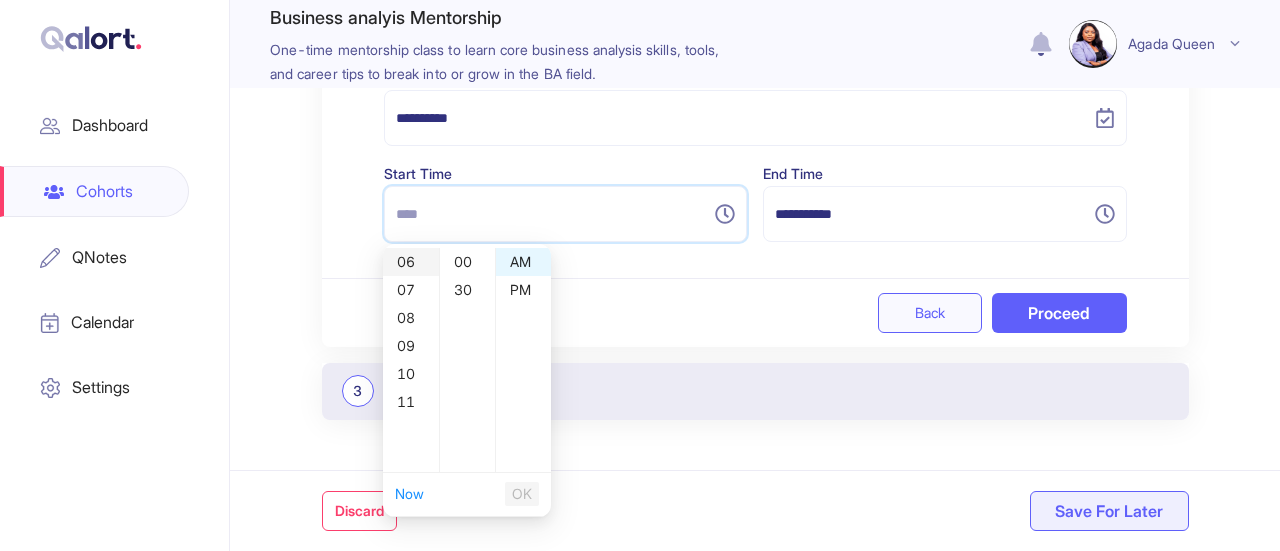 click on "06" at bounding box center [411, 262] 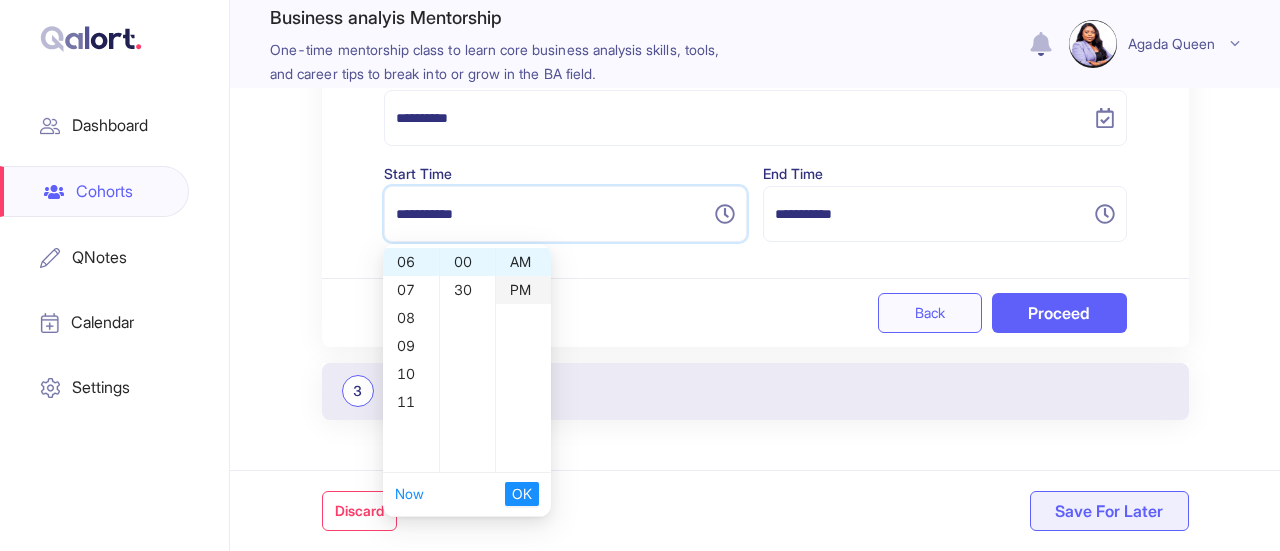 click on "PM" at bounding box center [523, 290] 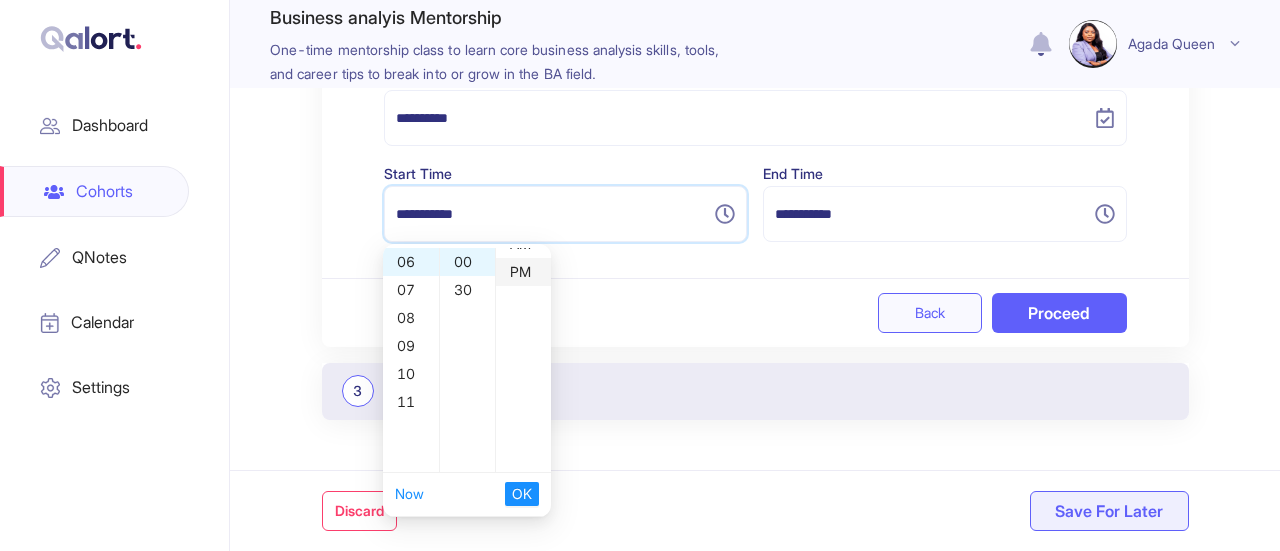 scroll, scrollTop: 28, scrollLeft: 0, axis: vertical 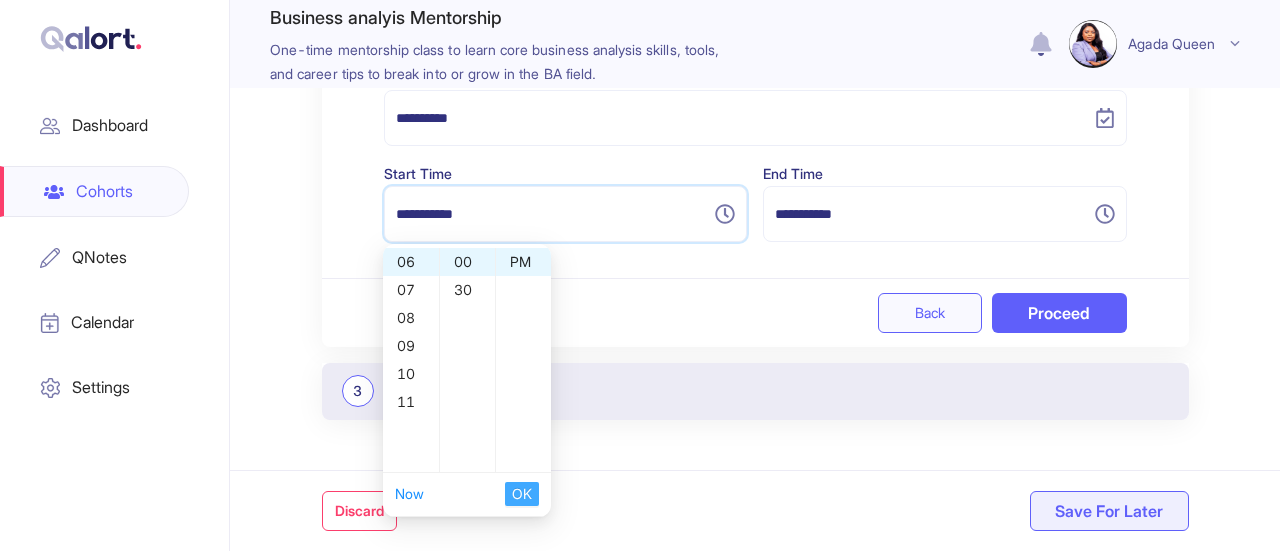 click on "OK" at bounding box center (522, 494) 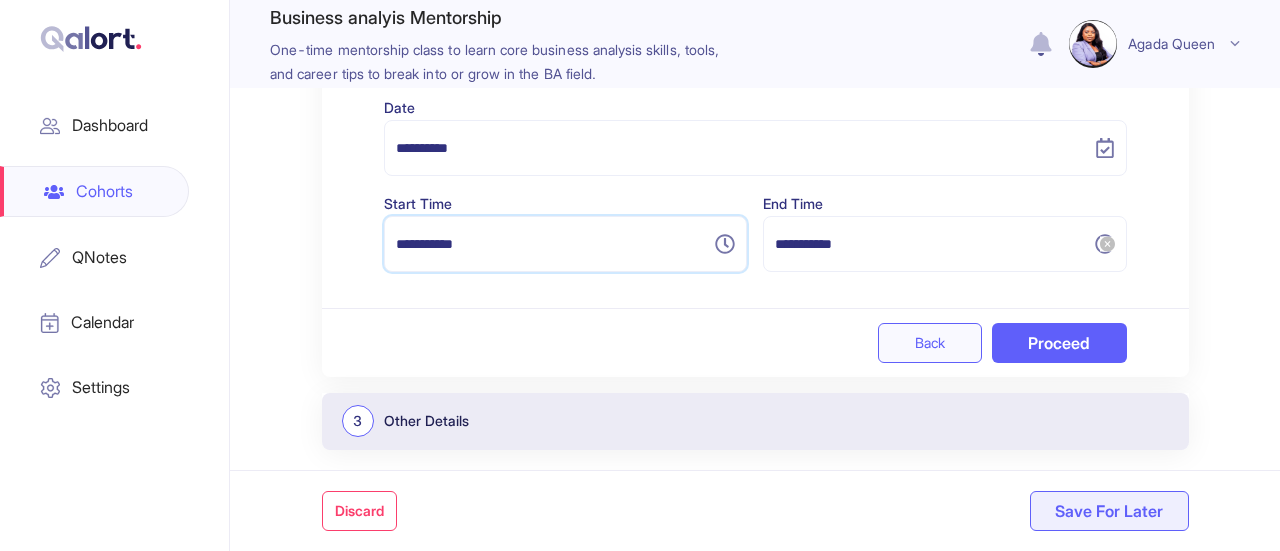 scroll, scrollTop: 500, scrollLeft: 0, axis: vertical 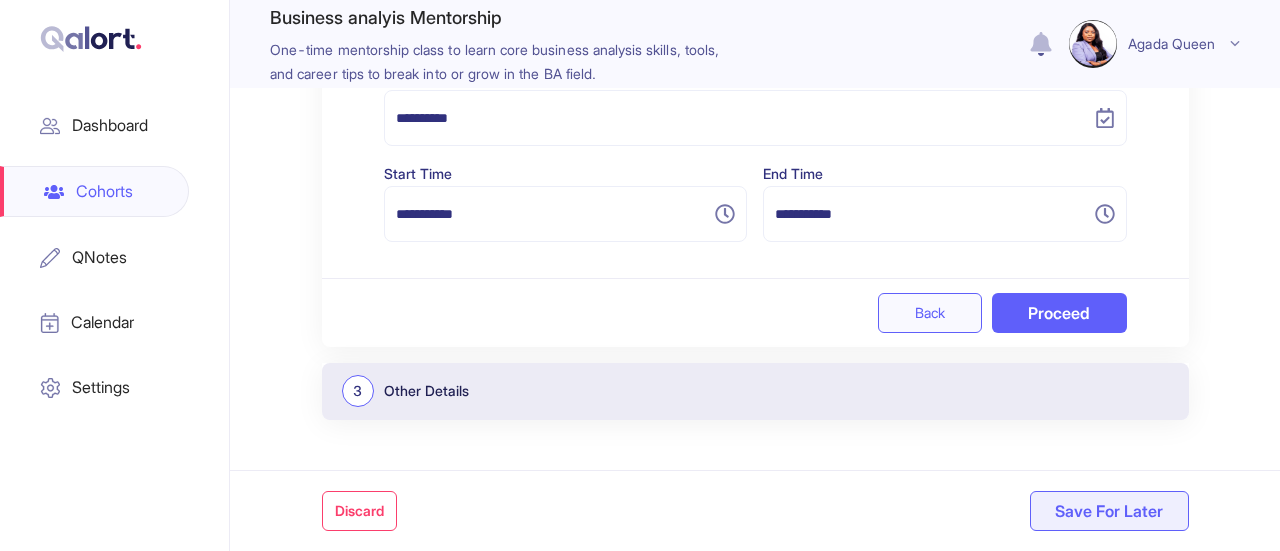 click on "Proceed" at bounding box center (1059, 313) 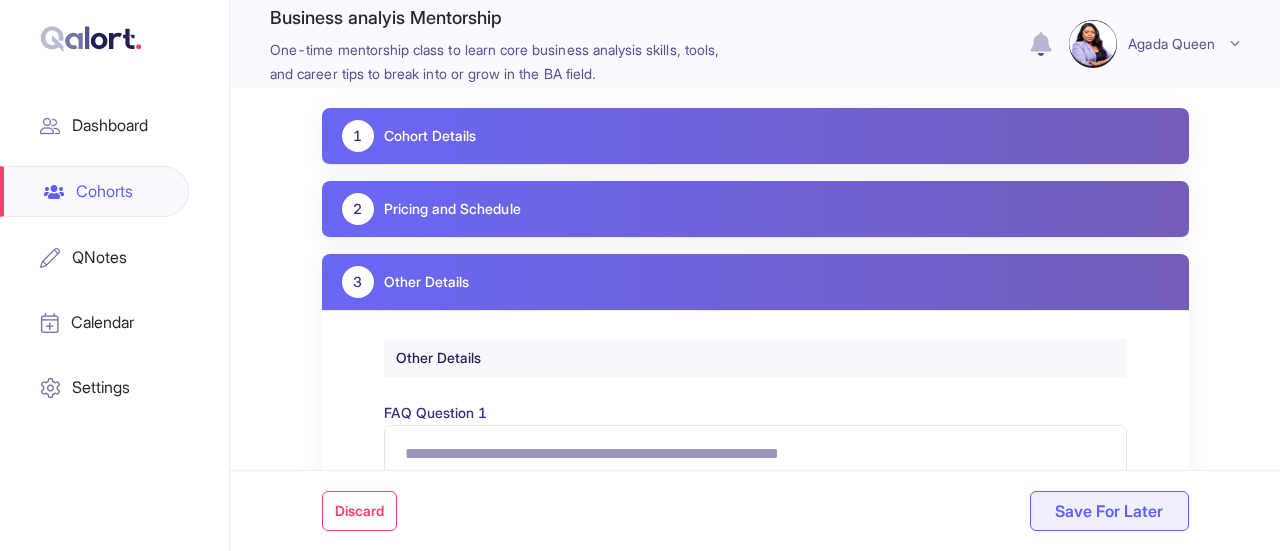 scroll, scrollTop: 100, scrollLeft: 0, axis: vertical 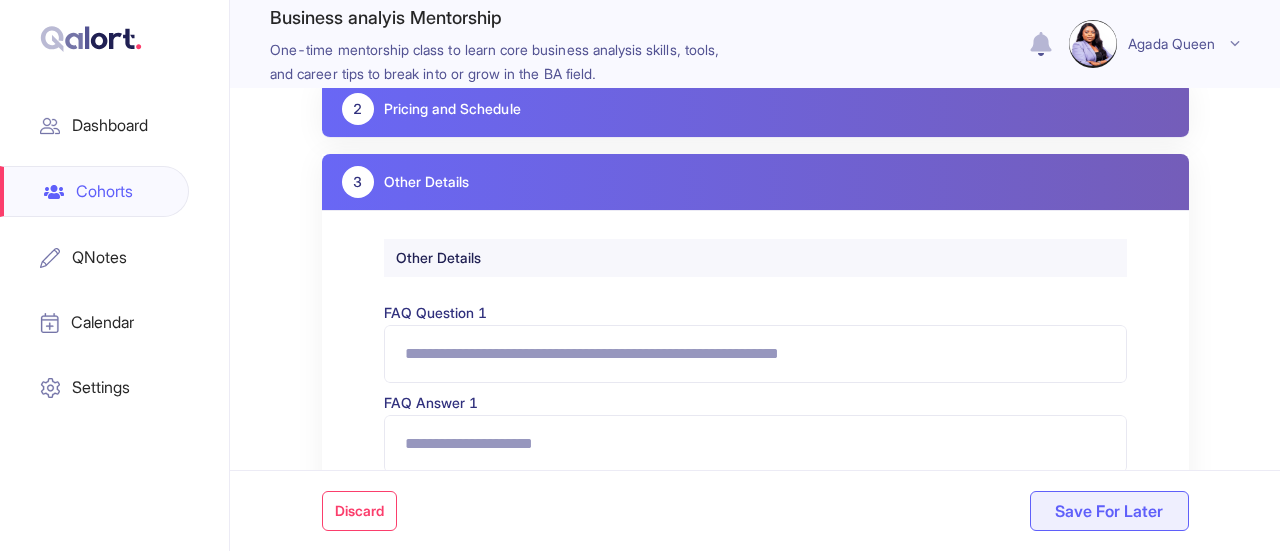 click on "FAQ Question 1" at bounding box center [755, 354] 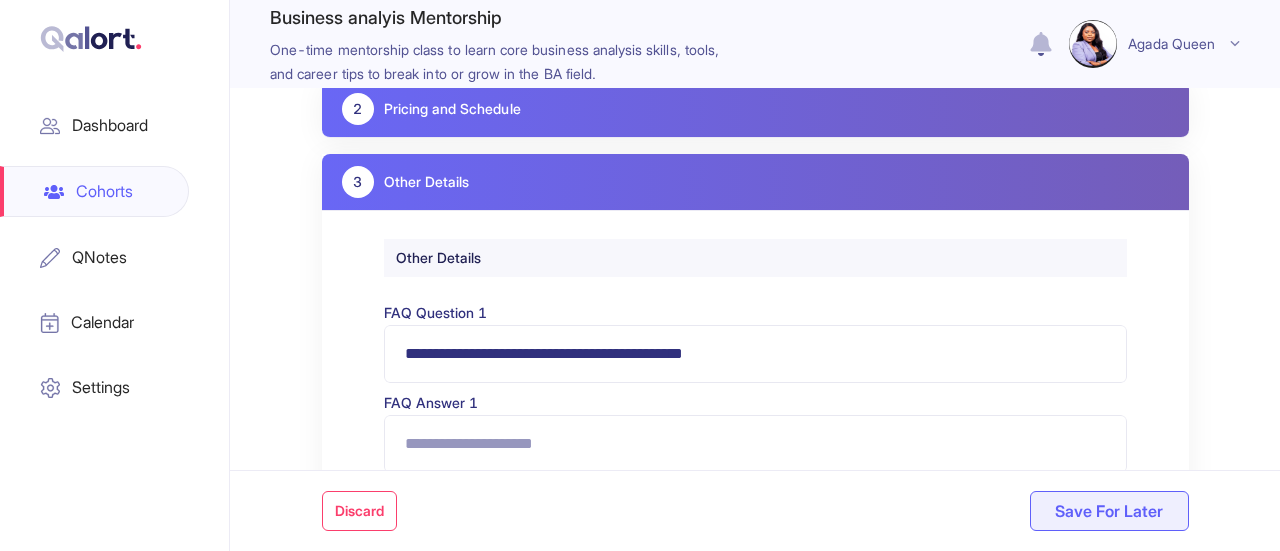 type on "**********" 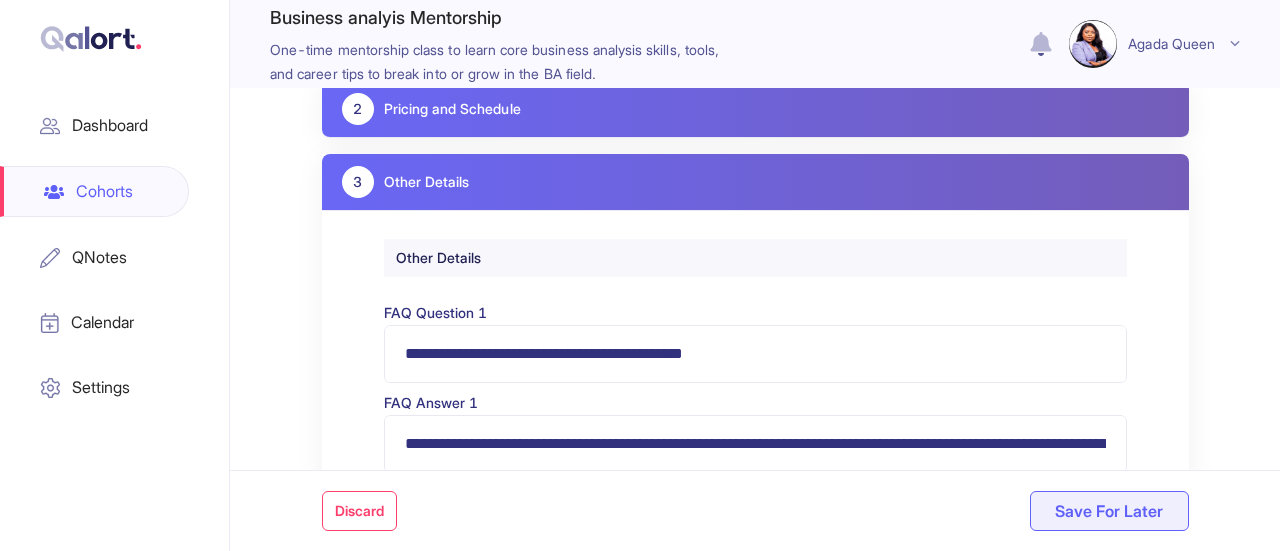 scroll, scrollTop: 0, scrollLeft: 448, axis: horizontal 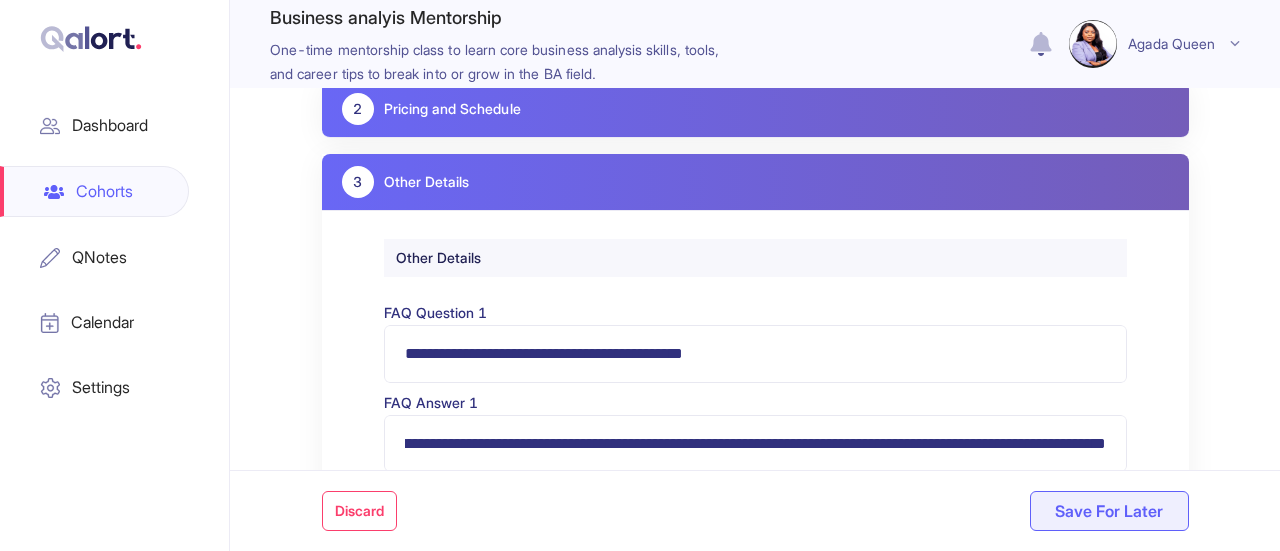 click on "**********" at bounding box center [755, 443] 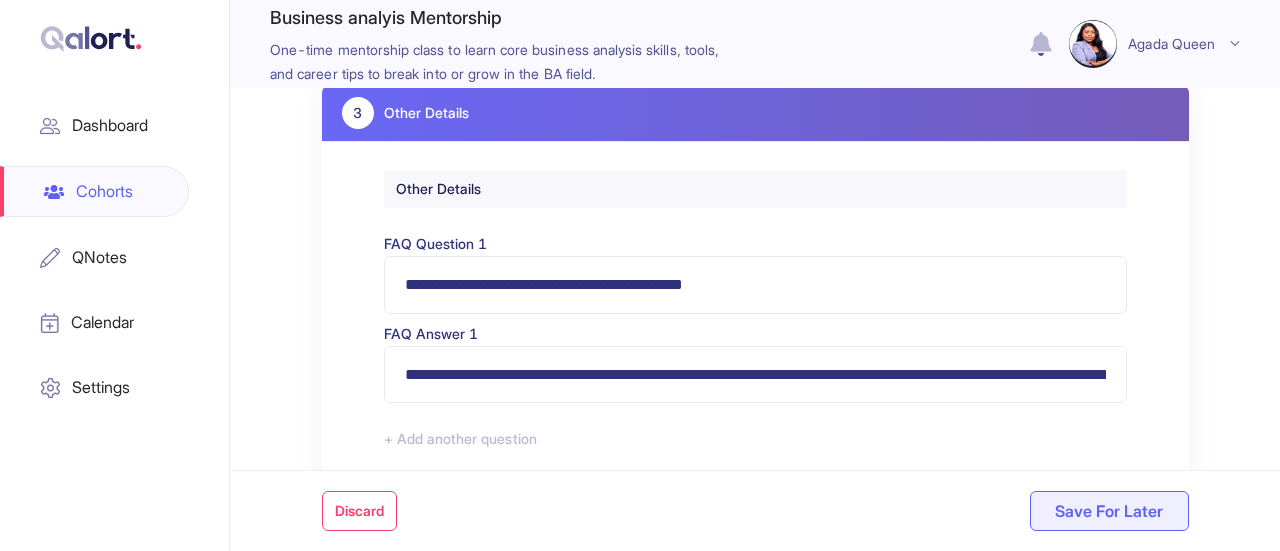 scroll, scrollTop: 200, scrollLeft: 0, axis: vertical 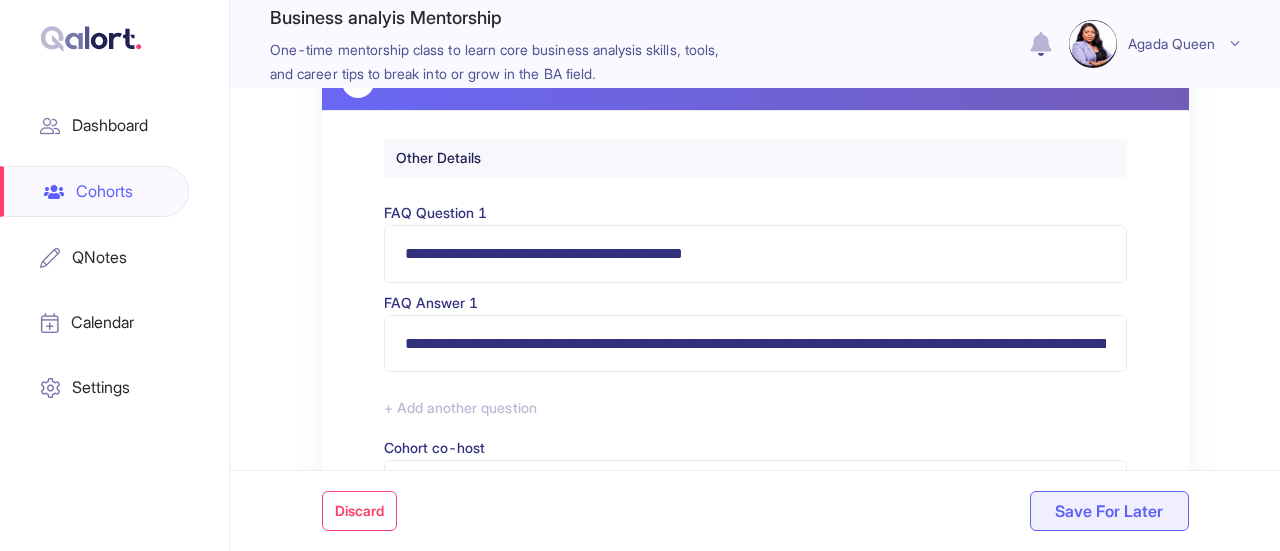 click on "+ Add another question" at bounding box center (755, 408) 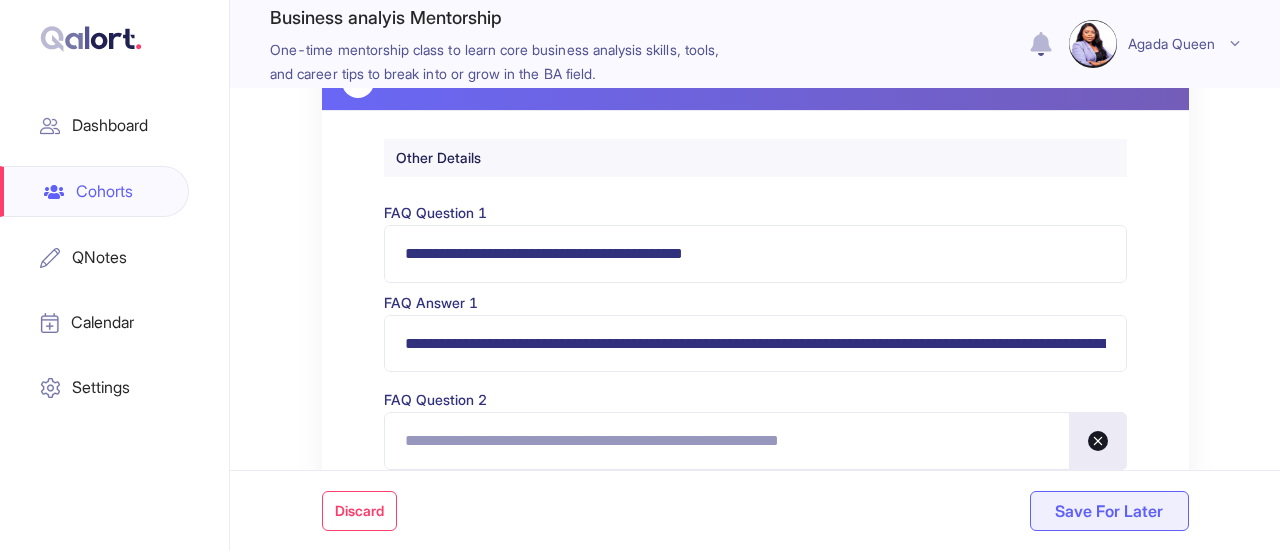 scroll, scrollTop: 300, scrollLeft: 0, axis: vertical 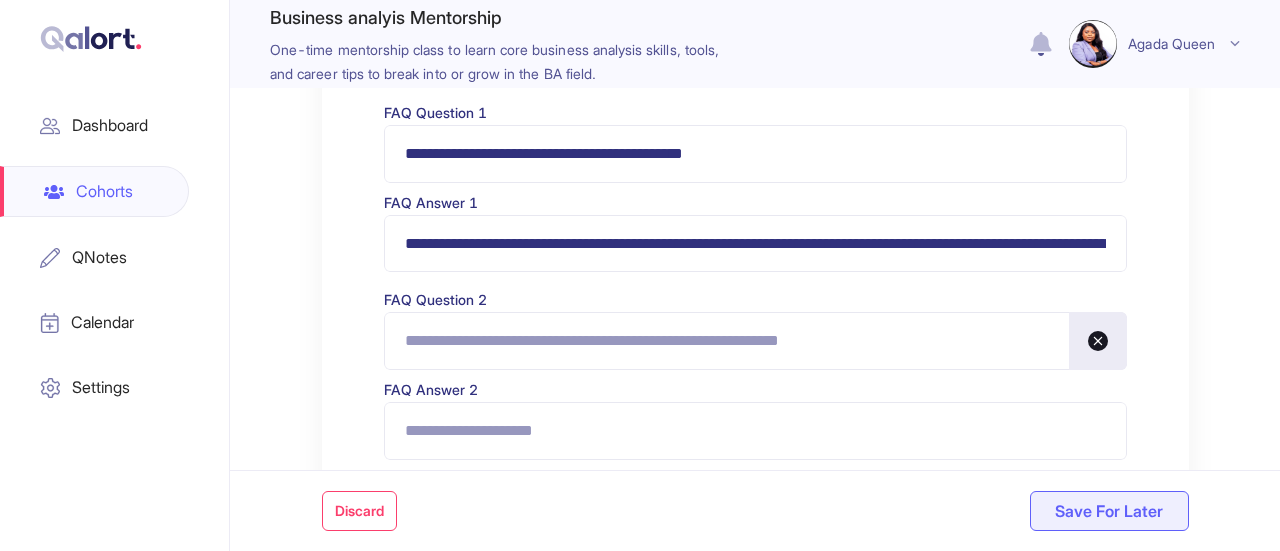 click on "FAQ Question 2" at bounding box center [755, 341] 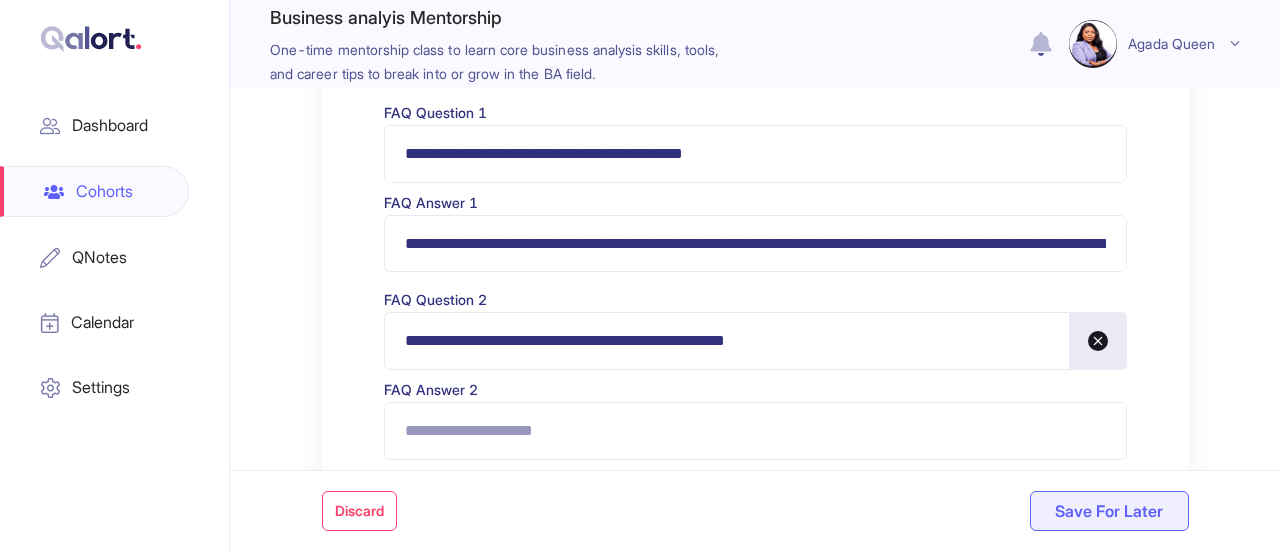 type on "**********" 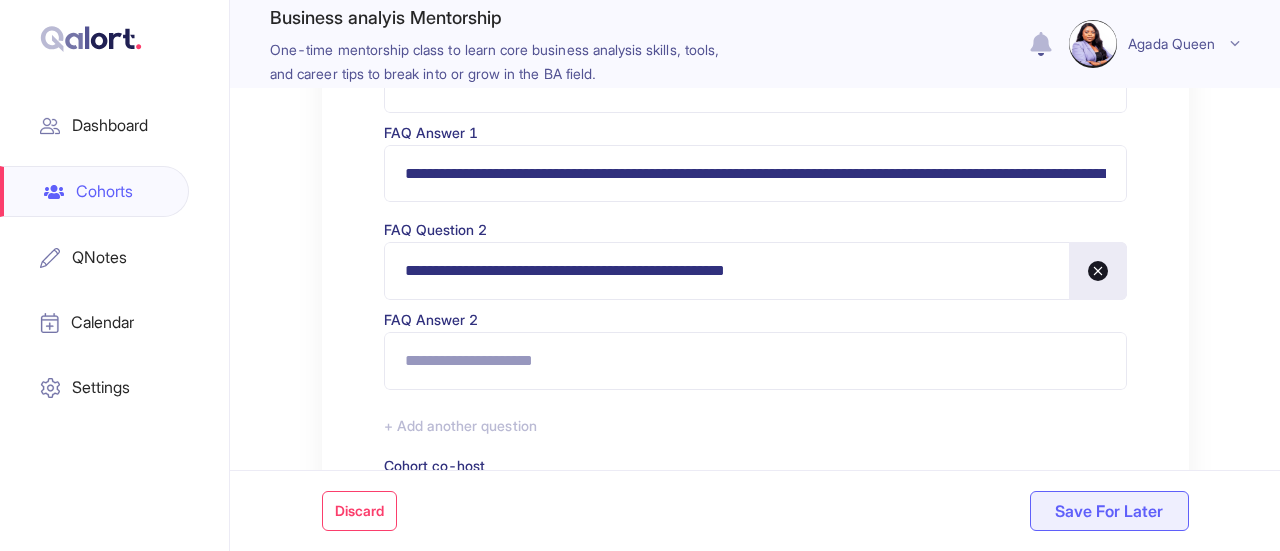 scroll, scrollTop: 400, scrollLeft: 0, axis: vertical 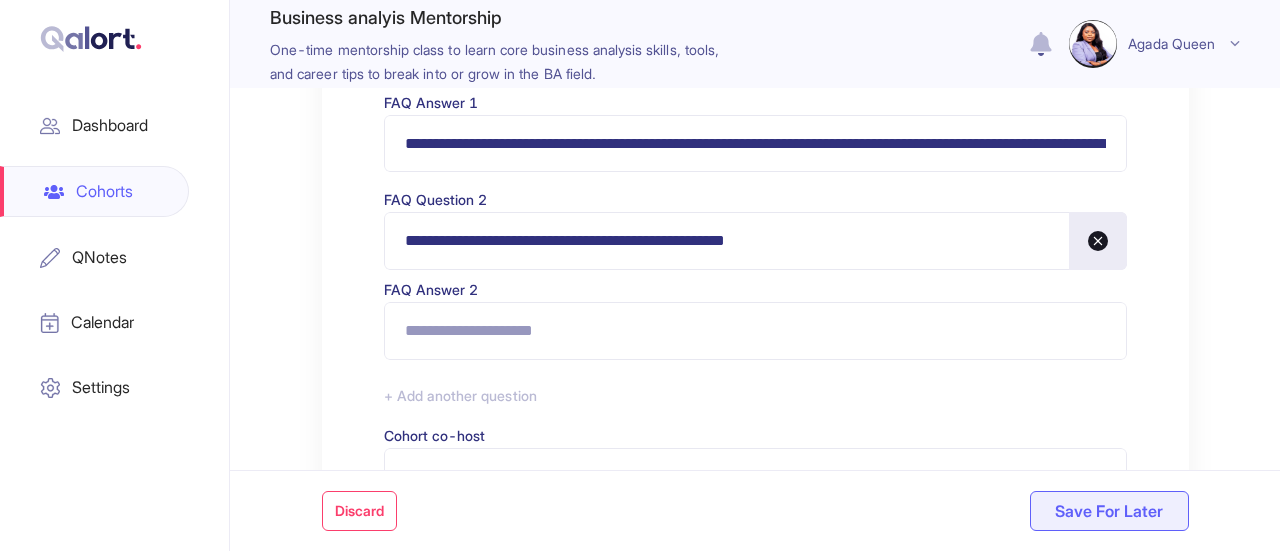 click on "FAQ Answer 2" at bounding box center (755, 331) 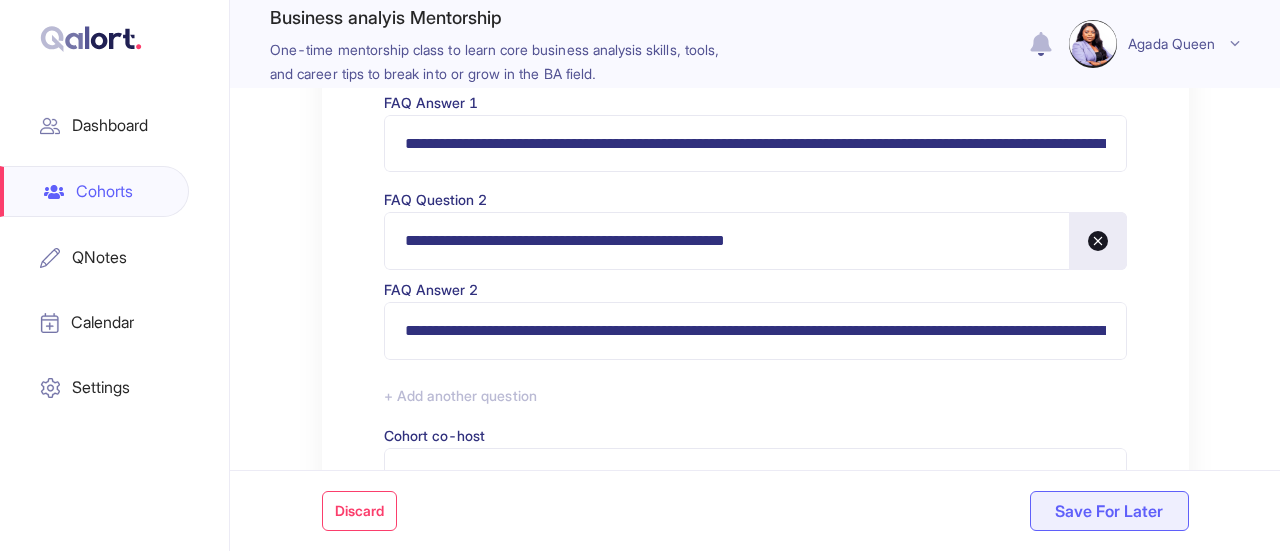 scroll, scrollTop: 0, scrollLeft: 320, axis: horizontal 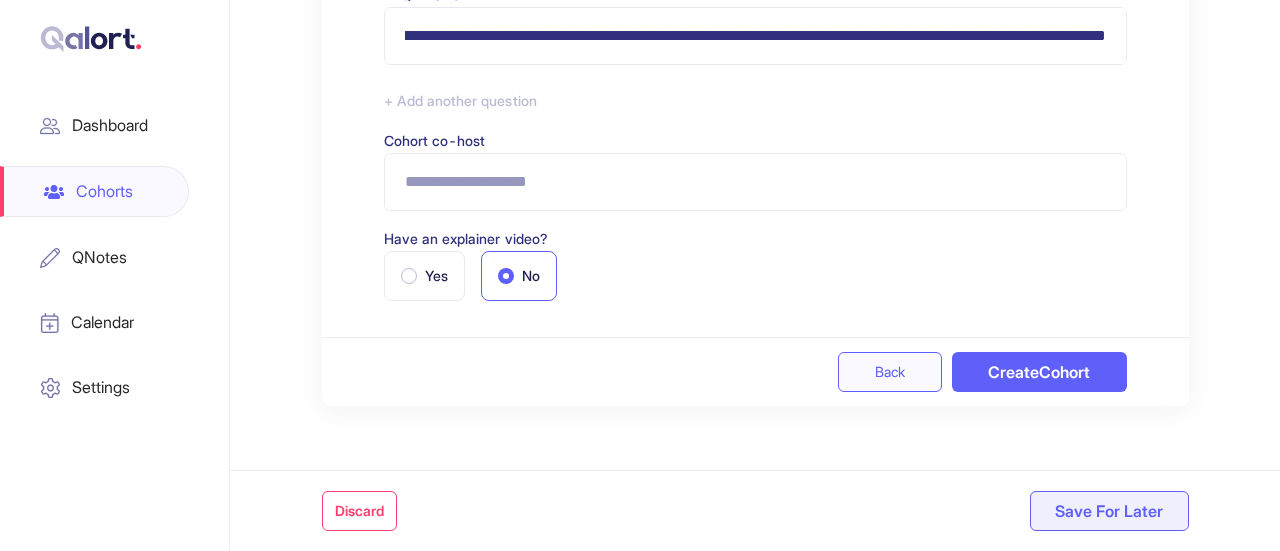 type on "**********" 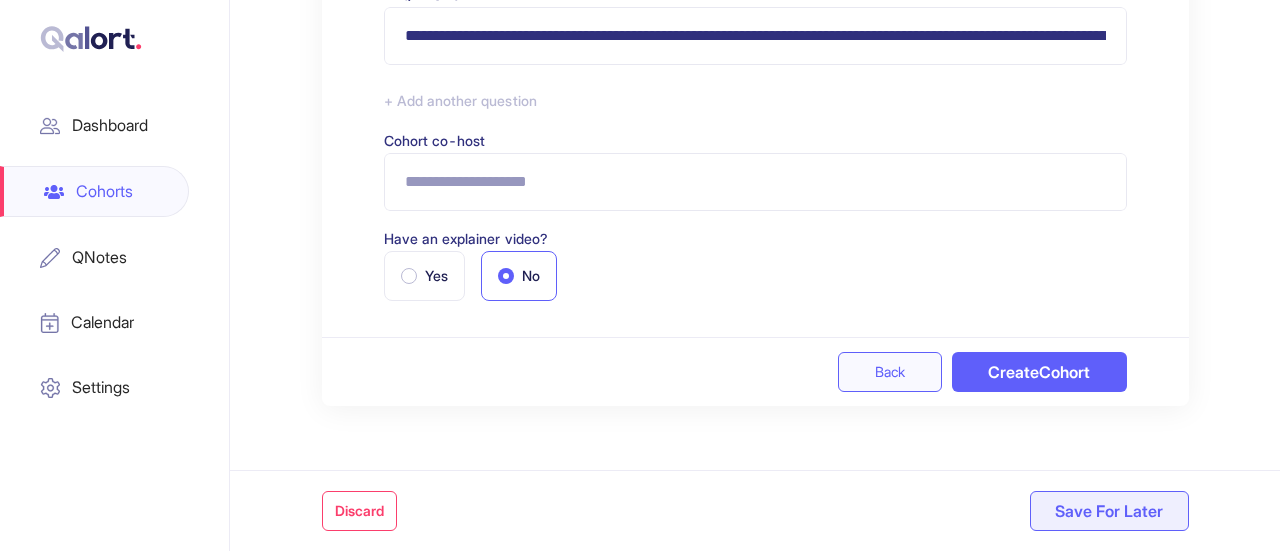click on "Create  Cohort" at bounding box center (1039, 372) 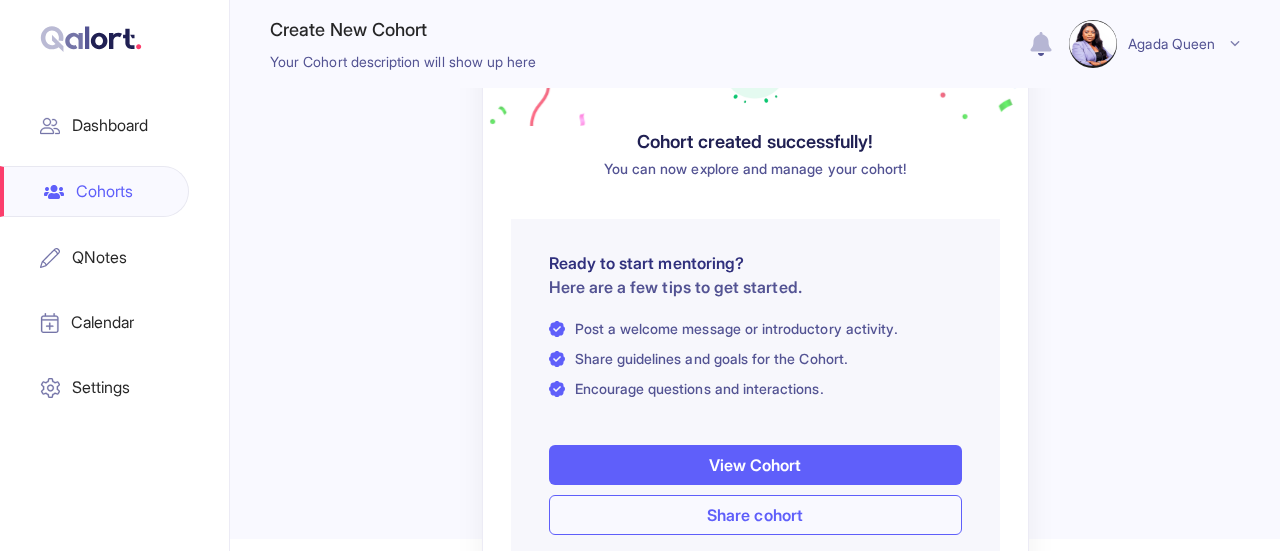 scroll, scrollTop: 144, scrollLeft: 0, axis: vertical 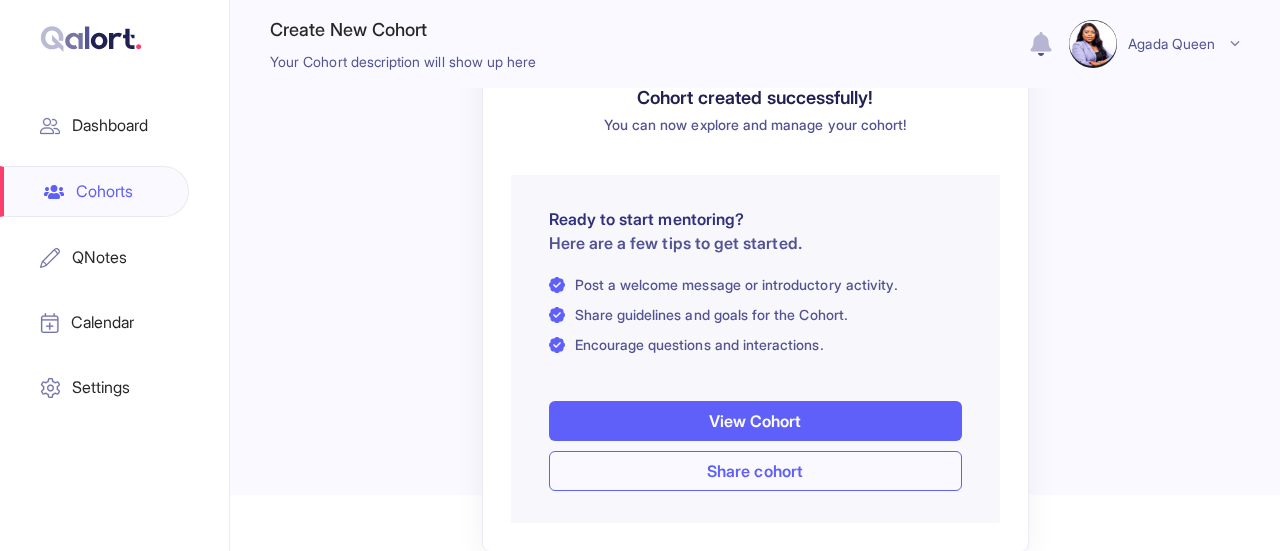 click on "Share cohort" at bounding box center (755, 471) 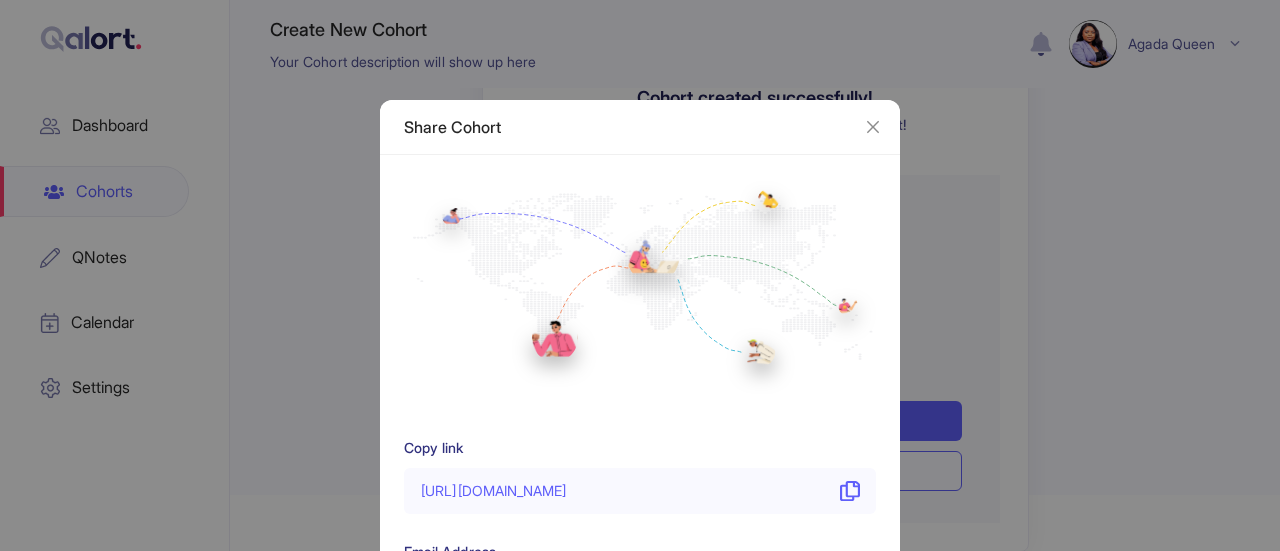 click at bounding box center [850, 491] 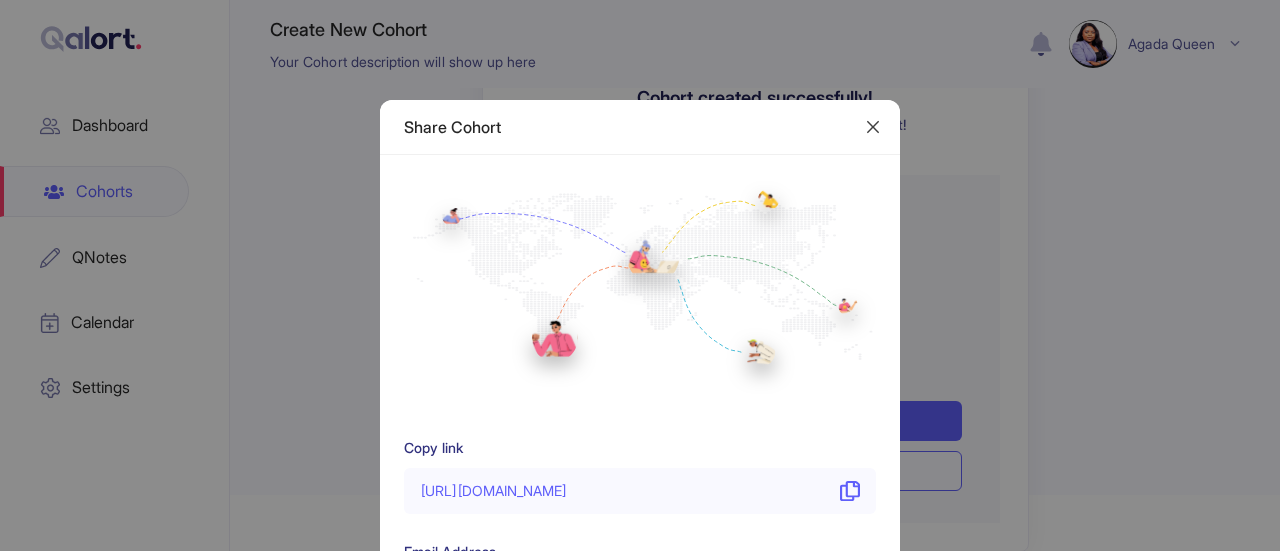 click 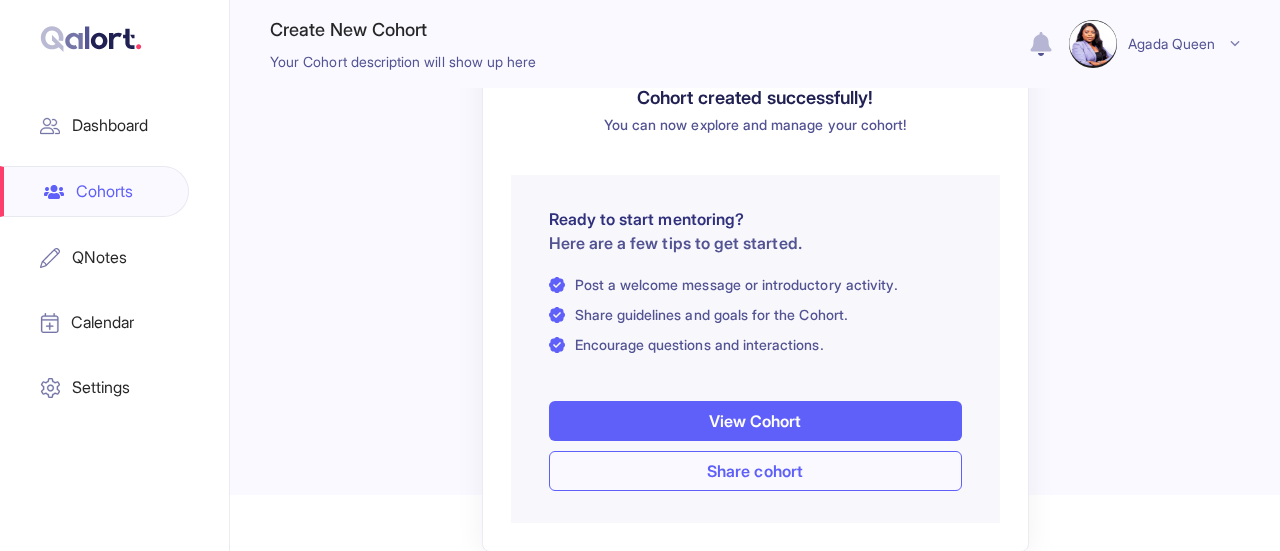 scroll, scrollTop: 144, scrollLeft: 0, axis: vertical 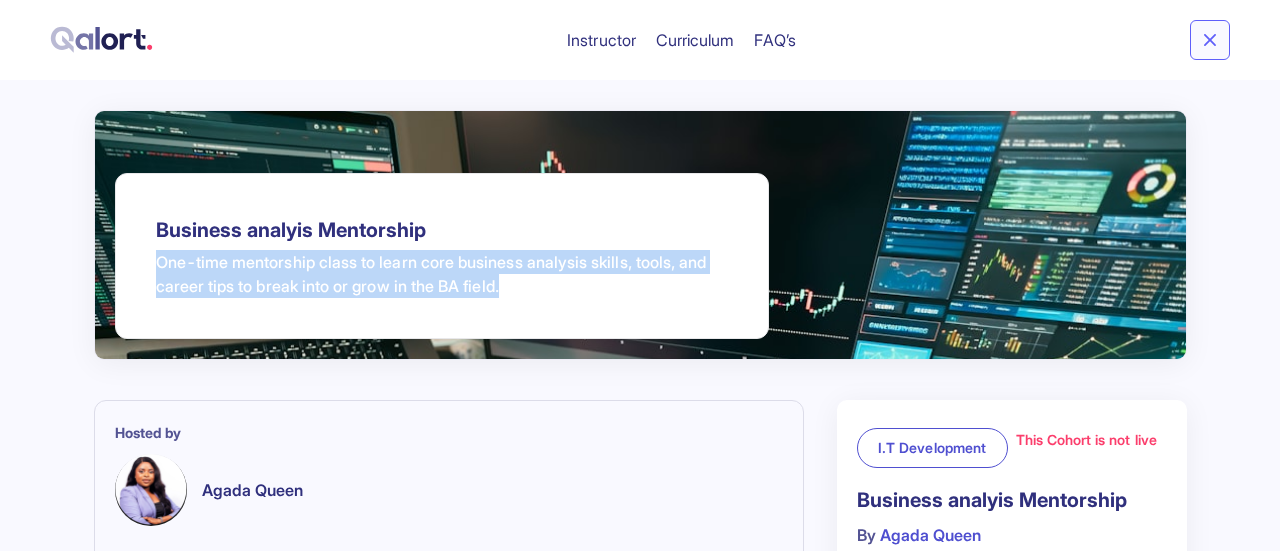 drag, startPoint x: 560, startPoint y: 288, endPoint x: 149, endPoint y: 271, distance: 411.35144 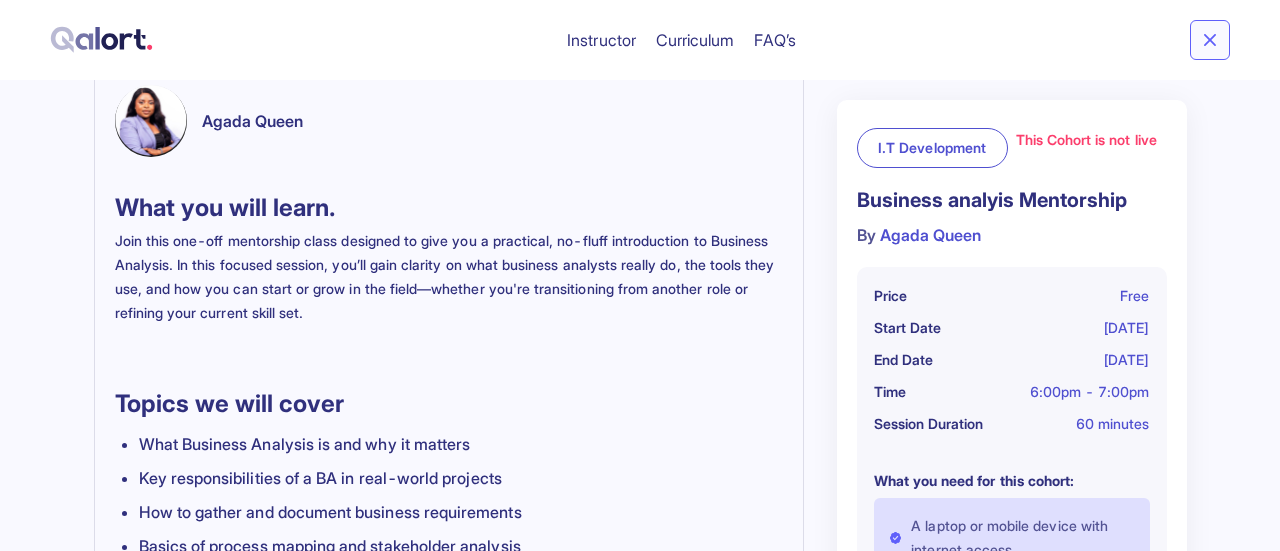 scroll, scrollTop: 400, scrollLeft: 0, axis: vertical 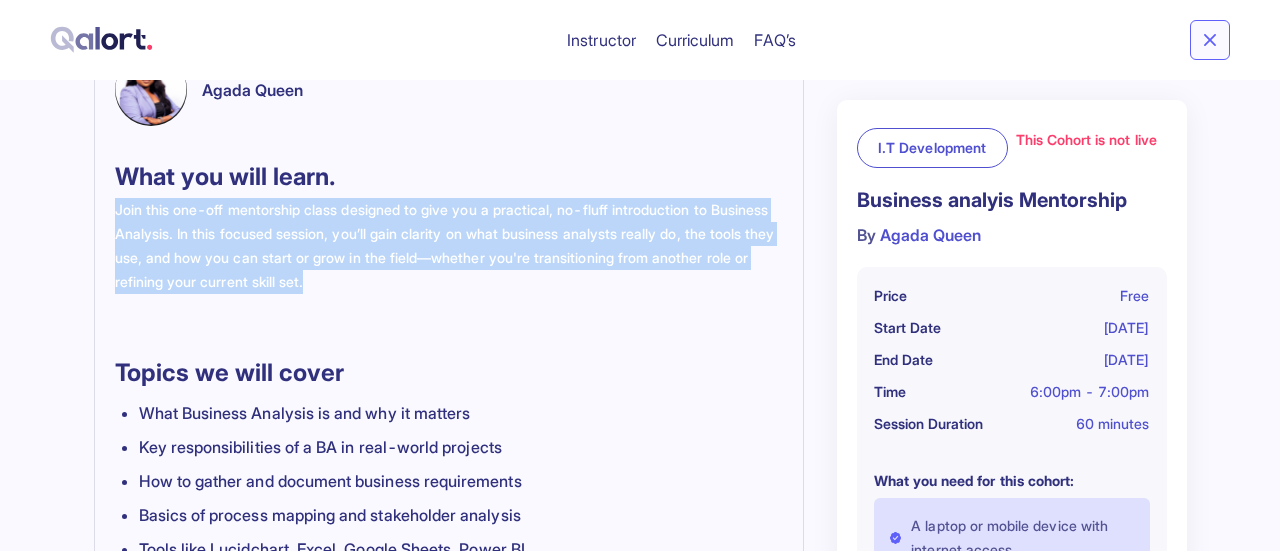 drag, startPoint x: 416, startPoint y: 282, endPoint x: 112, endPoint y: 212, distance: 311.95514 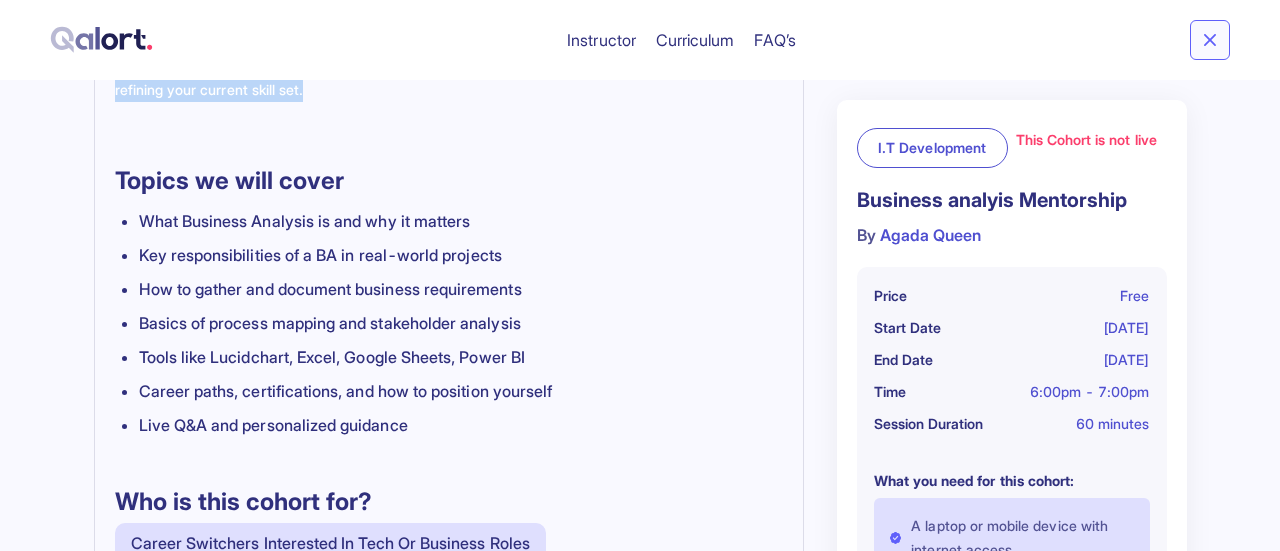 scroll, scrollTop: 600, scrollLeft: 0, axis: vertical 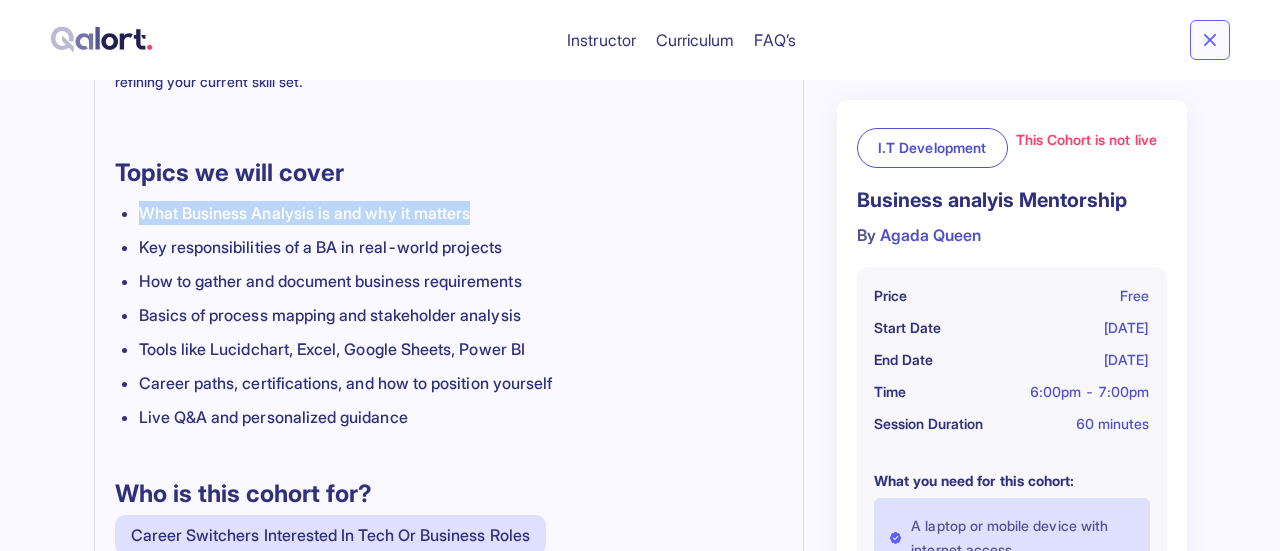 drag, startPoint x: 506, startPoint y: 205, endPoint x: 124, endPoint y: 218, distance: 382.22113 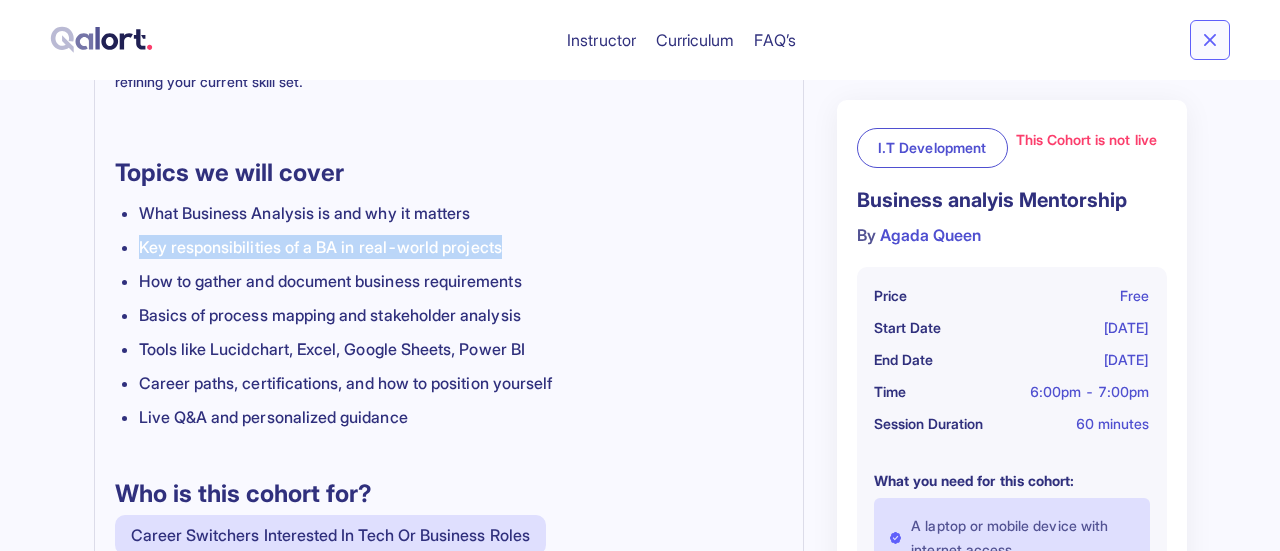 drag, startPoint x: 539, startPoint y: 248, endPoint x: 120, endPoint y: 249, distance: 419.0012 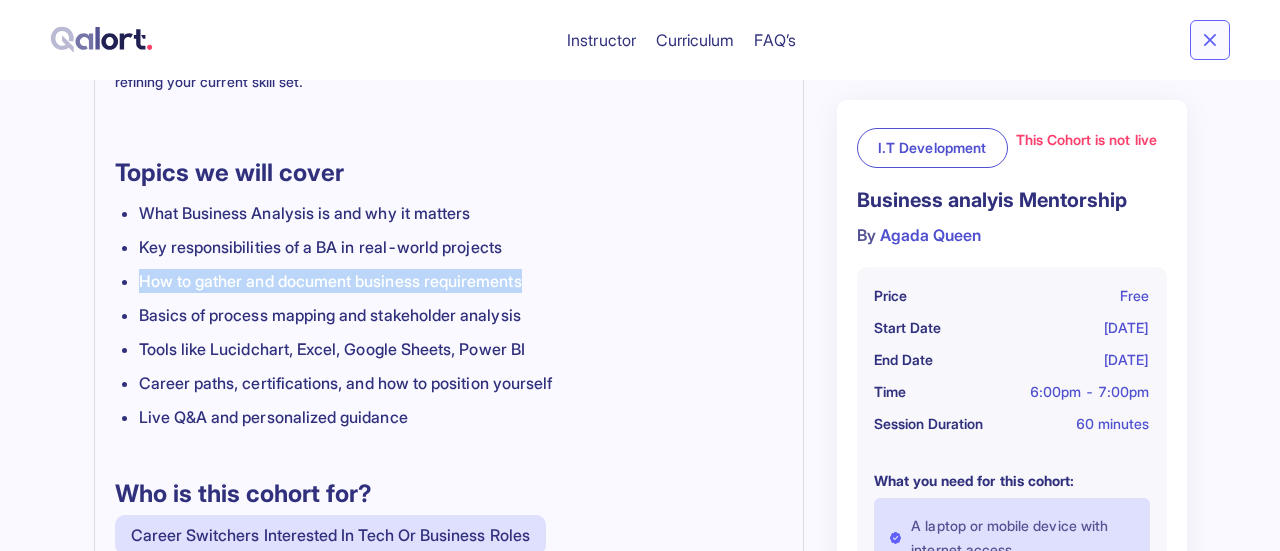 drag, startPoint x: 548, startPoint y: 275, endPoint x: 120, endPoint y: 291, distance: 428.29895 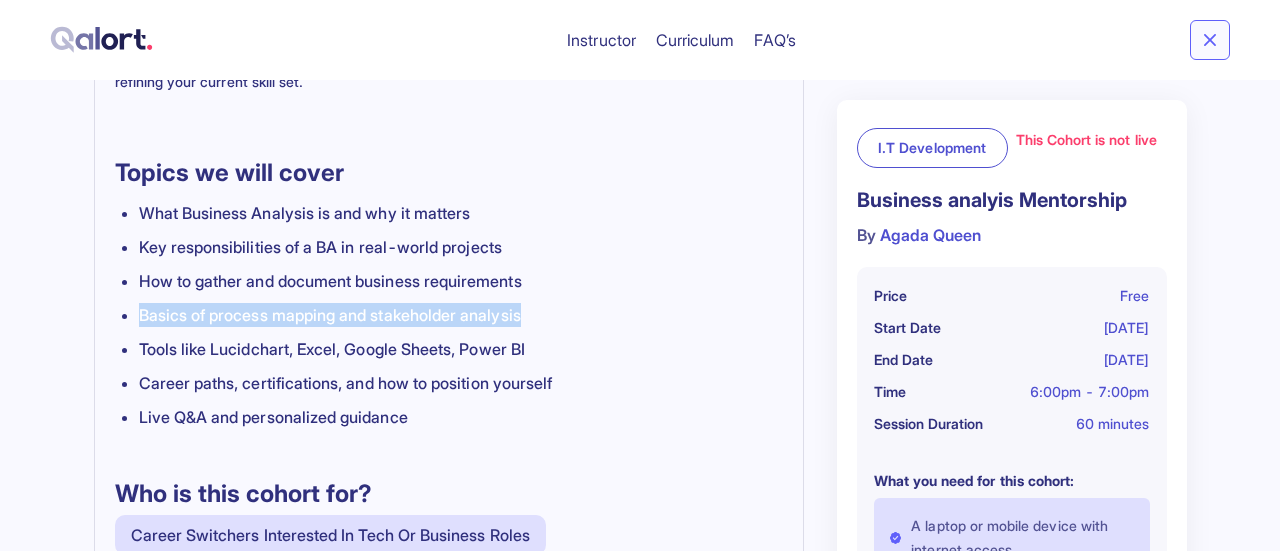 drag, startPoint x: 548, startPoint y: 306, endPoint x: 140, endPoint y: 314, distance: 408.07843 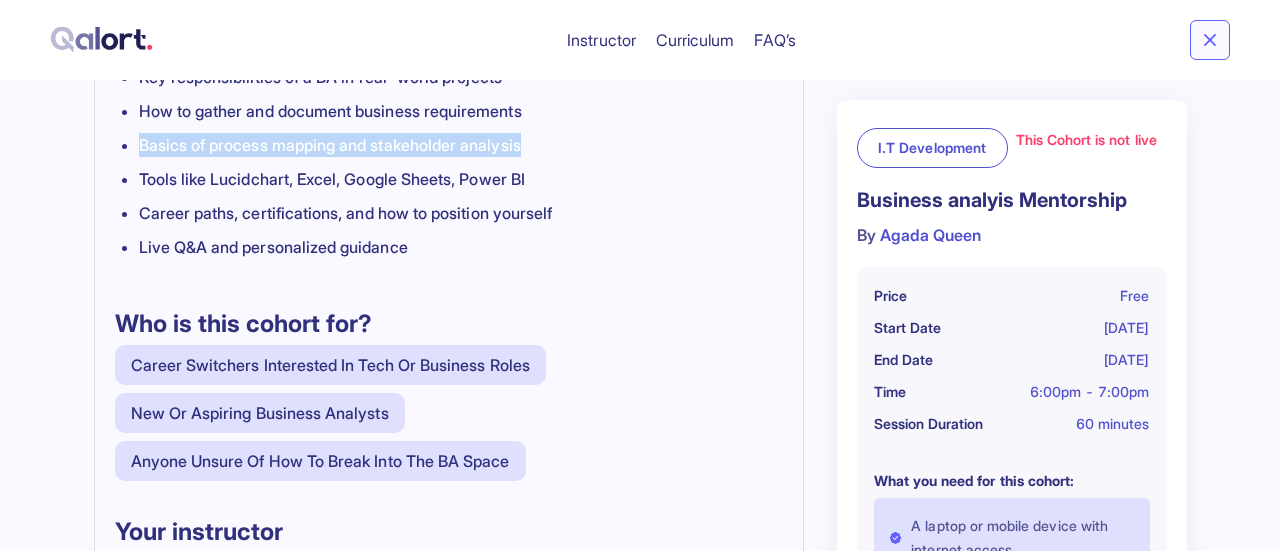 scroll, scrollTop: 800, scrollLeft: 0, axis: vertical 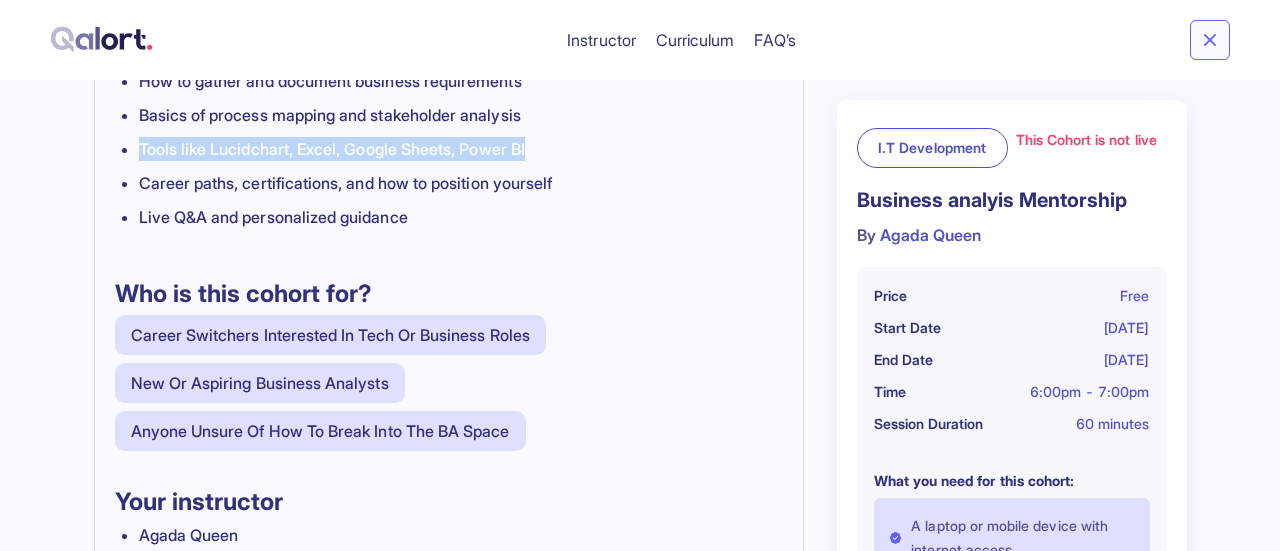 drag, startPoint x: 556, startPoint y: 151, endPoint x: 140, endPoint y: 151, distance: 416 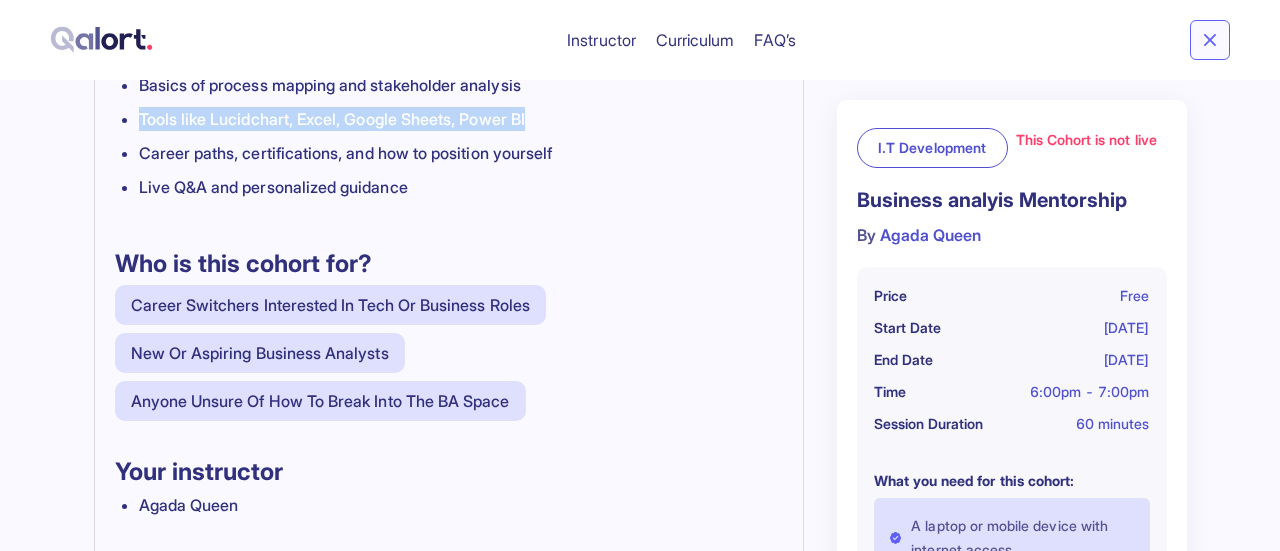 scroll, scrollTop: 800, scrollLeft: 0, axis: vertical 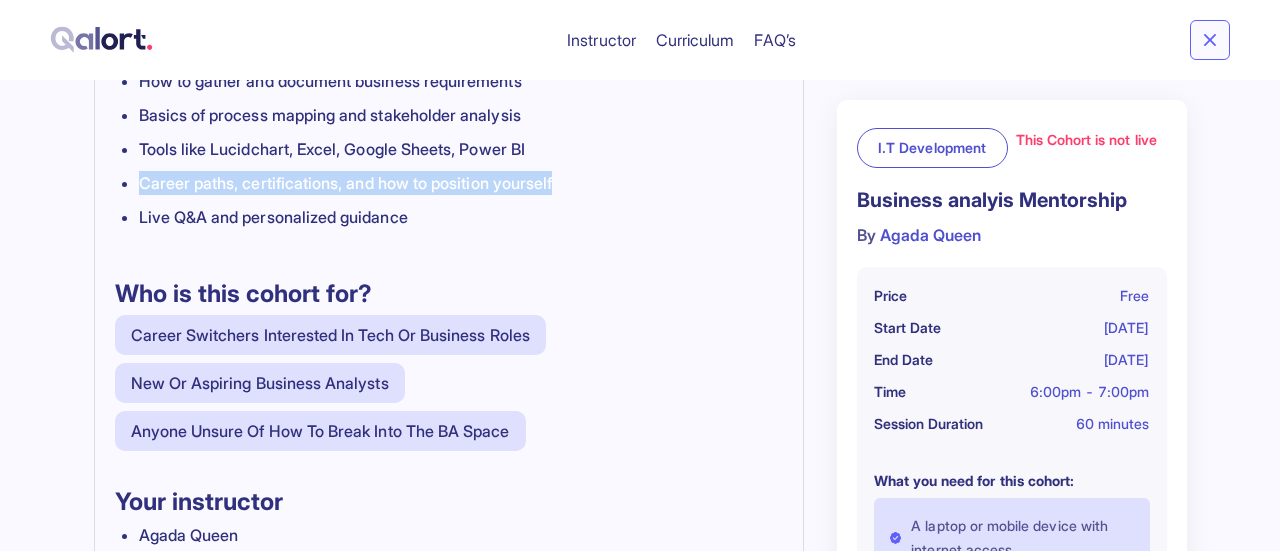 drag, startPoint x: 587, startPoint y: 187, endPoint x: 141, endPoint y: 183, distance: 446.01794 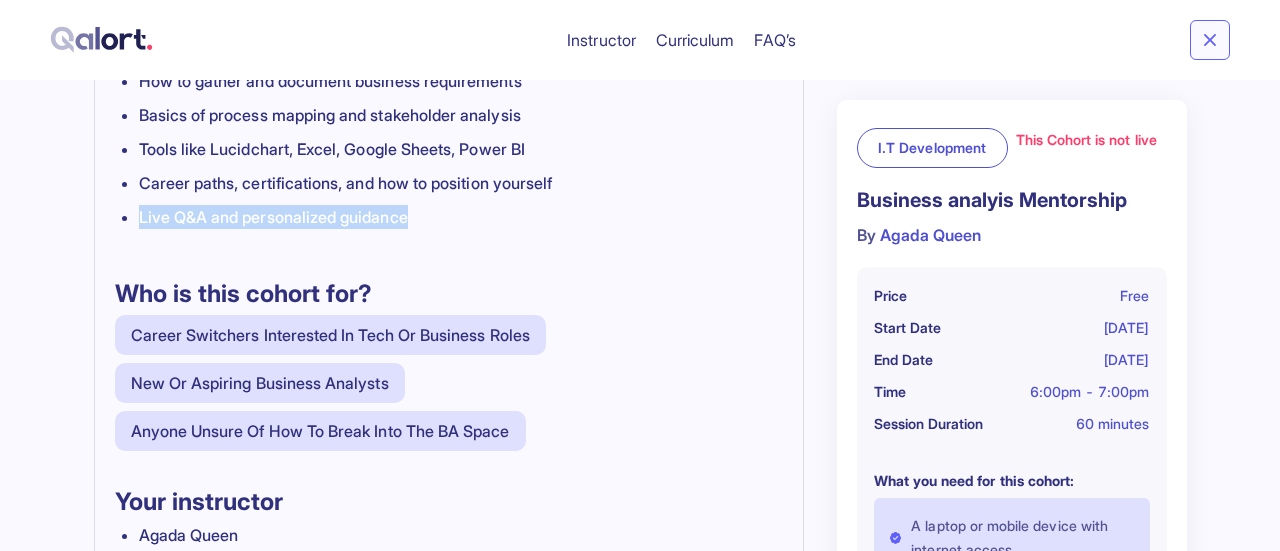drag, startPoint x: 427, startPoint y: 221, endPoint x: 138, endPoint y: 215, distance: 289.0623 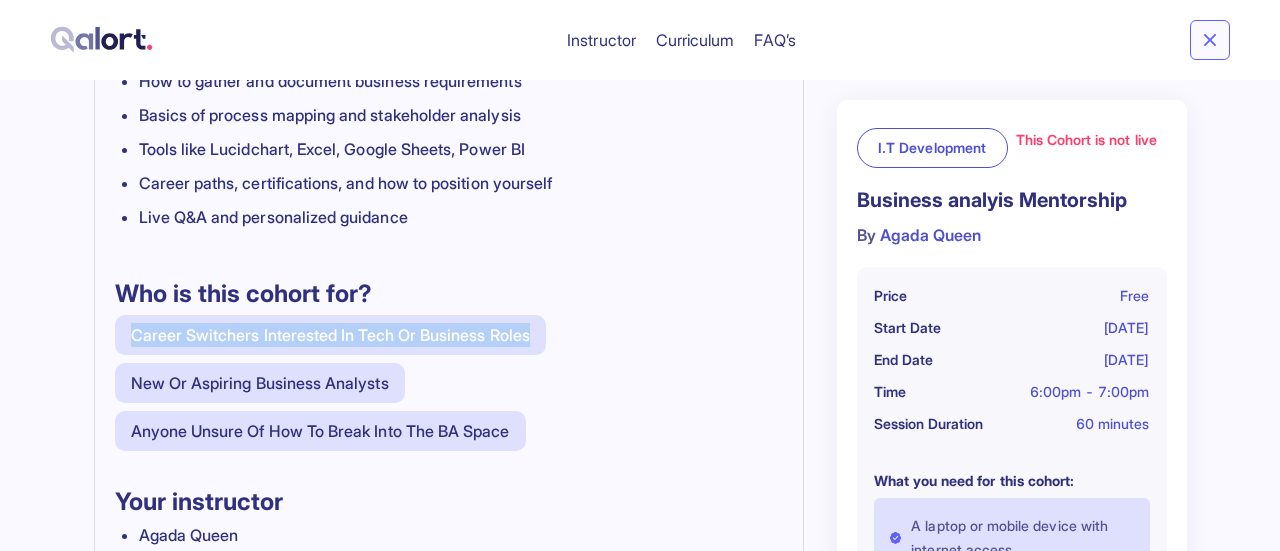 drag, startPoint x: 550, startPoint y: 333, endPoint x: 106, endPoint y: 330, distance: 444.01013 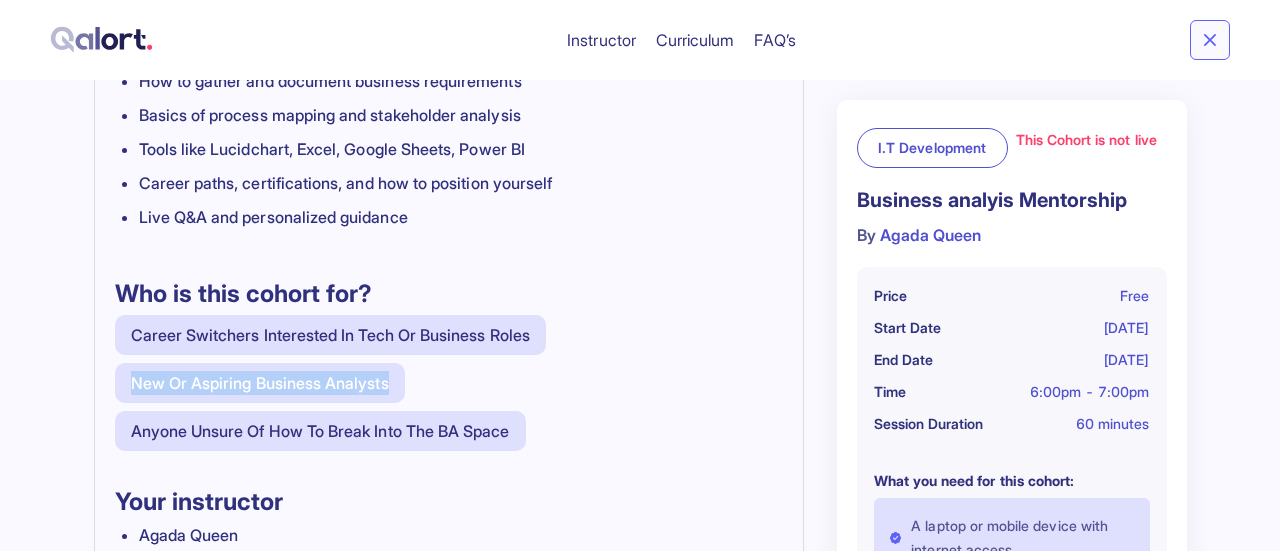 drag, startPoint x: 408, startPoint y: 379, endPoint x: 129, endPoint y: 391, distance: 279.25793 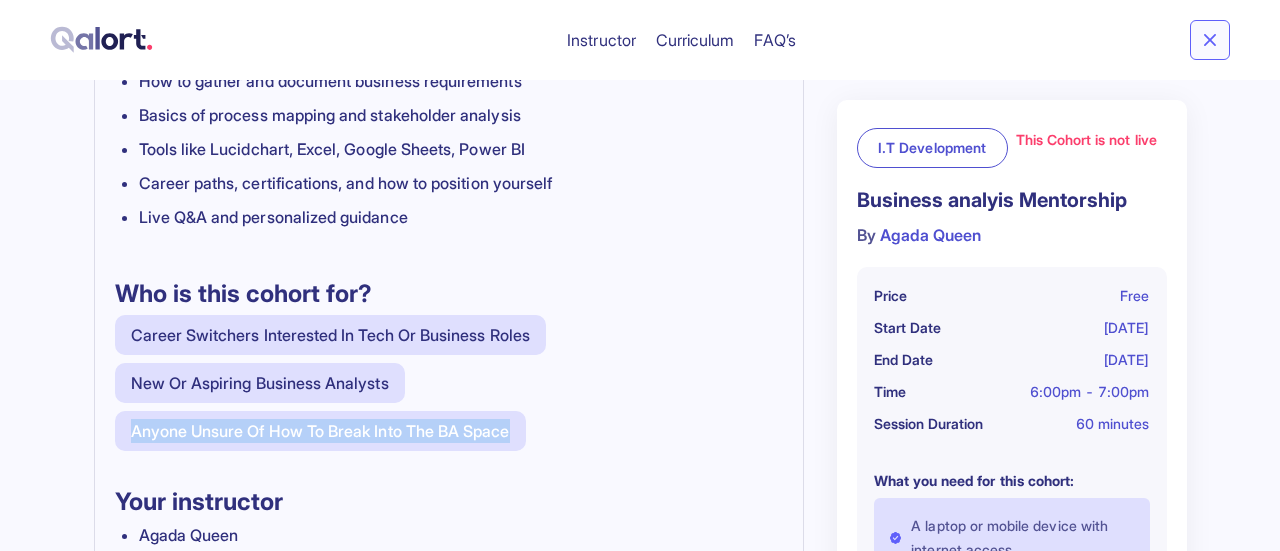 drag, startPoint x: 526, startPoint y: 431, endPoint x: 133, endPoint y: 430, distance: 393.00128 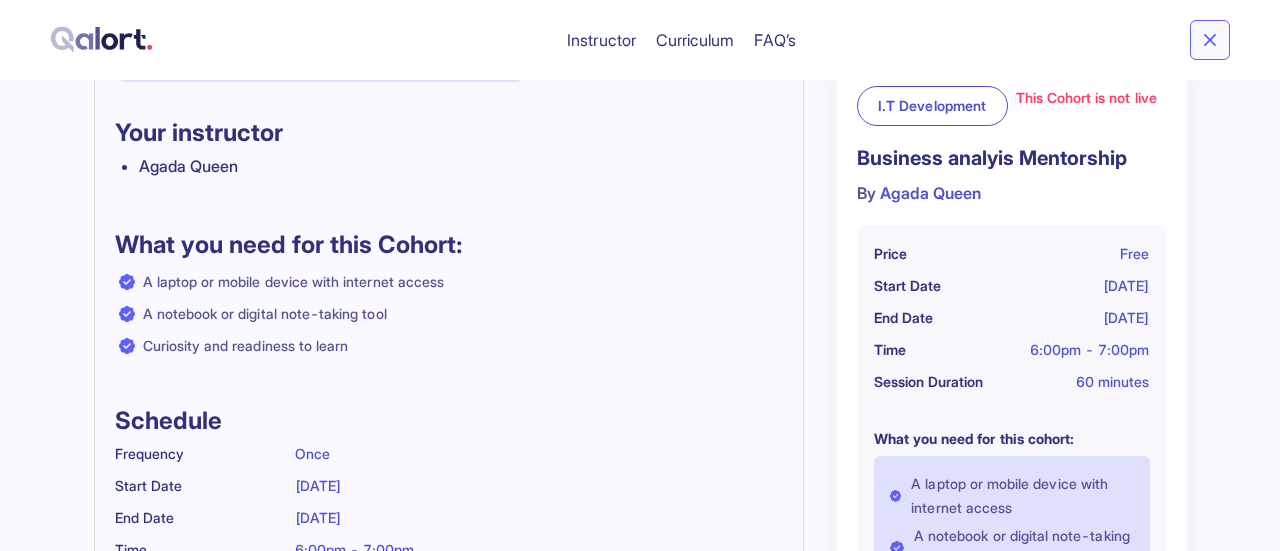 scroll, scrollTop: 1200, scrollLeft: 0, axis: vertical 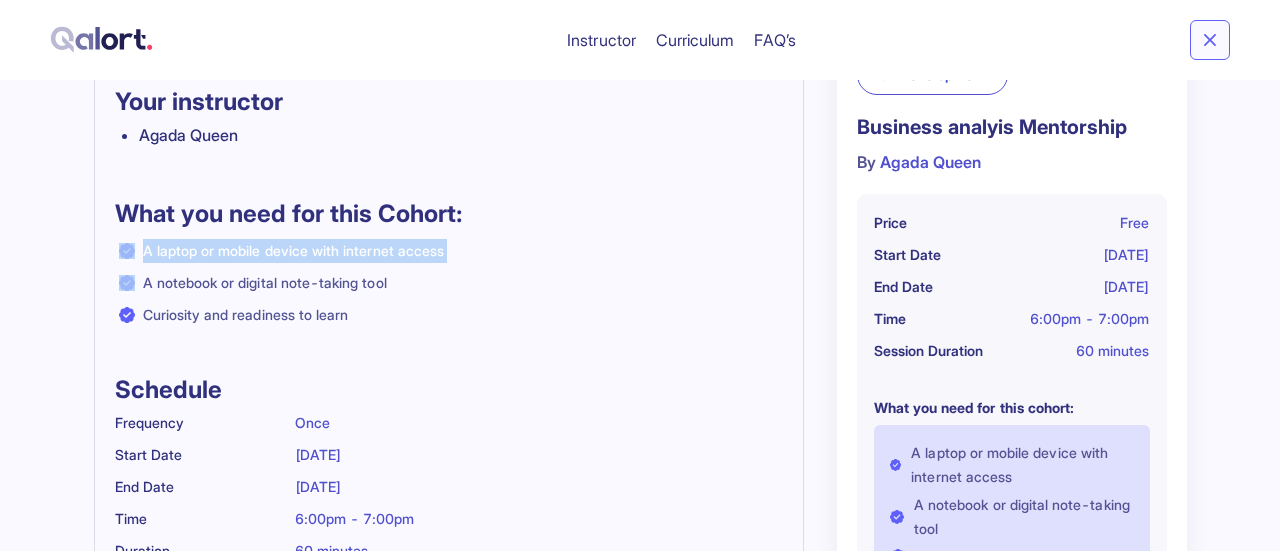 drag, startPoint x: 475, startPoint y: 247, endPoint x: 225, endPoint y: 265, distance: 250.64716 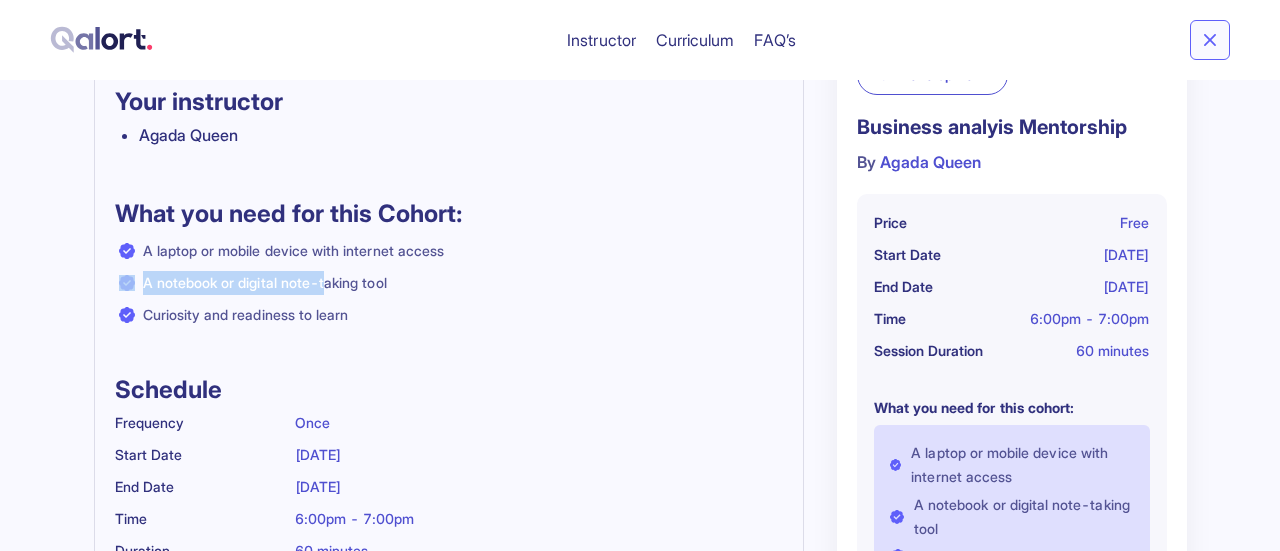 drag, startPoint x: 419, startPoint y: 279, endPoint x: 329, endPoint y: 288, distance: 90.44888 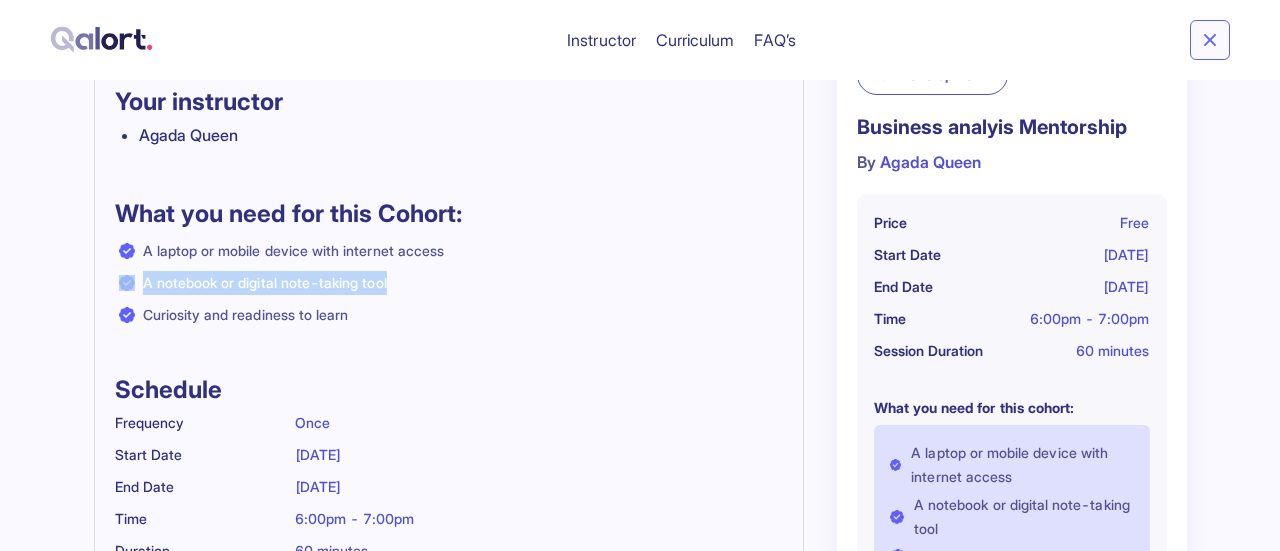drag, startPoint x: 402, startPoint y: 277, endPoint x: 422, endPoint y: 292, distance: 25 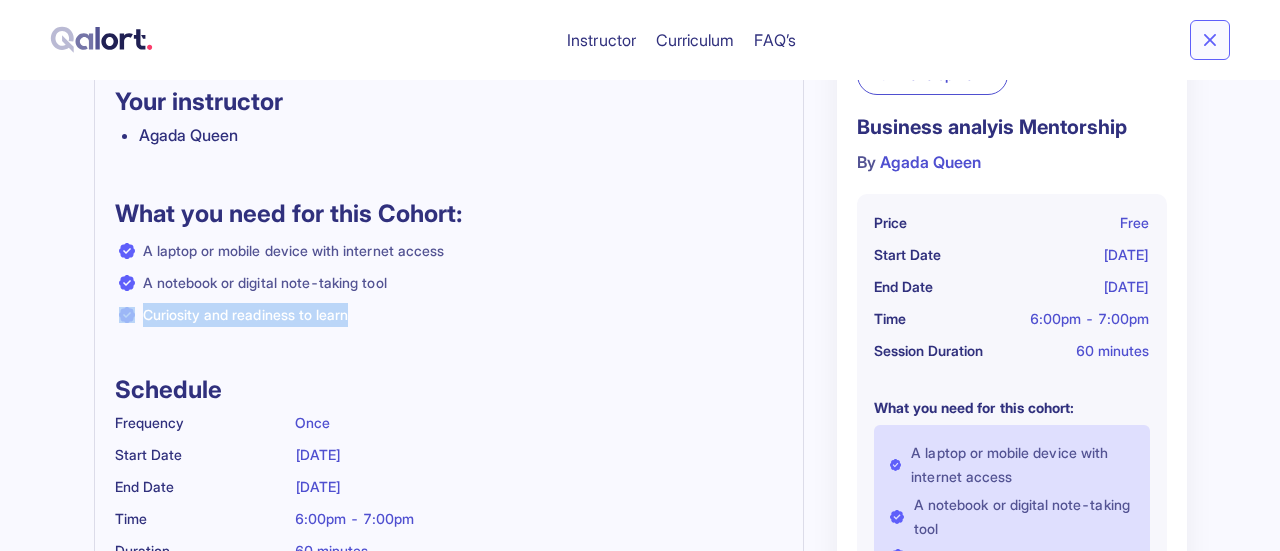 drag, startPoint x: 364, startPoint y: 313, endPoint x: 371, endPoint y: 323, distance: 12.206555 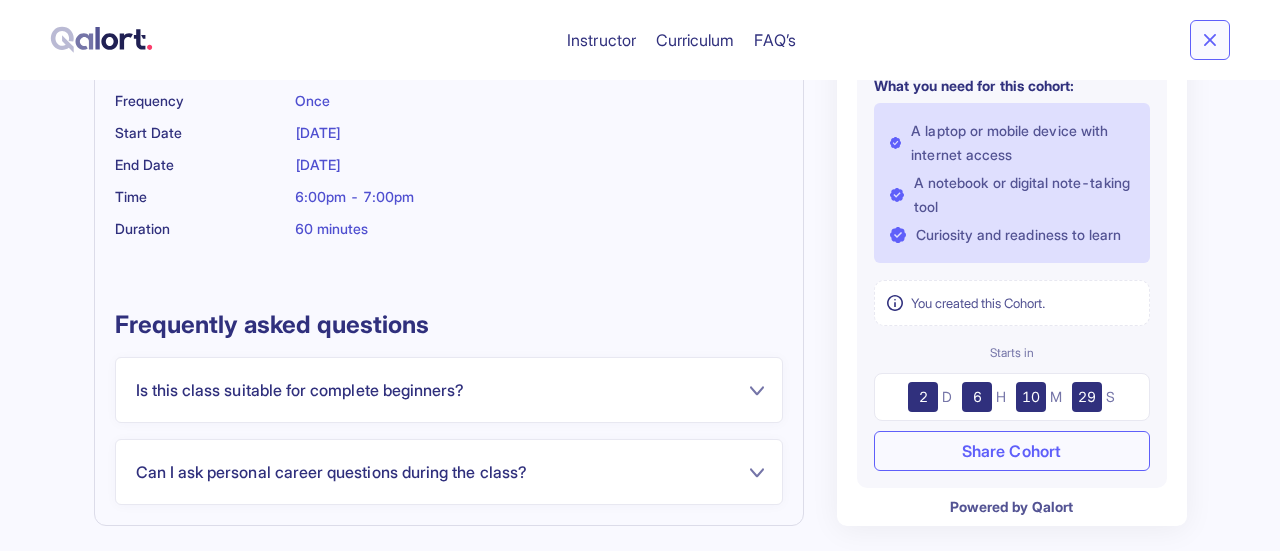 scroll, scrollTop: 1544, scrollLeft: 0, axis: vertical 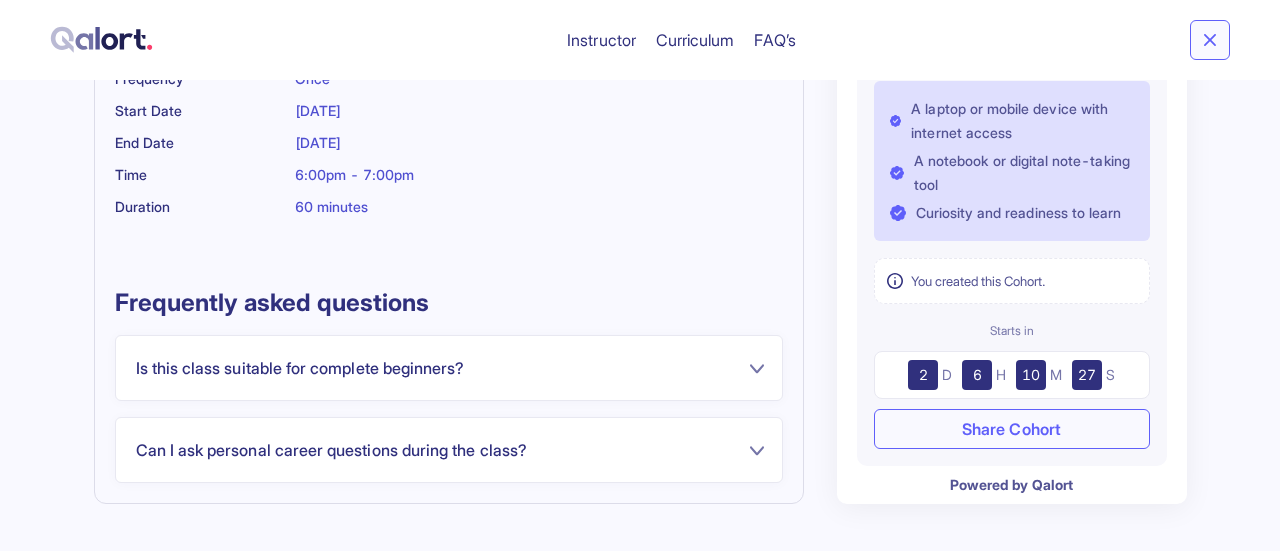 click 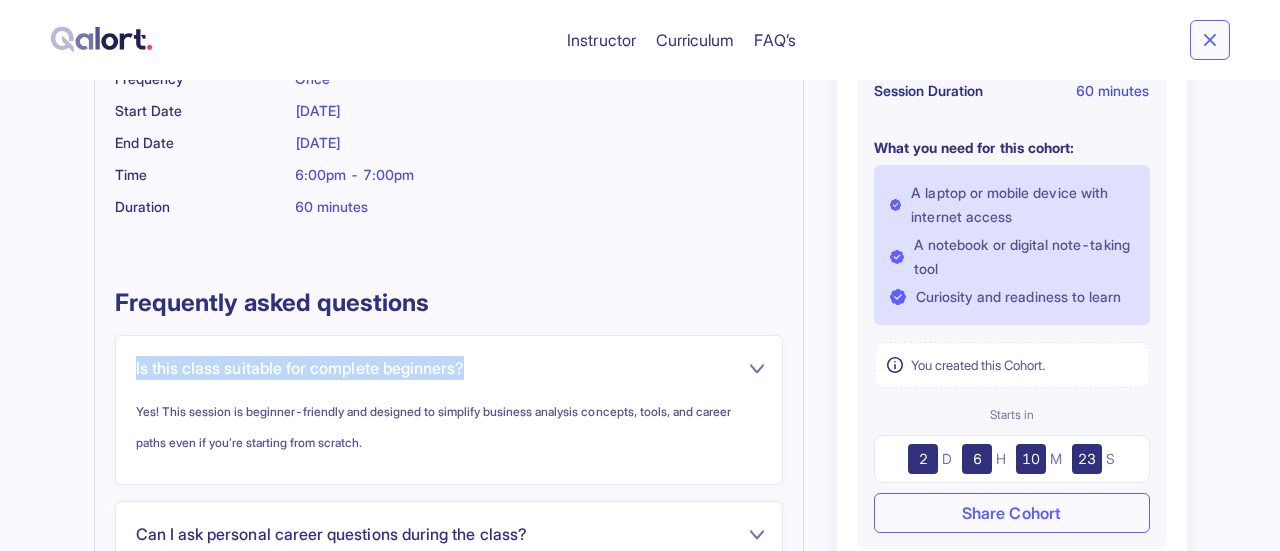 drag, startPoint x: 503, startPoint y: 363, endPoint x: 135, endPoint y: 373, distance: 368.13583 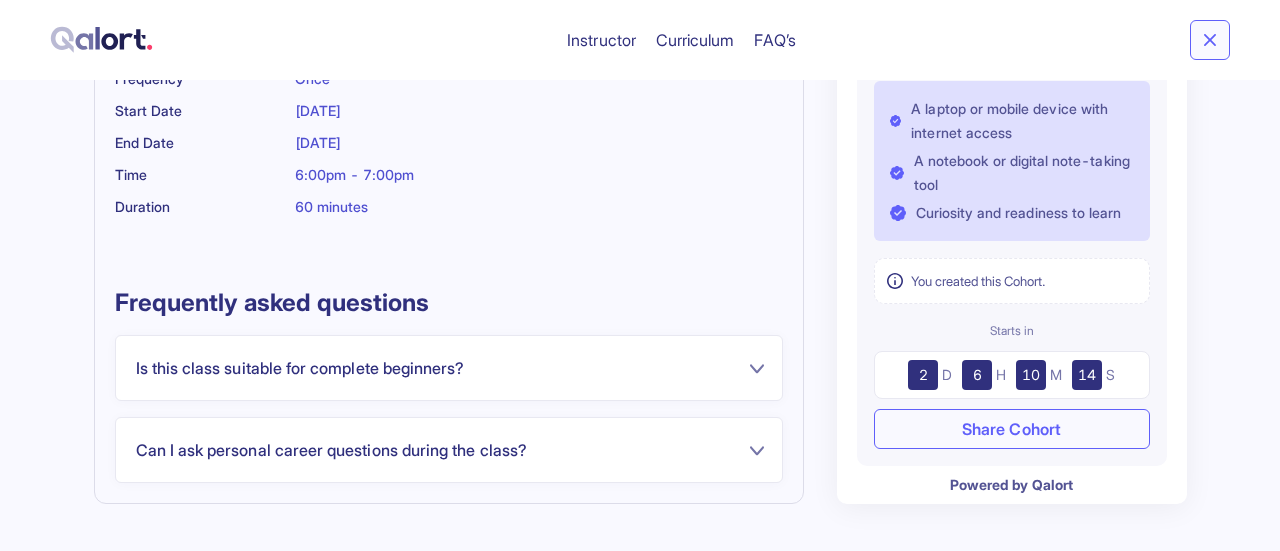 click on "Is this class suitable for complete beginners?" at bounding box center (449, 368) 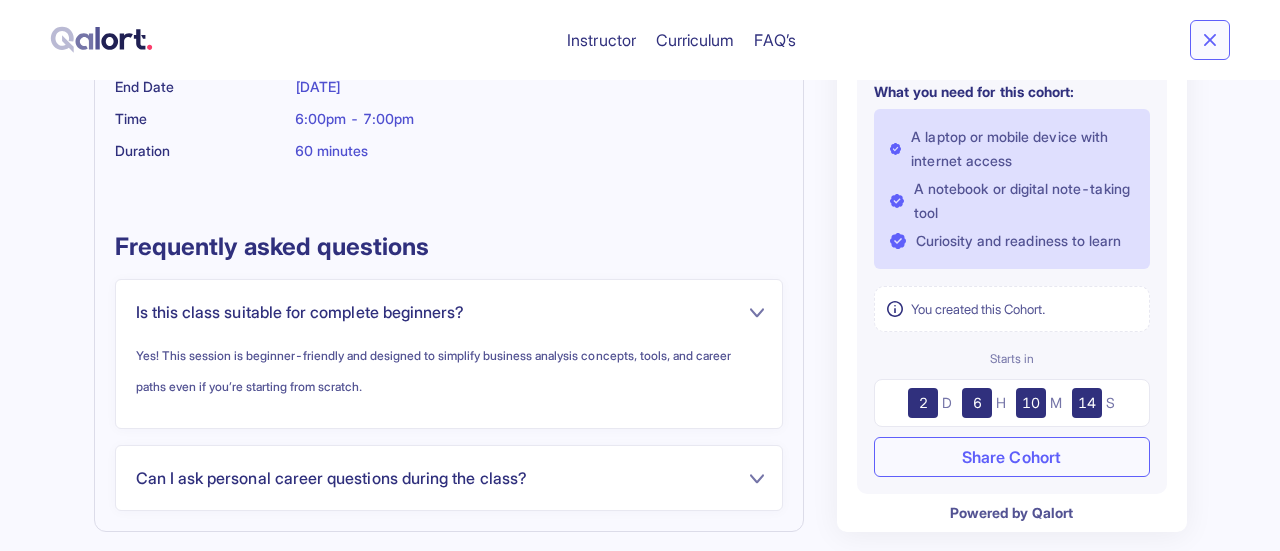 scroll, scrollTop: 1628, scrollLeft: 0, axis: vertical 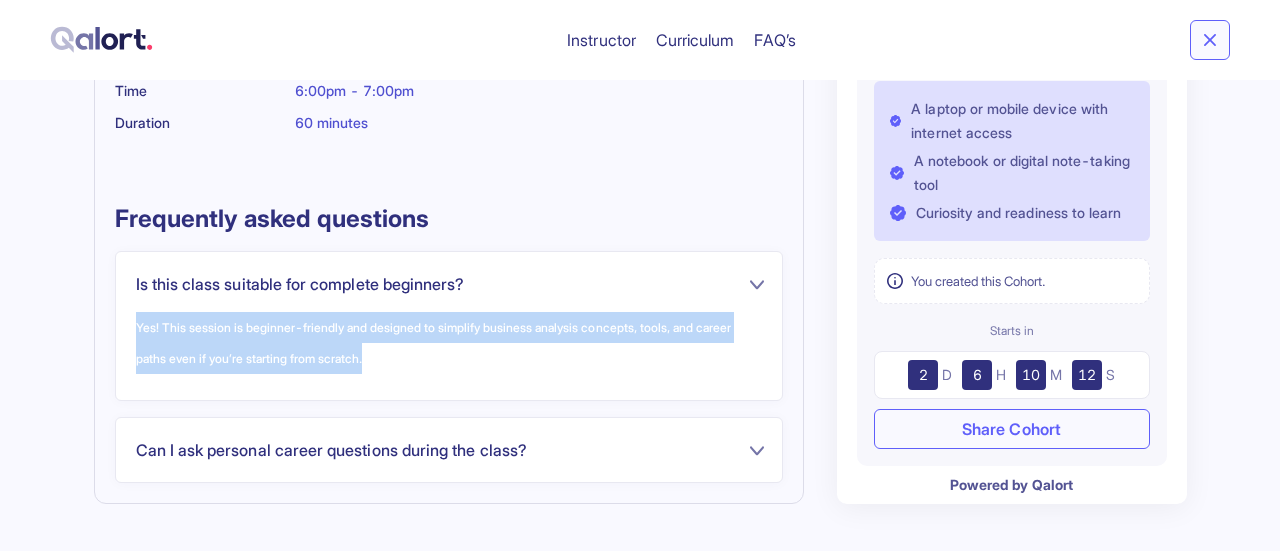 drag, startPoint x: 410, startPoint y: 359, endPoint x: 124, endPoint y: 331, distance: 287.36737 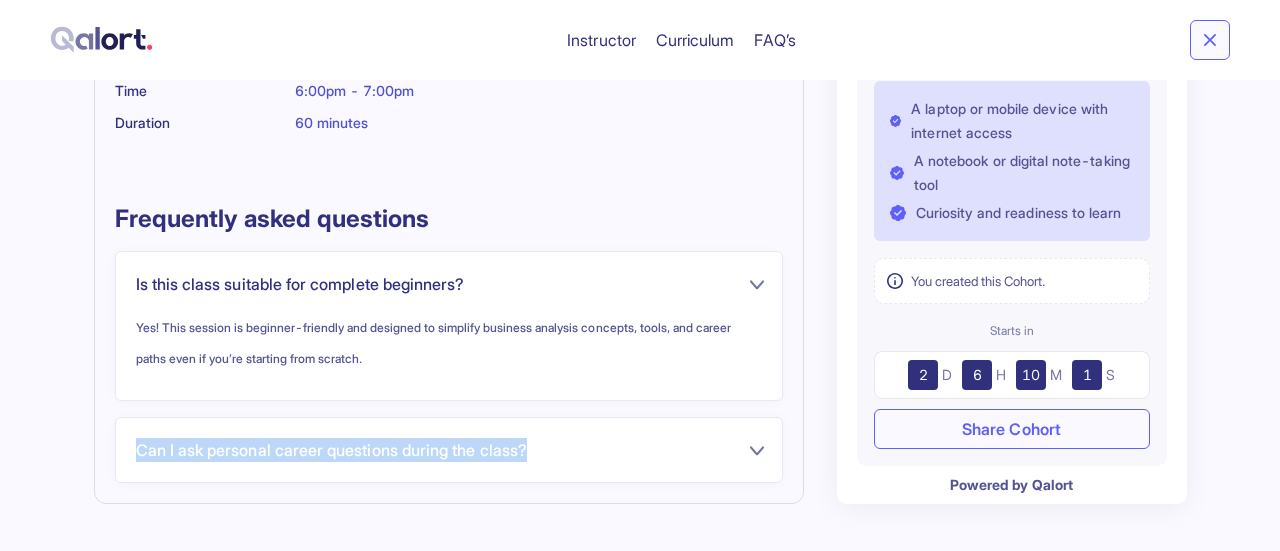 drag, startPoint x: 576, startPoint y: 447, endPoint x: 140, endPoint y: 439, distance: 436.0734 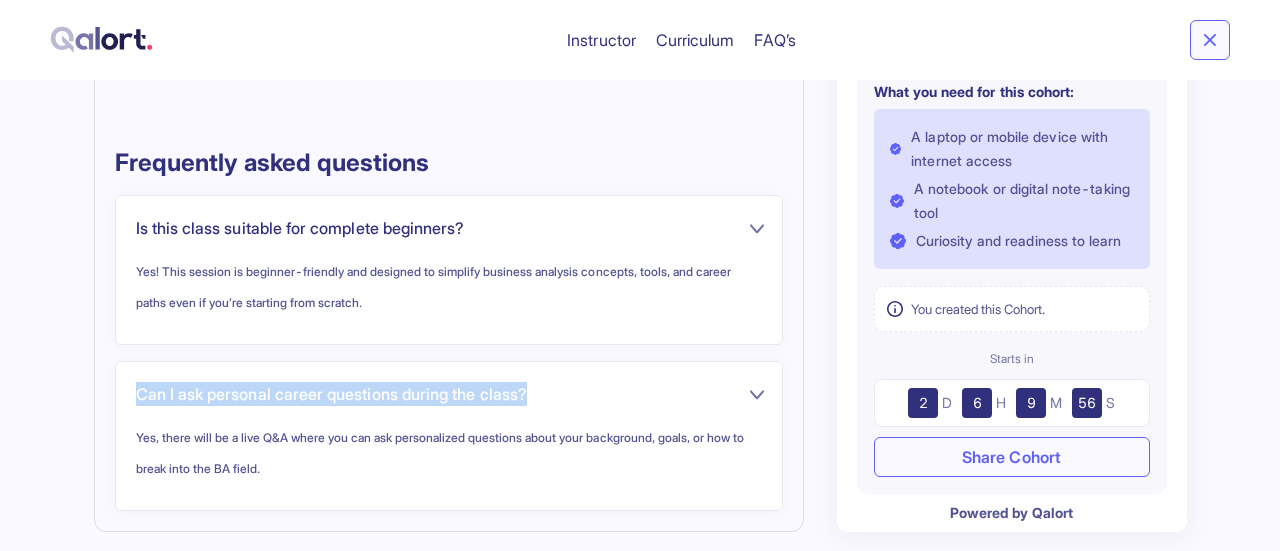 scroll, scrollTop: 1712, scrollLeft: 0, axis: vertical 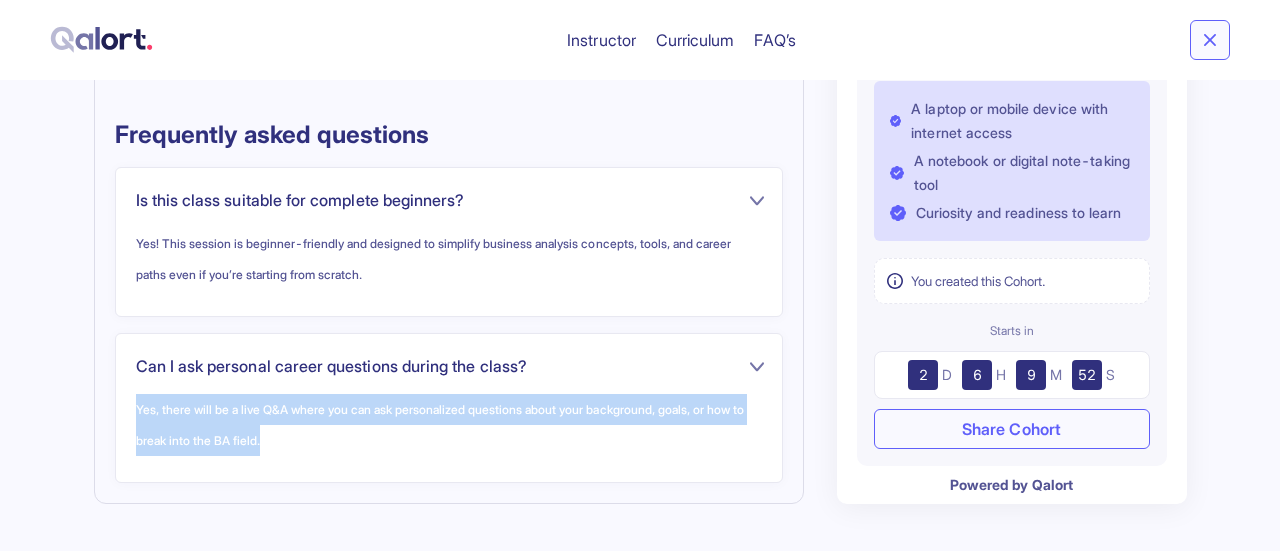 drag, startPoint x: 308, startPoint y: 435, endPoint x: 131, endPoint y: 399, distance: 180.62392 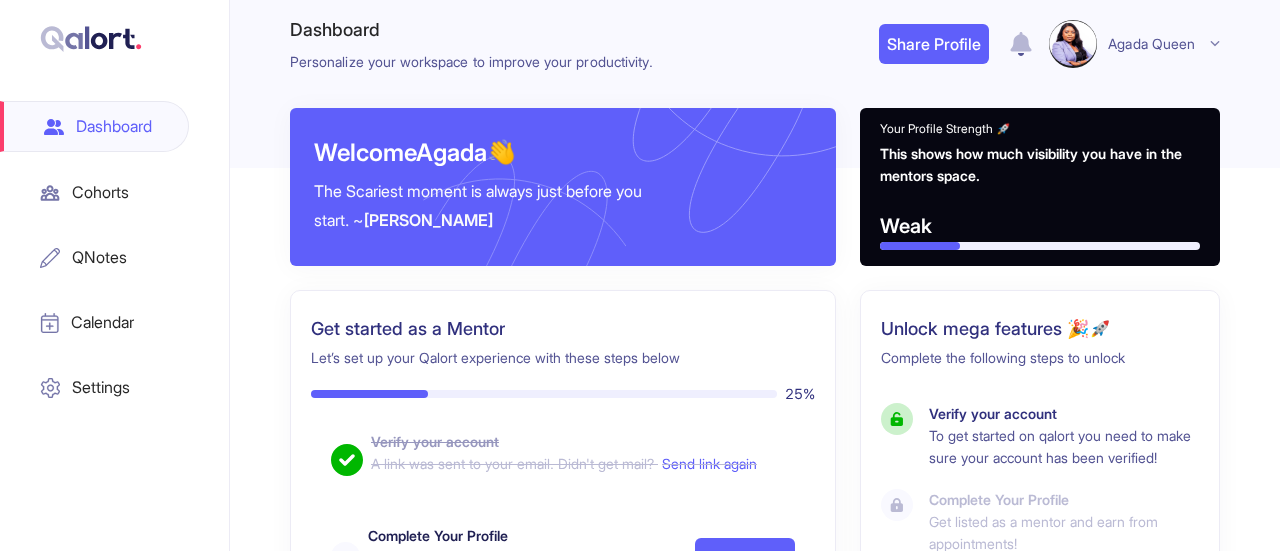 scroll, scrollTop: 0, scrollLeft: 0, axis: both 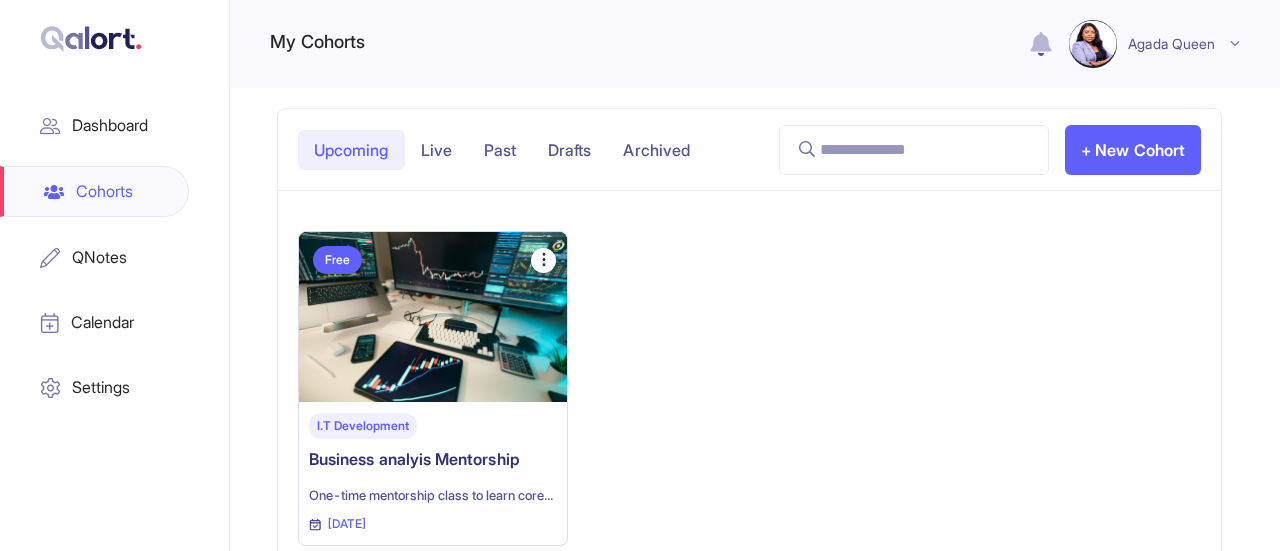 click on "+ New Cohort" at bounding box center [1133, 150] 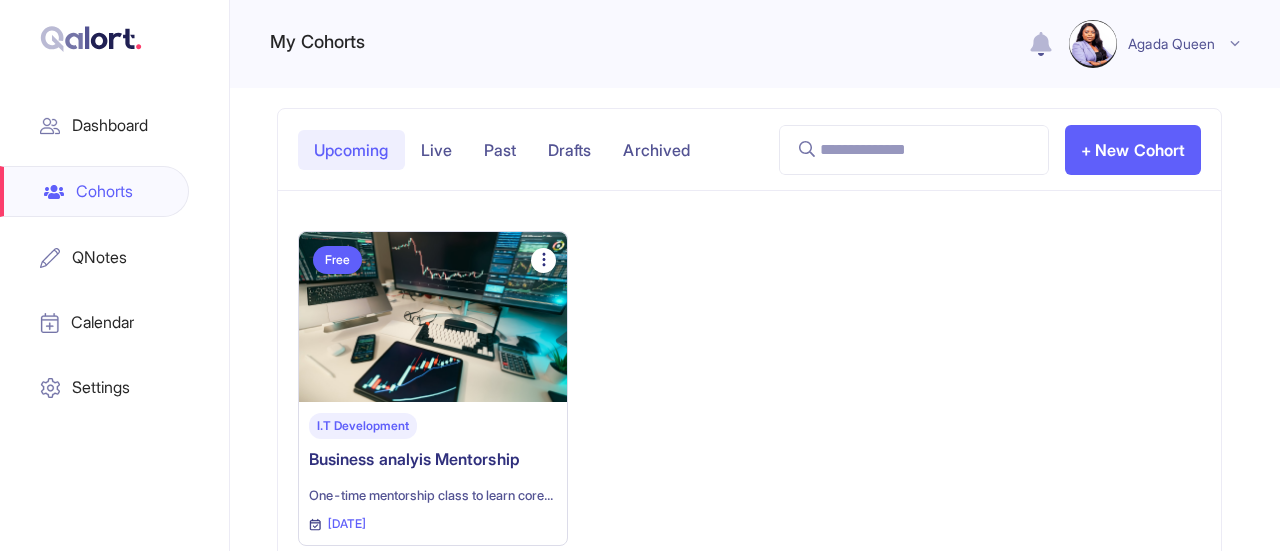 click 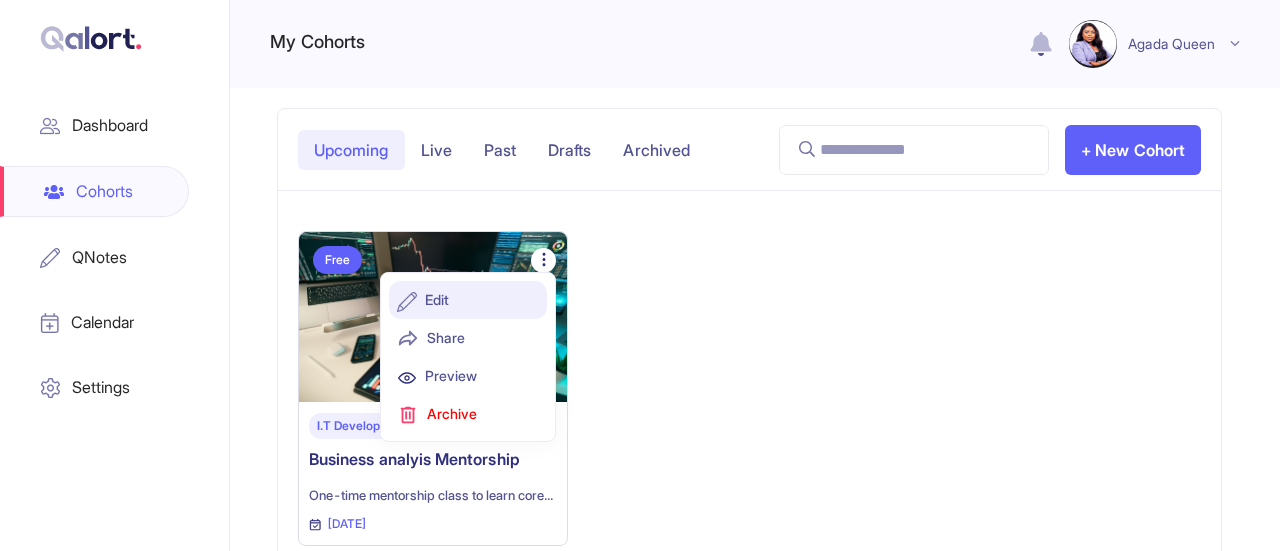 click on "Edit" at bounding box center [468, 300] 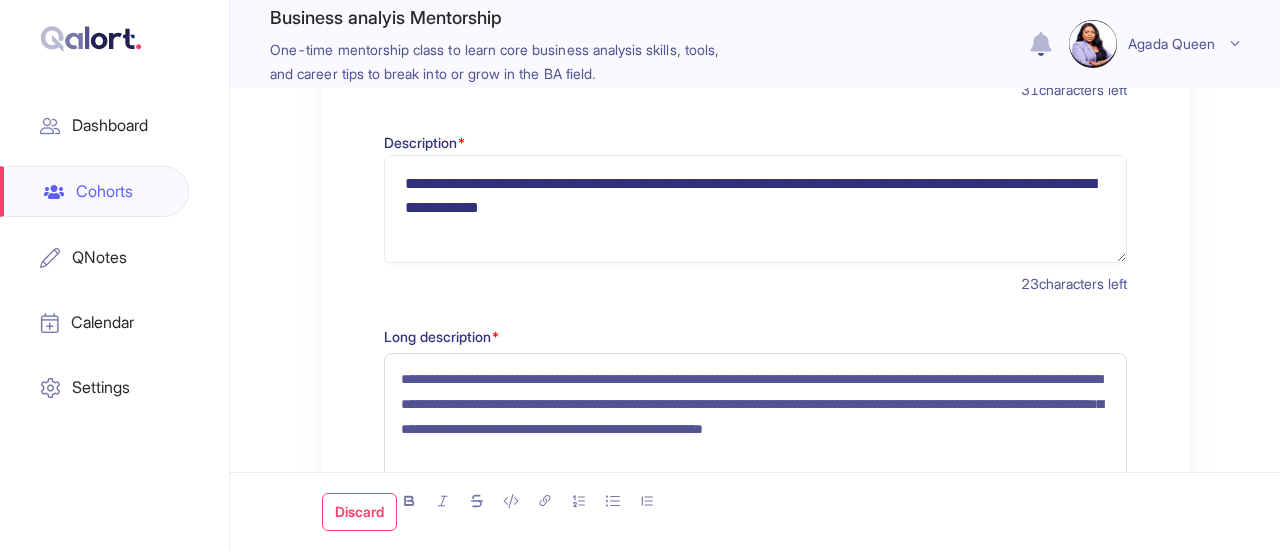 scroll, scrollTop: 0, scrollLeft: 0, axis: both 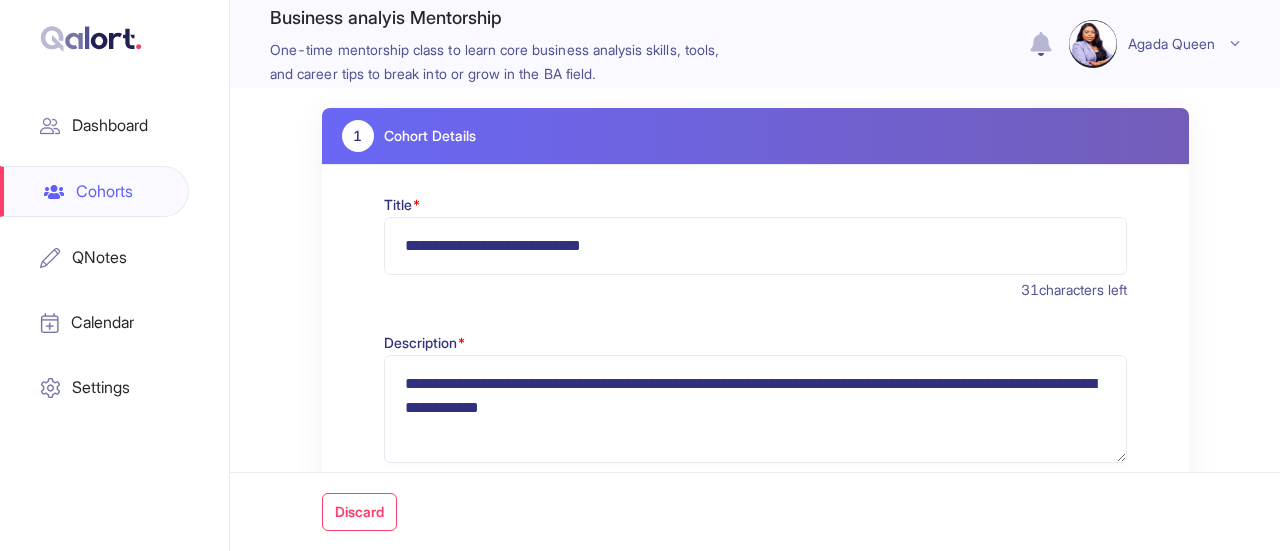 drag, startPoint x: 640, startPoint y: 245, endPoint x: 402, endPoint y: 245, distance: 238 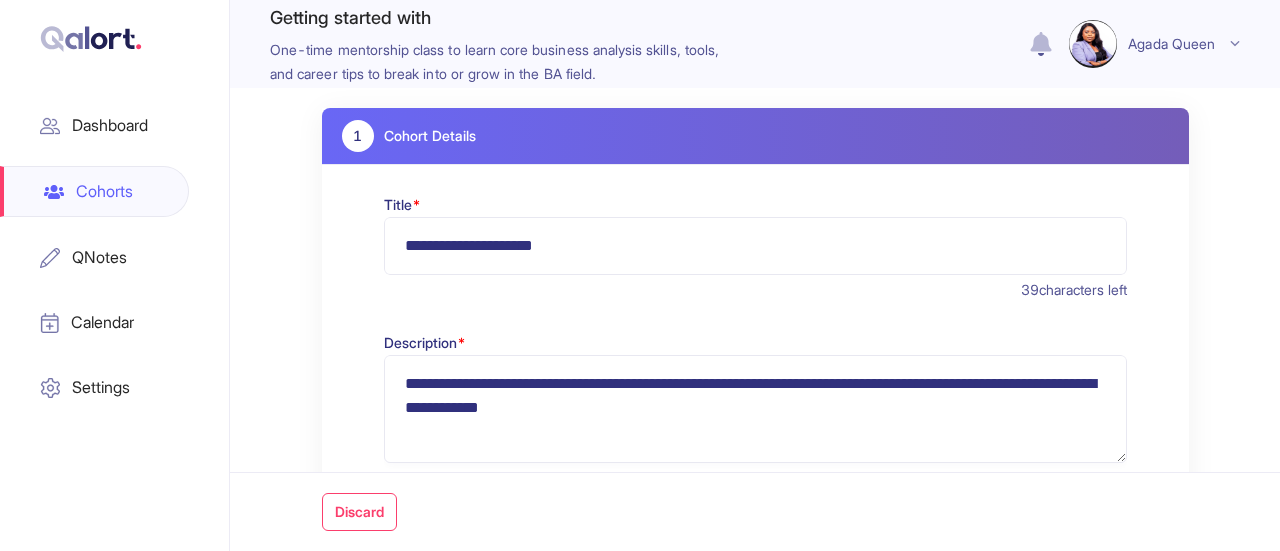 click on "**********" at bounding box center (755, 246) 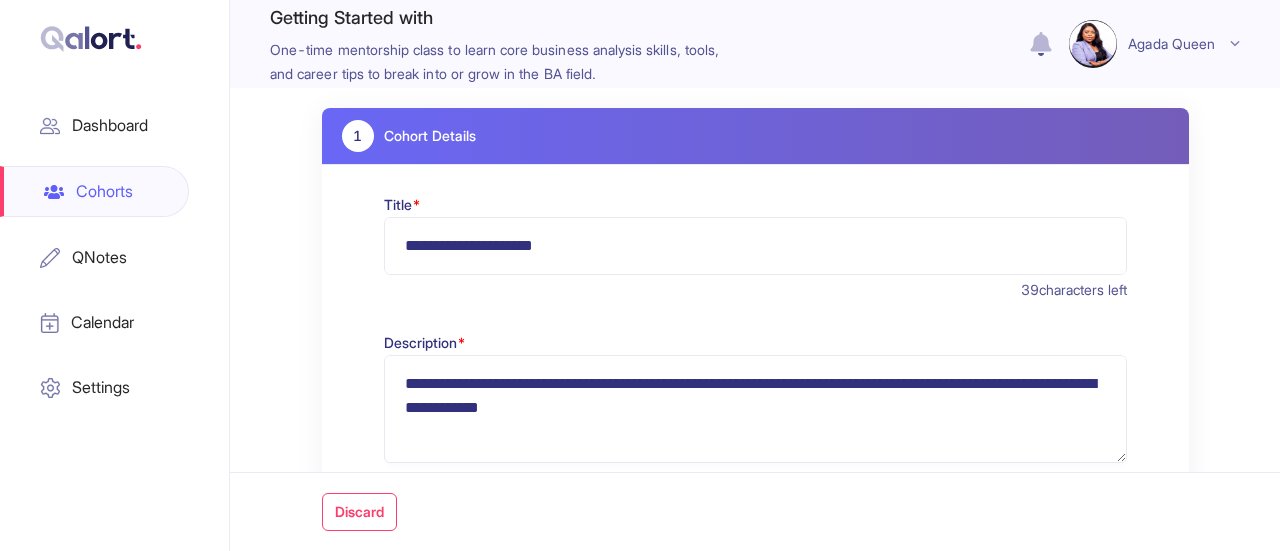 click on "**********" at bounding box center (755, 246) 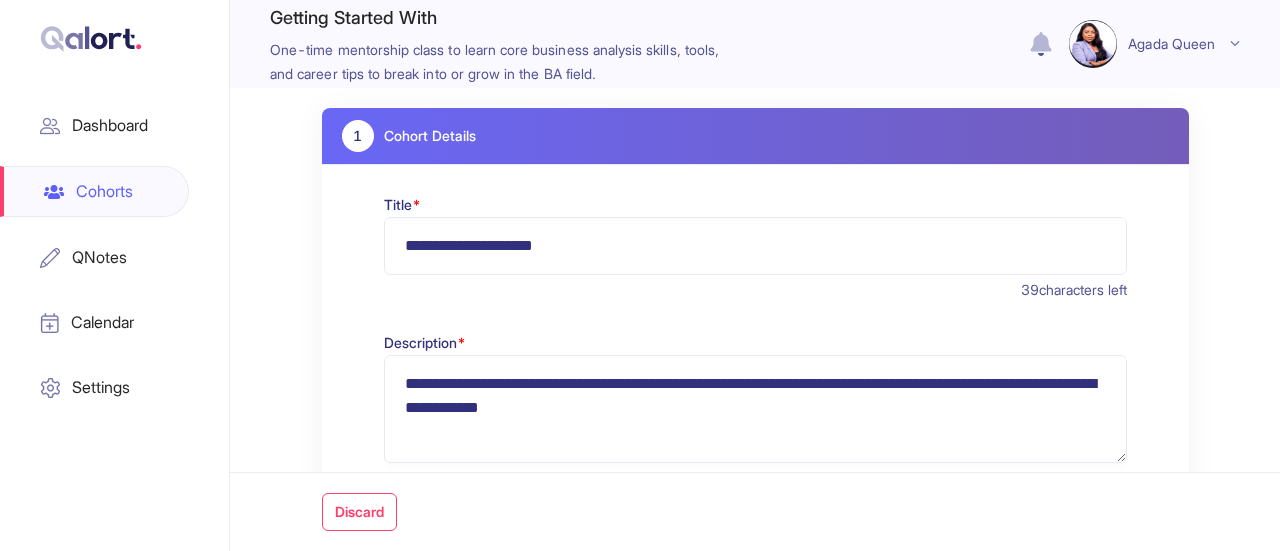 click on "**********" at bounding box center [755, 246] 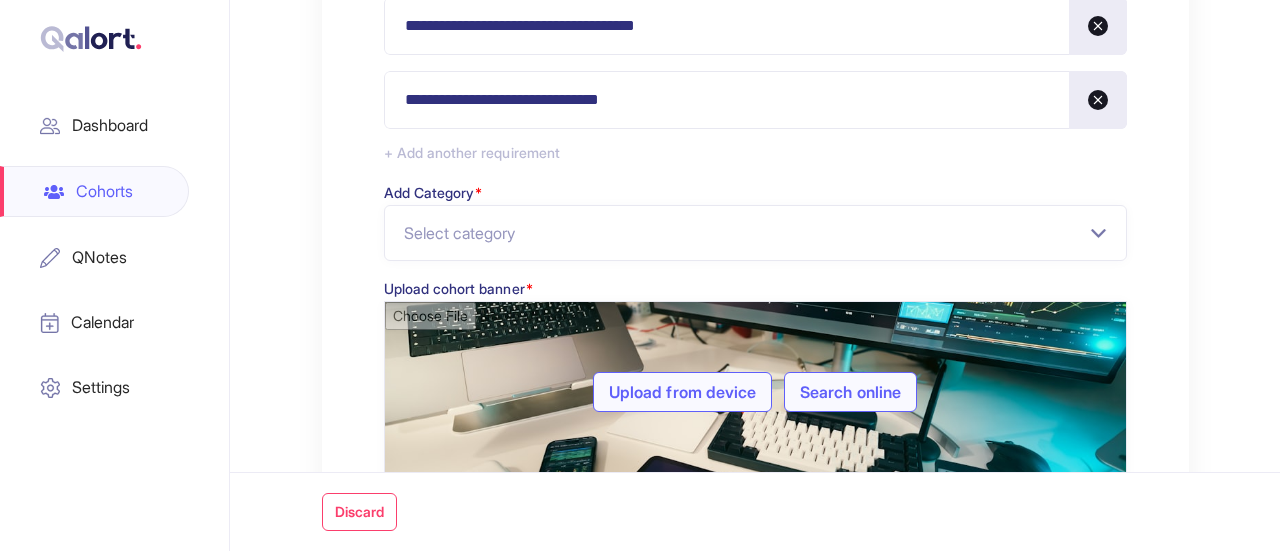 scroll, scrollTop: 2138, scrollLeft: 0, axis: vertical 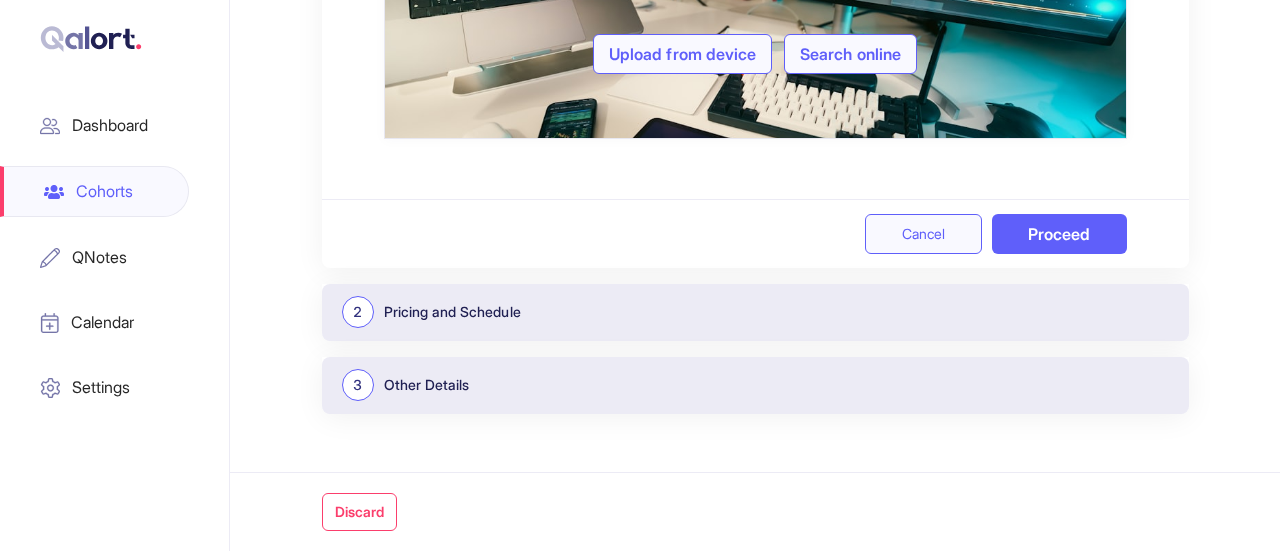 type on "**********" 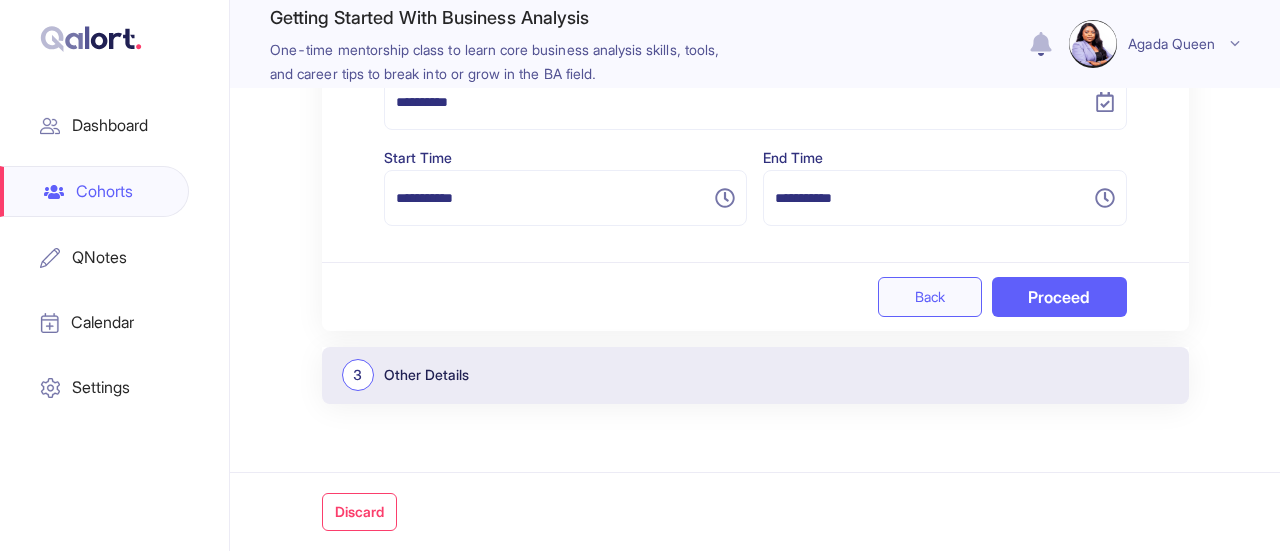 click on "Proceed" at bounding box center [1059, 297] 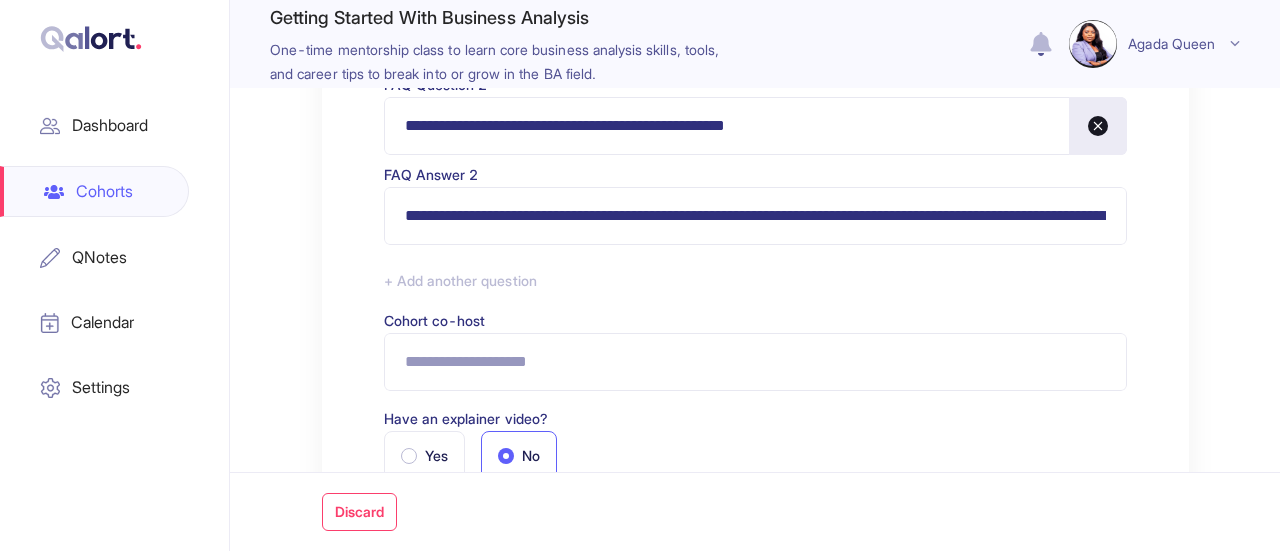 scroll, scrollTop: 695, scrollLeft: 0, axis: vertical 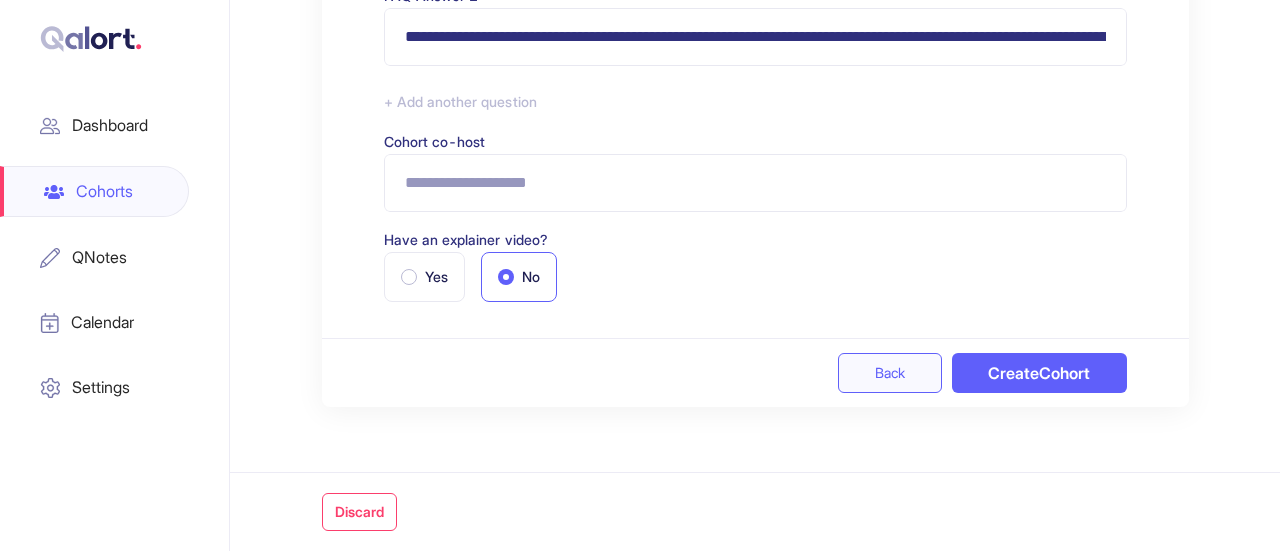 click on "Create  Cohort" at bounding box center [1039, 373] 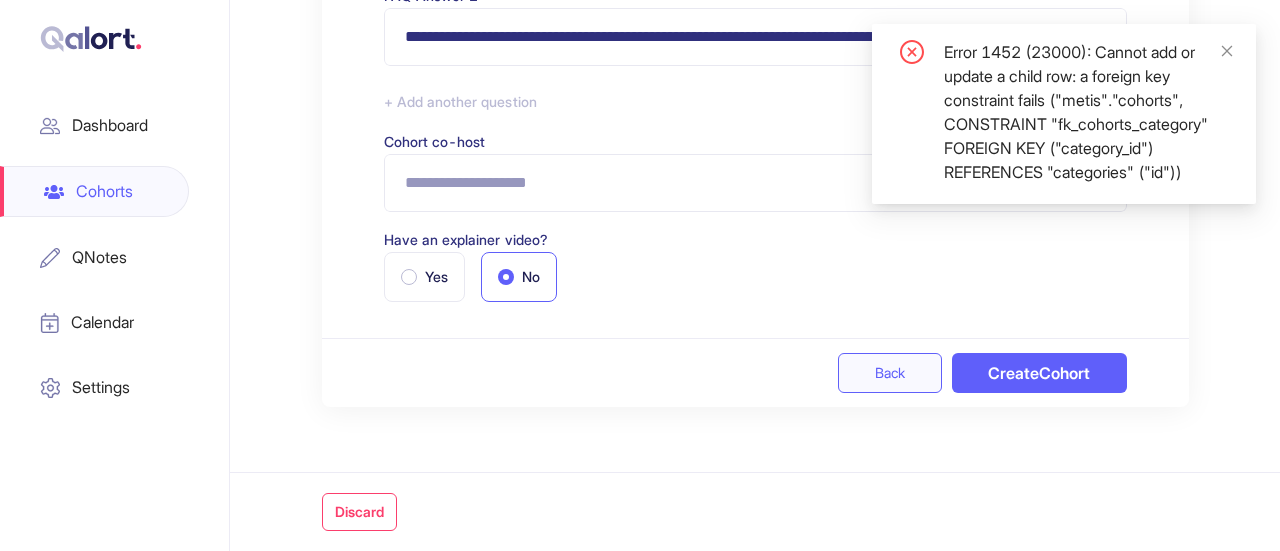 click on "Create  Cohort" at bounding box center (1039, 373) 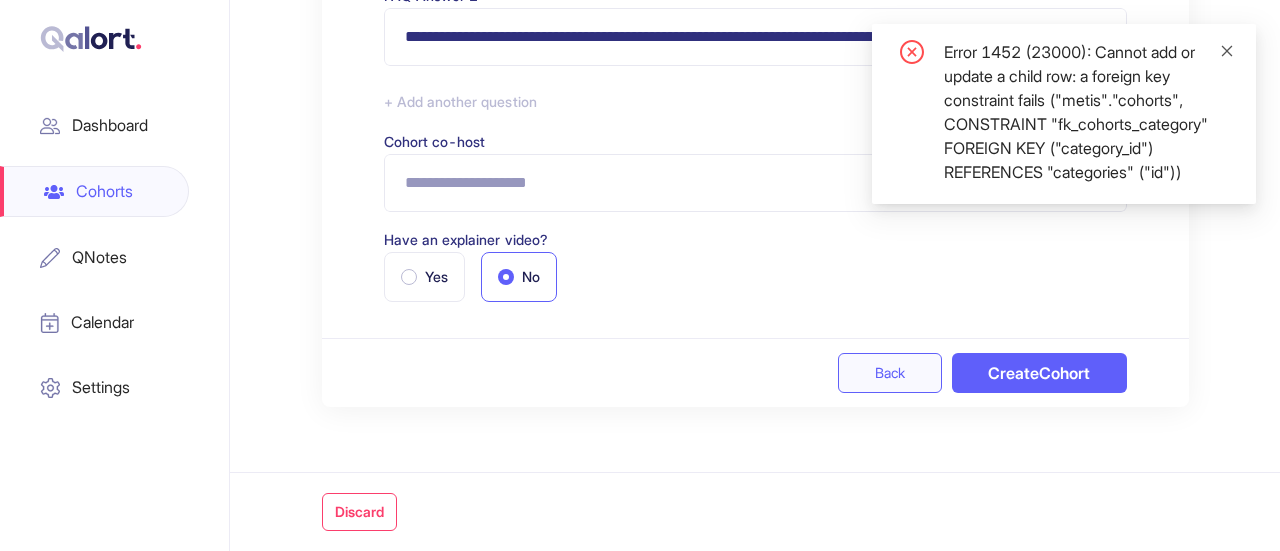 click at bounding box center (1227, 50) 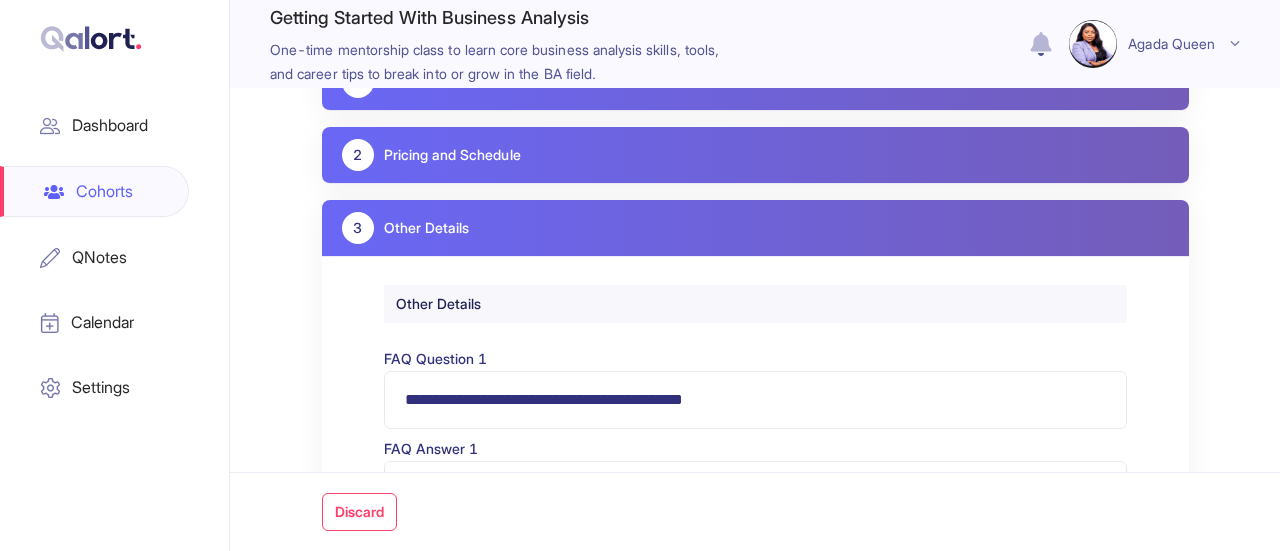 scroll, scrollTop: 0, scrollLeft: 0, axis: both 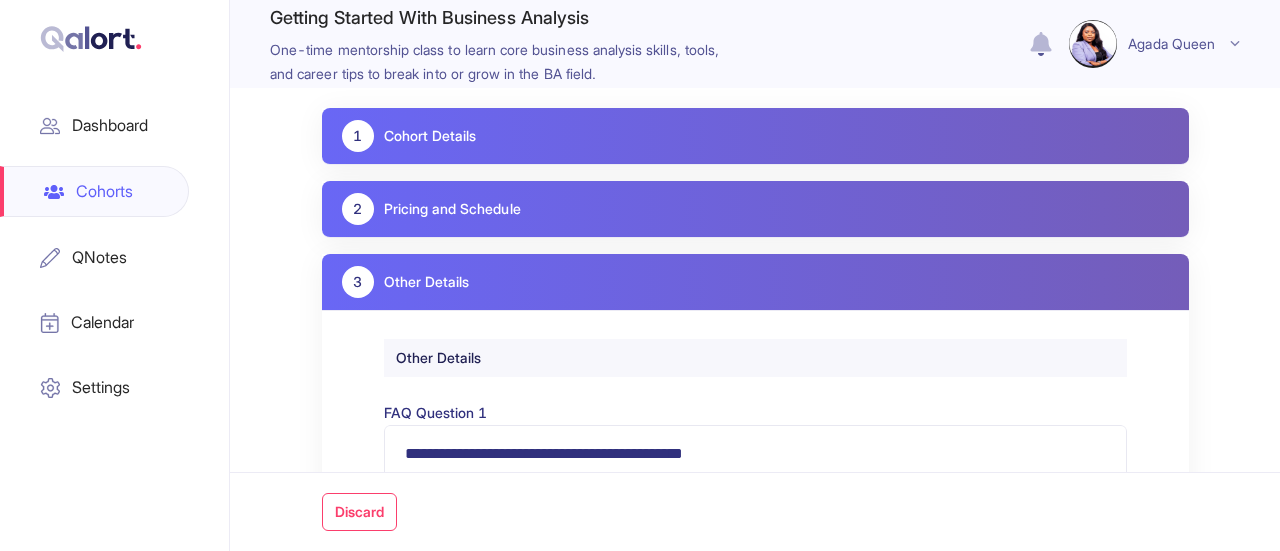 click on "1 Cohort Details" at bounding box center (755, 136) 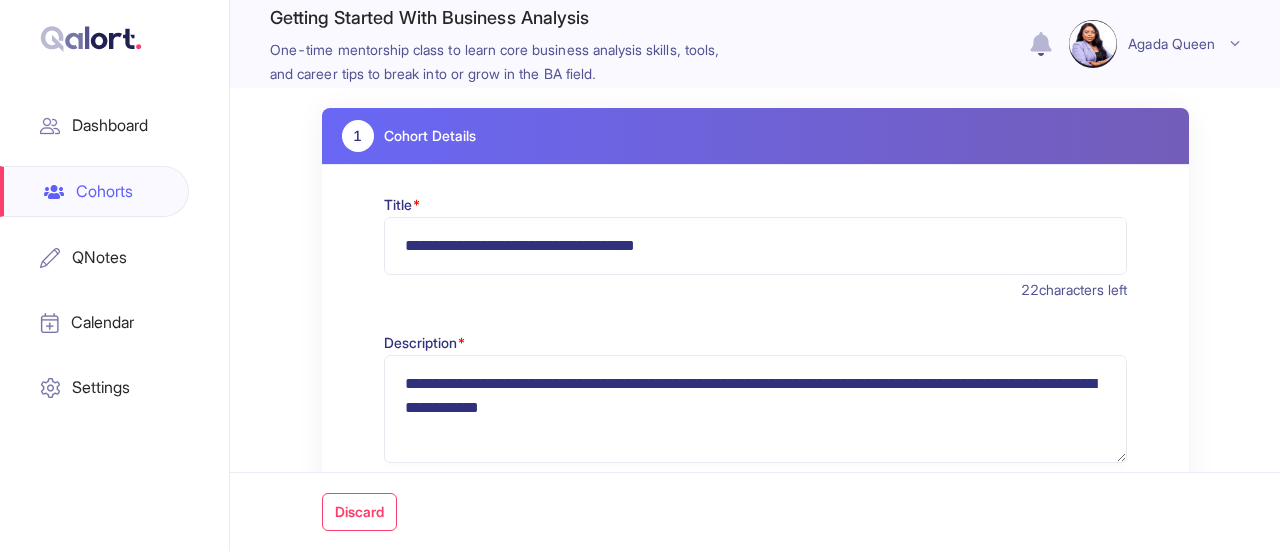 click on "Cohorts" at bounding box center [94, 191] 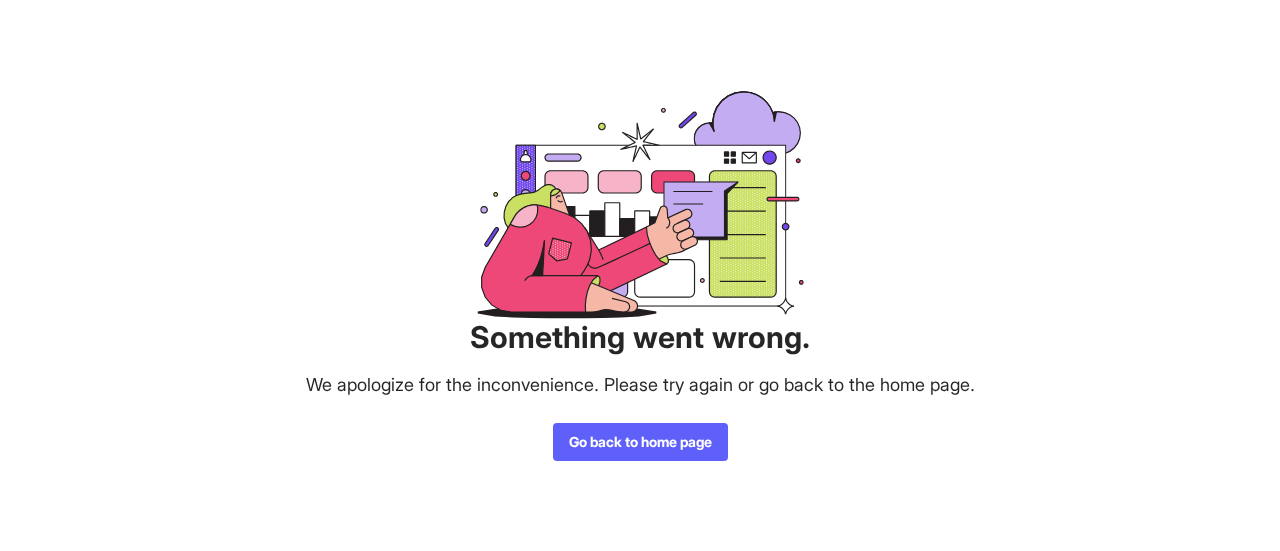 click on "Go back to home page" at bounding box center [640, 442] 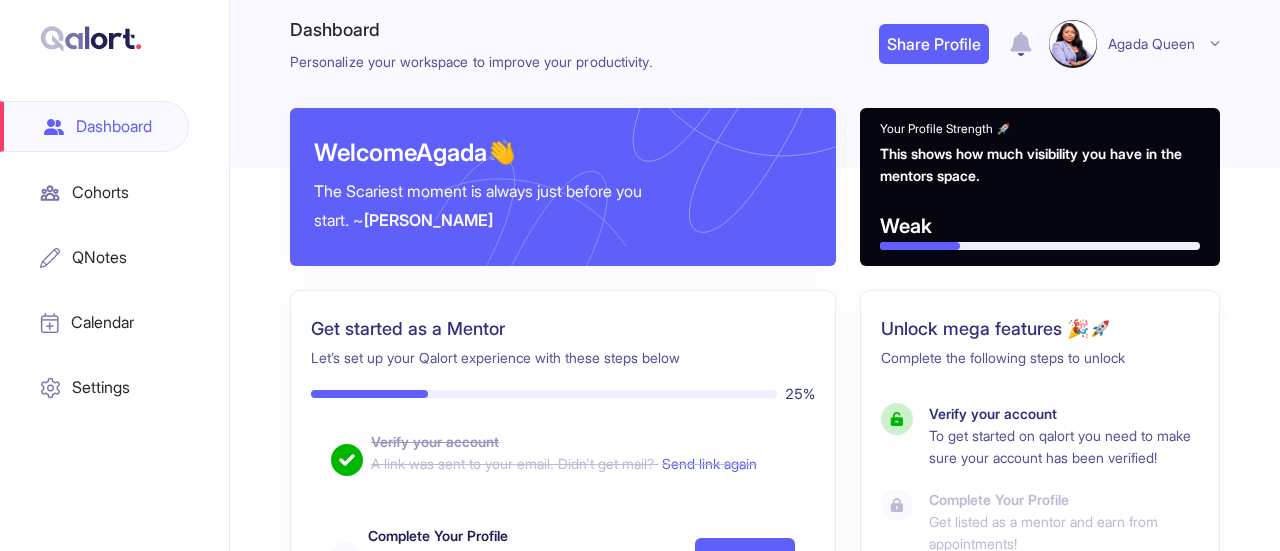 click on "Cohorts" at bounding box center [94, 192] 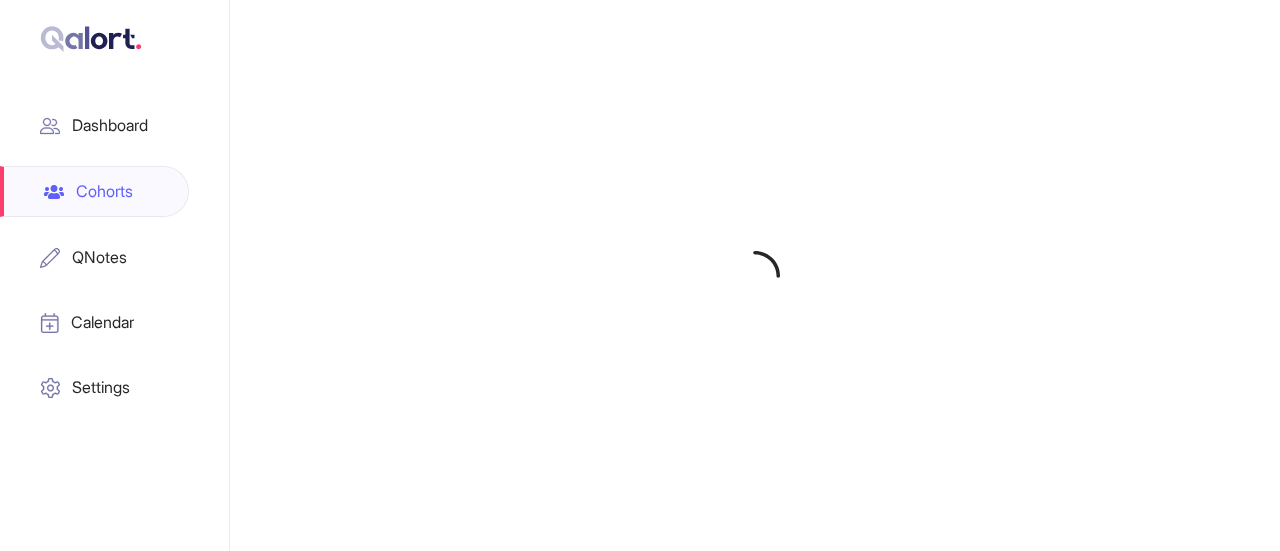 scroll, scrollTop: 0, scrollLeft: 0, axis: both 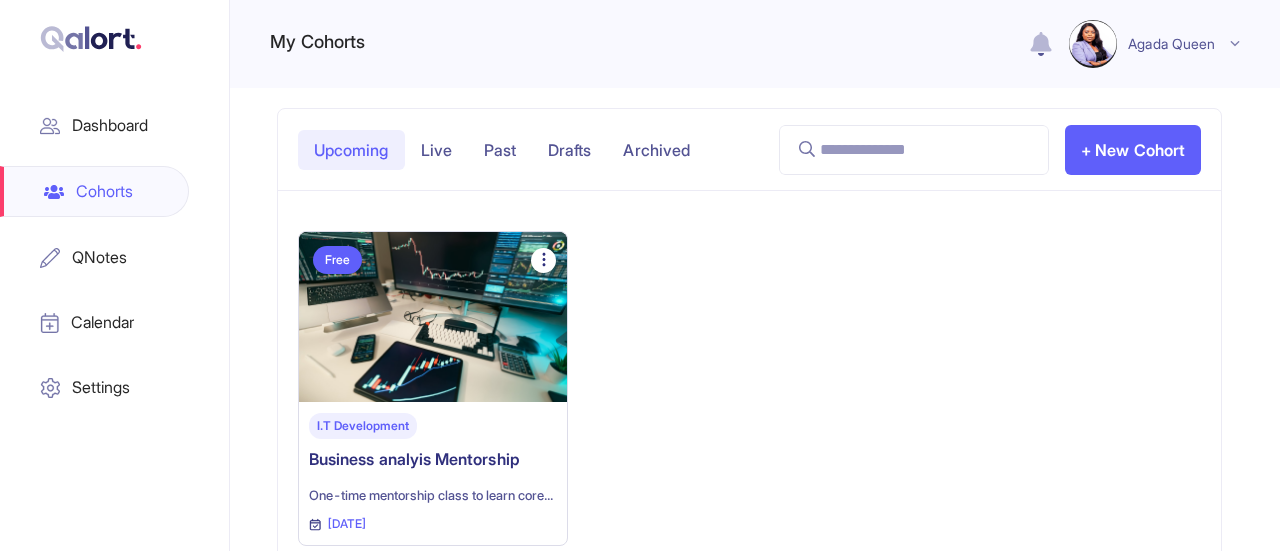 click on "+ New Cohort" at bounding box center (1133, 150) 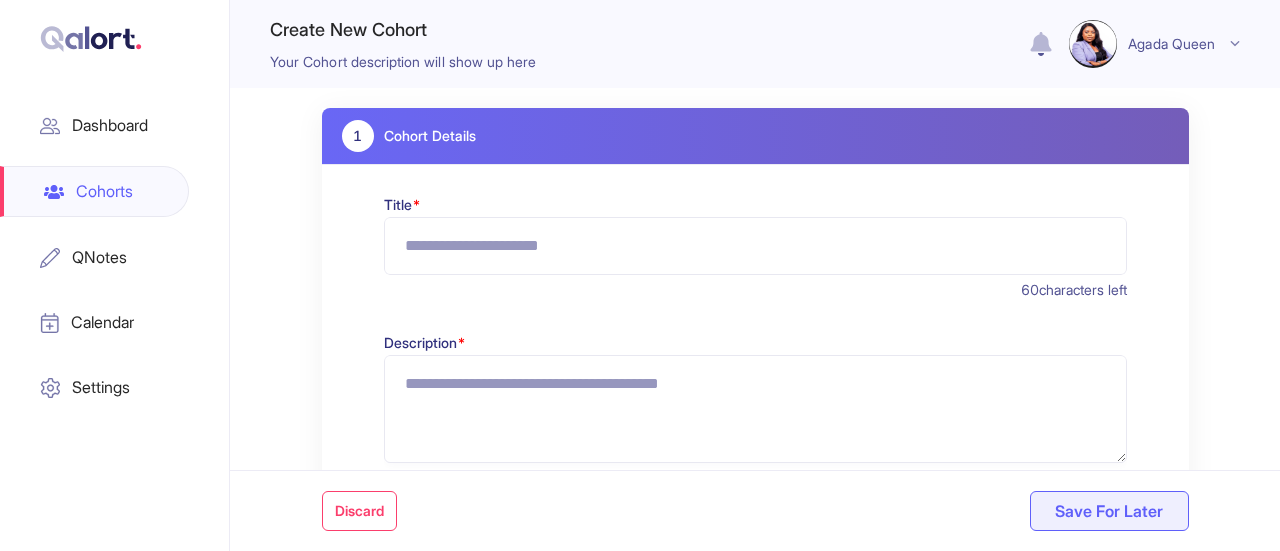 click on "Description  *" at bounding box center [755, 409] 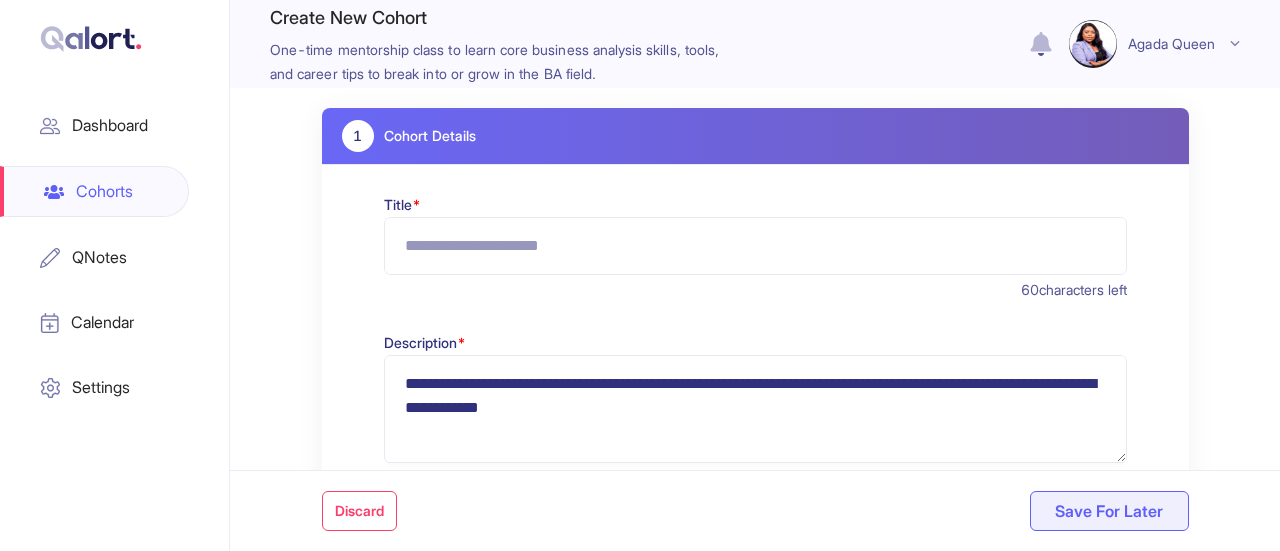 type on "**********" 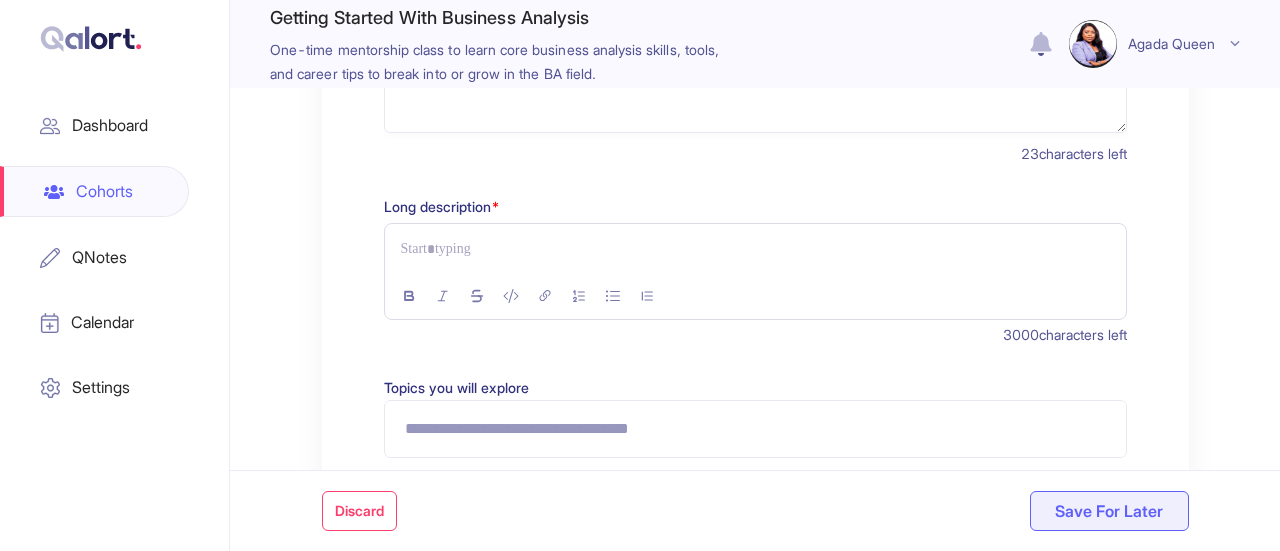 scroll, scrollTop: 300, scrollLeft: 0, axis: vertical 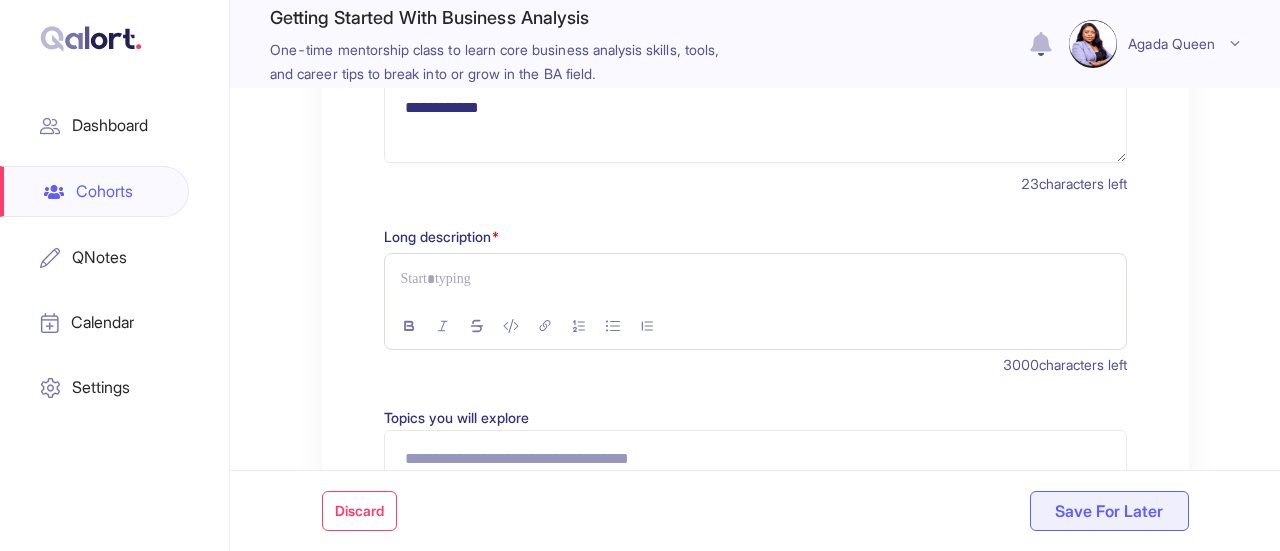 type on "**********" 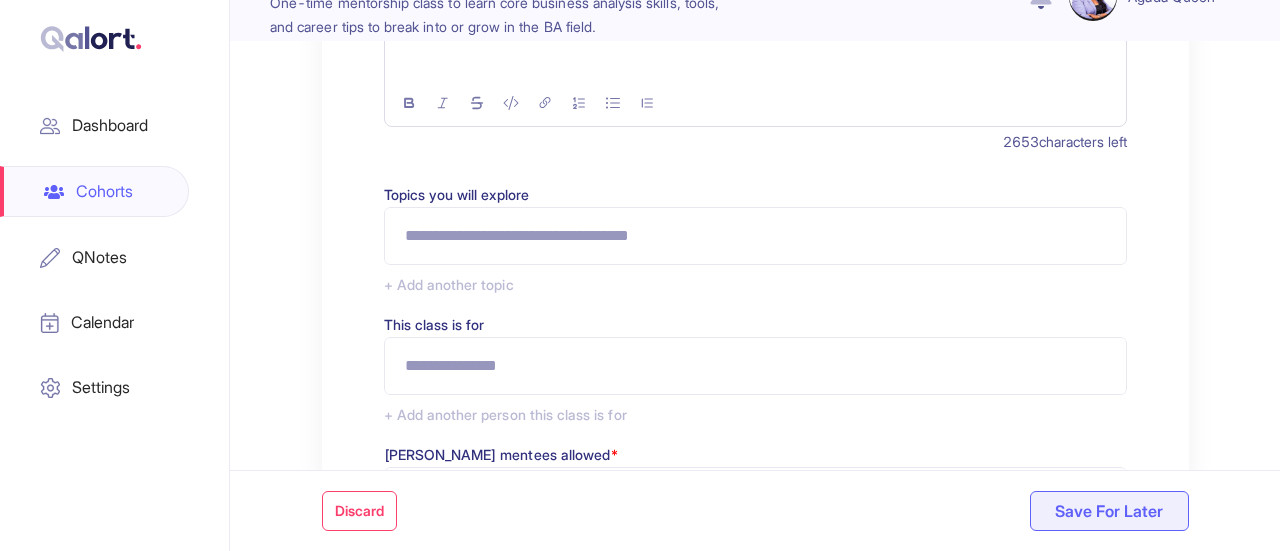 scroll, scrollTop: 600, scrollLeft: 0, axis: vertical 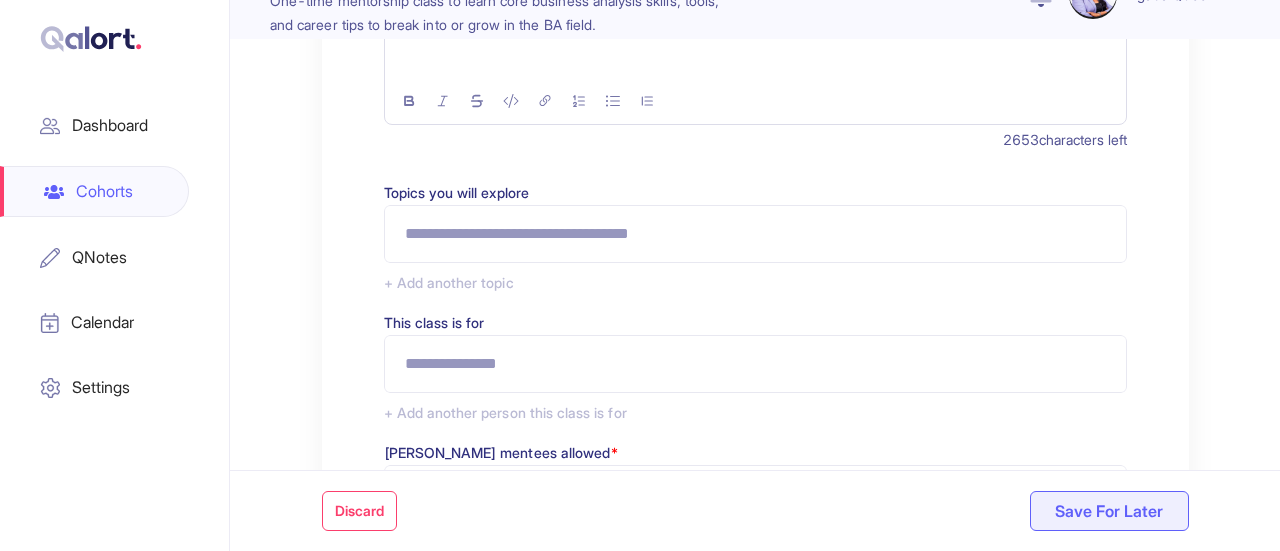 click on "Topics you will explore" at bounding box center (755, 234) 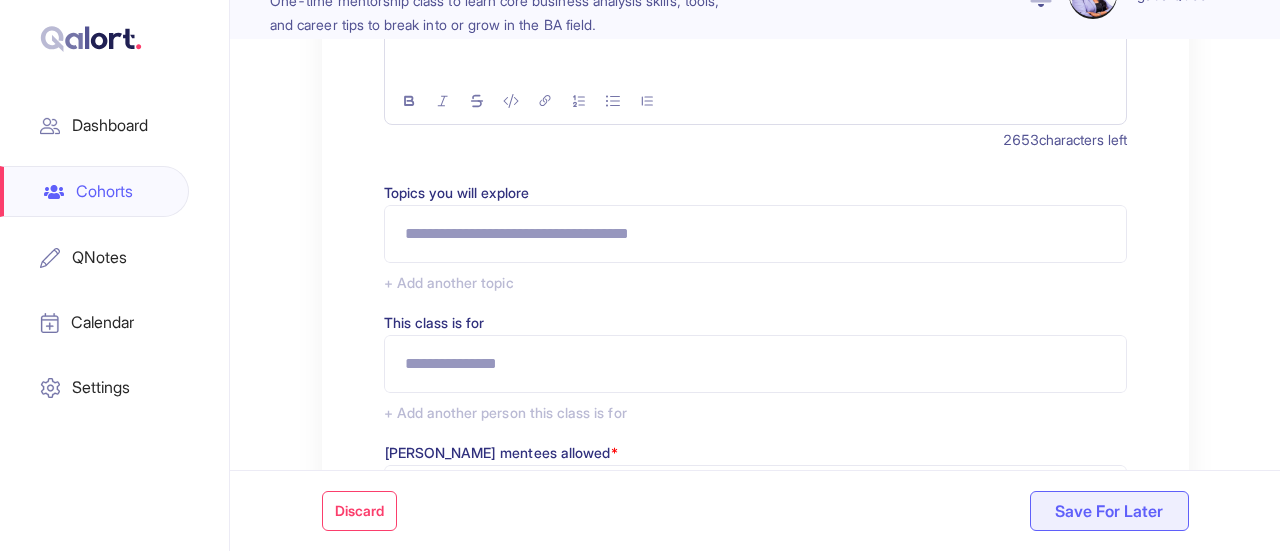 click on "Topics you will explore" at bounding box center [755, 234] 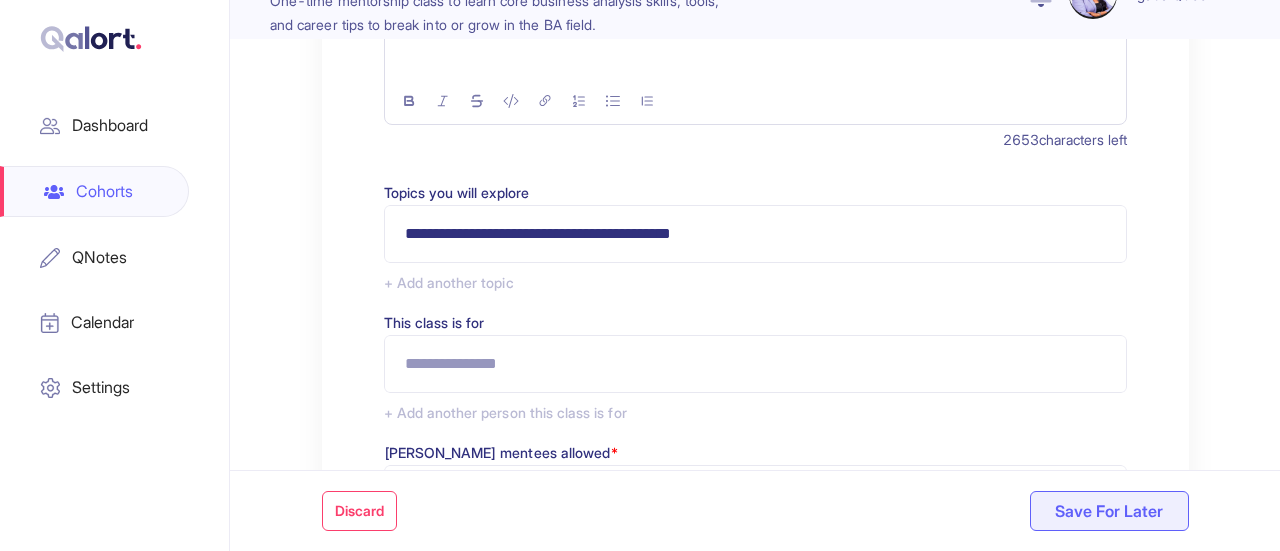 type on "**********" 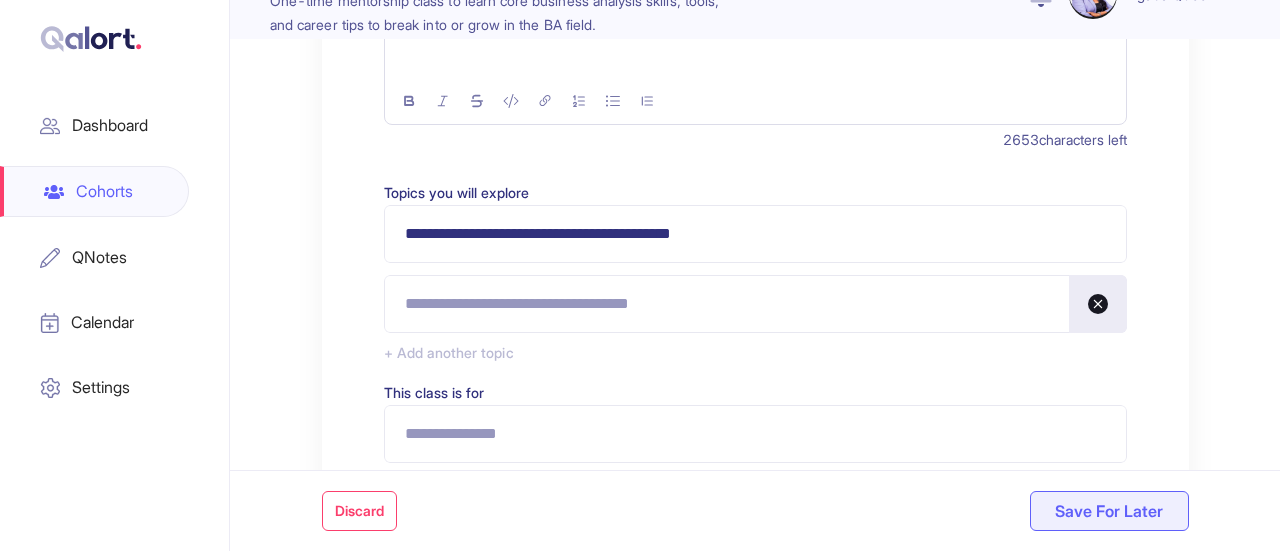 click at bounding box center (755, 304) 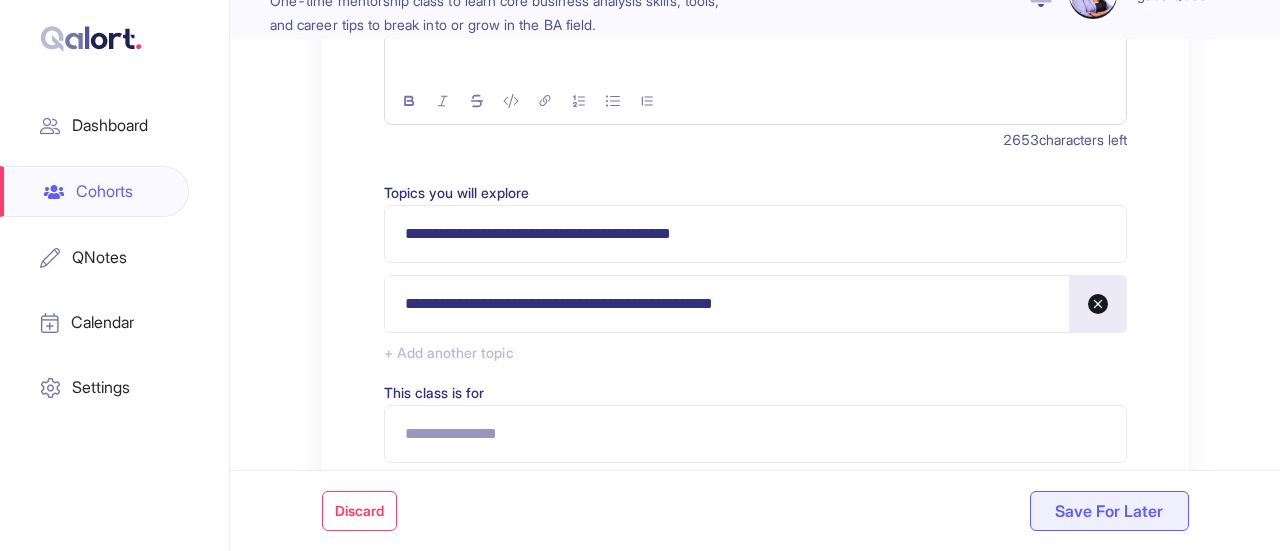 type on "**********" 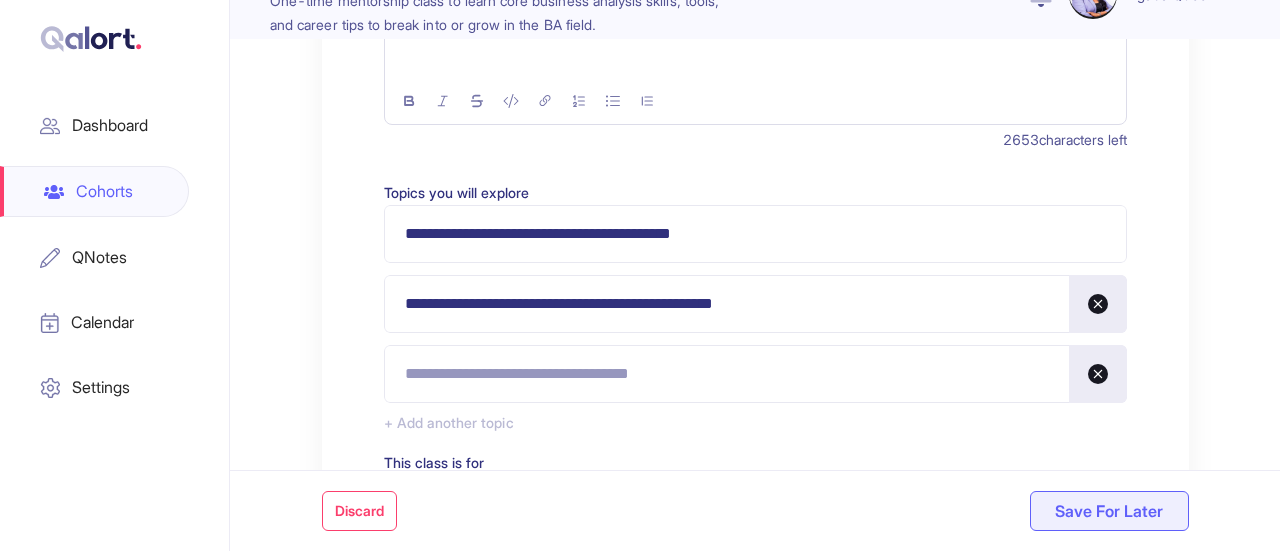 click at bounding box center [755, 374] 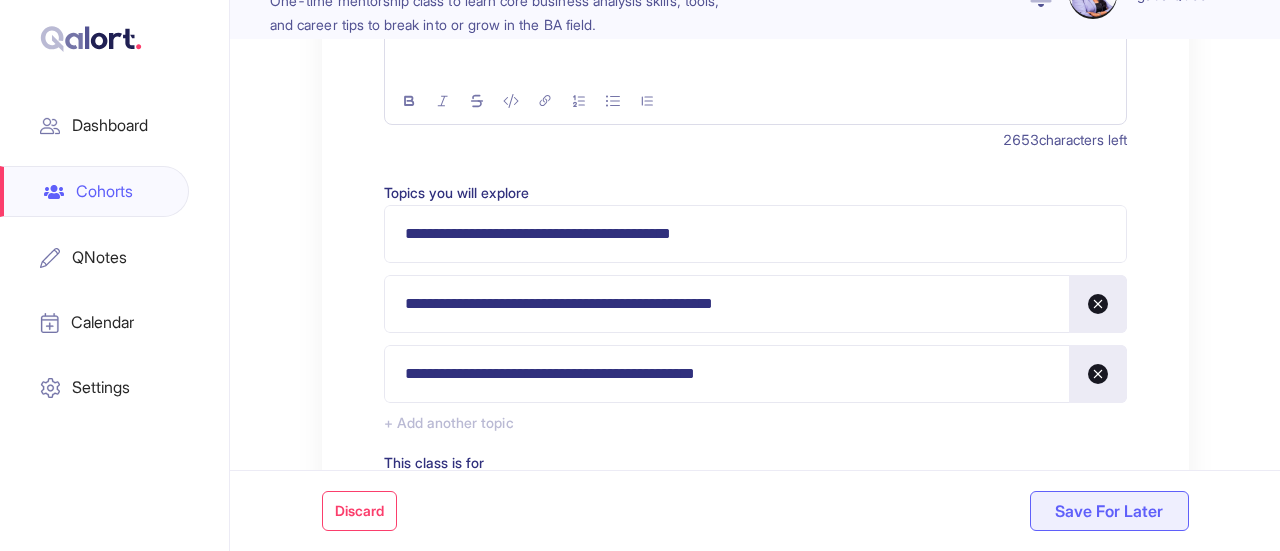 scroll, scrollTop: 700, scrollLeft: 0, axis: vertical 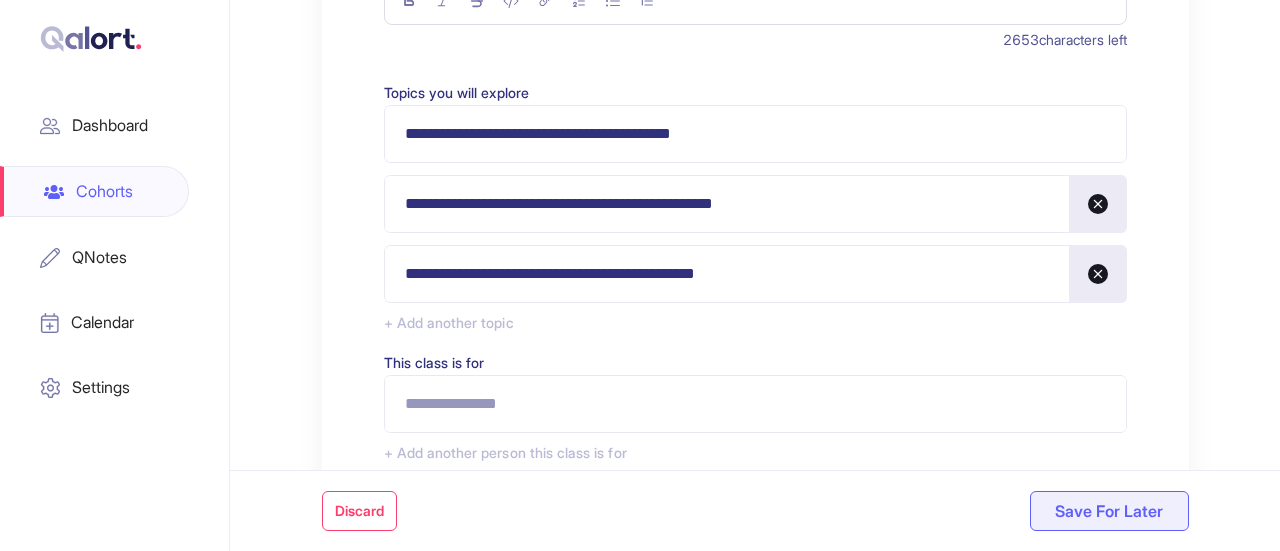 type on "**********" 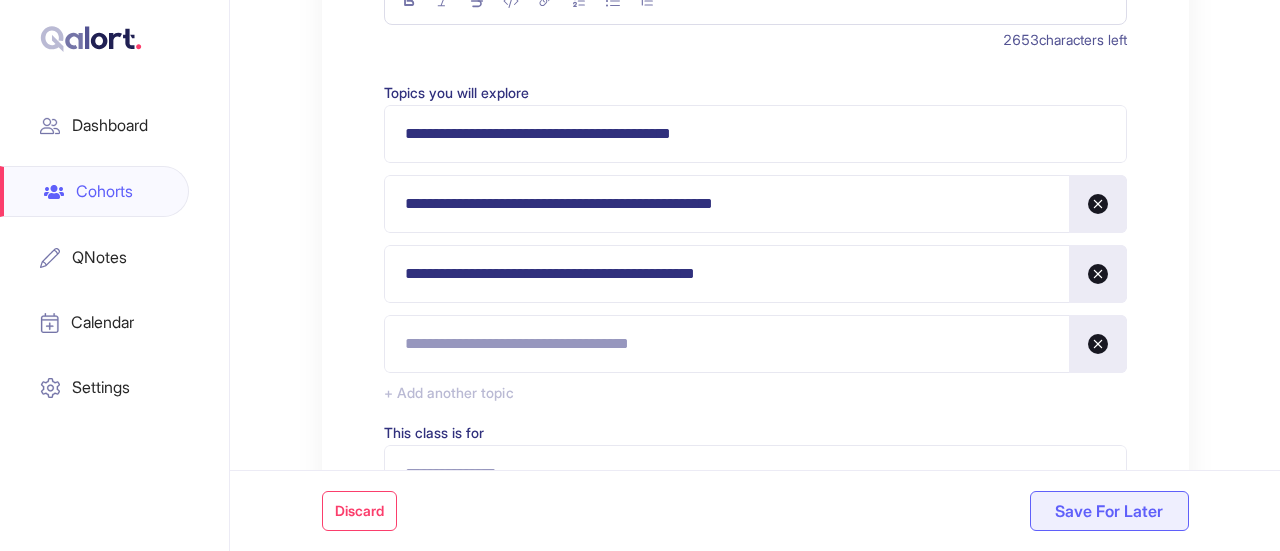 click at bounding box center [755, 344] 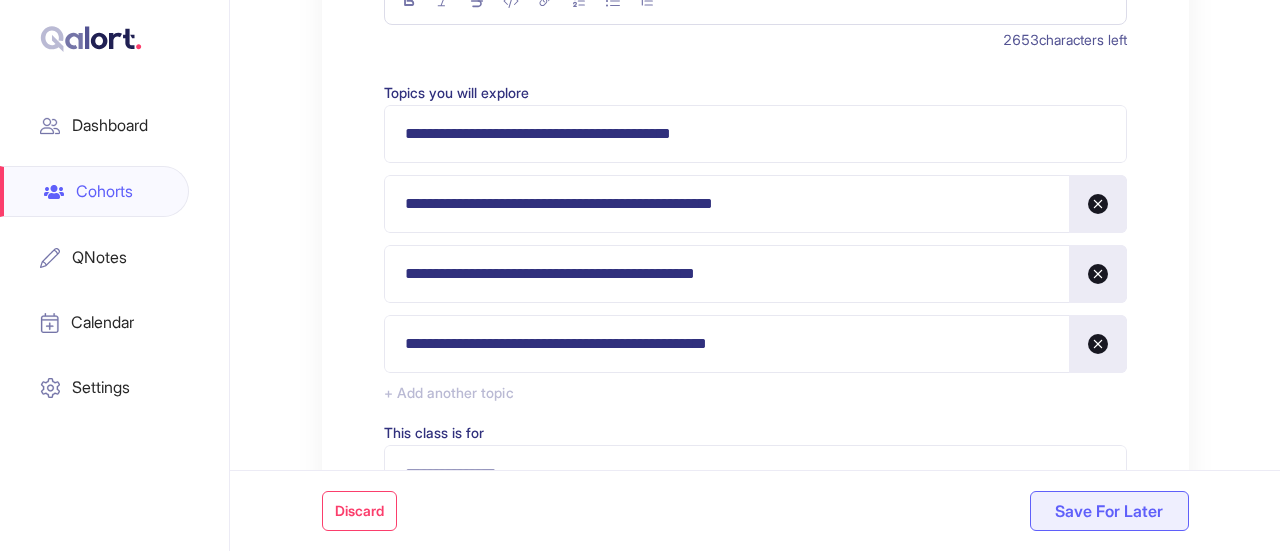 type on "**********" 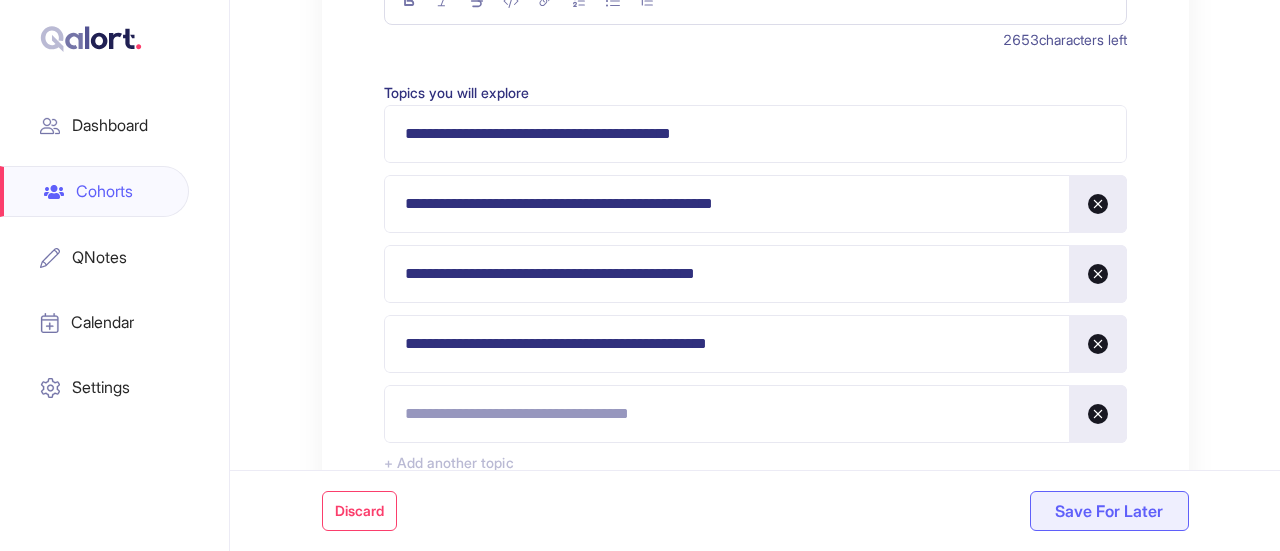click at bounding box center (755, 414) 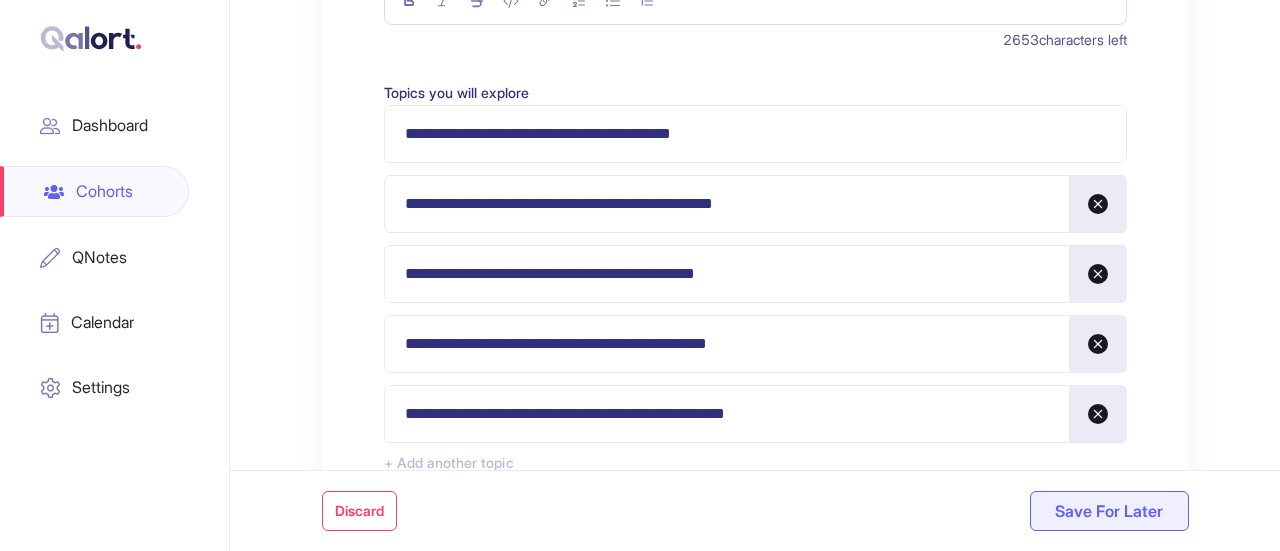 scroll, scrollTop: 800, scrollLeft: 0, axis: vertical 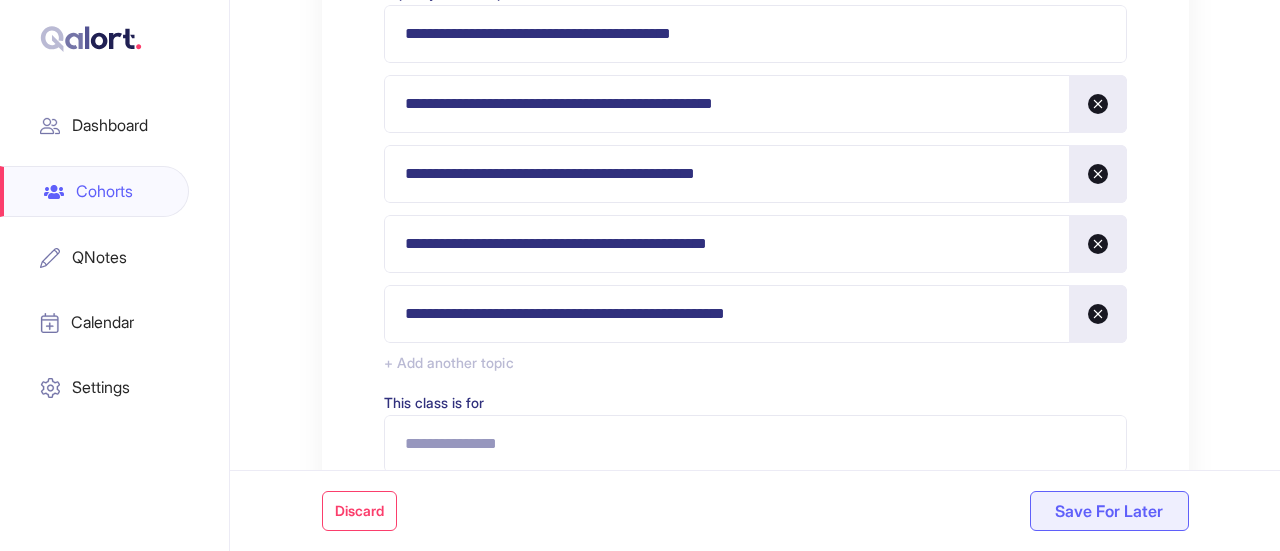 type on "**********" 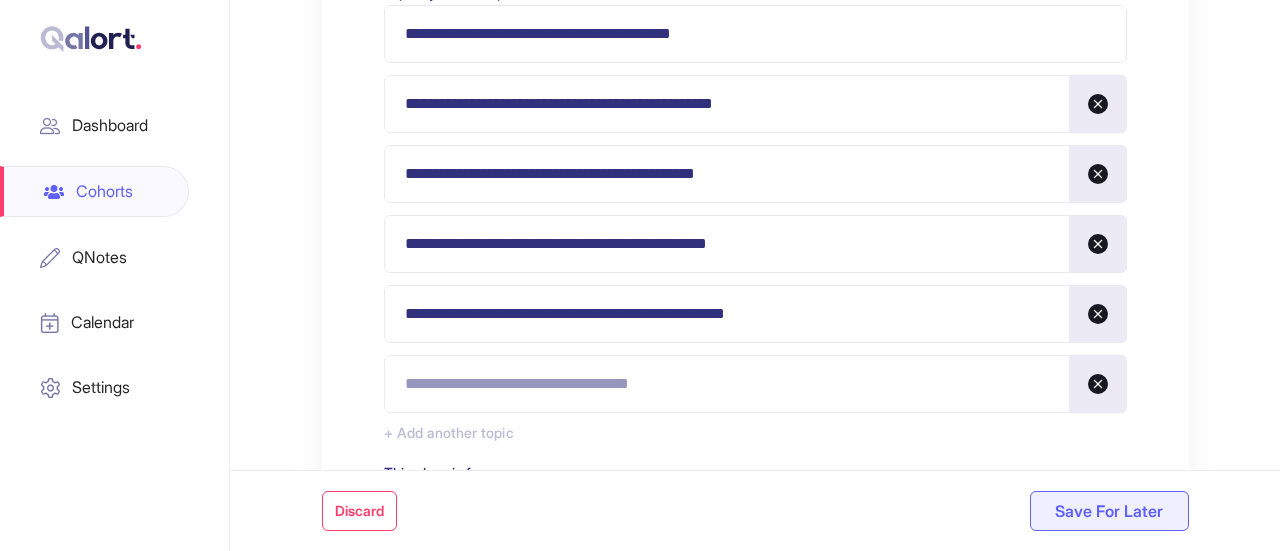 click at bounding box center (755, 384) 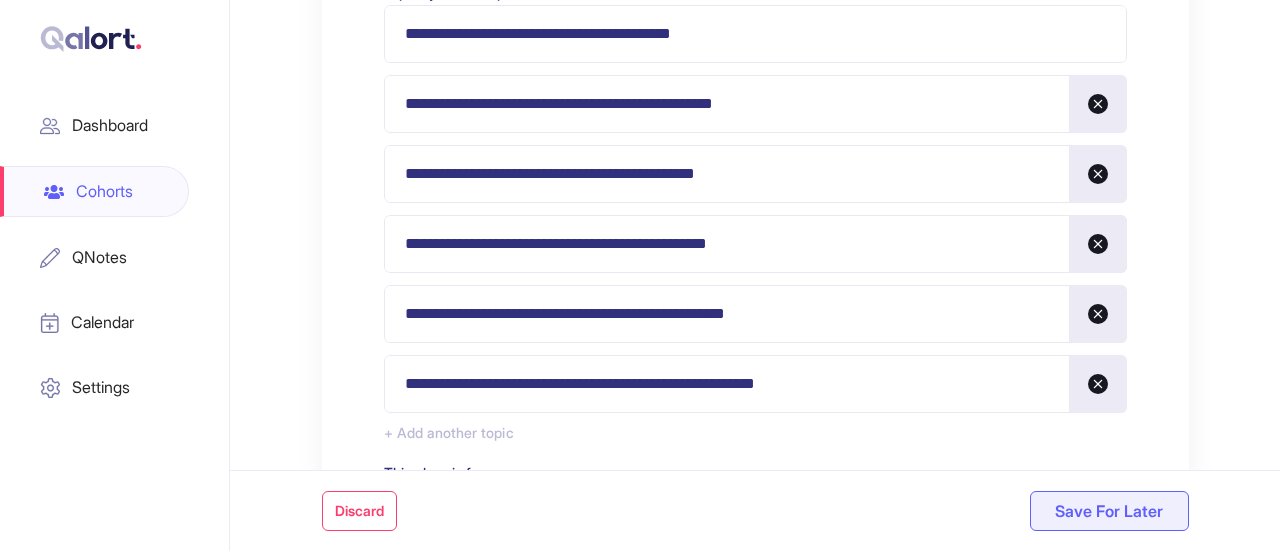 scroll, scrollTop: 900, scrollLeft: 0, axis: vertical 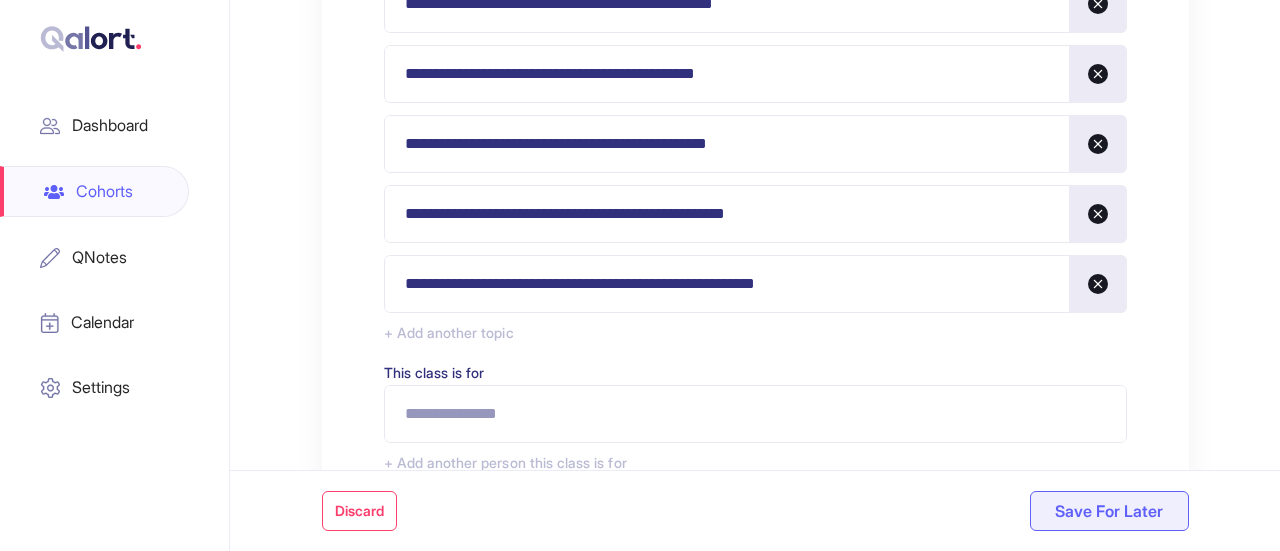 type on "**********" 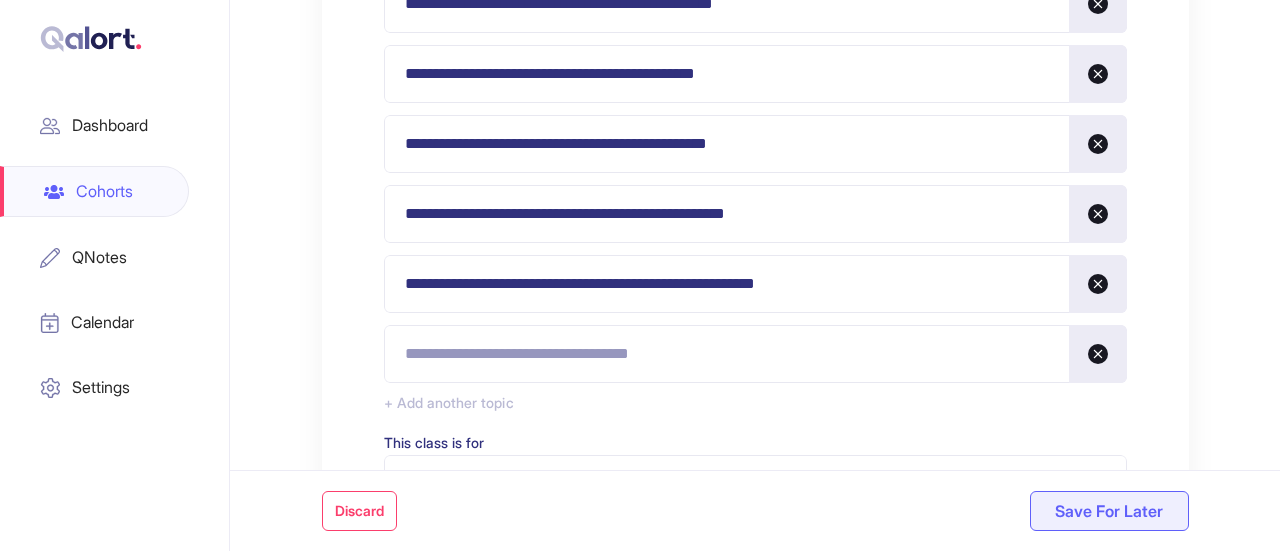click at bounding box center [755, 354] 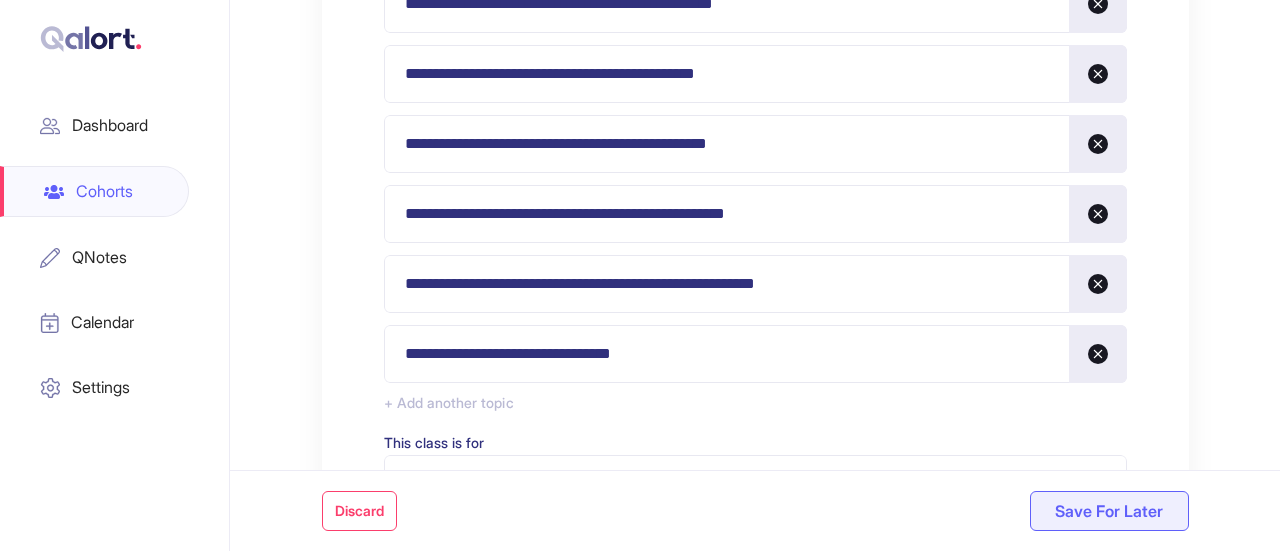 scroll, scrollTop: 1100, scrollLeft: 0, axis: vertical 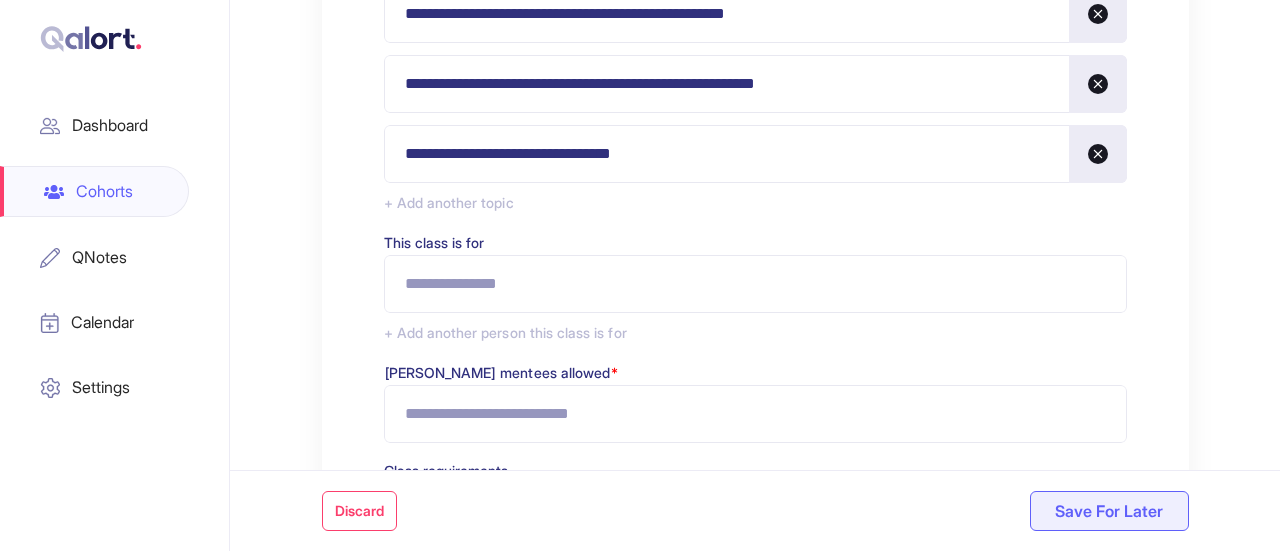 type on "**********" 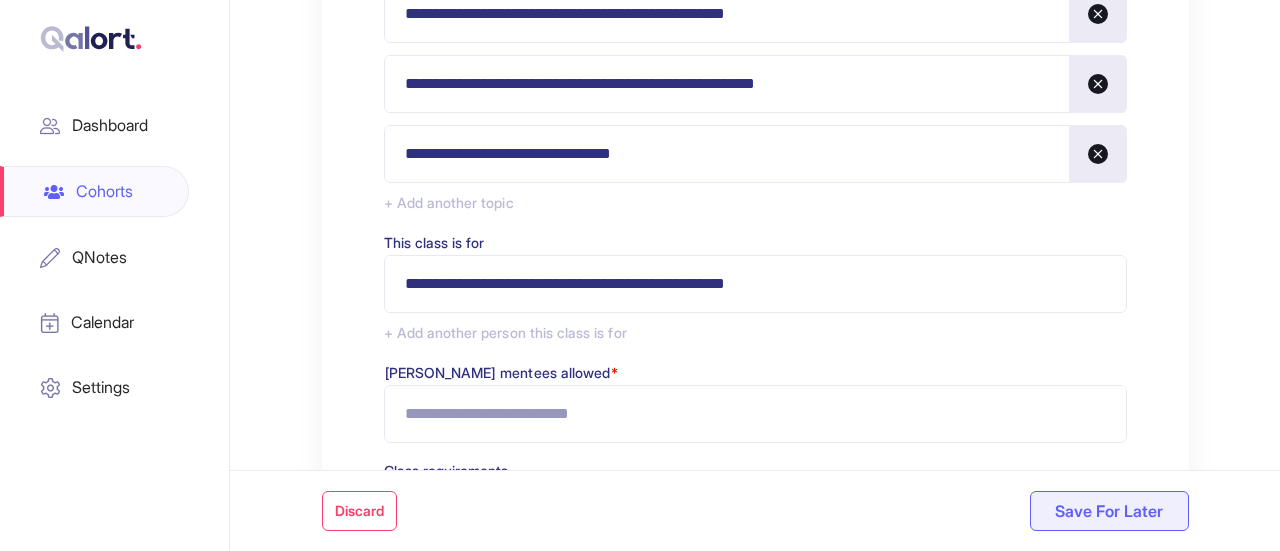 type on "**********" 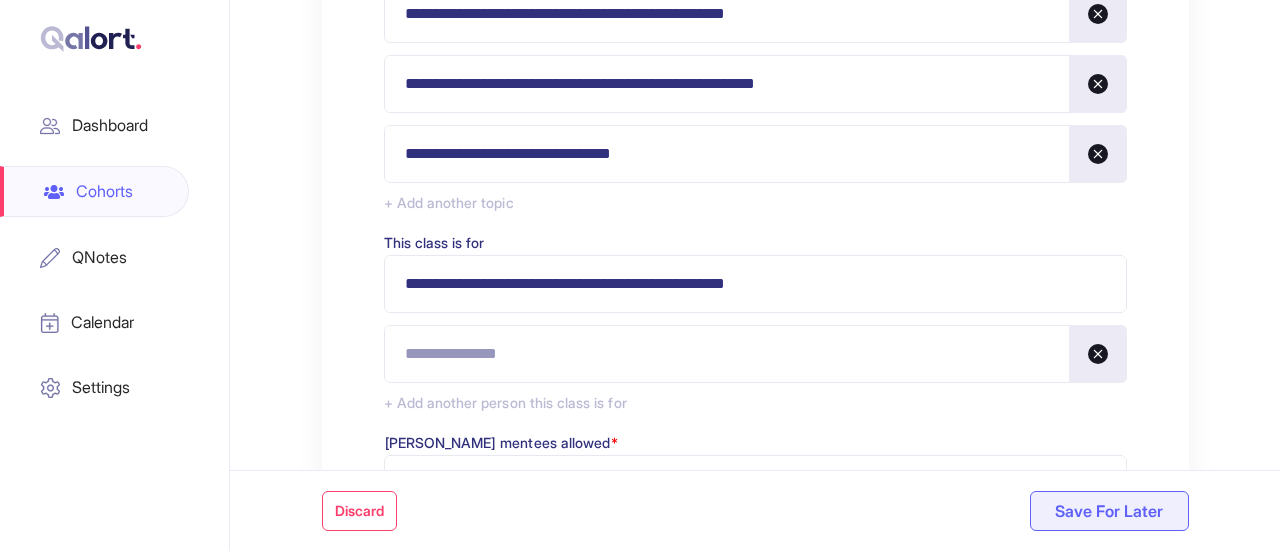 click at bounding box center (755, 354) 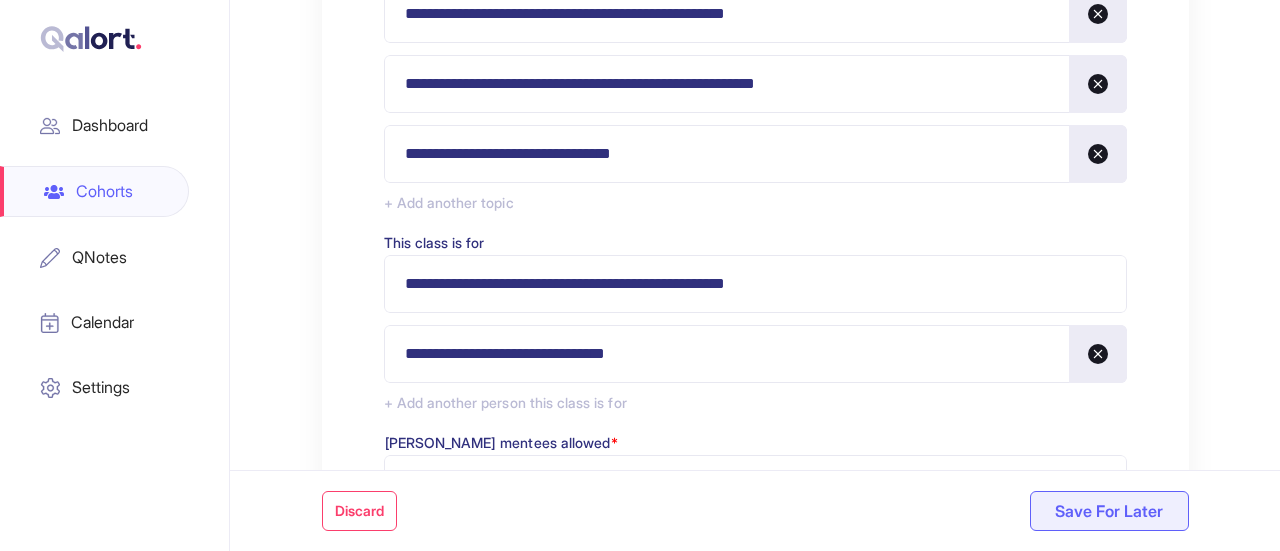 type on "**********" 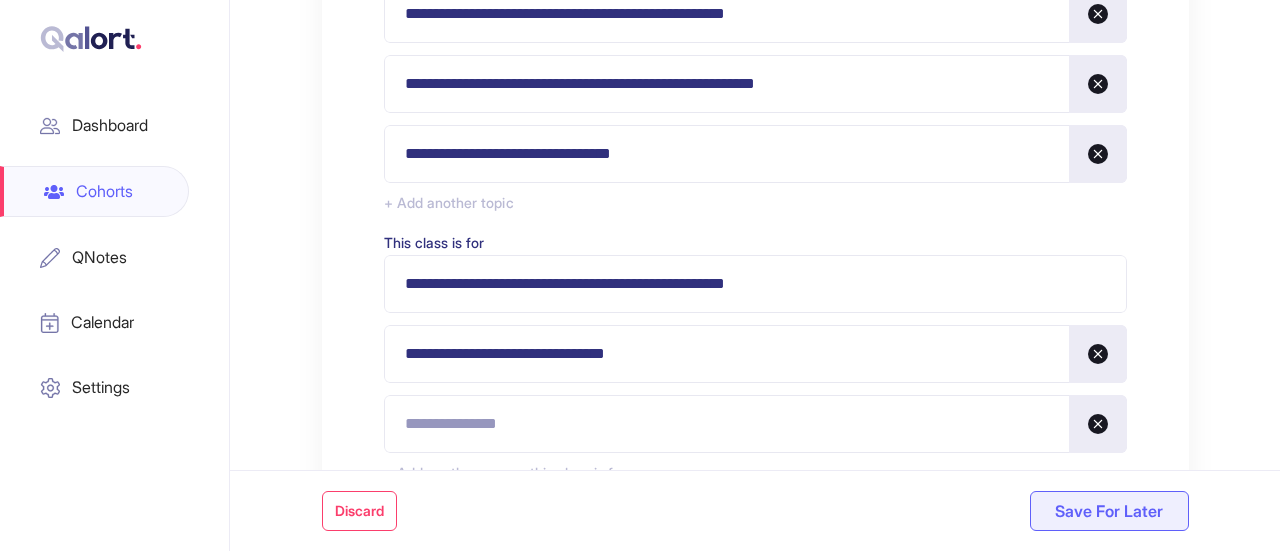 click at bounding box center [755, 424] 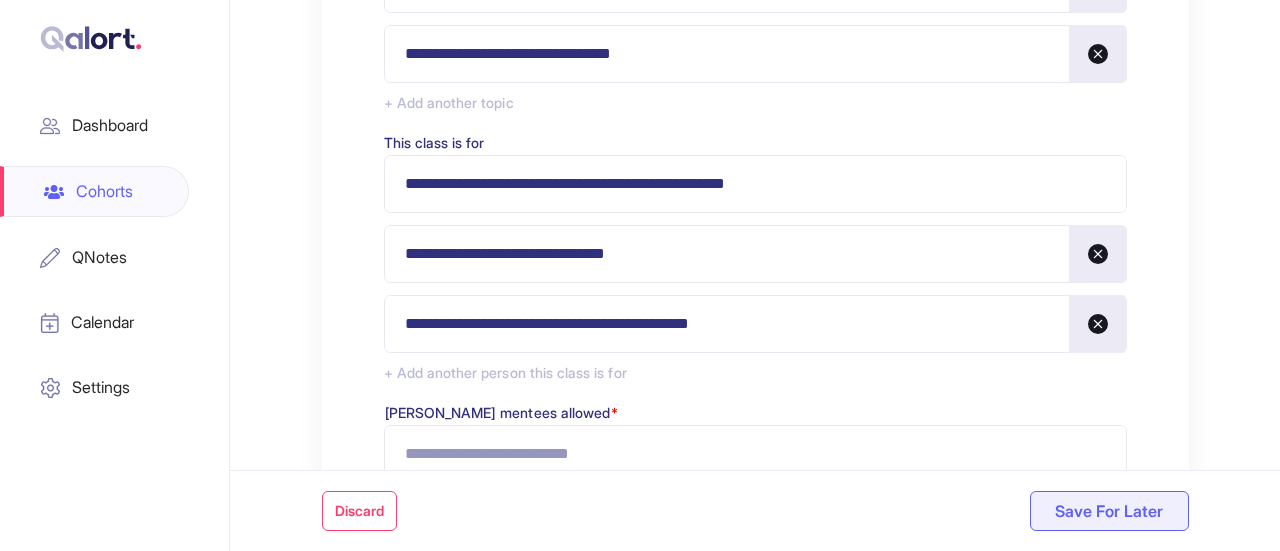 scroll, scrollTop: 1300, scrollLeft: 0, axis: vertical 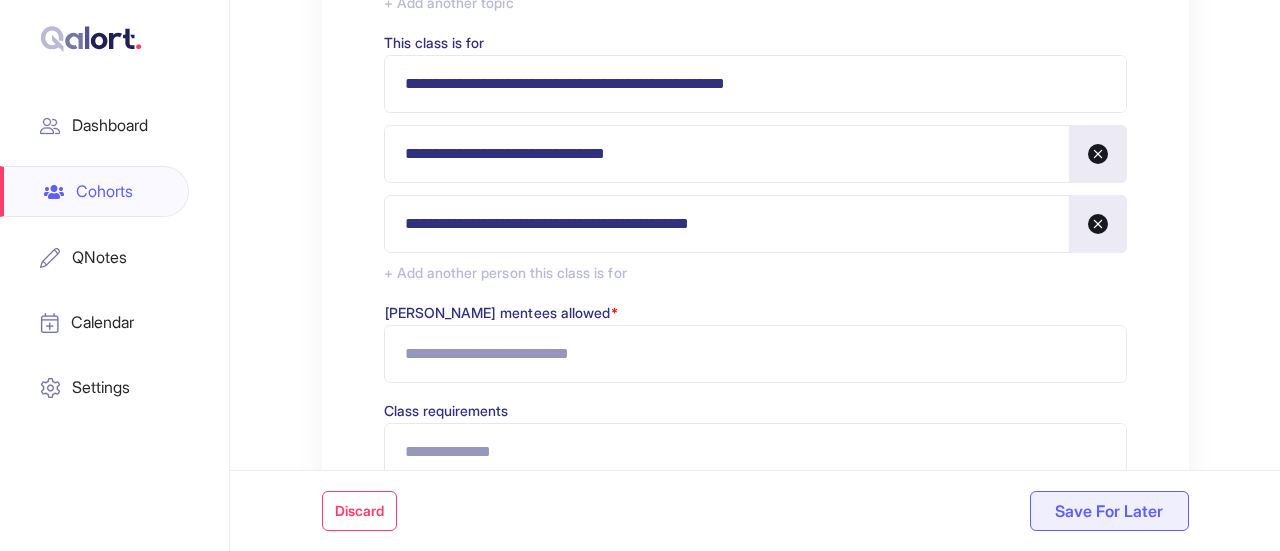 type on "**********" 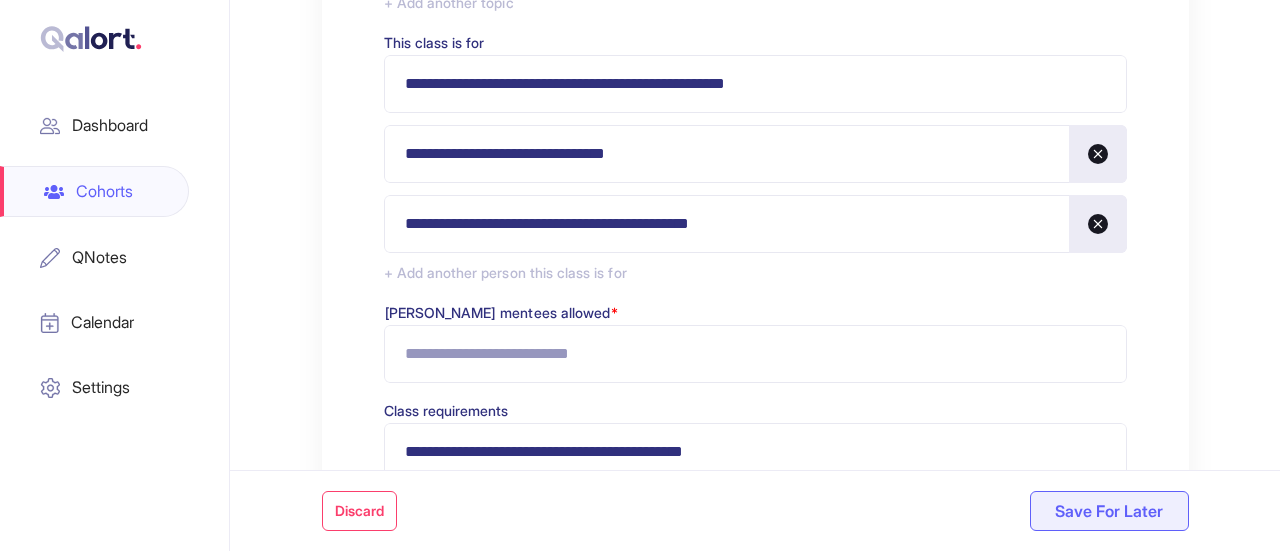 scroll, scrollTop: 1500, scrollLeft: 0, axis: vertical 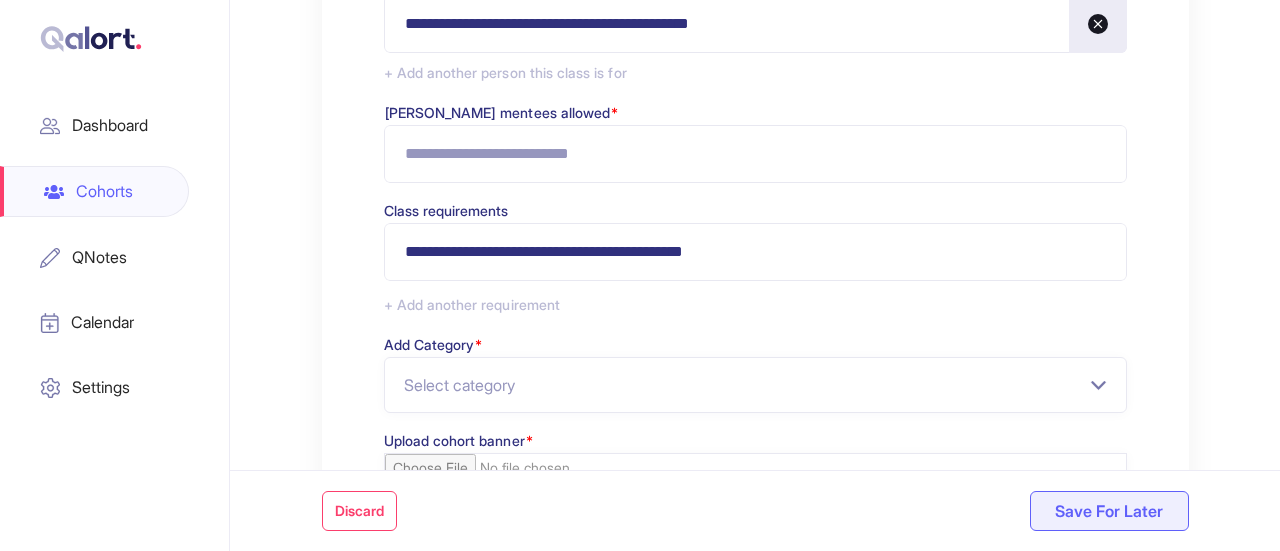 type on "**********" 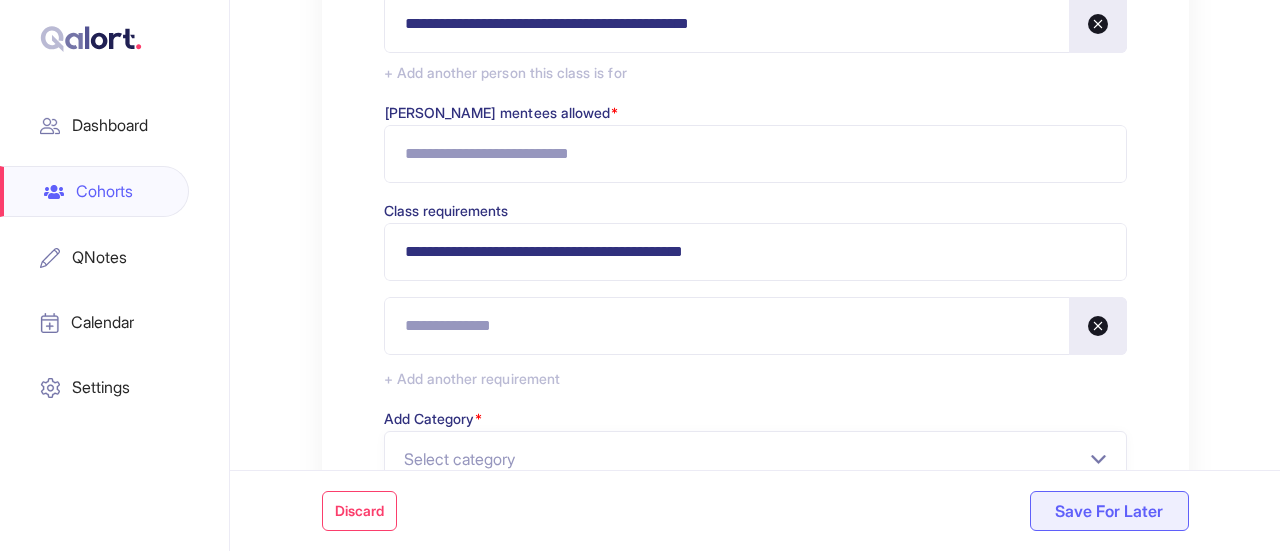 click at bounding box center [755, 326] 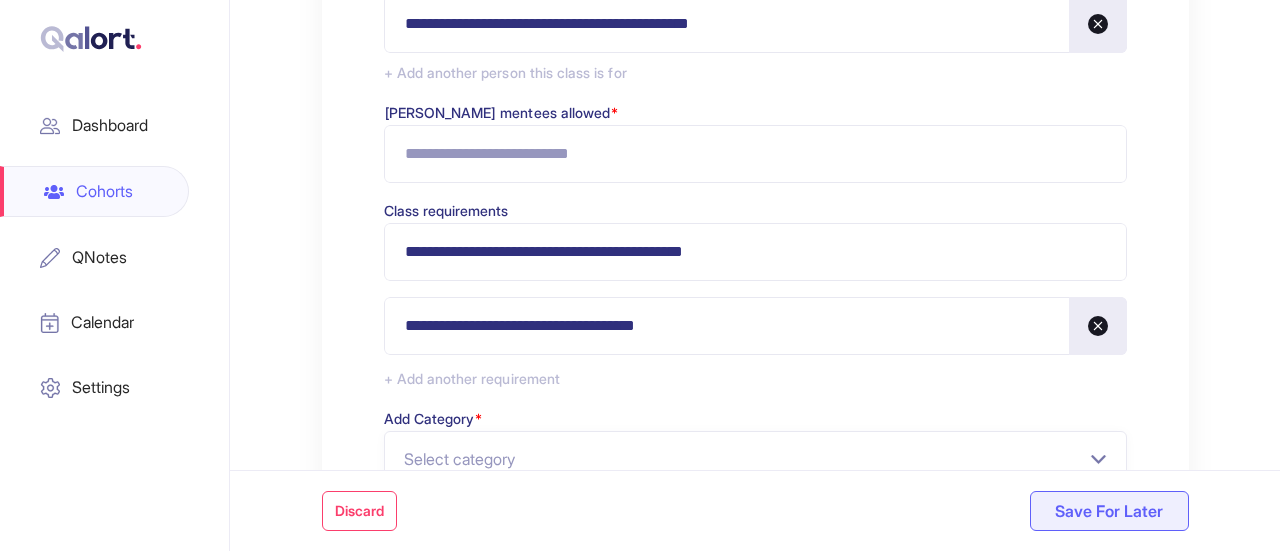 type on "**********" 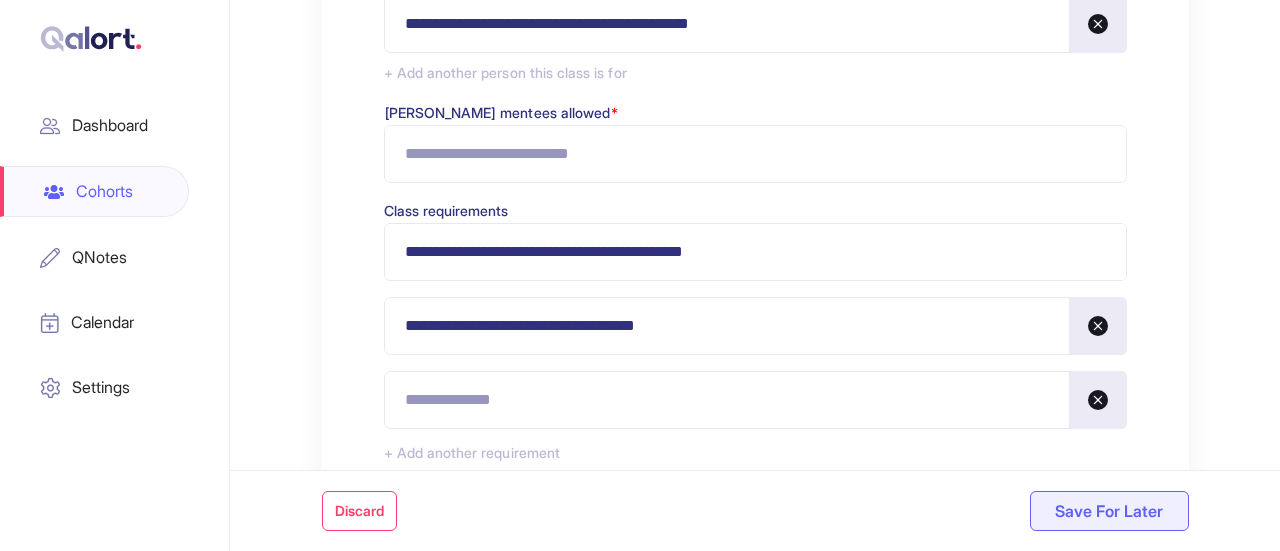 click at bounding box center [755, 400] 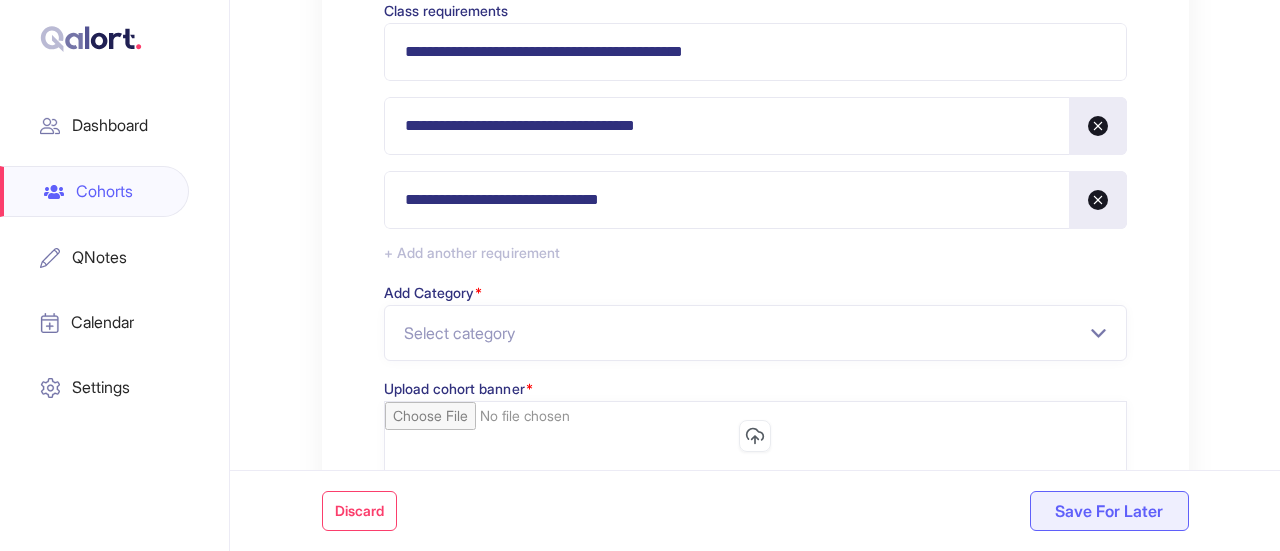 scroll, scrollTop: 1800, scrollLeft: 0, axis: vertical 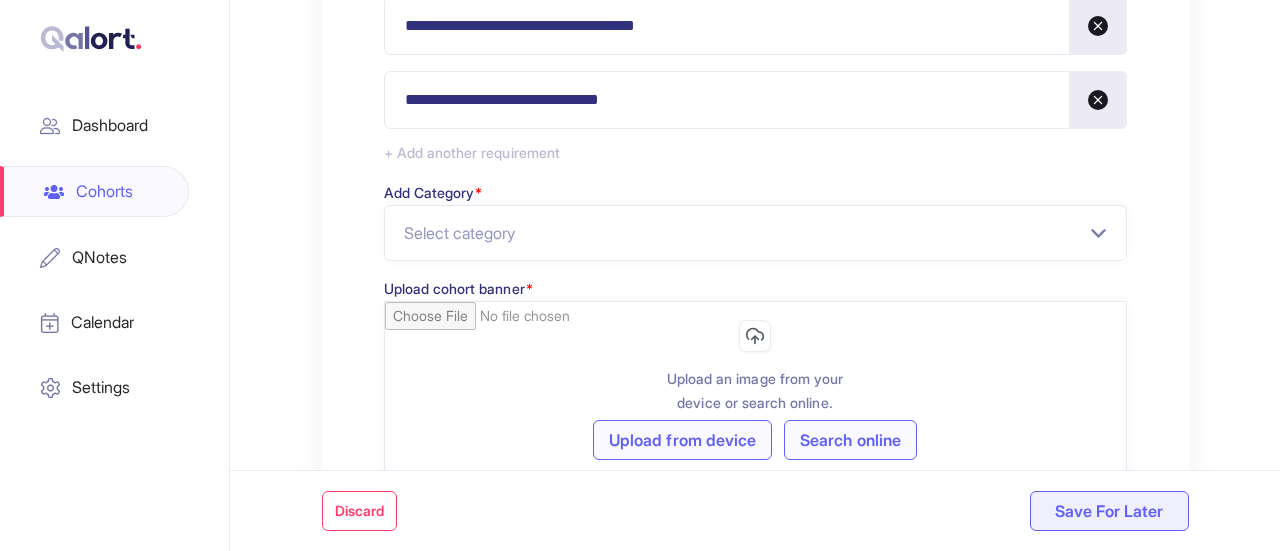 type on "**********" 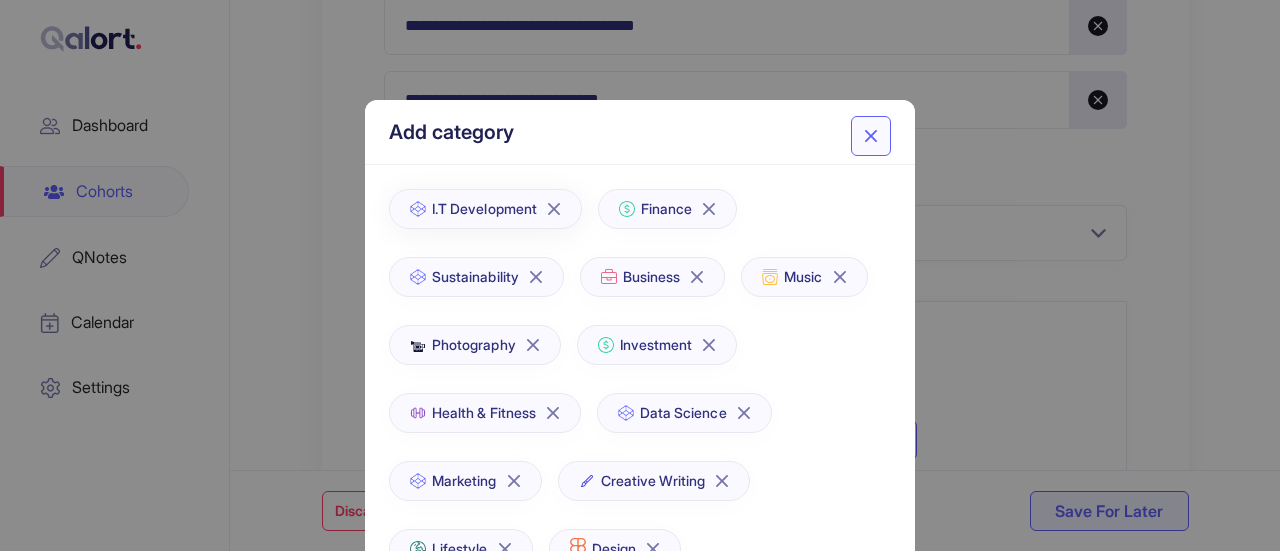 click on "I.T Development" at bounding box center [485, 209] 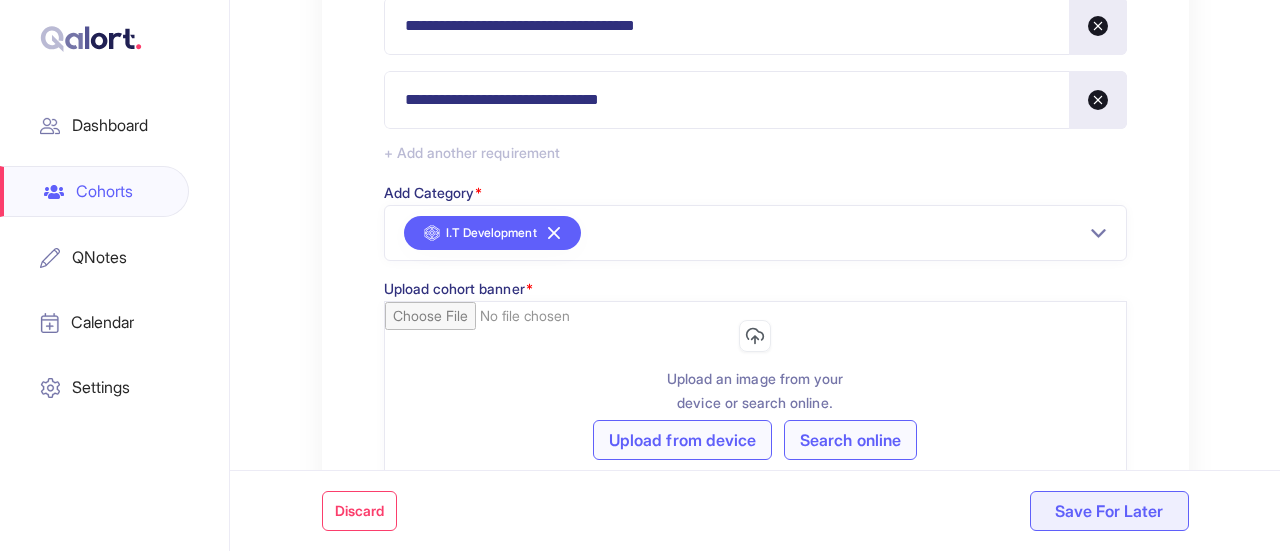 scroll, scrollTop: 1900, scrollLeft: 0, axis: vertical 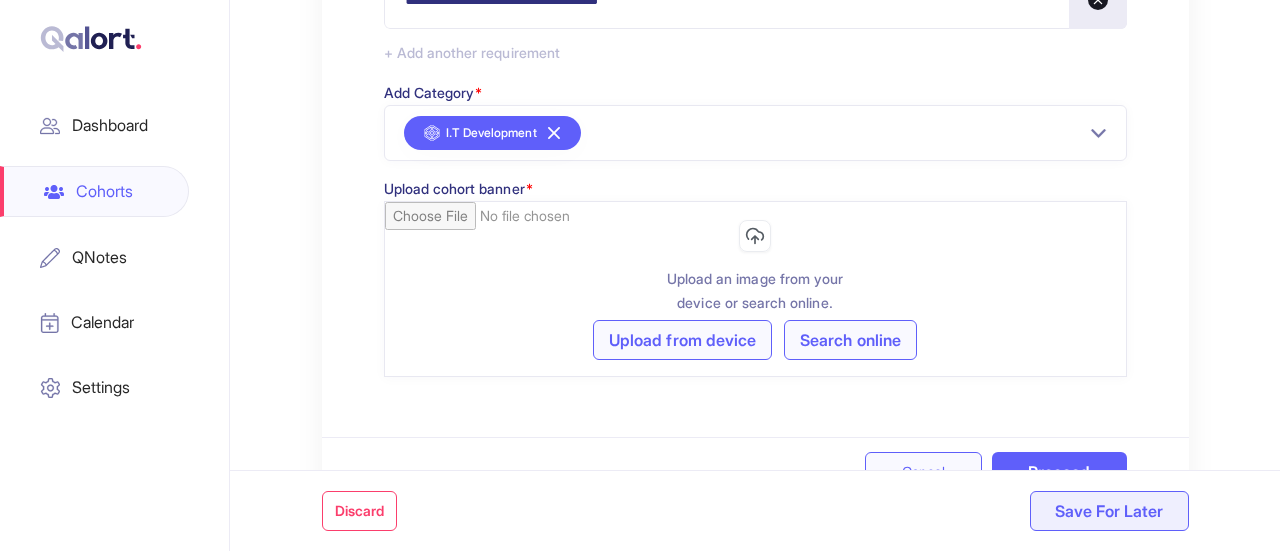 click on "Search online" at bounding box center (850, 340) 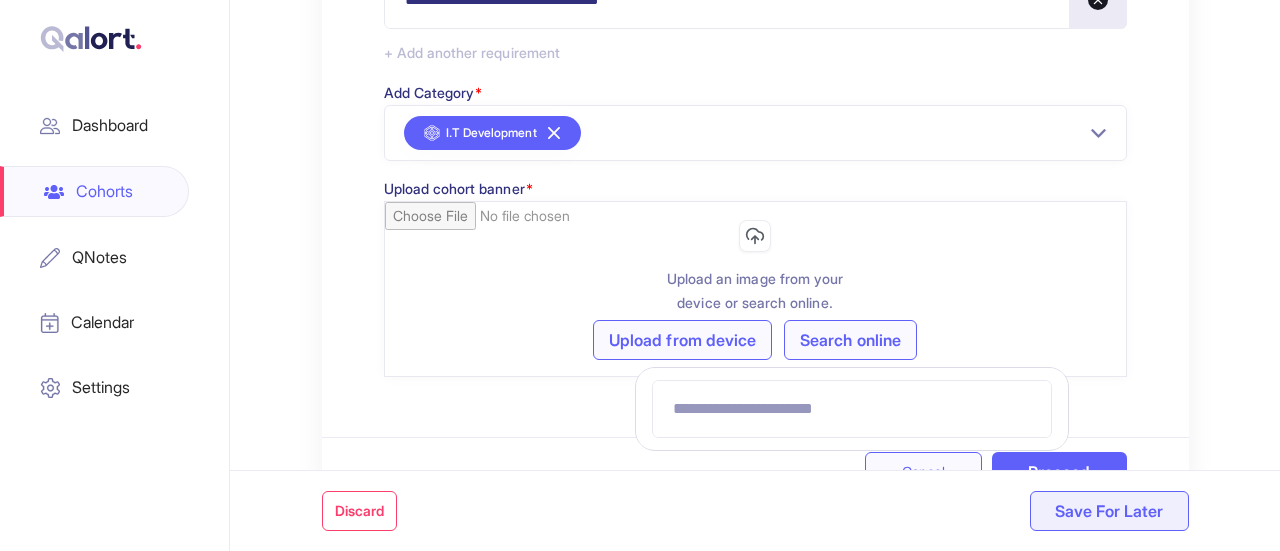 click at bounding box center [852, 409] 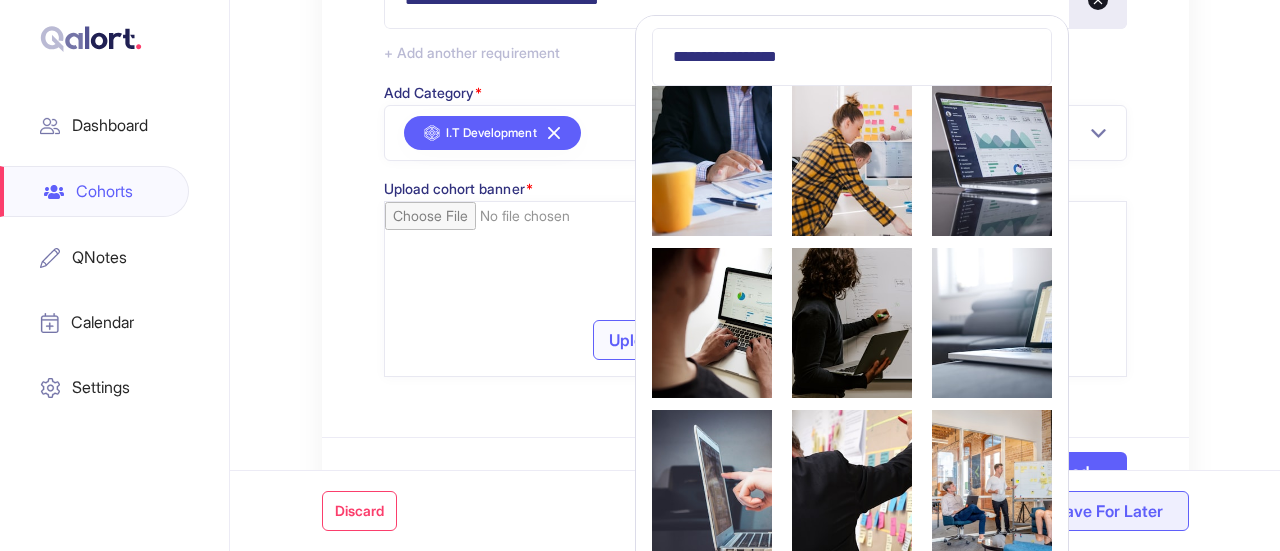 type on "**********" 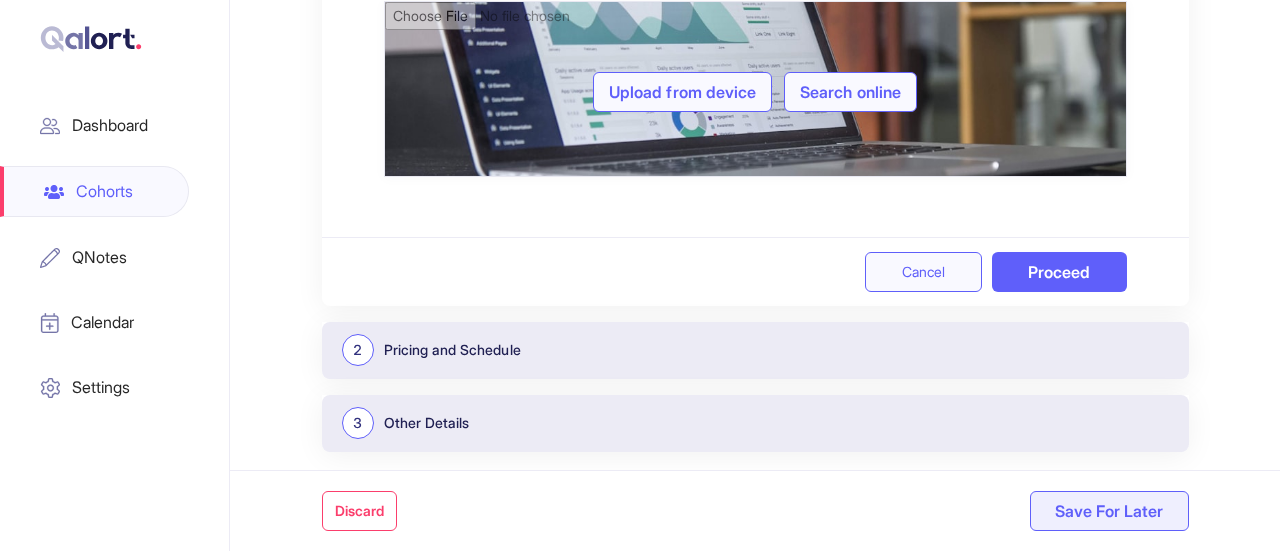 click on "Proceed" at bounding box center [1059, 272] 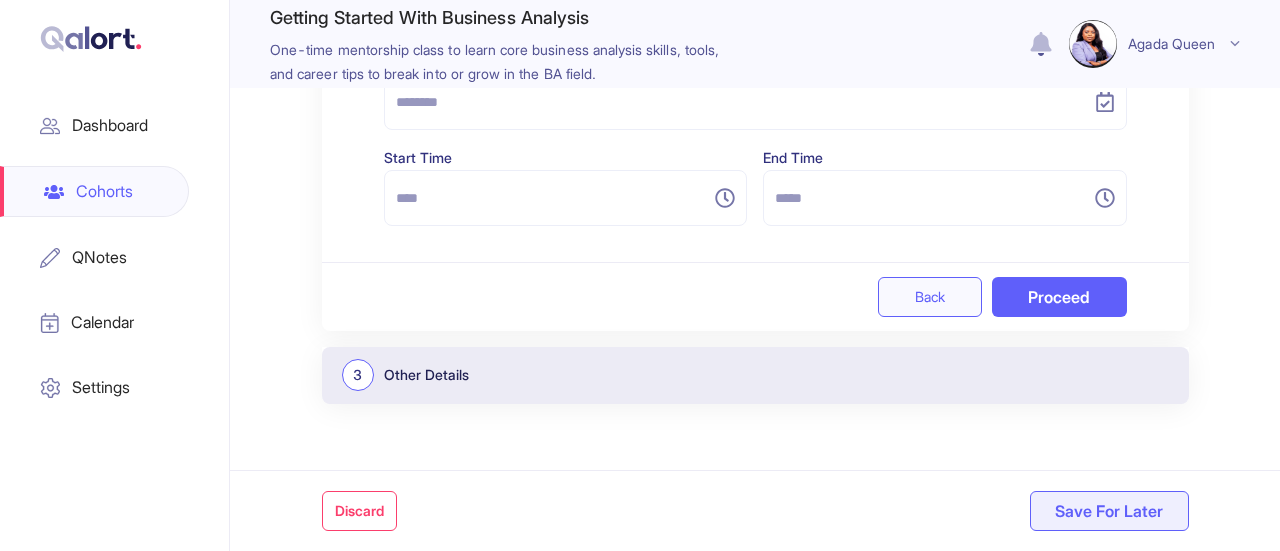 scroll, scrollTop: 316, scrollLeft: 0, axis: vertical 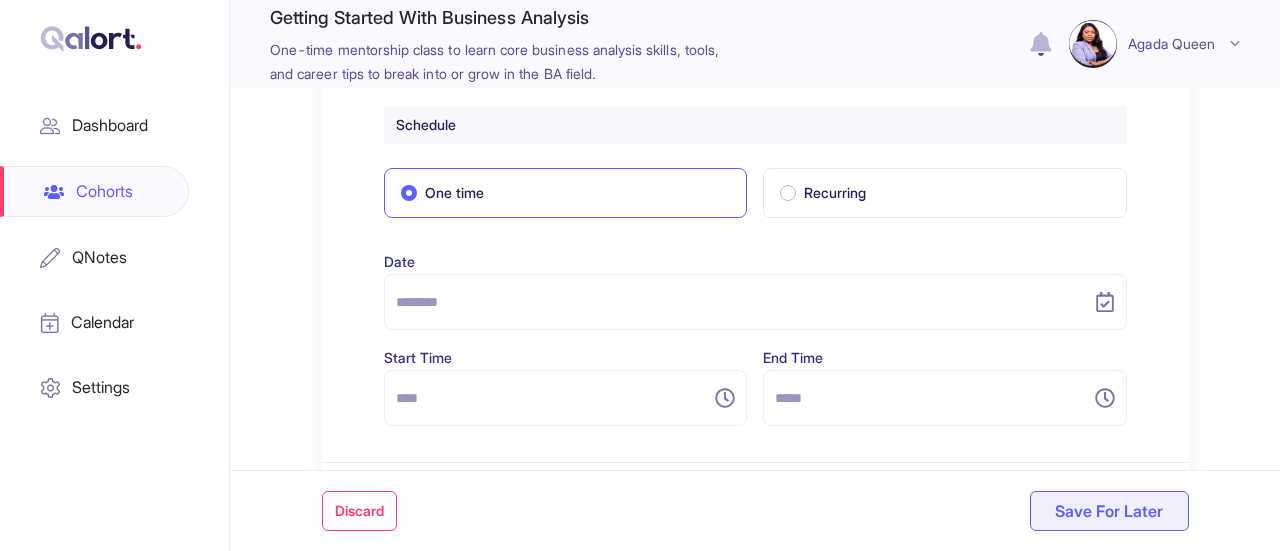 click at bounding box center (755, 302) 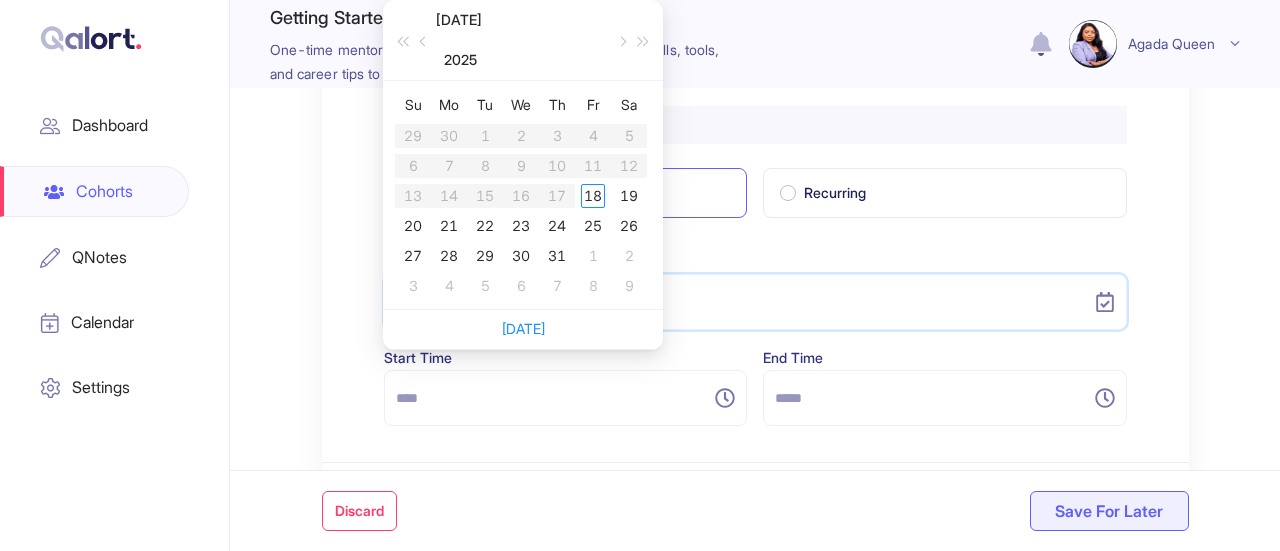 type on "**********" 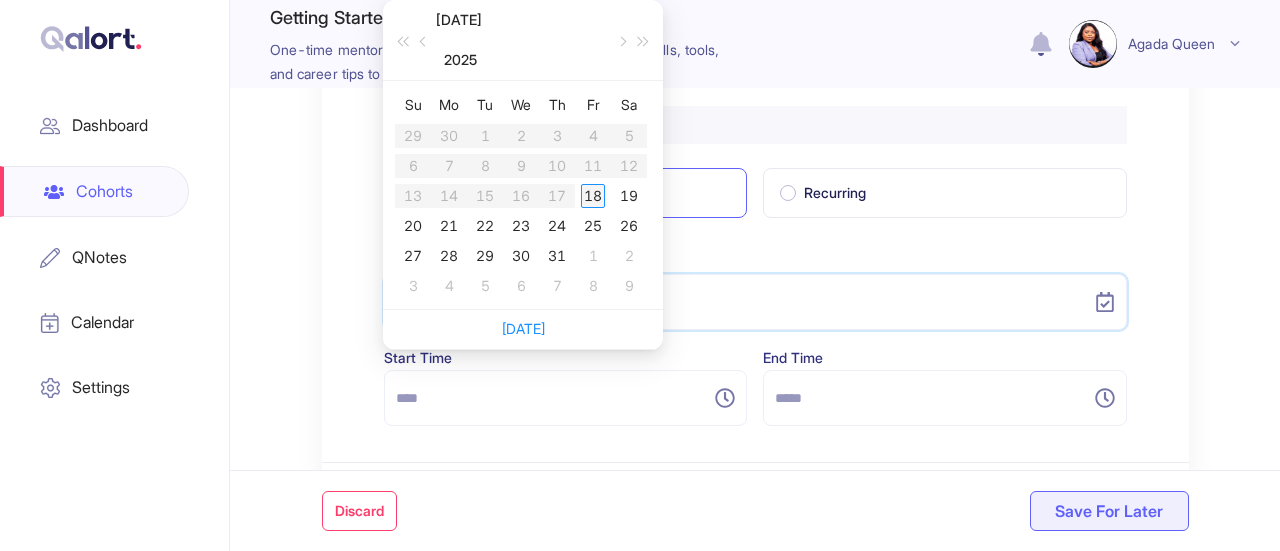 type on "**********" 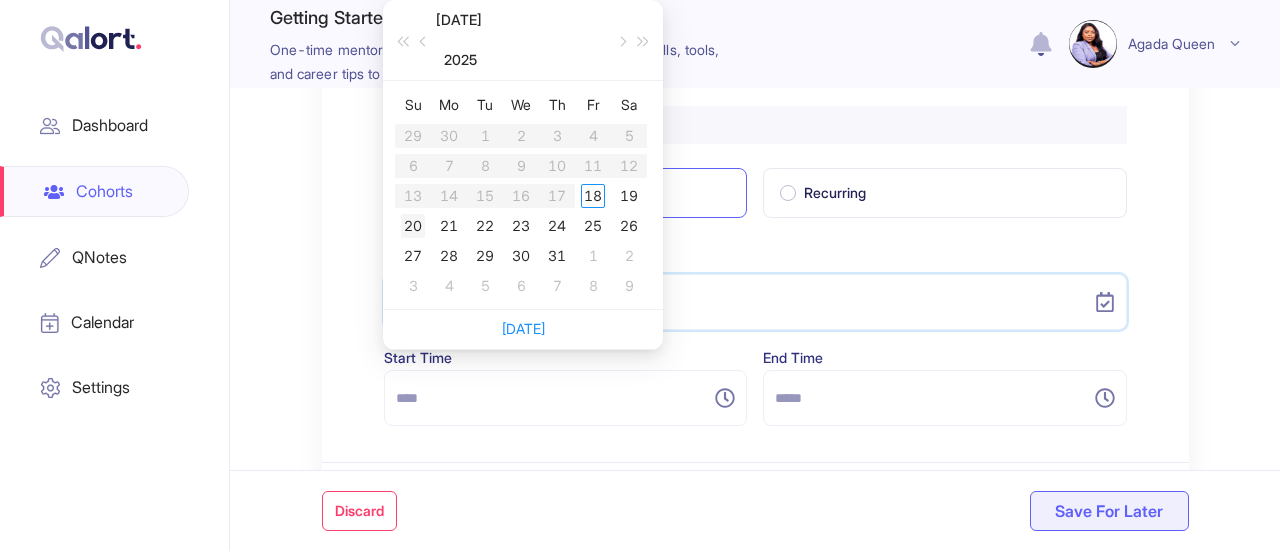 type on "**********" 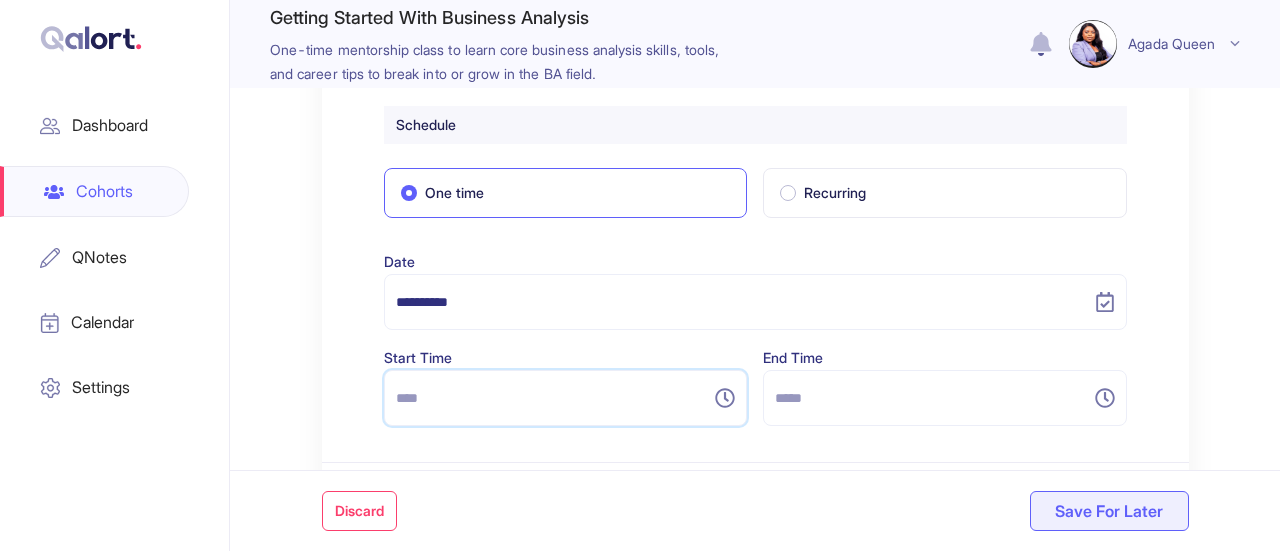 click at bounding box center [554, 398] 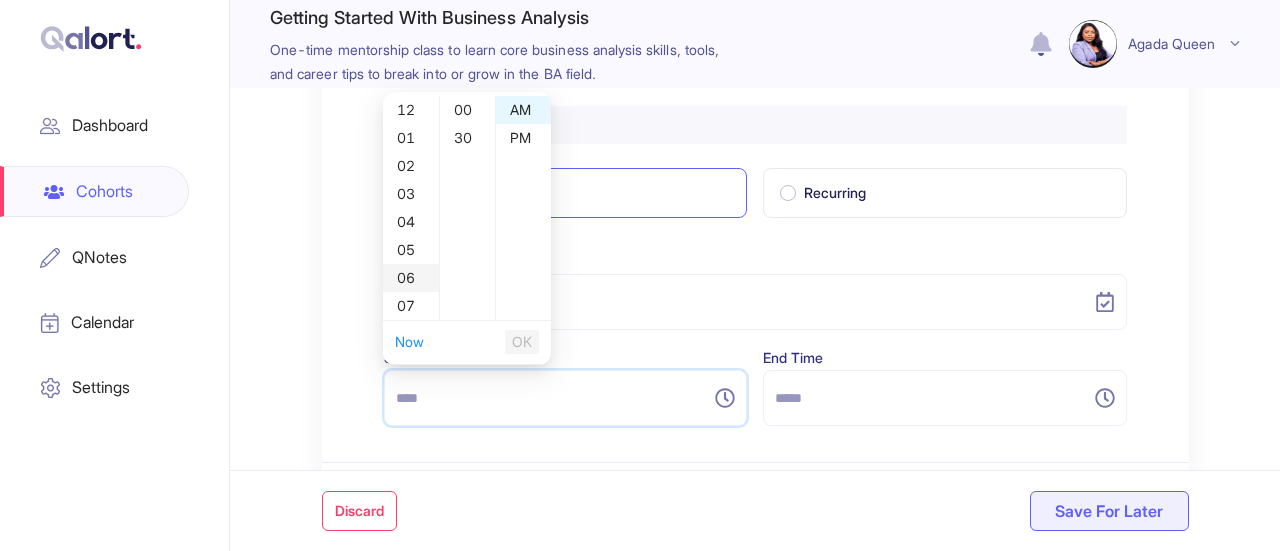 click on "06" at bounding box center [411, 278] 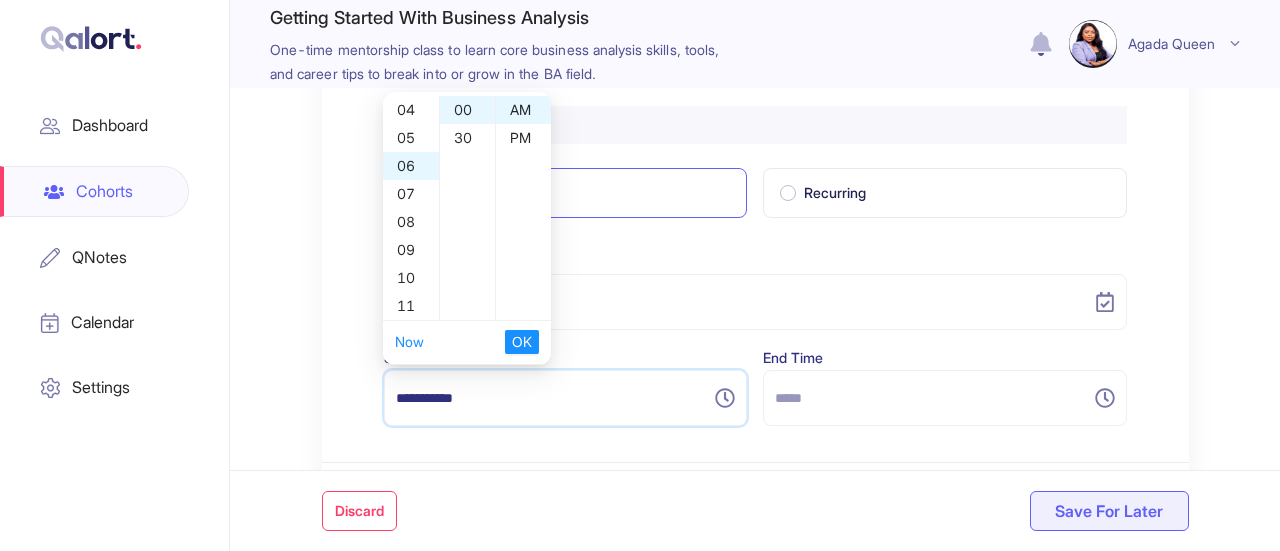 scroll, scrollTop: 168, scrollLeft: 0, axis: vertical 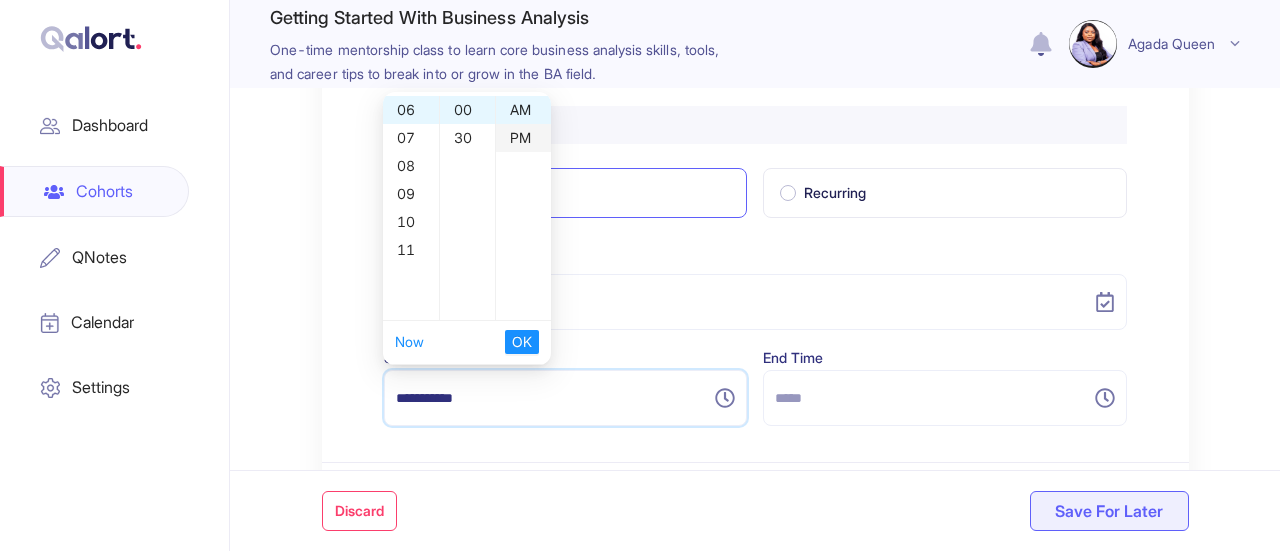 click on "PM" at bounding box center (523, 138) 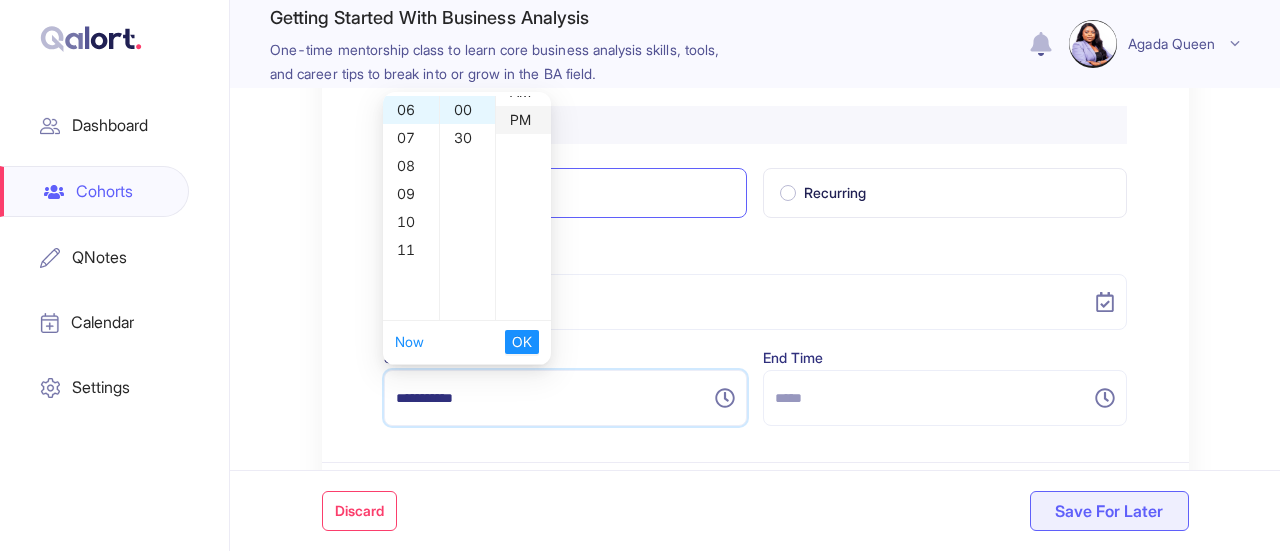 scroll, scrollTop: 28, scrollLeft: 0, axis: vertical 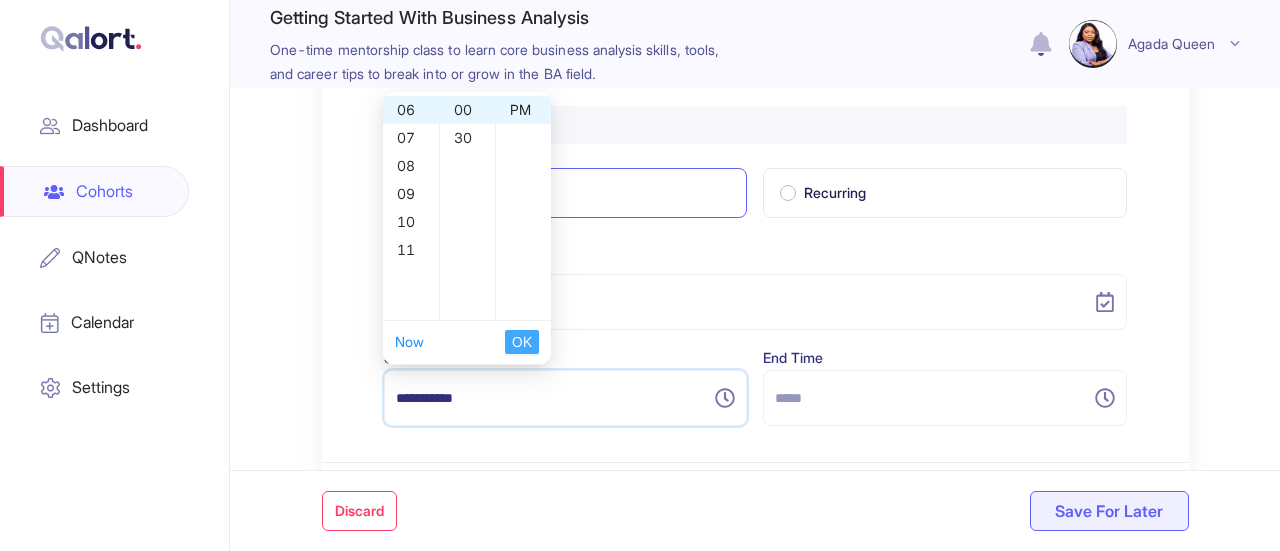 click on "OK" at bounding box center [522, 342] 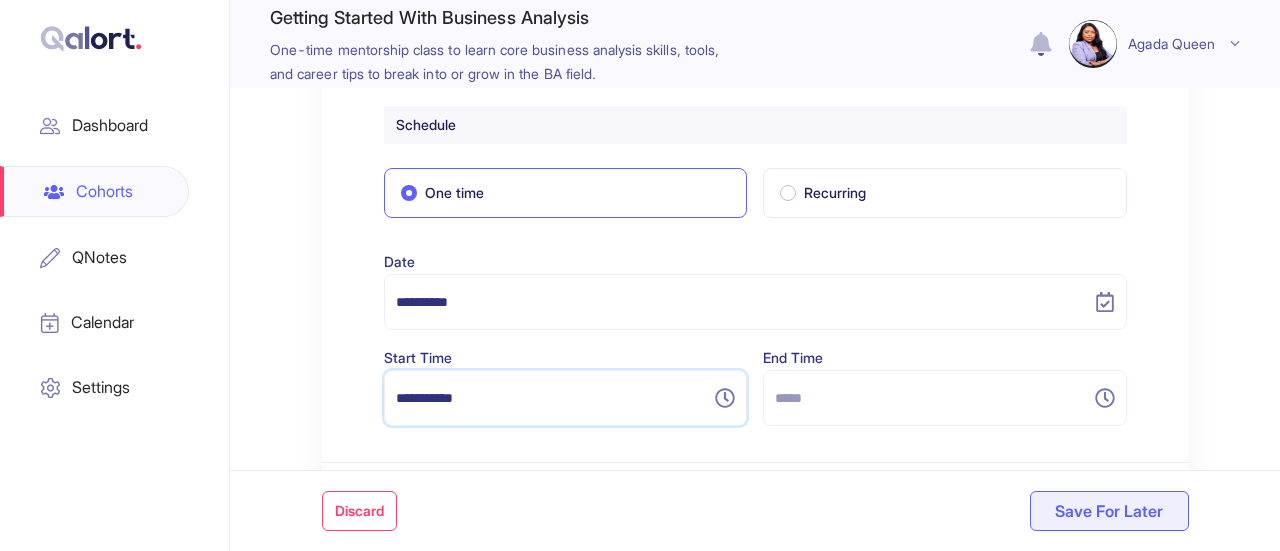 click at bounding box center [945, 398] 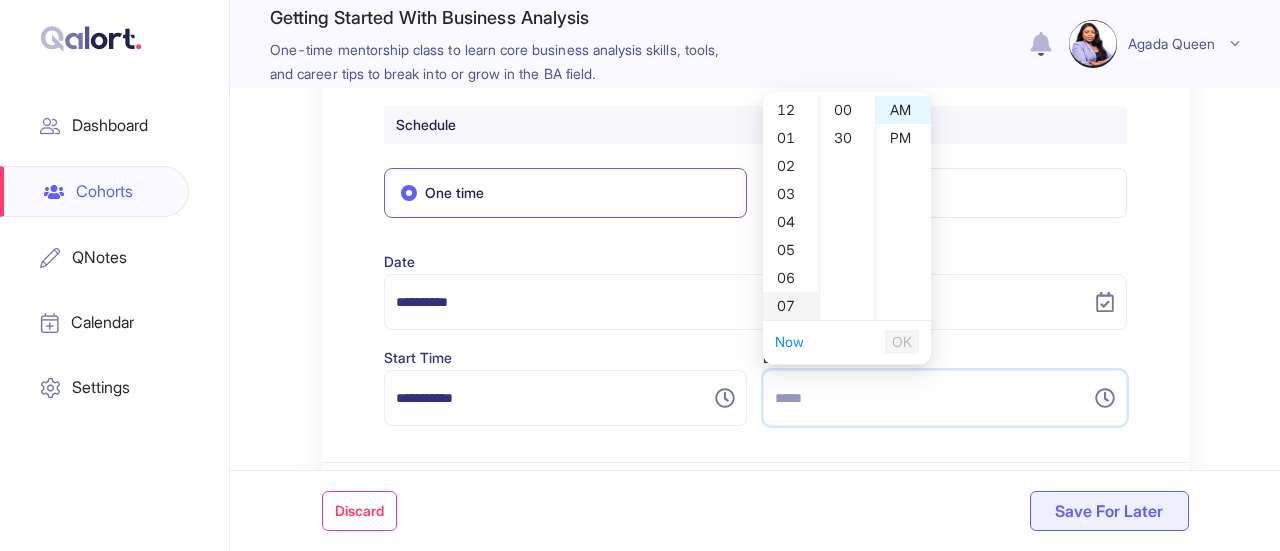 click on "07" at bounding box center [791, 306] 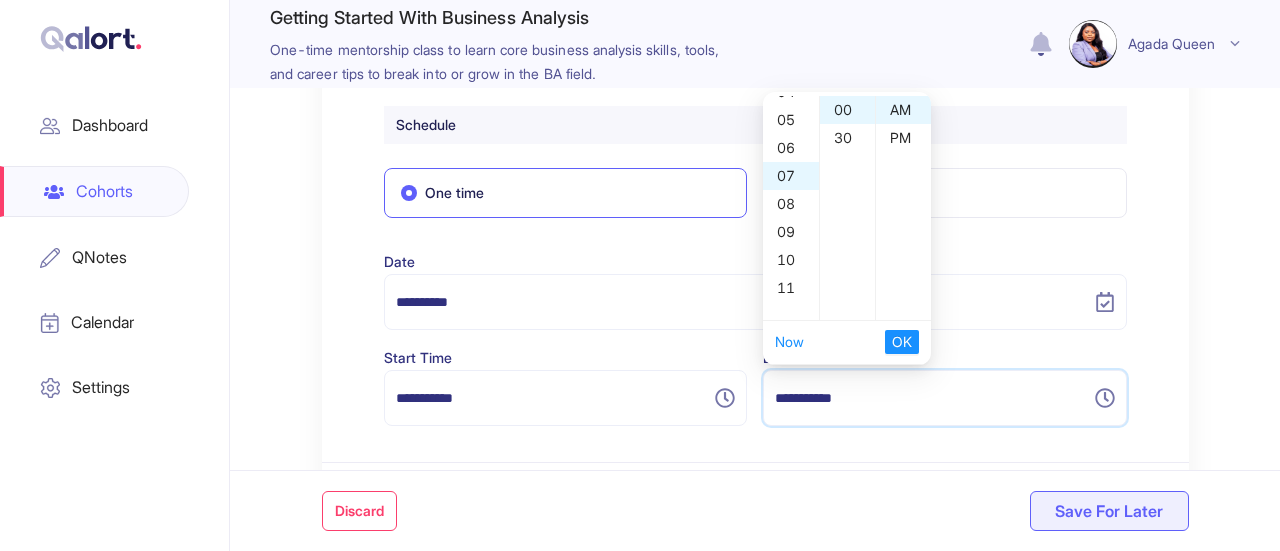 scroll, scrollTop: 196, scrollLeft: 0, axis: vertical 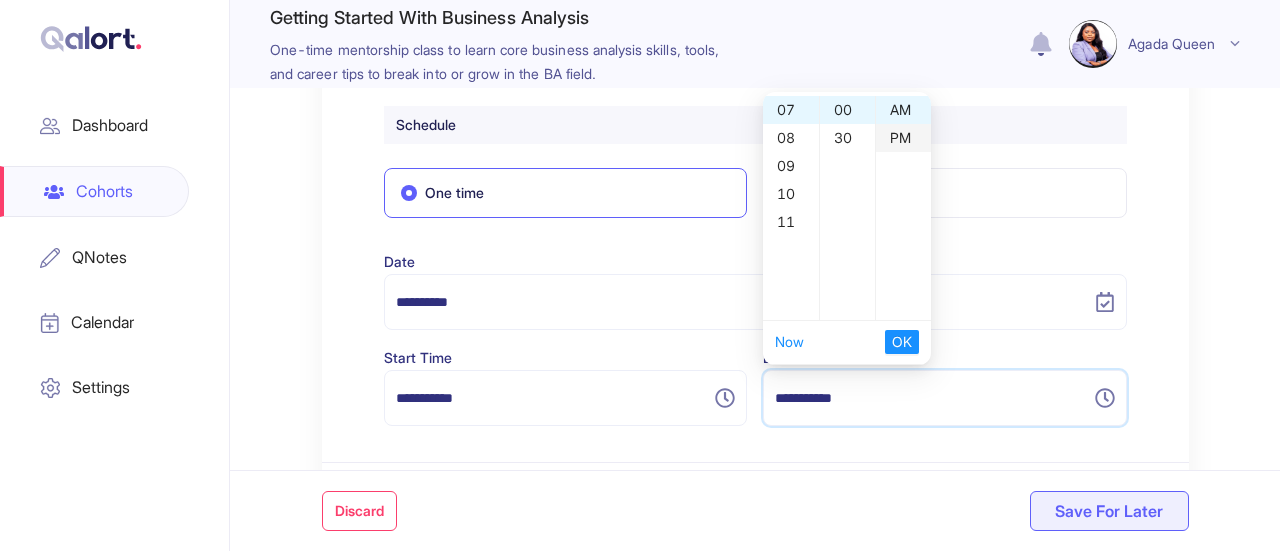 click on "PM" at bounding box center [903, 138] 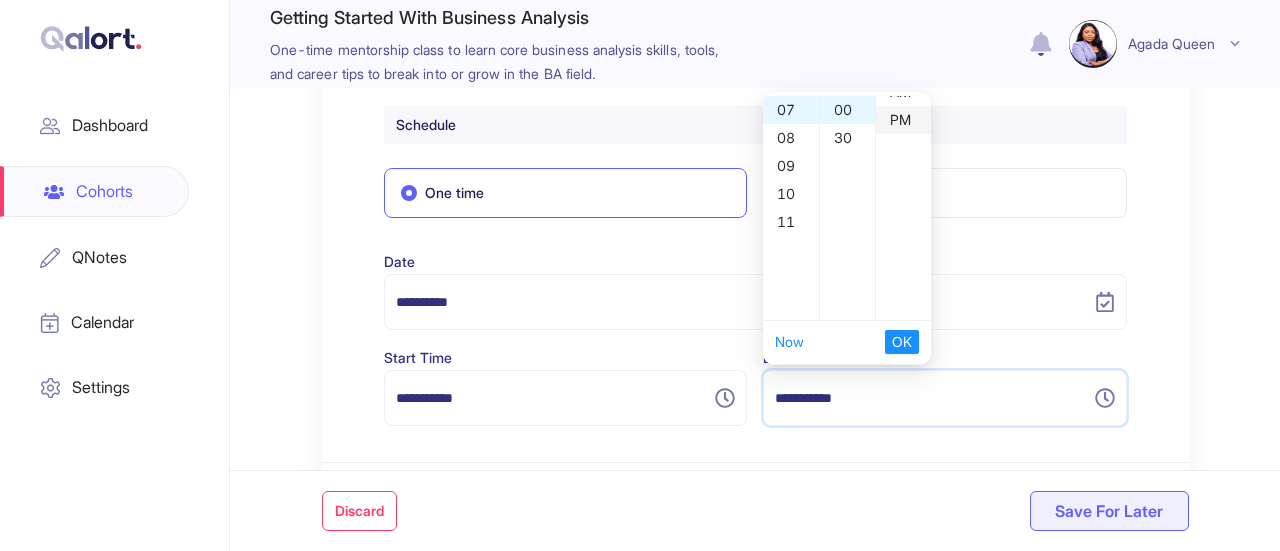 scroll, scrollTop: 28, scrollLeft: 0, axis: vertical 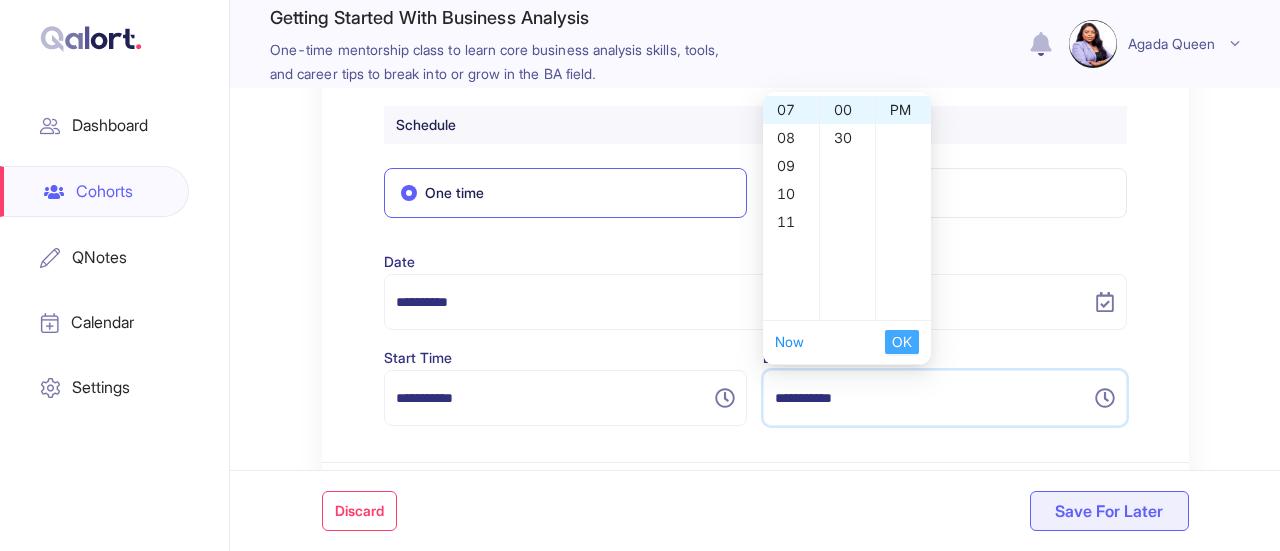 click on "OK" at bounding box center (902, 342) 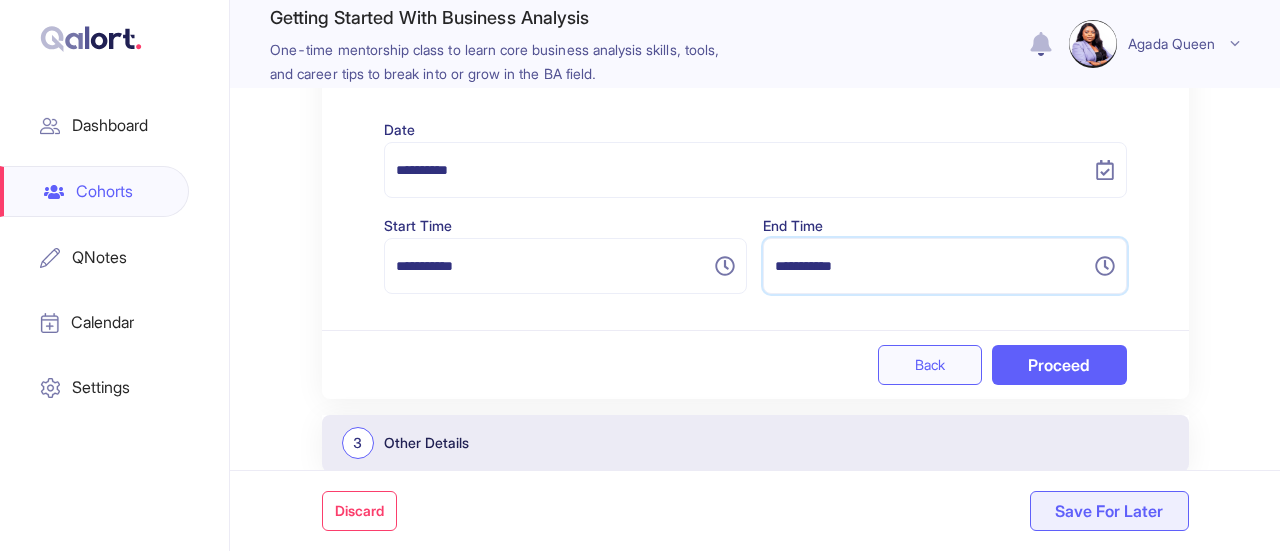scroll, scrollTop: 516, scrollLeft: 0, axis: vertical 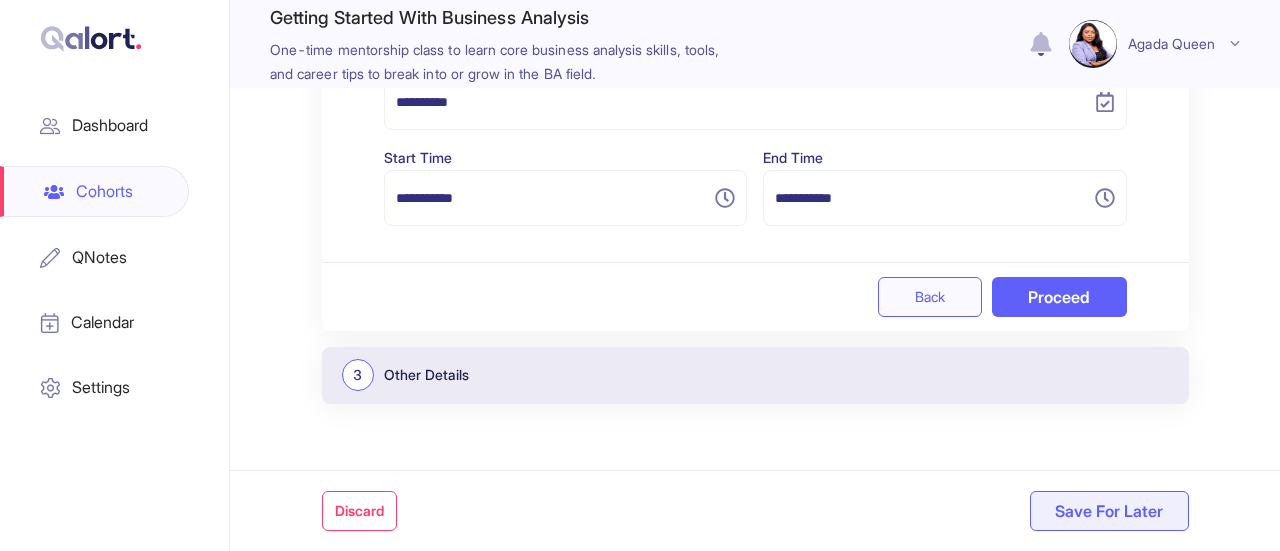 click on "Proceed" at bounding box center (1059, 297) 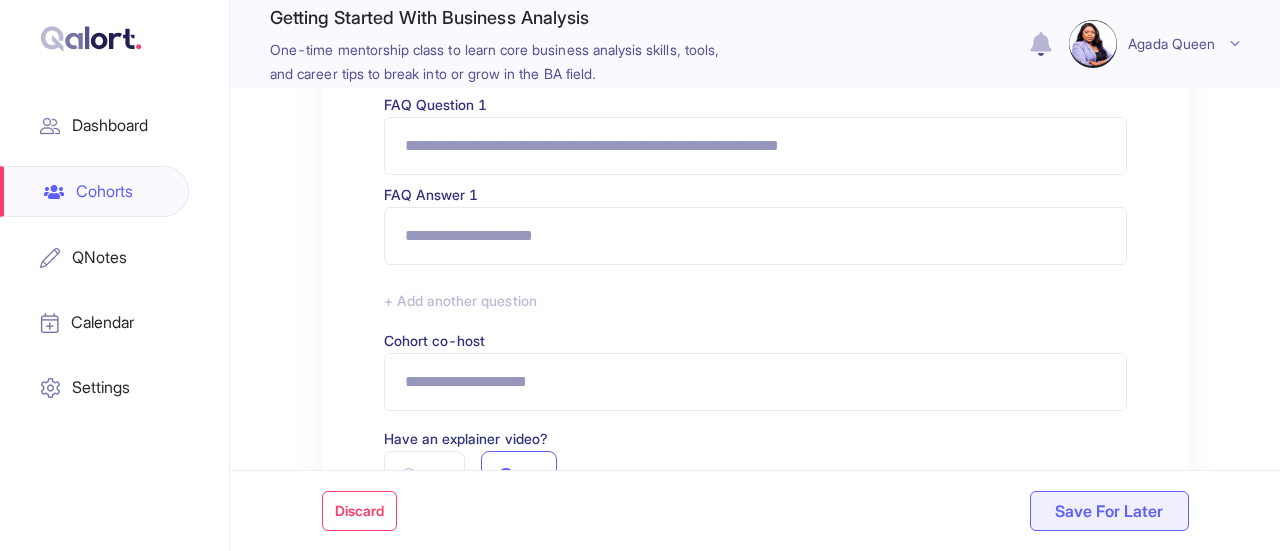 scroll, scrollTop: 208, scrollLeft: 0, axis: vertical 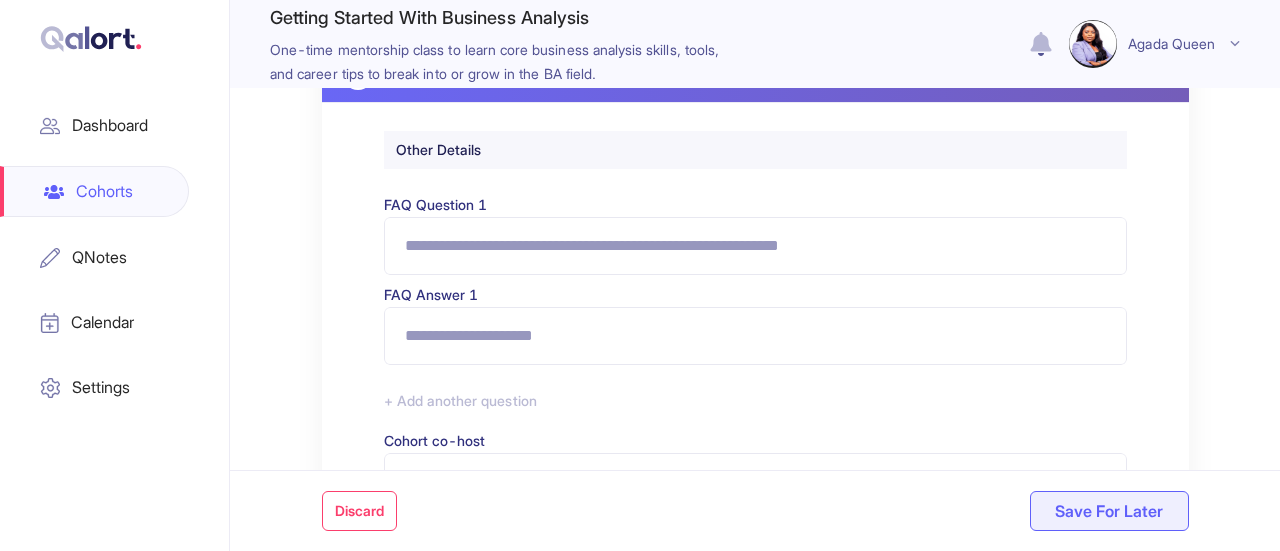 click on "FAQ Question 1" at bounding box center [755, 246] 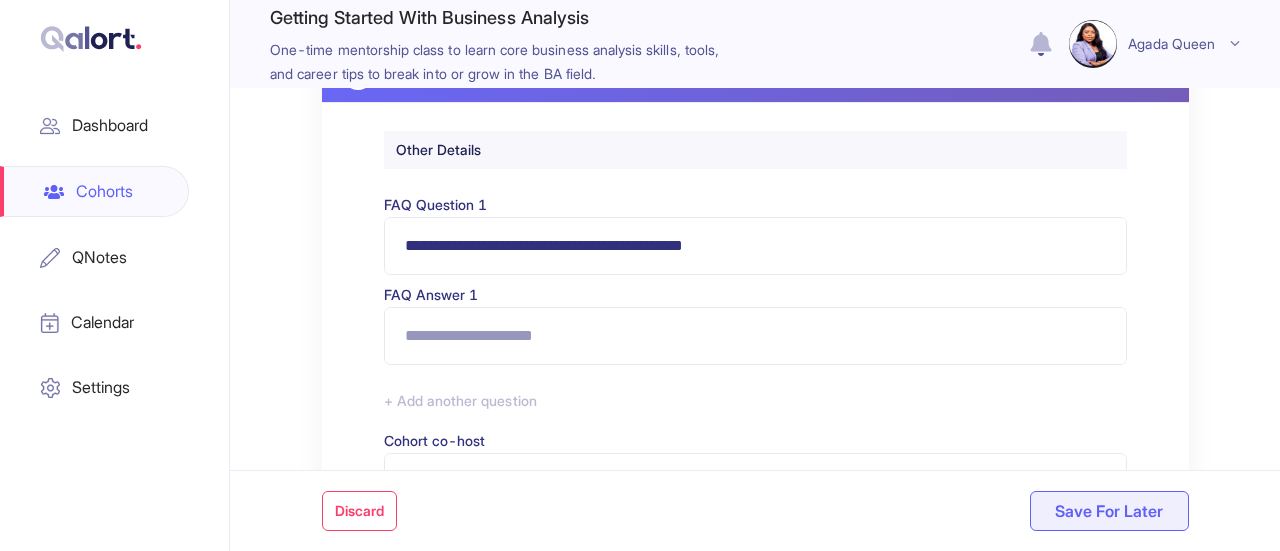 type on "**********" 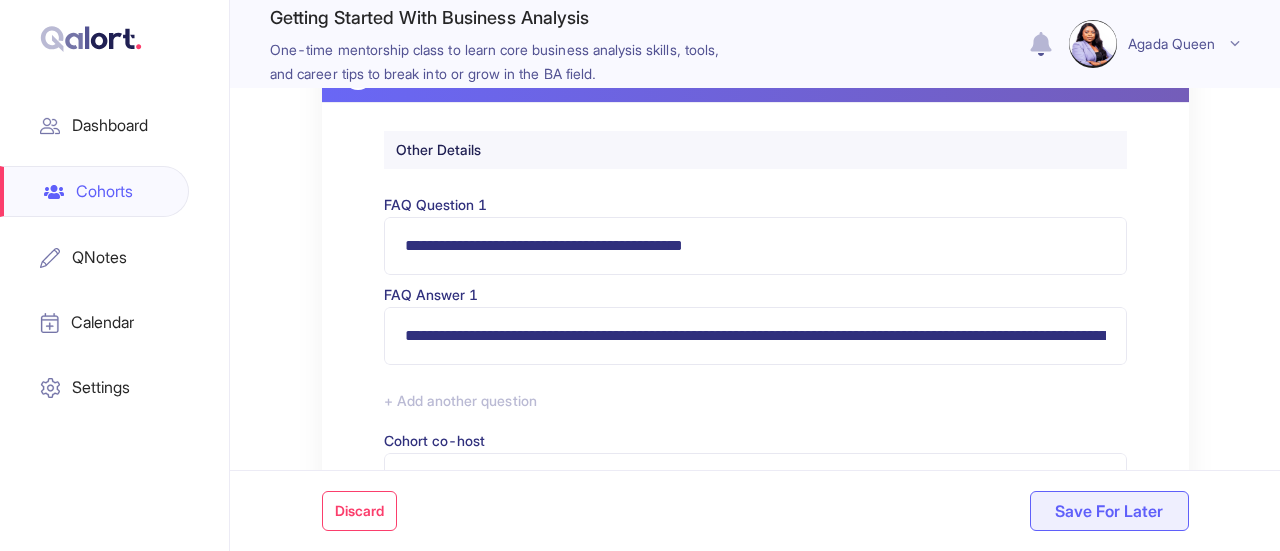 scroll, scrollTop: 0, scrollLeft: 437, axis: horizontal 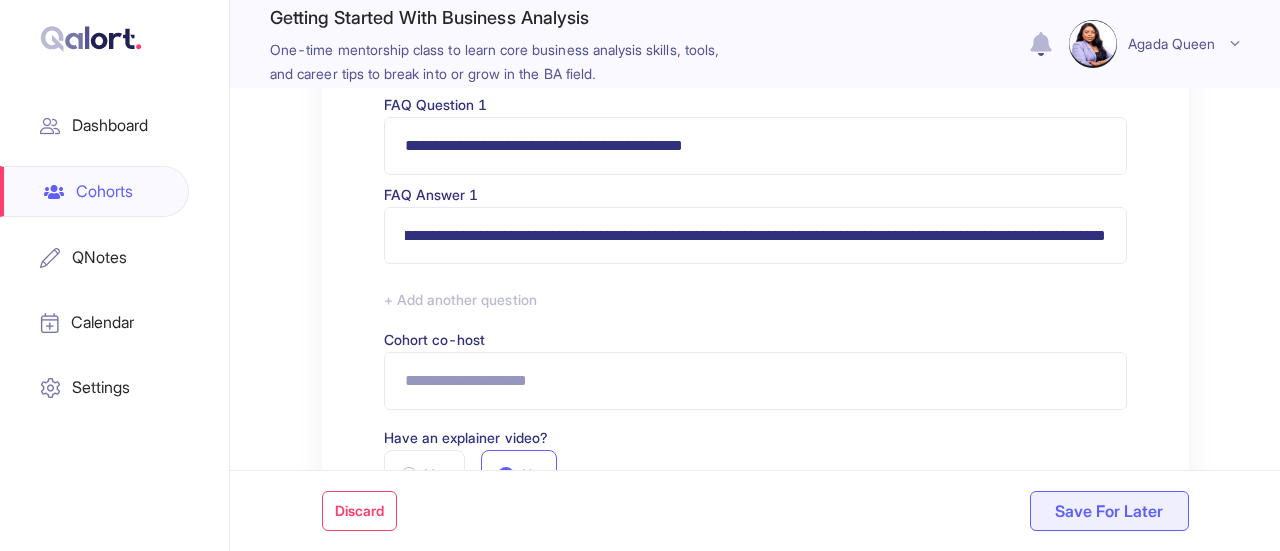 type on "**********" 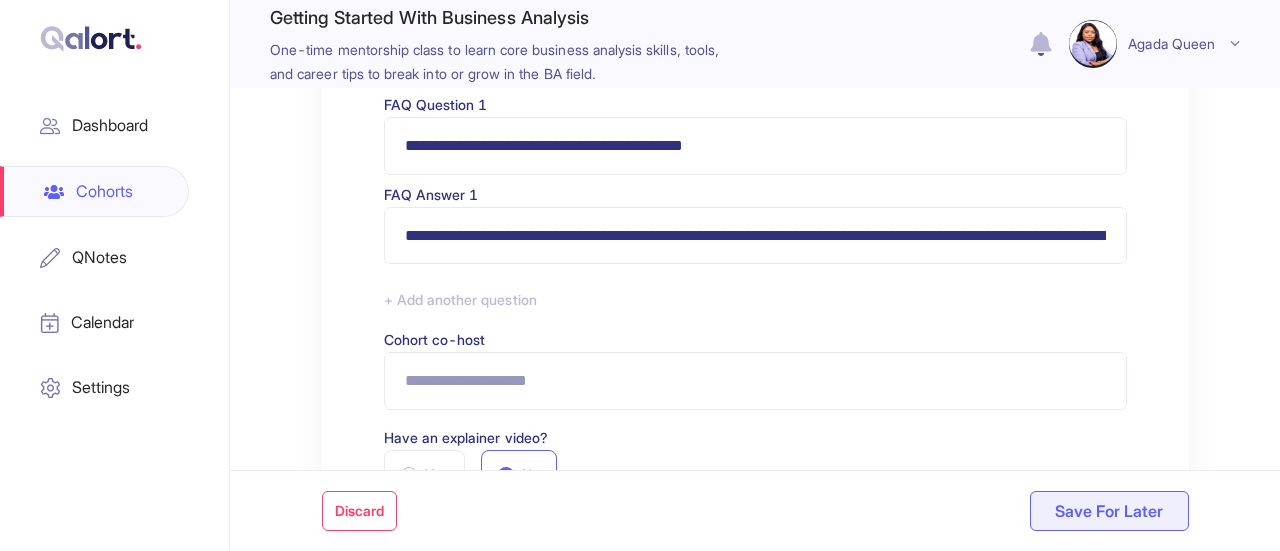 click on "+ Add another question" at bounding box center (755, 300) 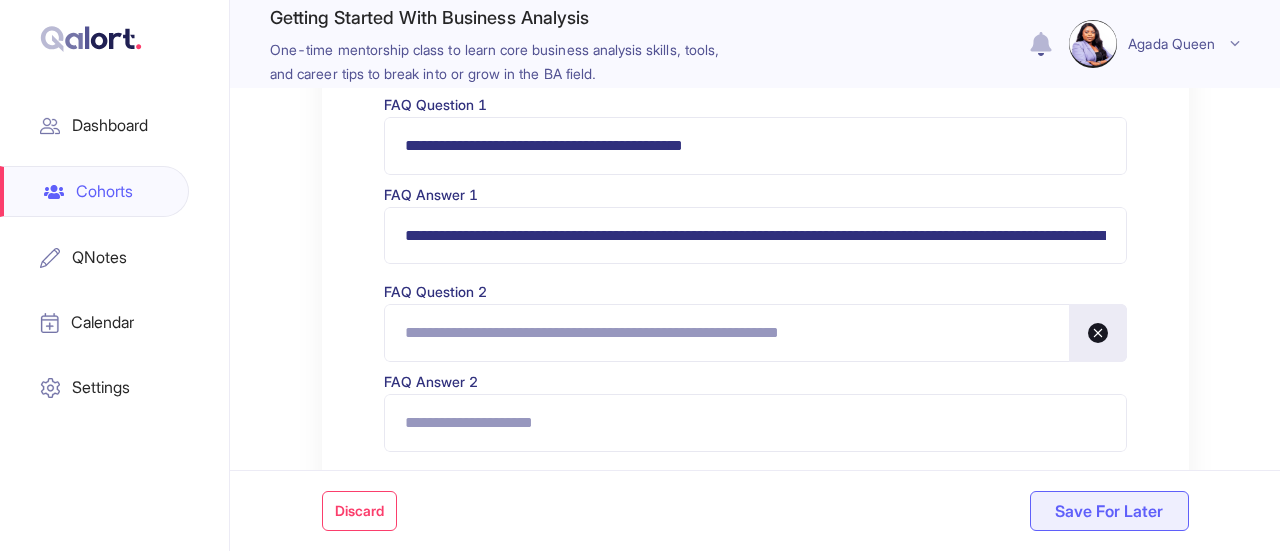 click on "FAQ Question 2" at bounding box center (755, 333) 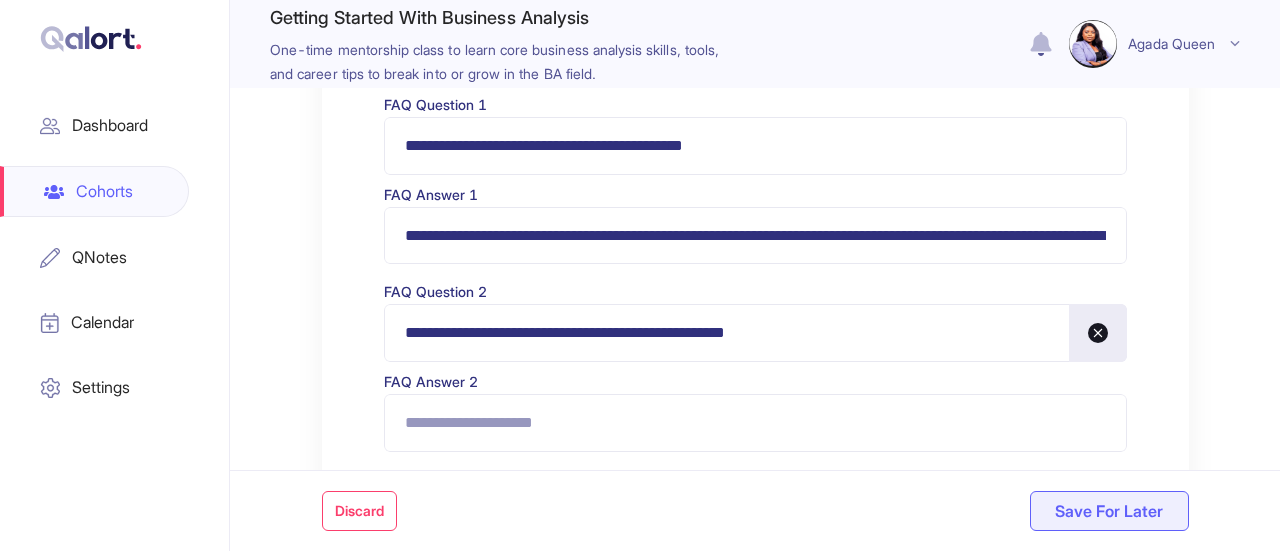 type on "**********" 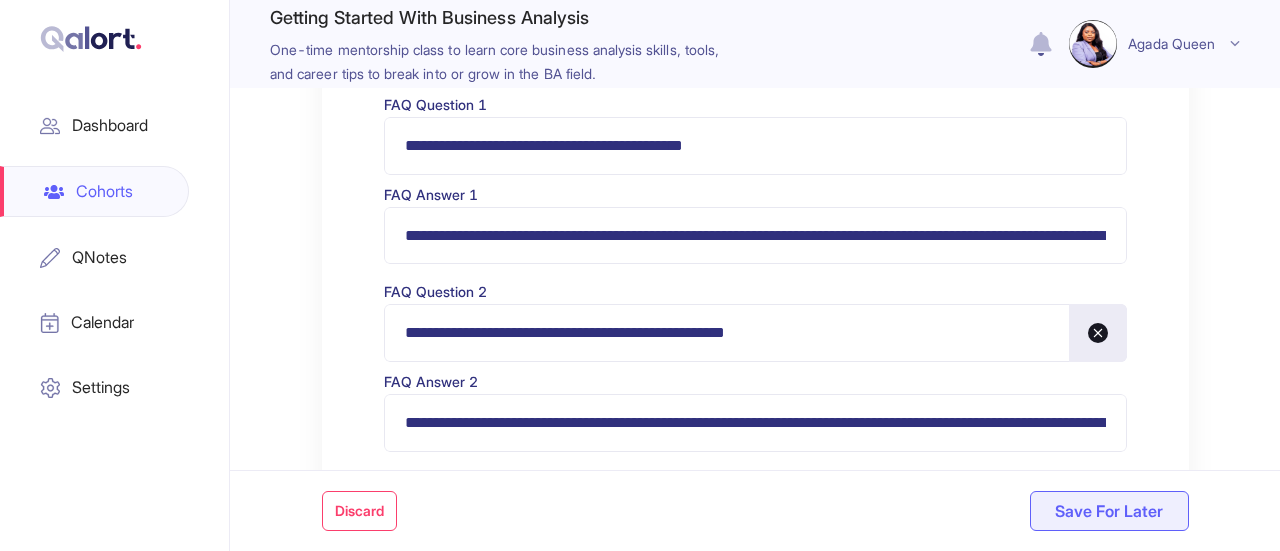 scroll, scrollTop: 0, scrollLeft: 320, axis: horizontal 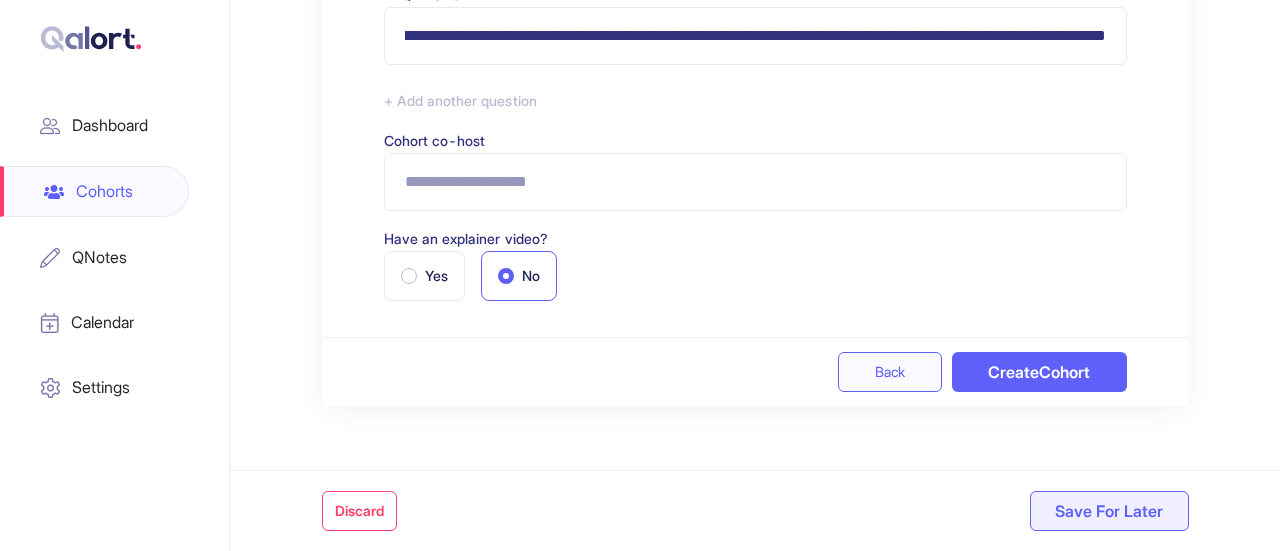 type on "**********" 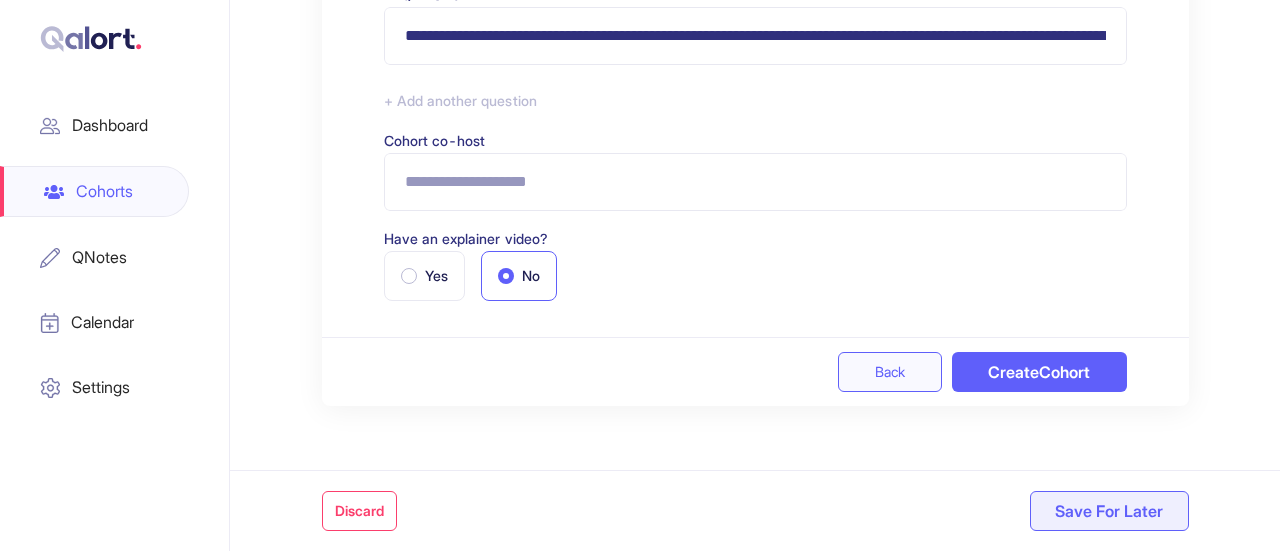 click on "Create  Cohort" at bounding box center (1039, 372) 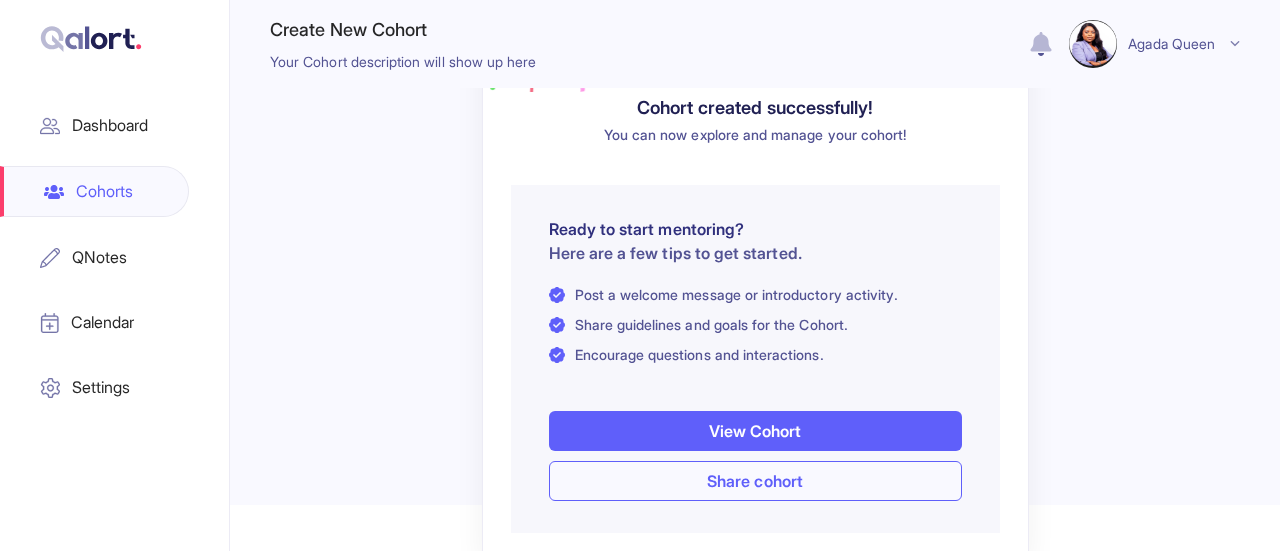 scroll, scrollTop: 144, scrollLeft: 0, axis: vertical 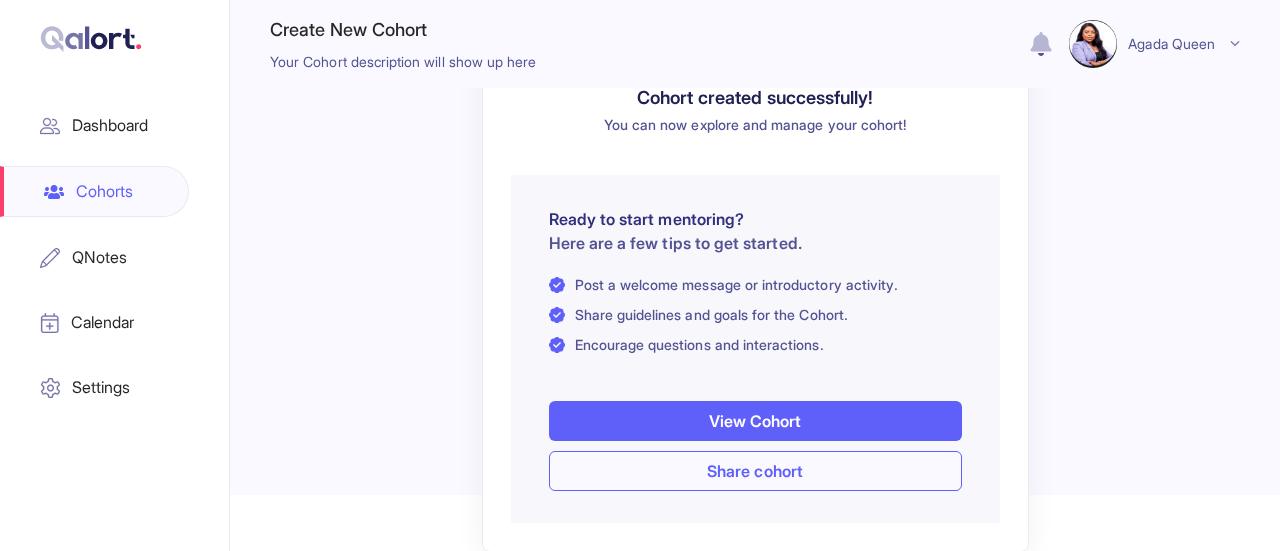 click on "Share cohort" at bounding box center [755, 471] 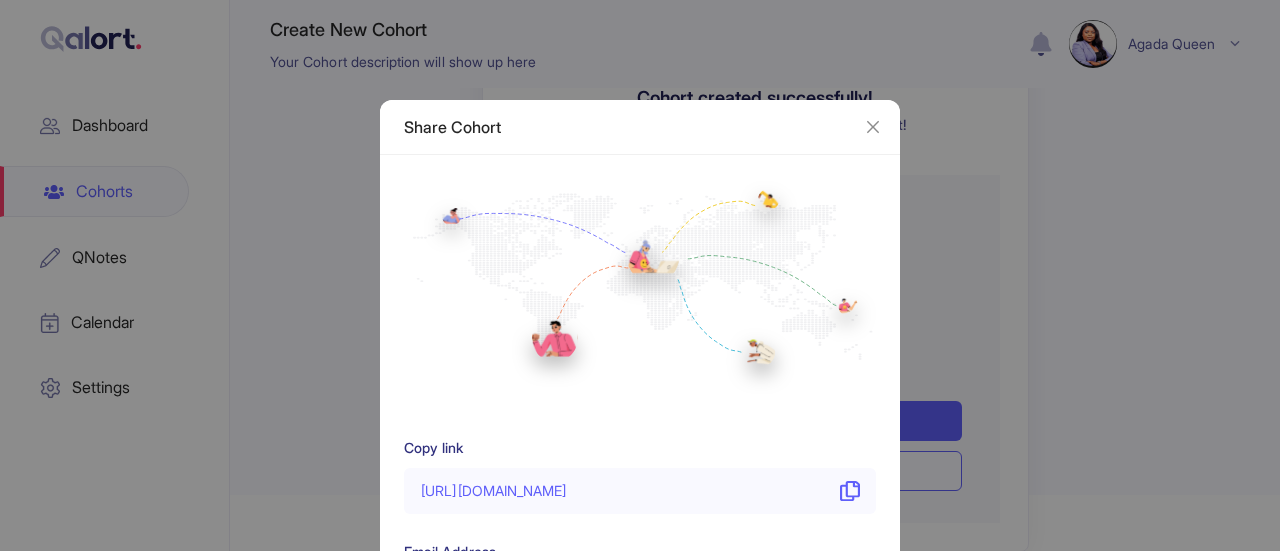 click at bounding box center (850, 491) 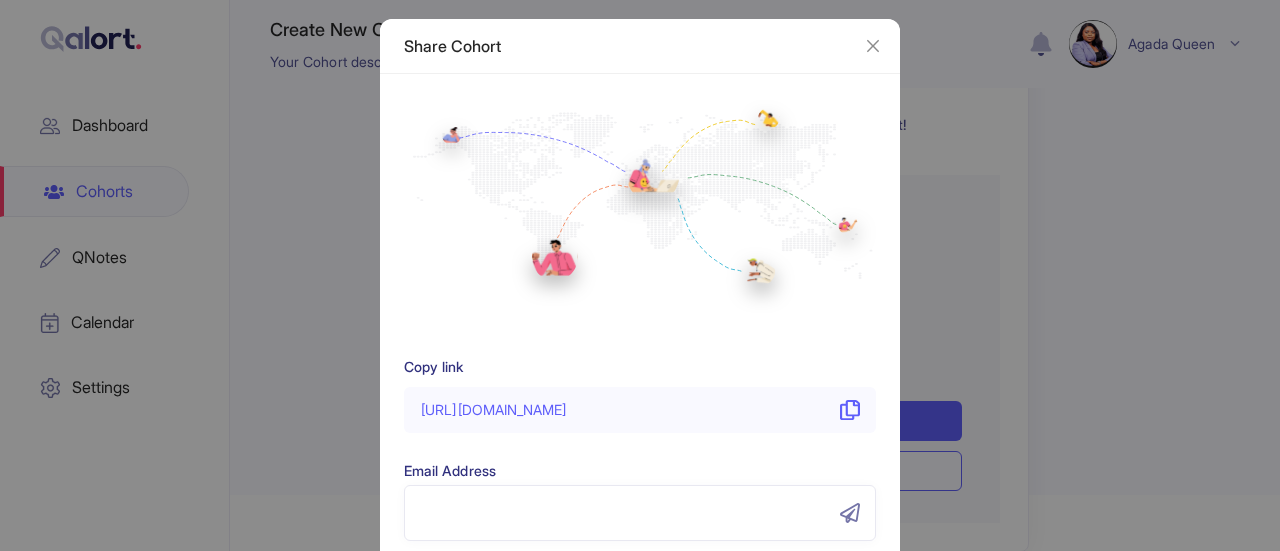 scroll, scrollTop: 100, scrollLeft: 0, axis: vertical 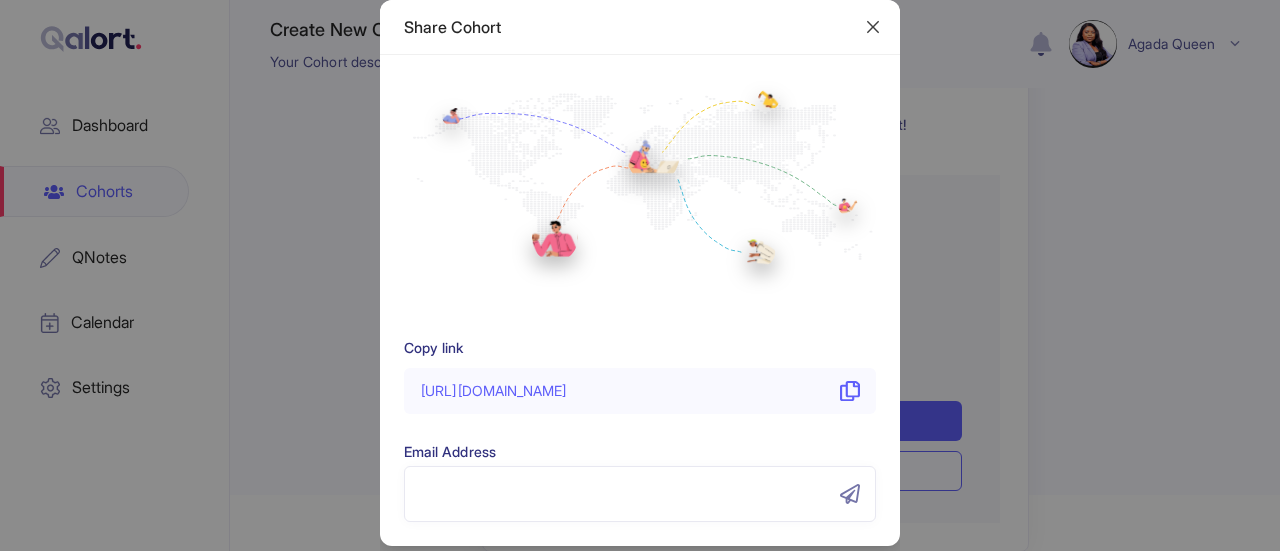 click 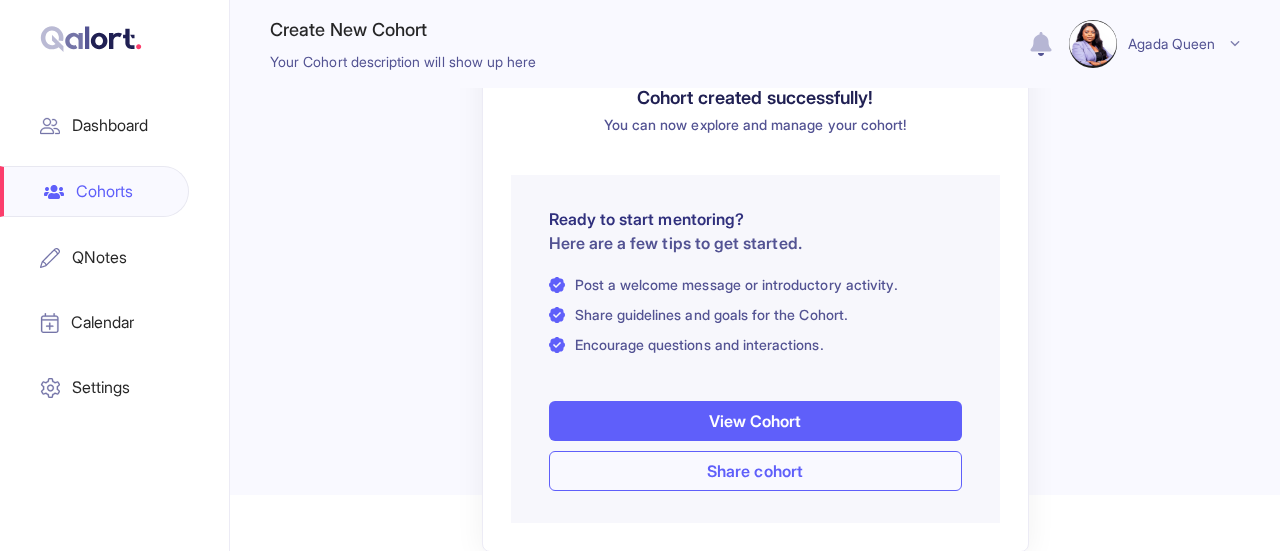 scroll, scrollTop: 0, scrollLeft: 0, axis: both 